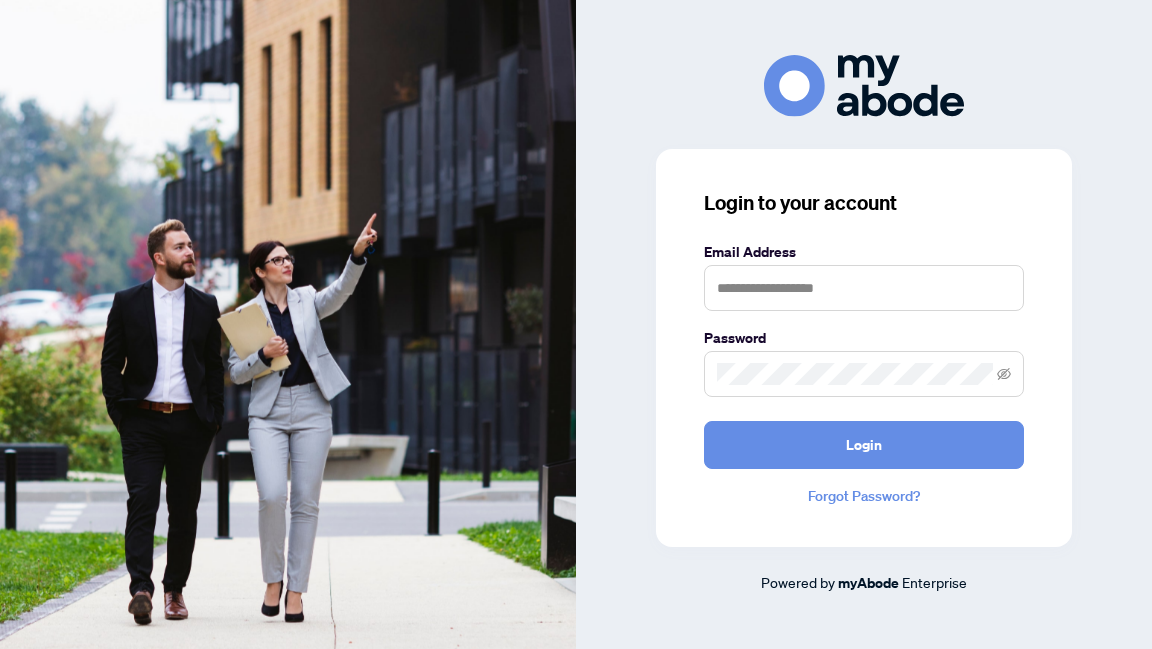 scroll, scrollTop: 0, scrollLeft: 0, axis: both 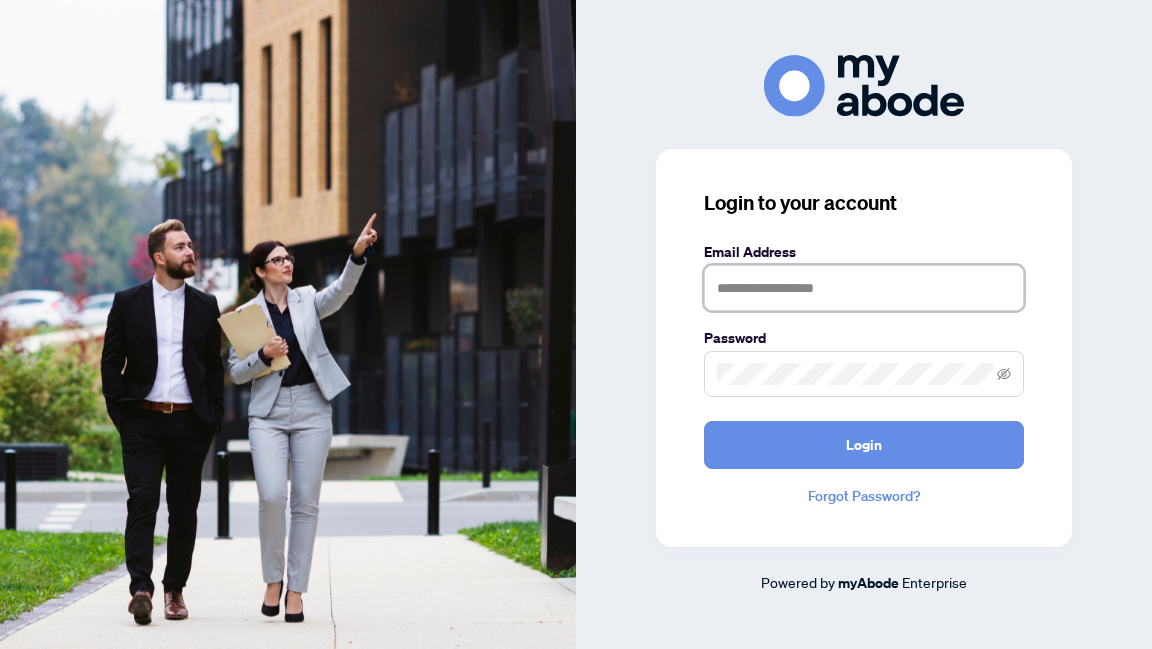 click at bounding box center (864, 288) 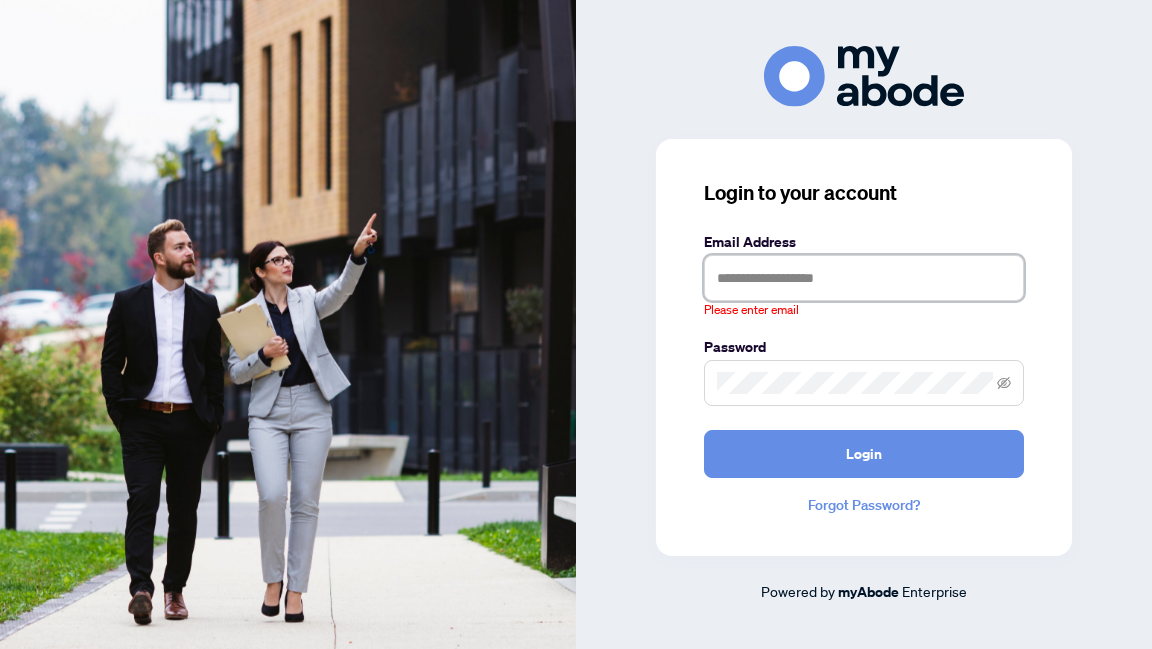 type on "**********" 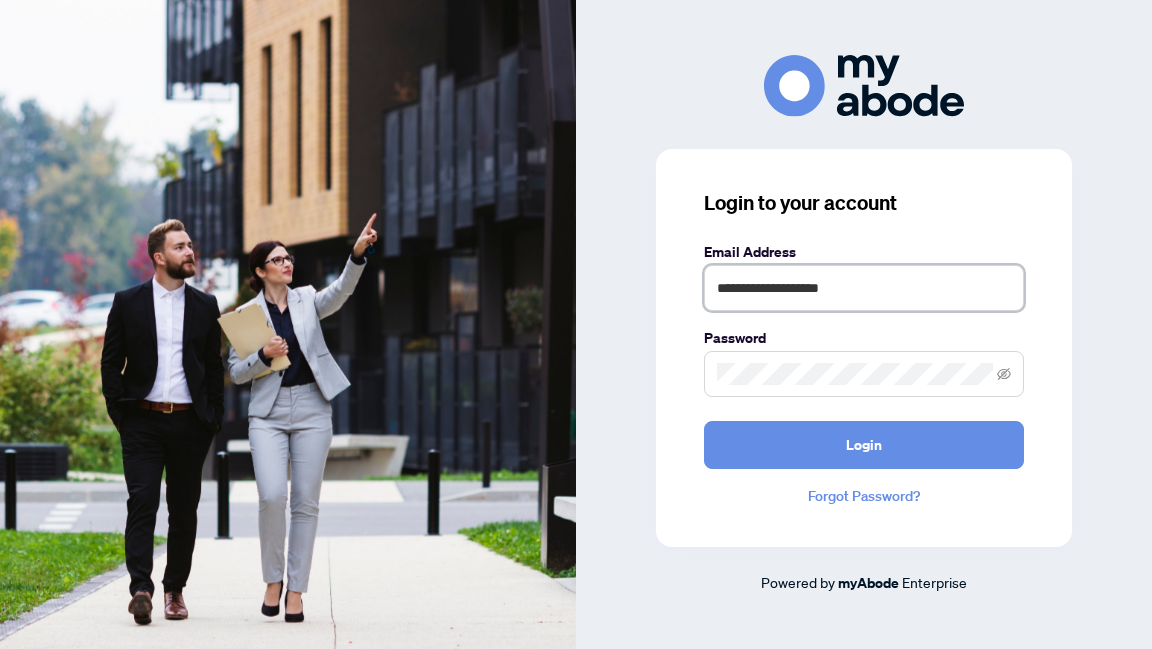 click on "Login" at bounding box center (864, 445) 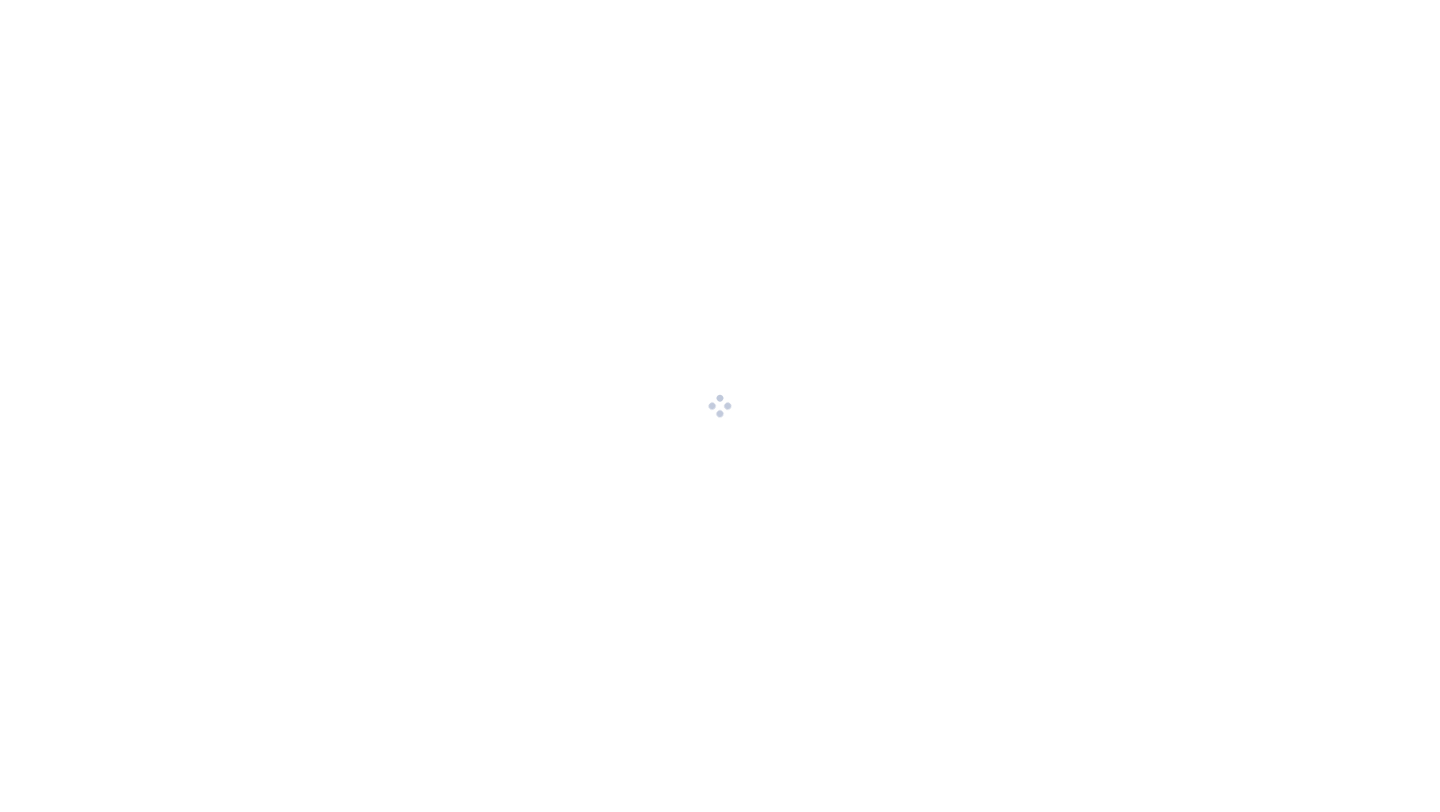 scroll, scrollTop: 0, scrollLeft: 0, axis: both 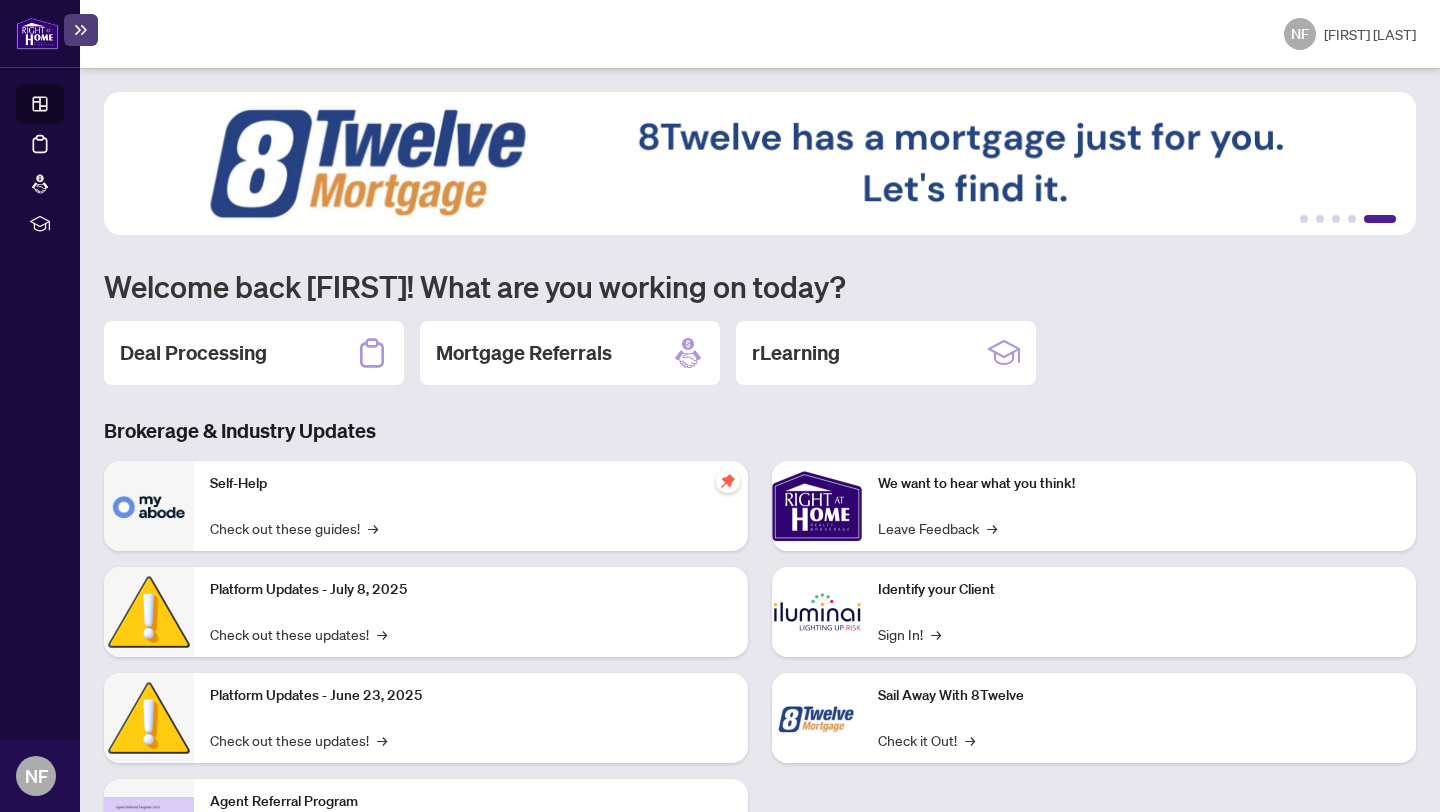 click on "Deal Processing" at bounding box center (193, 353) 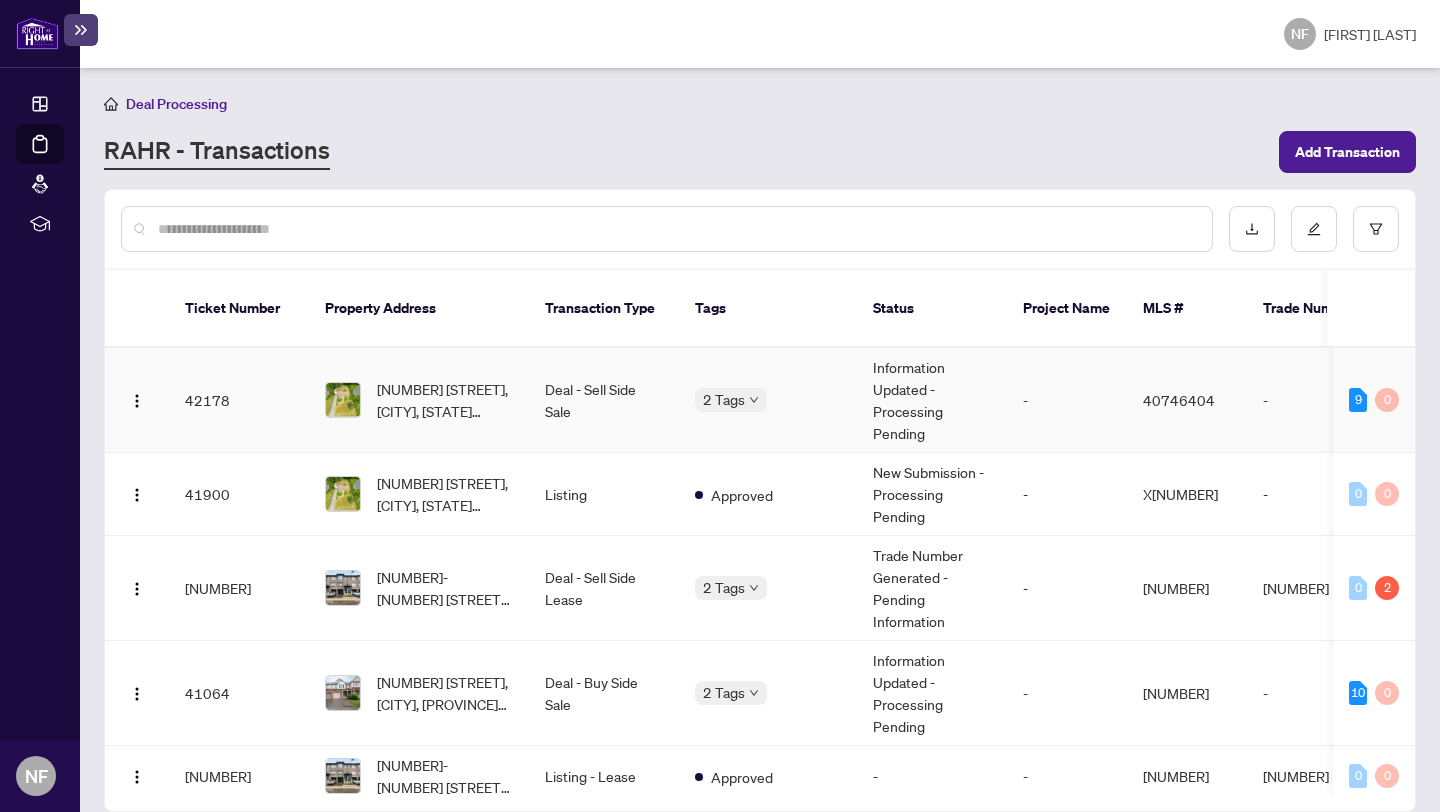 click on "Deal - Sell Side Sale" at bounding box center [604, 400] 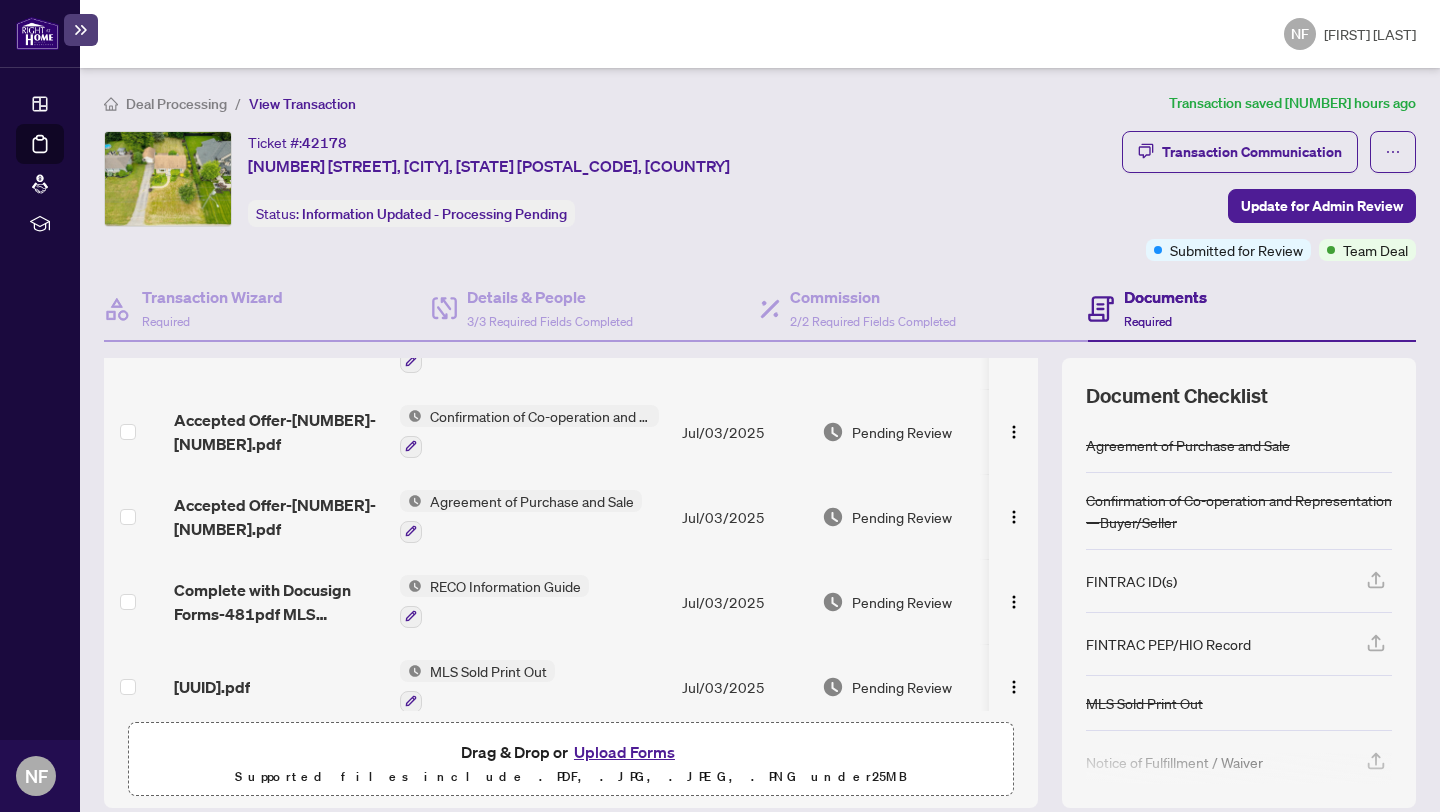 scroll, scrollTop: 457, scrollLeft: 0, axis: vertical 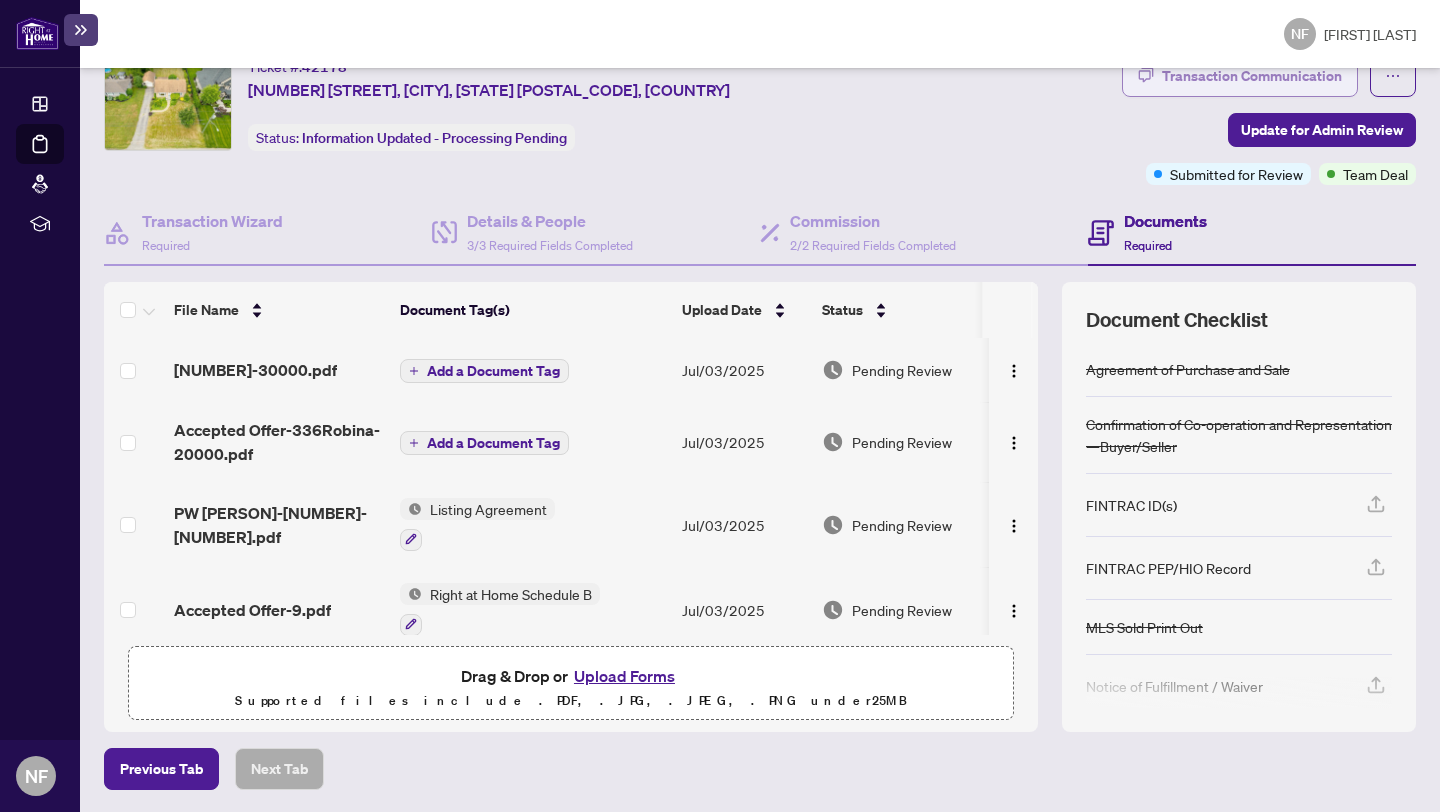 click on "Transaction Communication" at bounding box center (1252, 76) 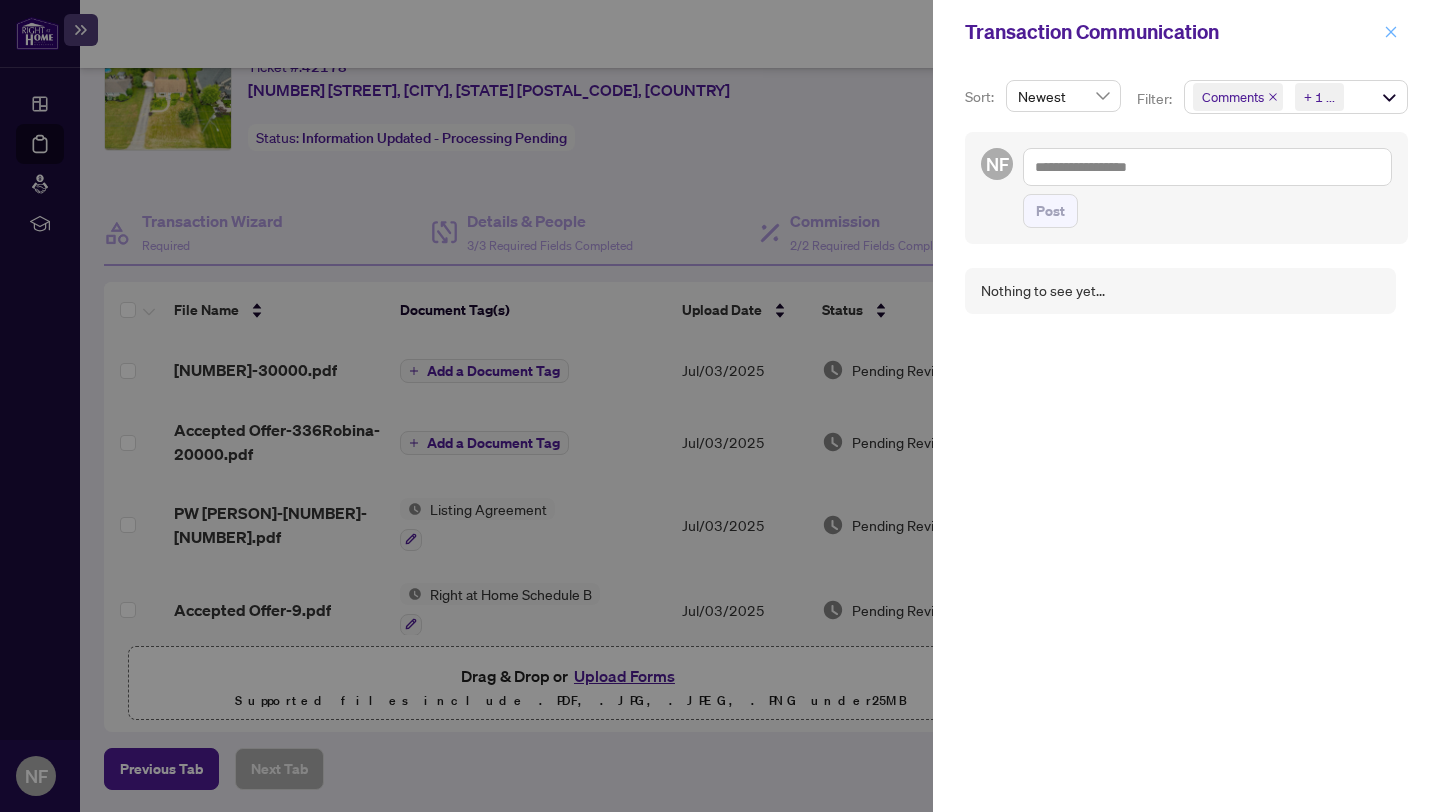 click 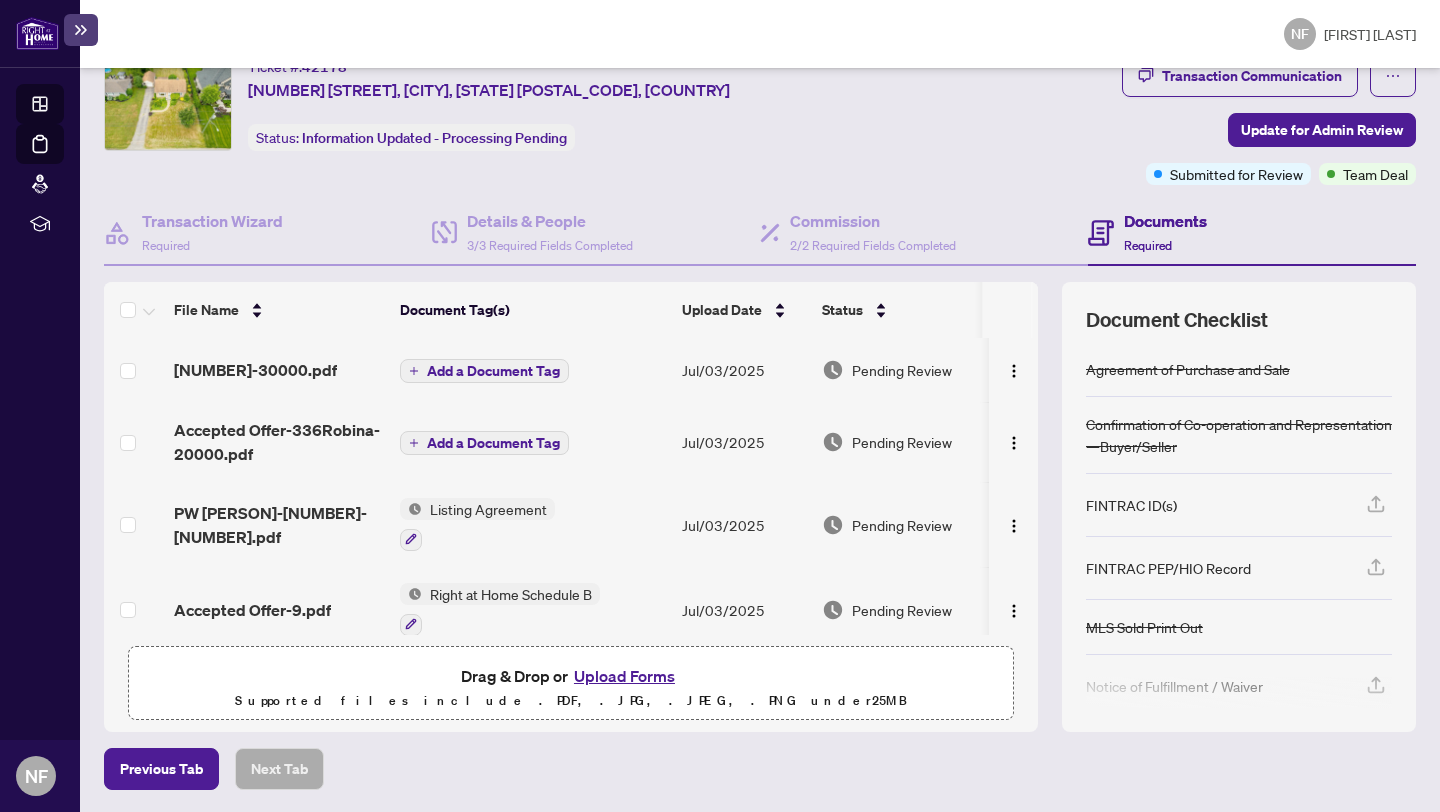 click on "Dashboard" at bounding box center (62, 107) 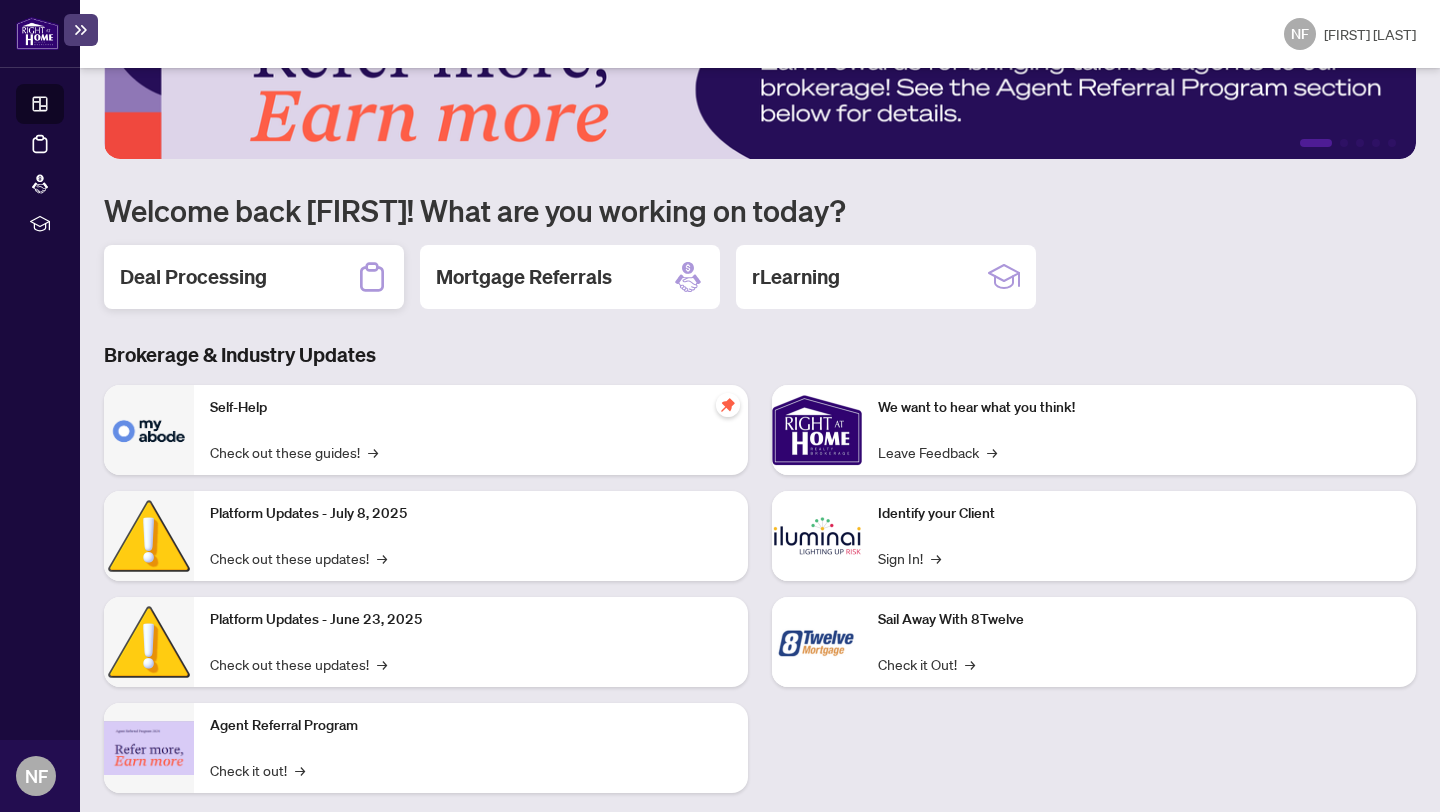 click on "Deal Processing" at bounding box center (193, 277) 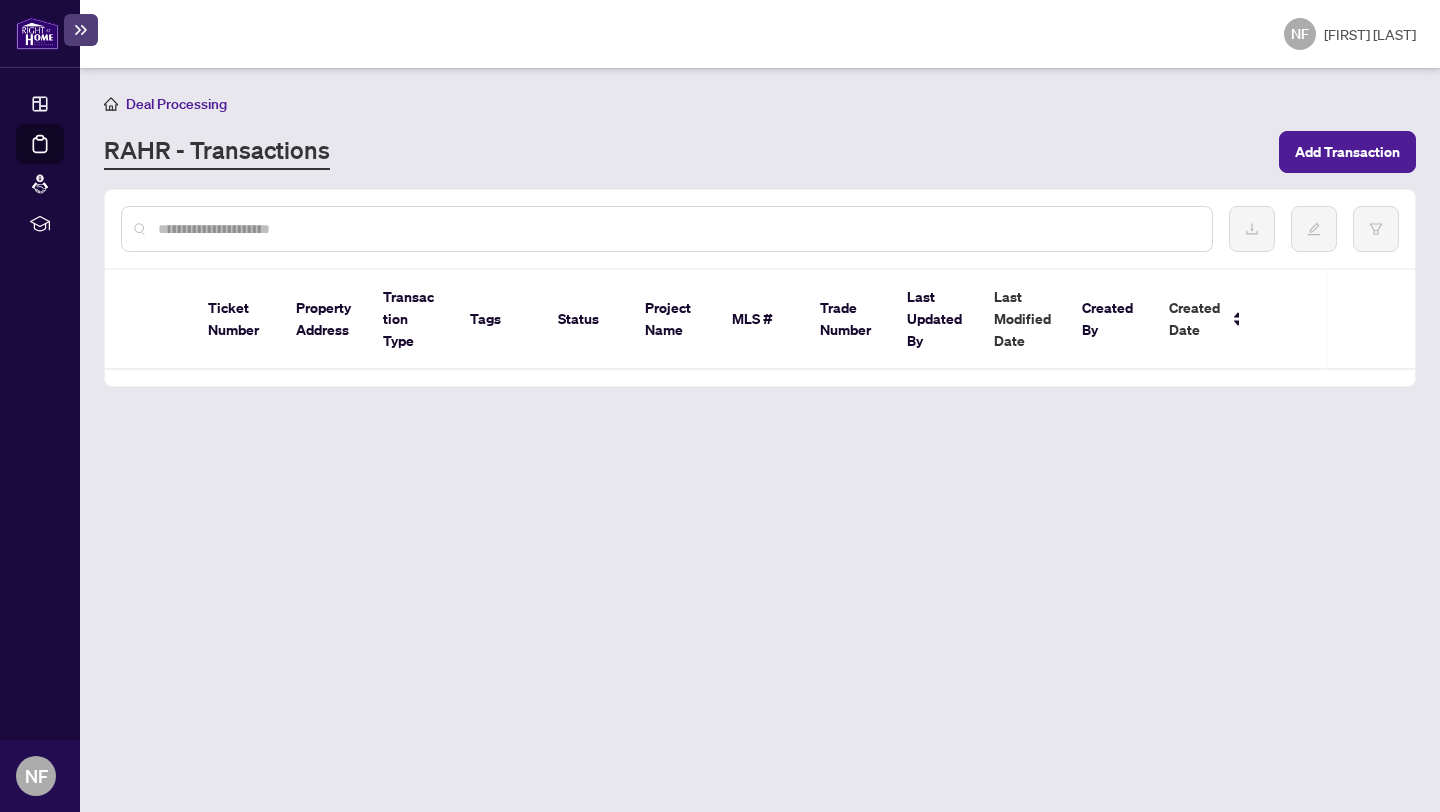 scroll, scrollTop: 0, scrollLeft: 0, axis: both 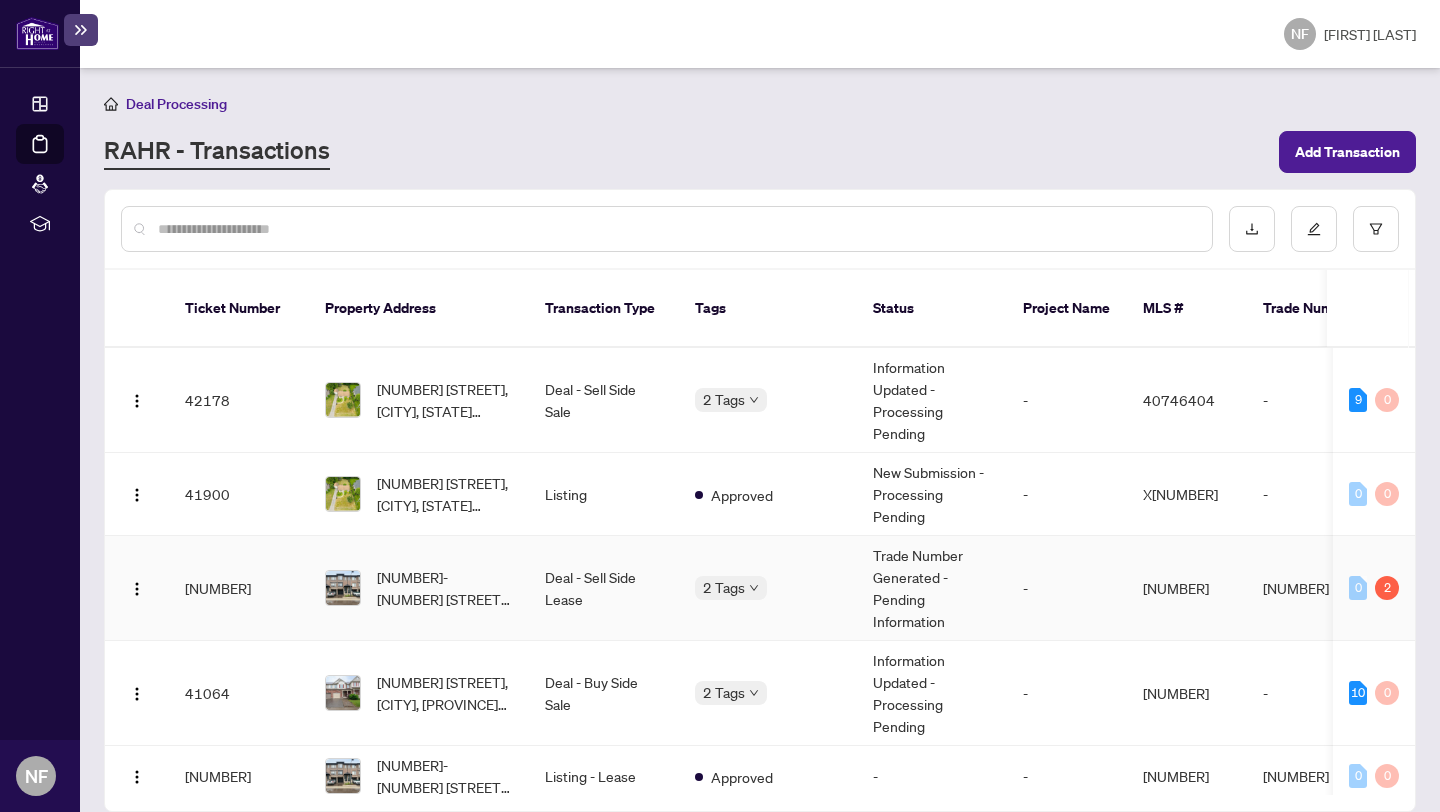 click on "Deal - Sell Side Lease" at bounding box center [604, 588] 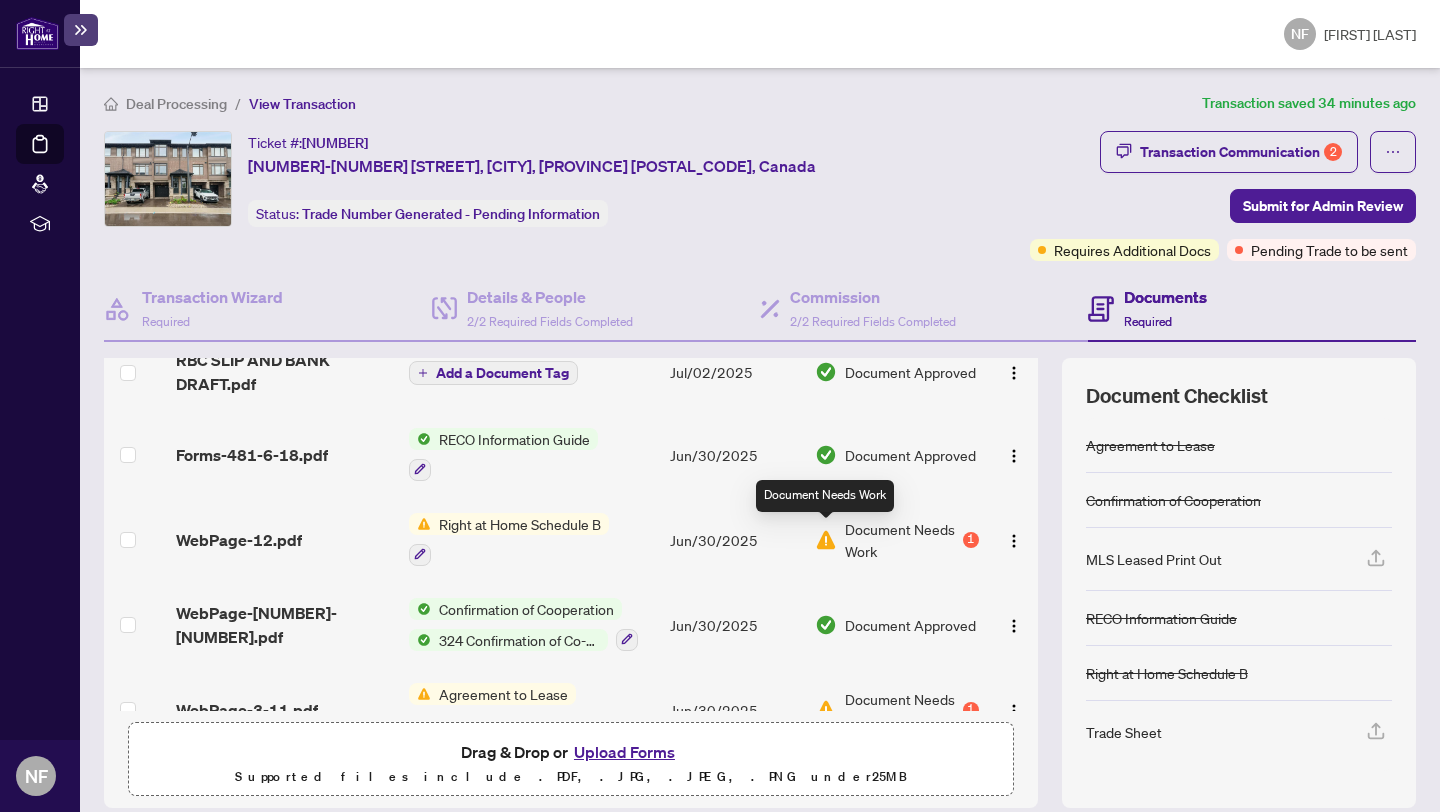 scroll, scrollTop: 209, scrollLeft: 0, axis: vertical 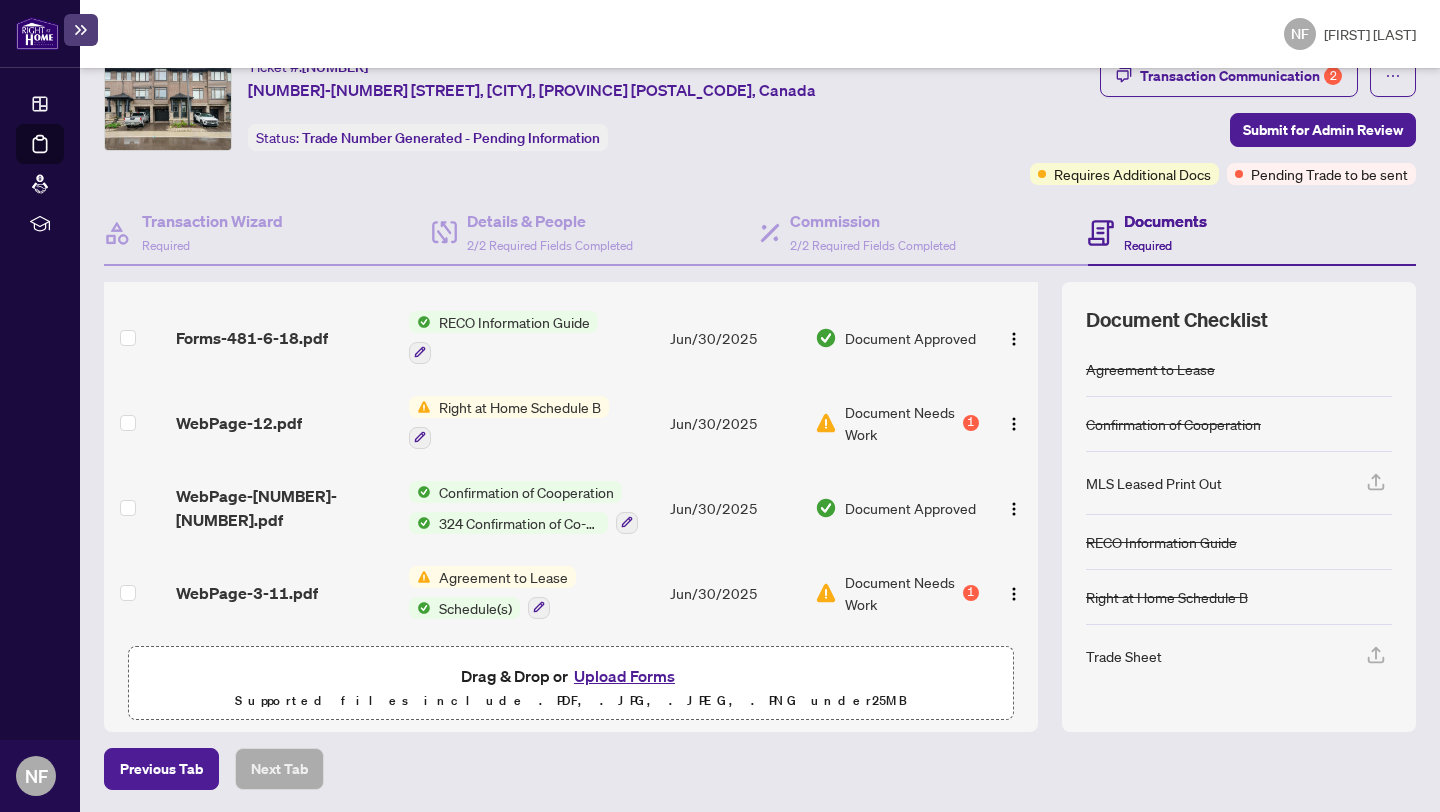 click on "Document Needs Work" at bounding box center [902, 593] 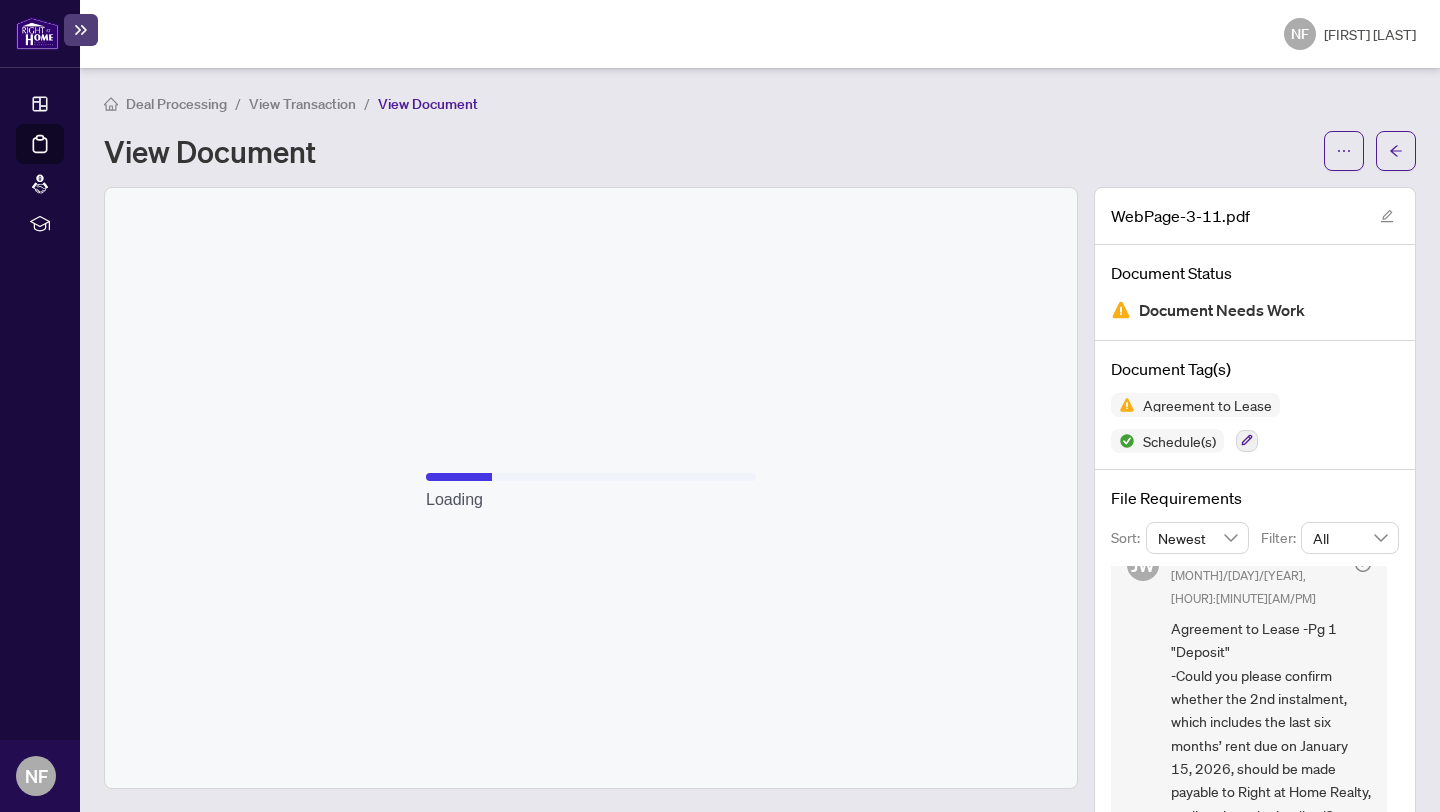 scroll, scrollTop: 30, scrollLeft: 0, axis: vertical 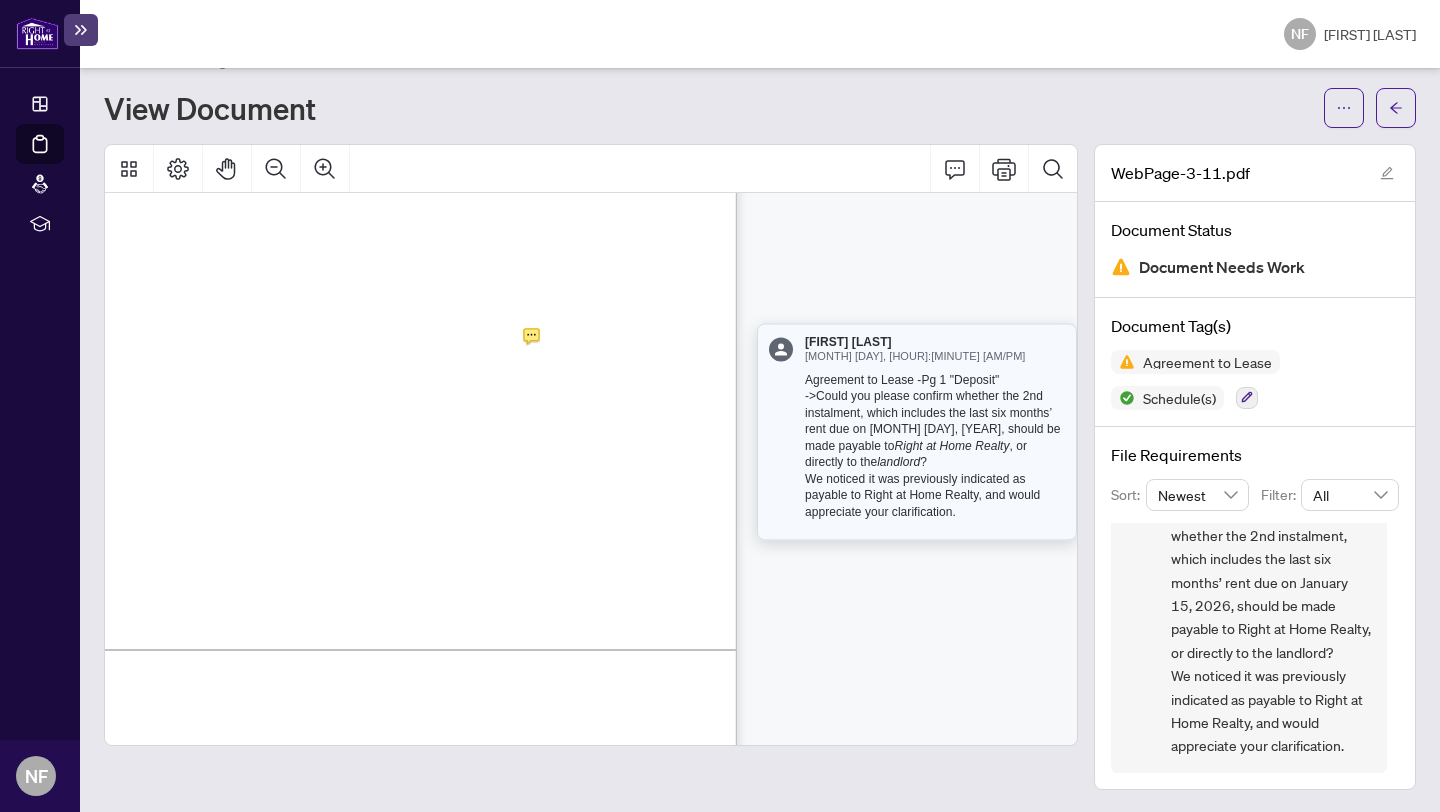 click on "We noticed it was previously indicated as payable to Right at Home Realty, and would appreciate your clarification." at bounding box center (935, 496) 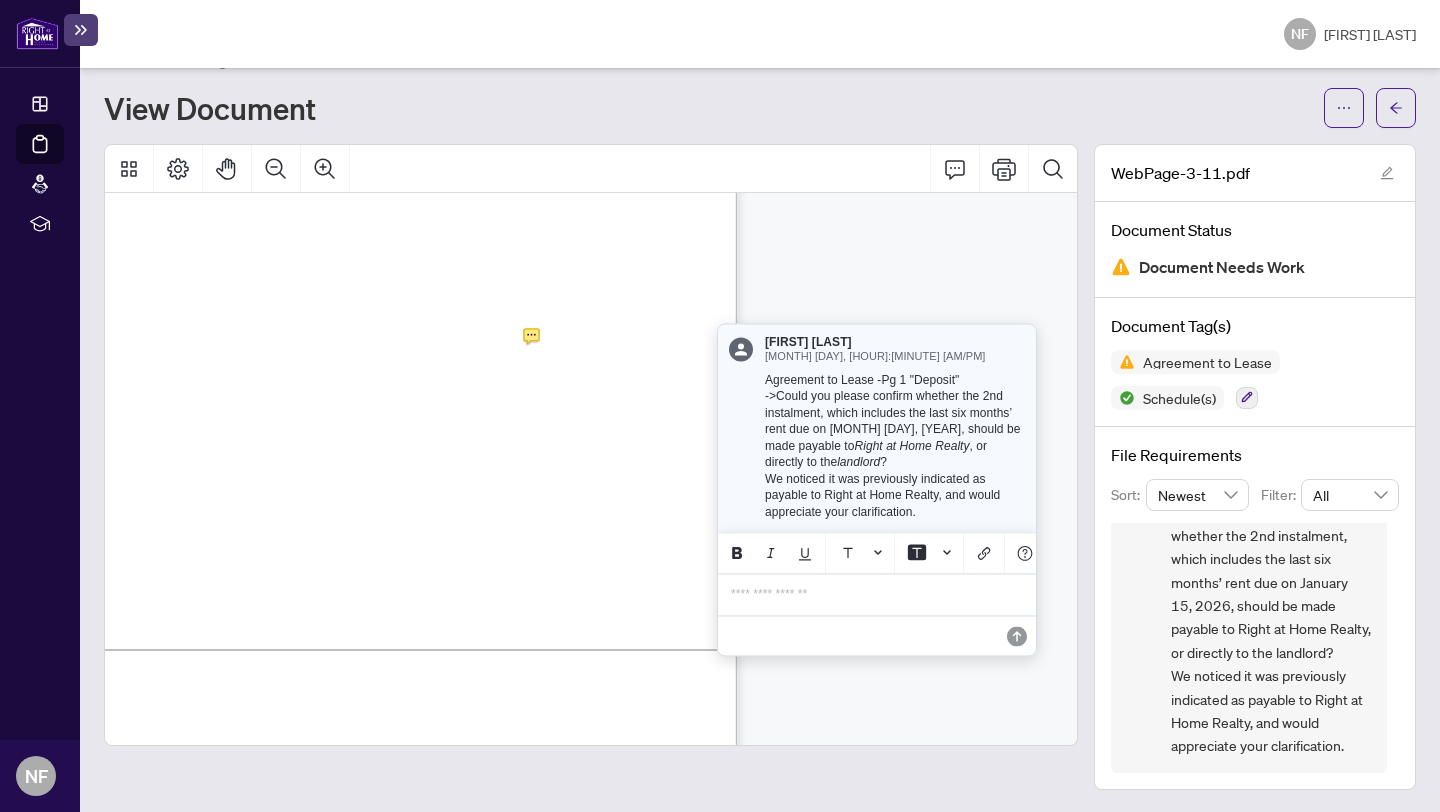 click on "**********" at bounding box center (877, 595) 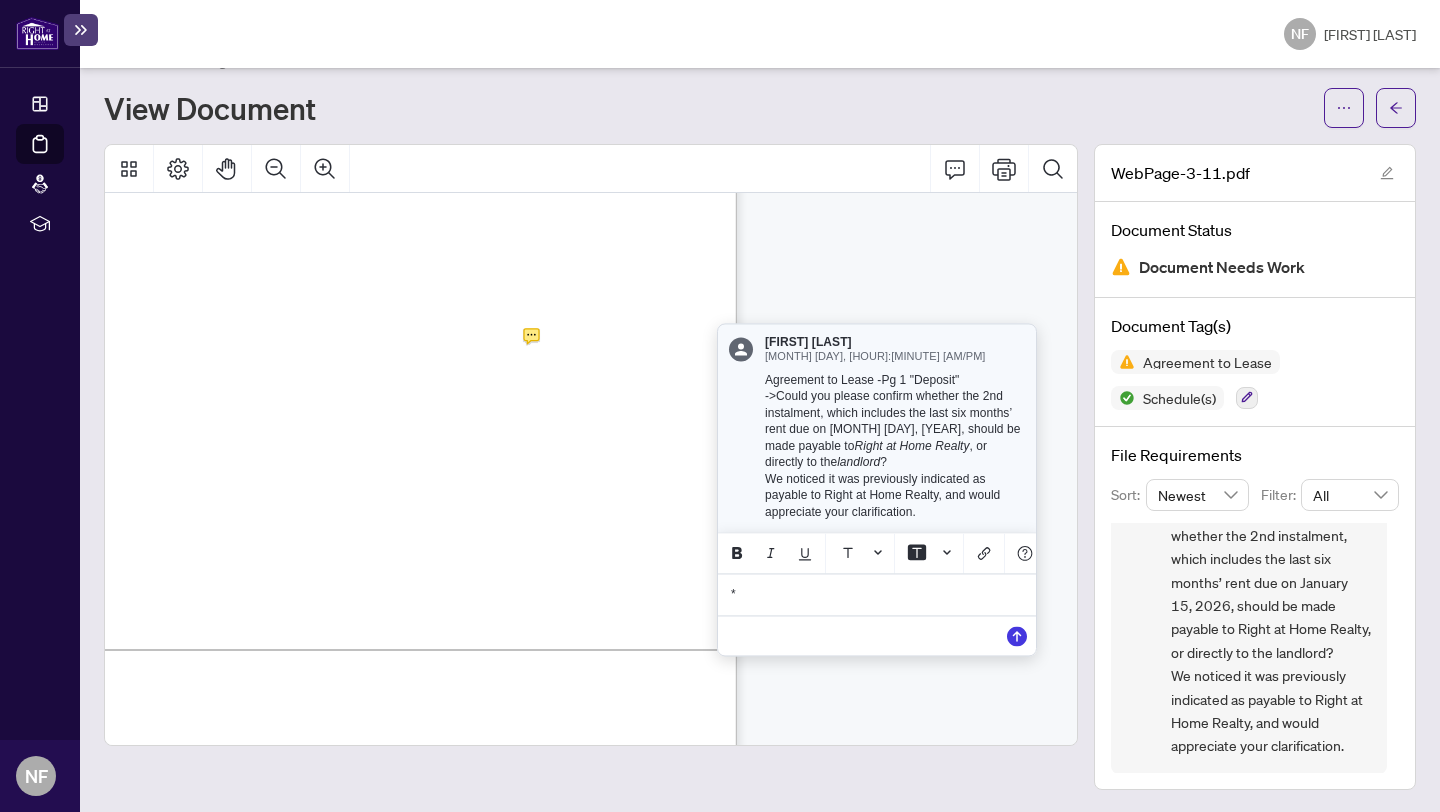 type 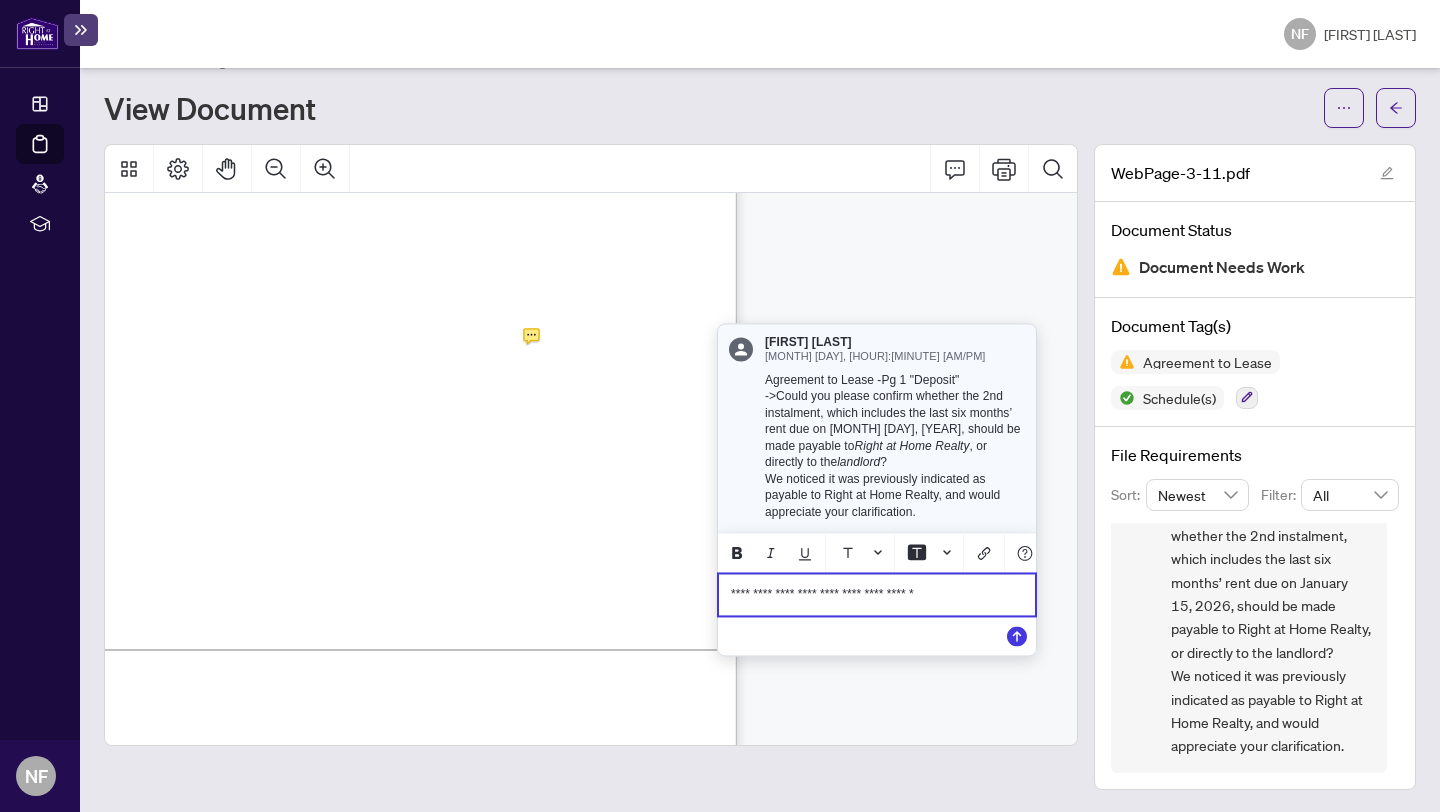 click on "**********" at bounding box center [824, 595] 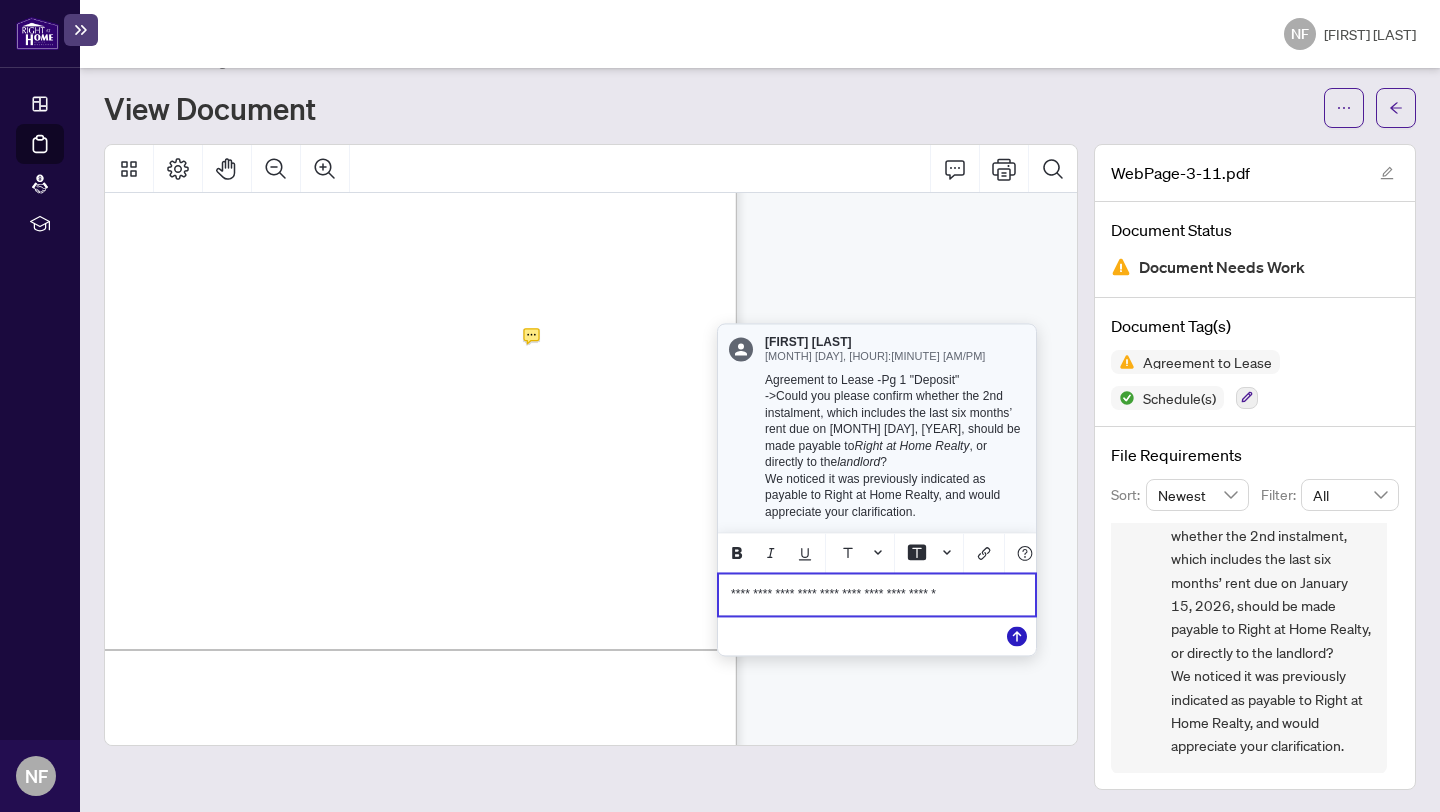 click 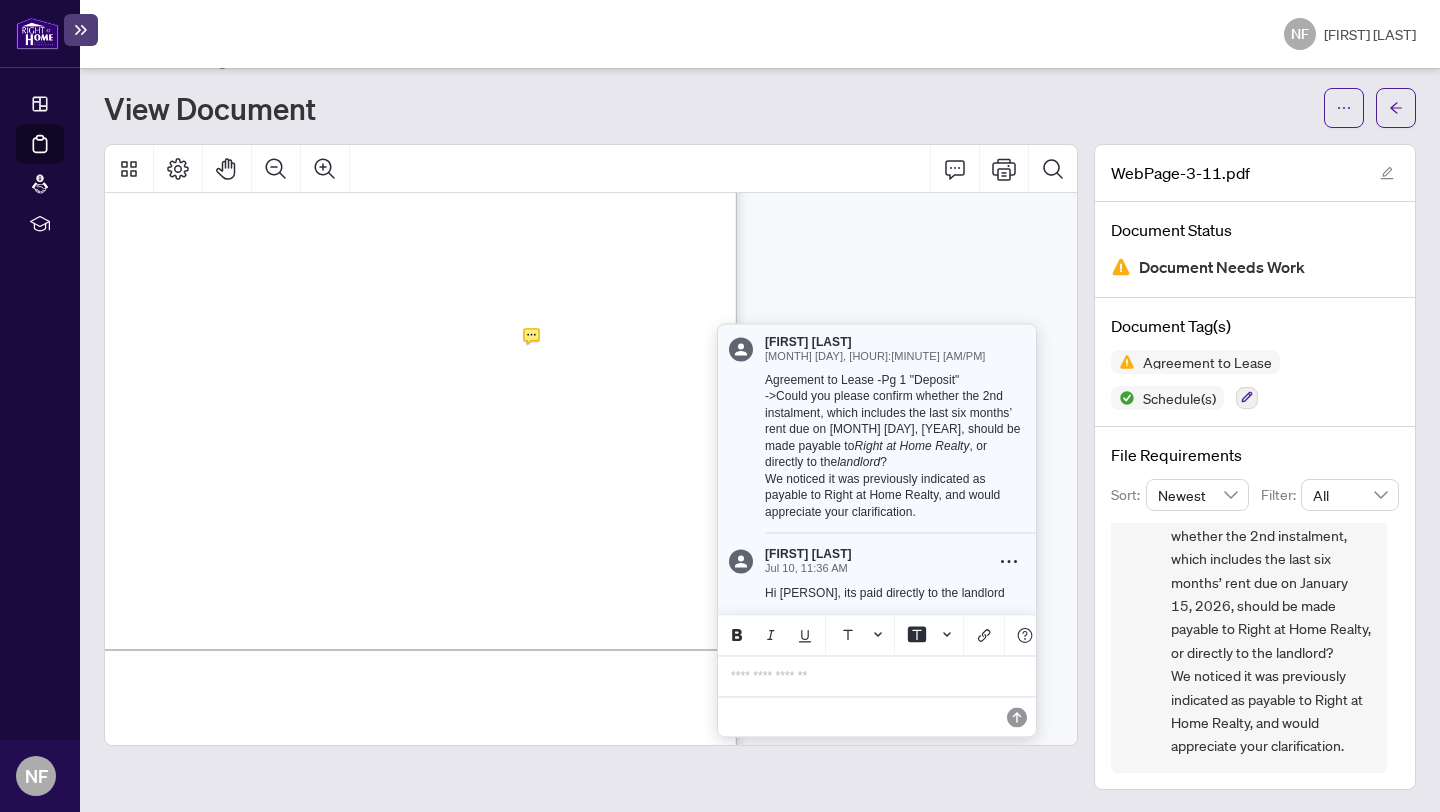 click on "**********" at bounding box center [917, 325] 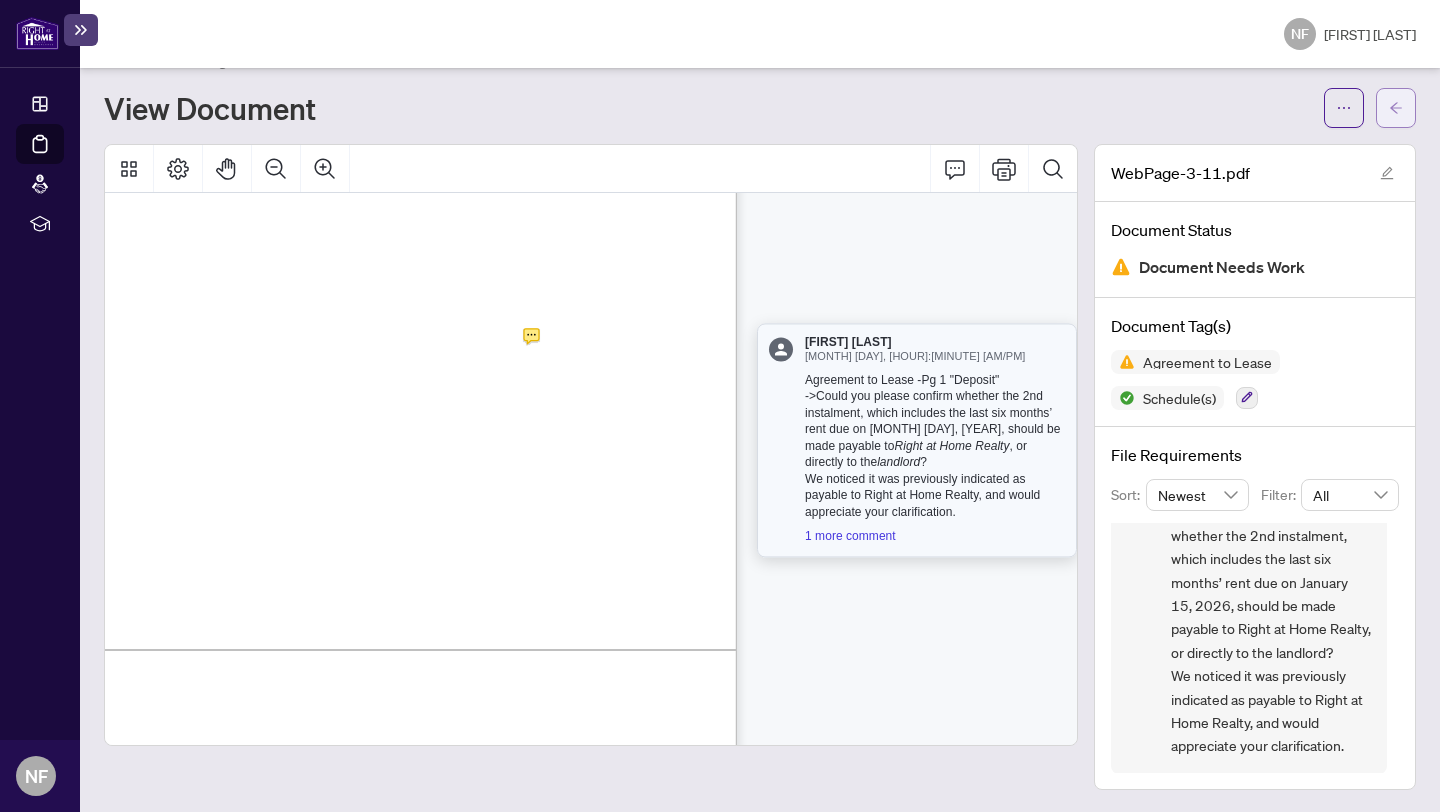 click at bounding box center [1396, 108] 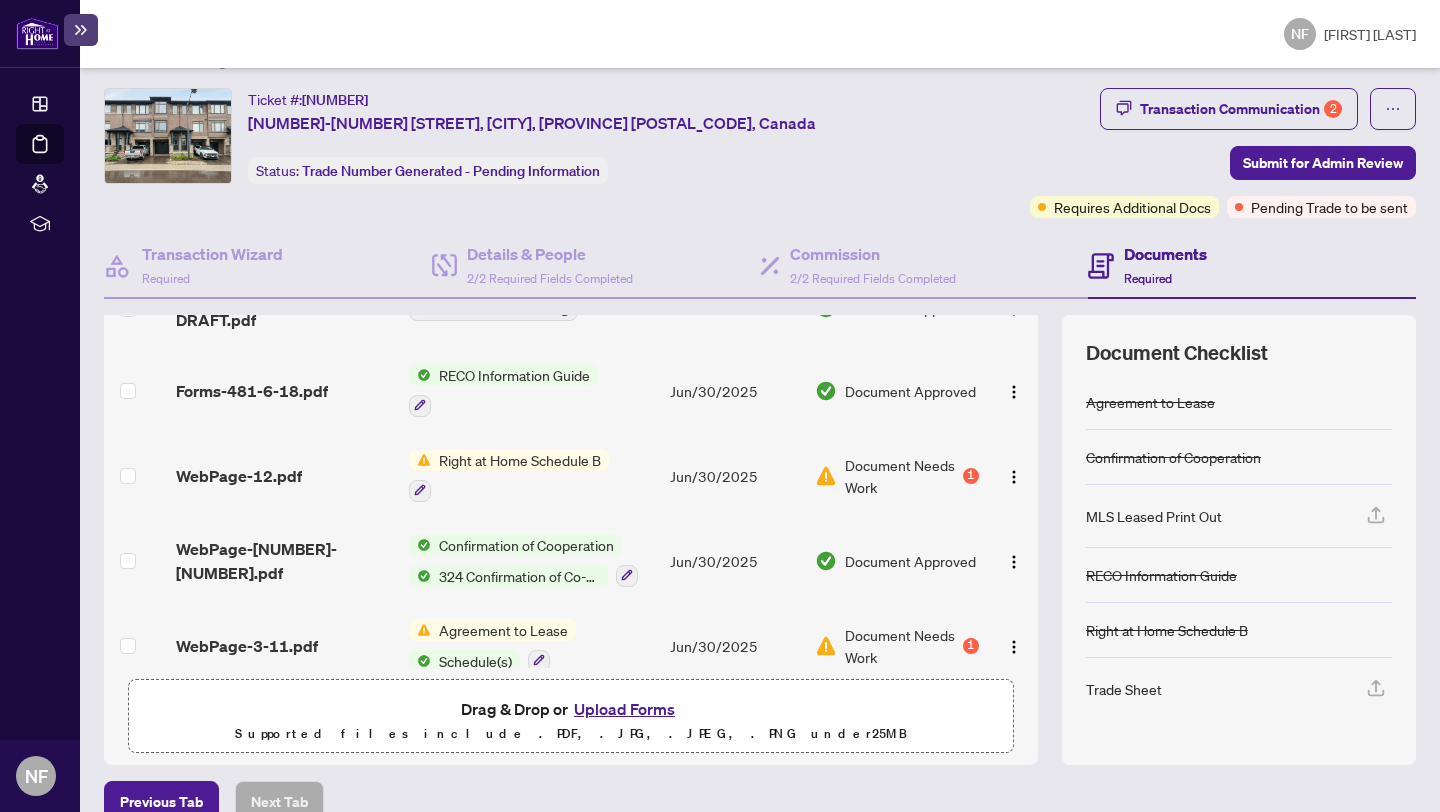 scroll, scrollTop: 209, scrollLeft: 0, axis: vertical 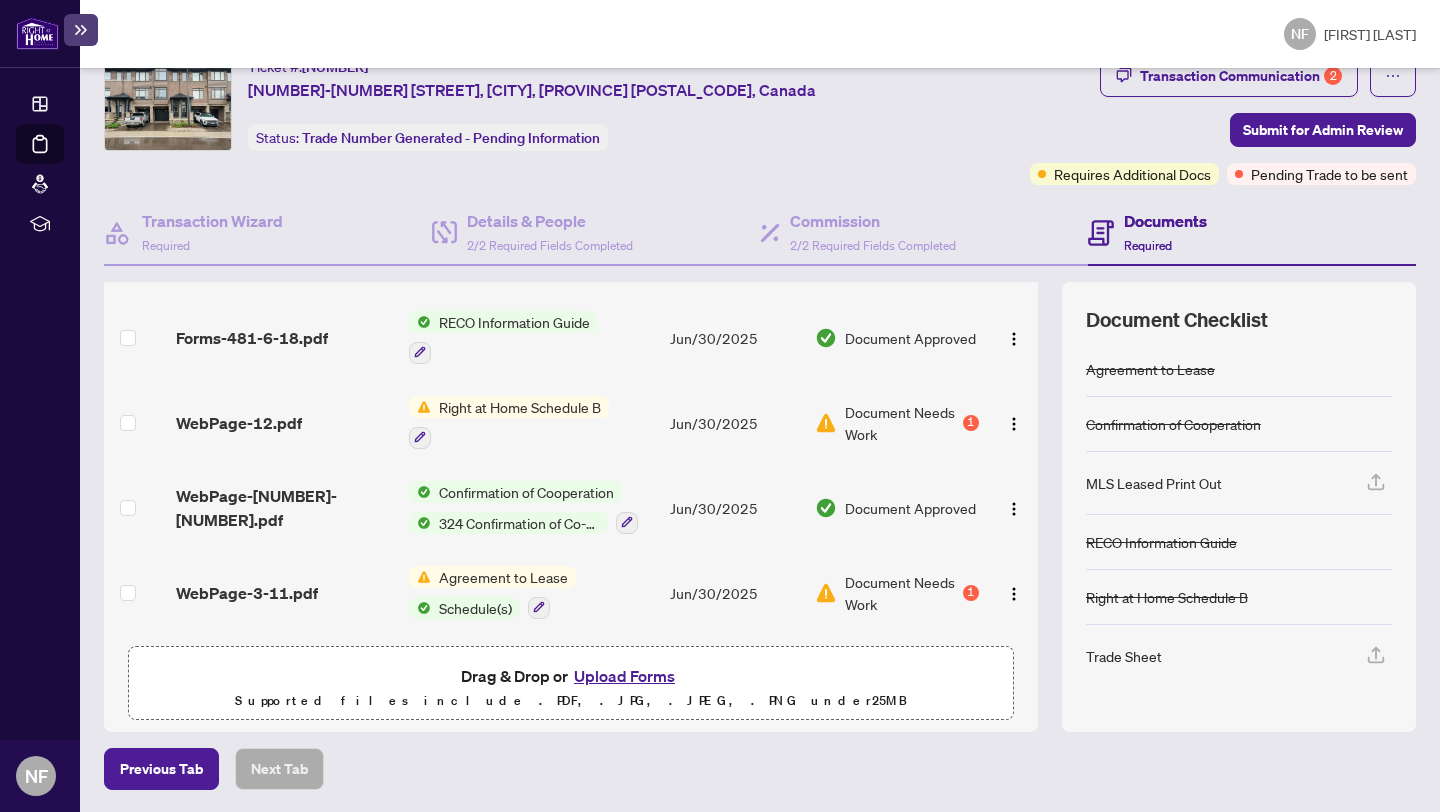 click on "Agreement to Lease Schedule(s)" at bounding box center [531, 592] 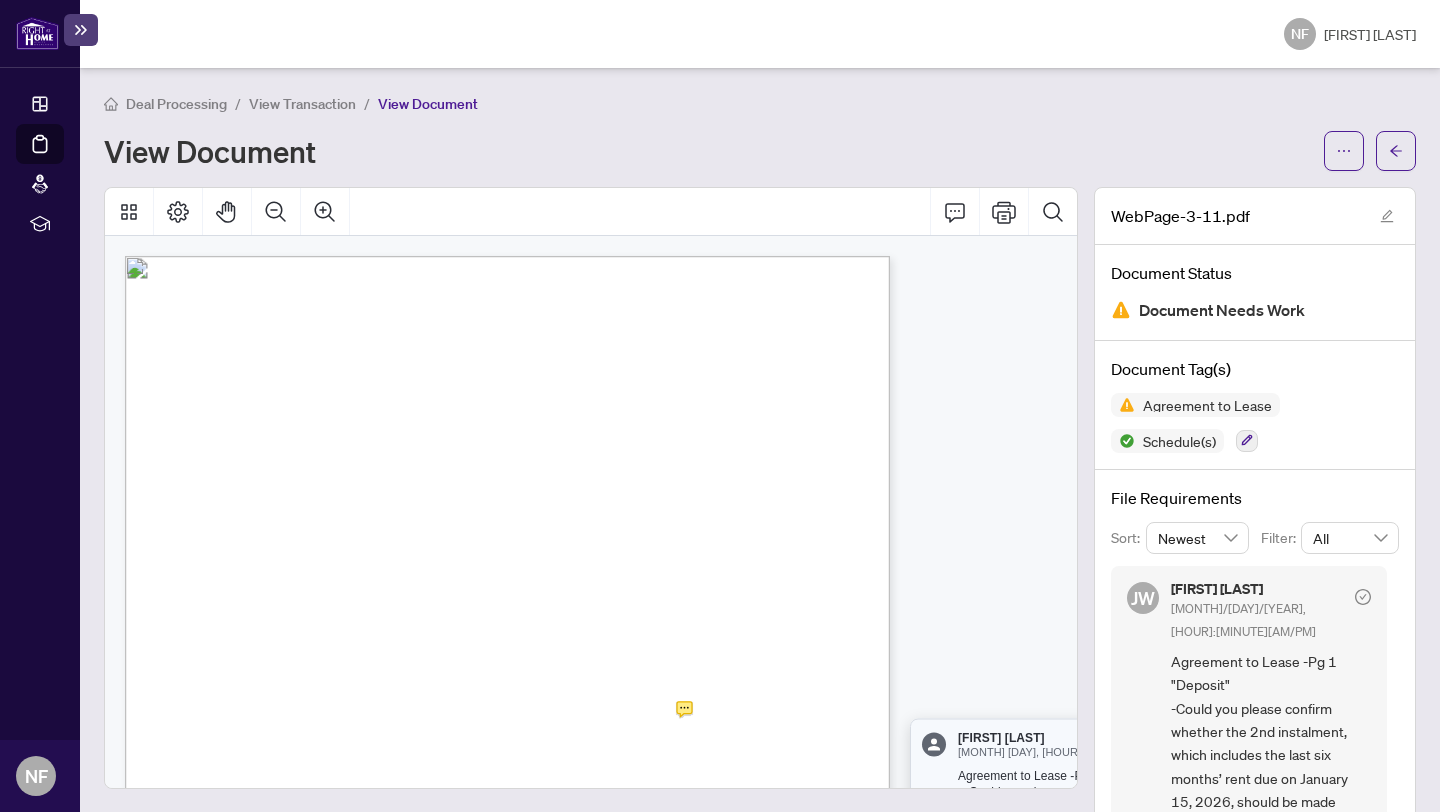 scroll, scrollTop: 43, scrollLeft: 0, axis: vertical 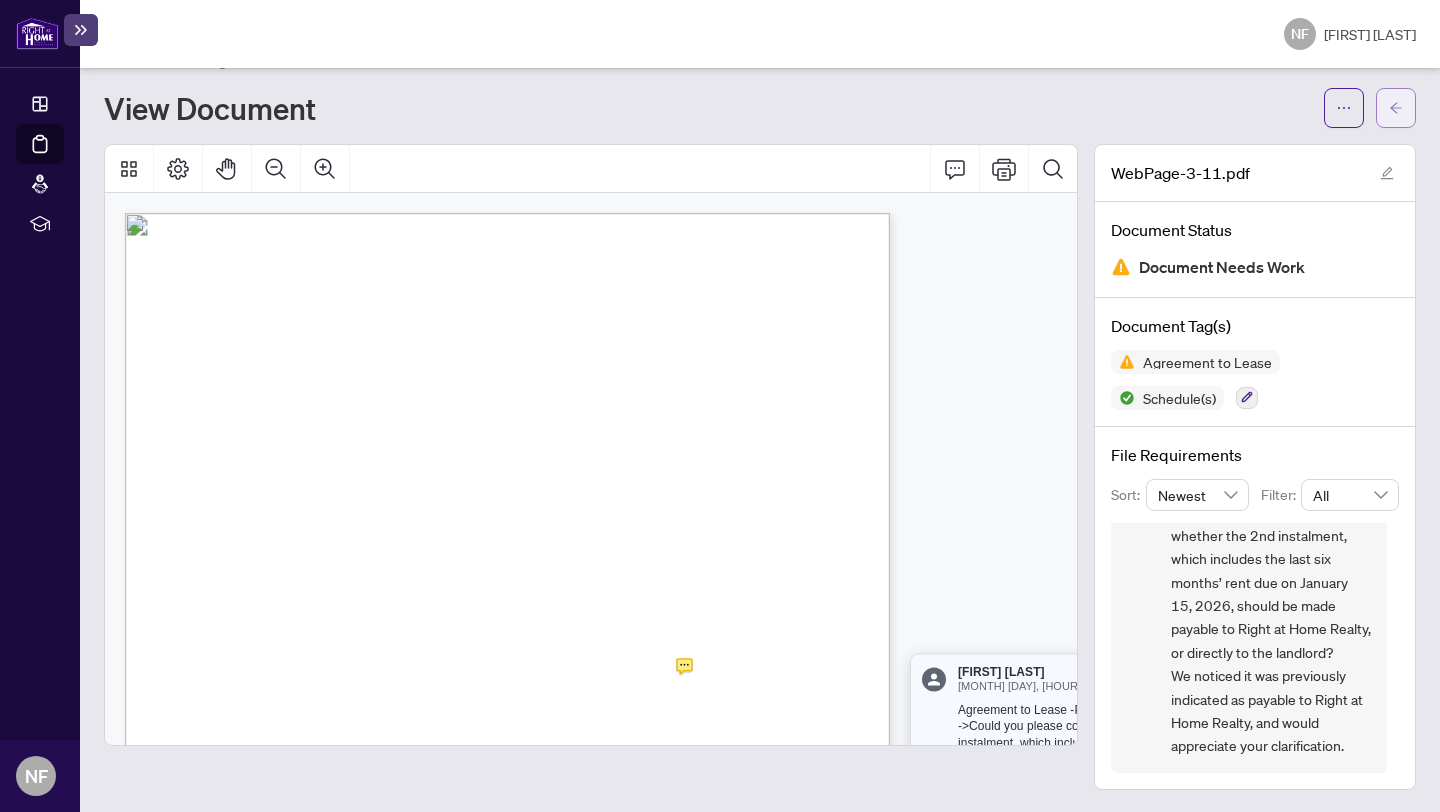 click at bounding box center (1396, 108) 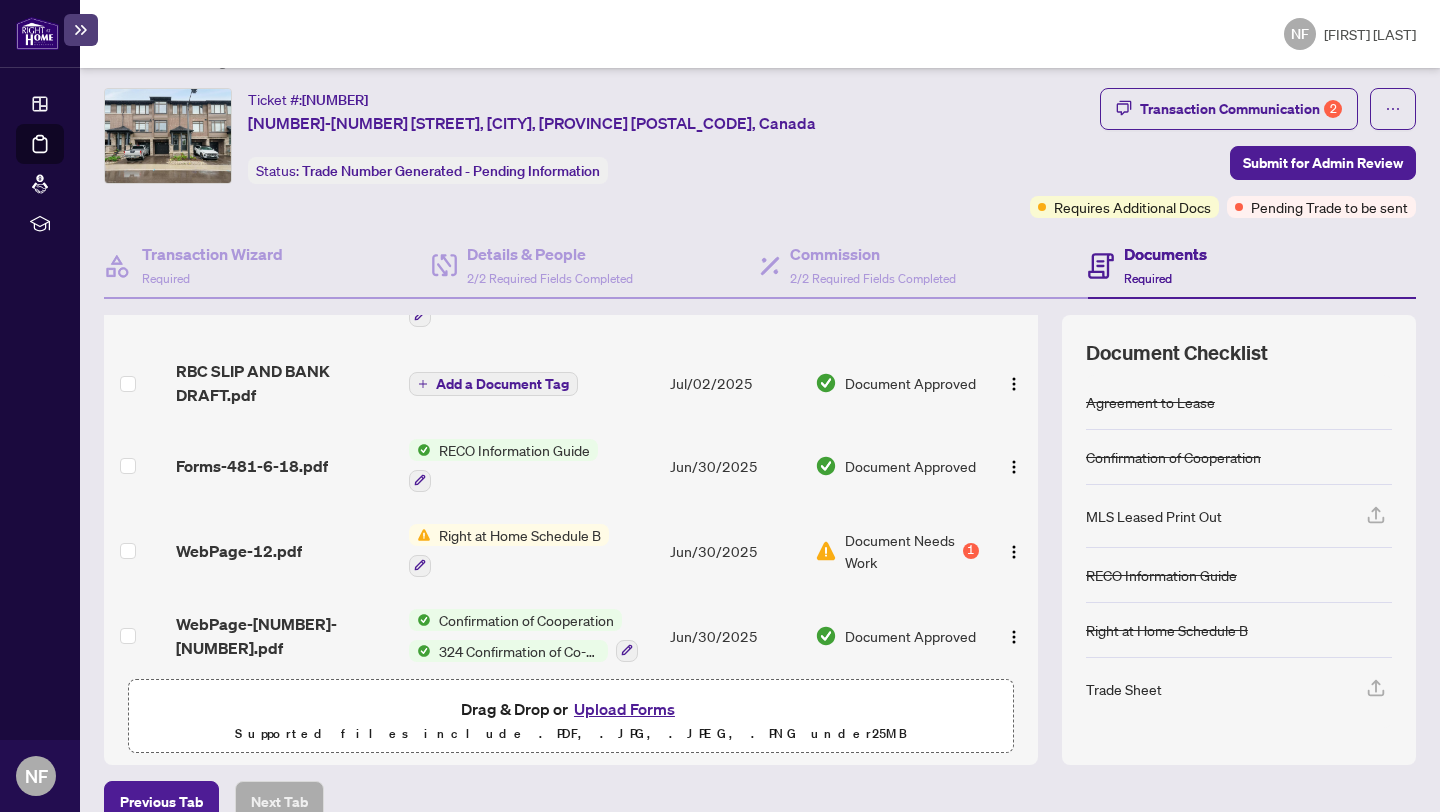 scroll, scrollTop: 172, scrollLeft: 0, axis: vertical 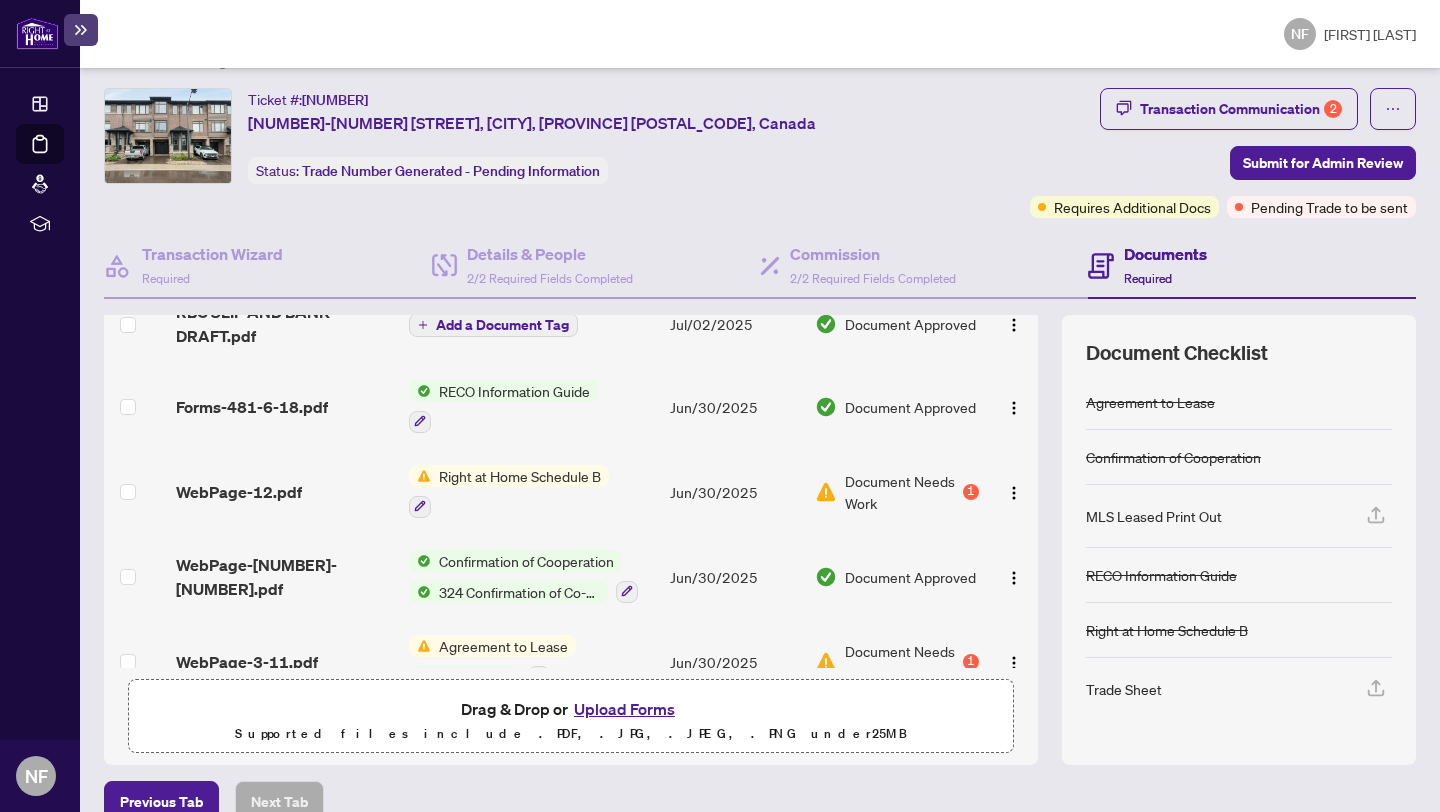 click on "Right at Home Schedule B" at bounding box center [509, 491] 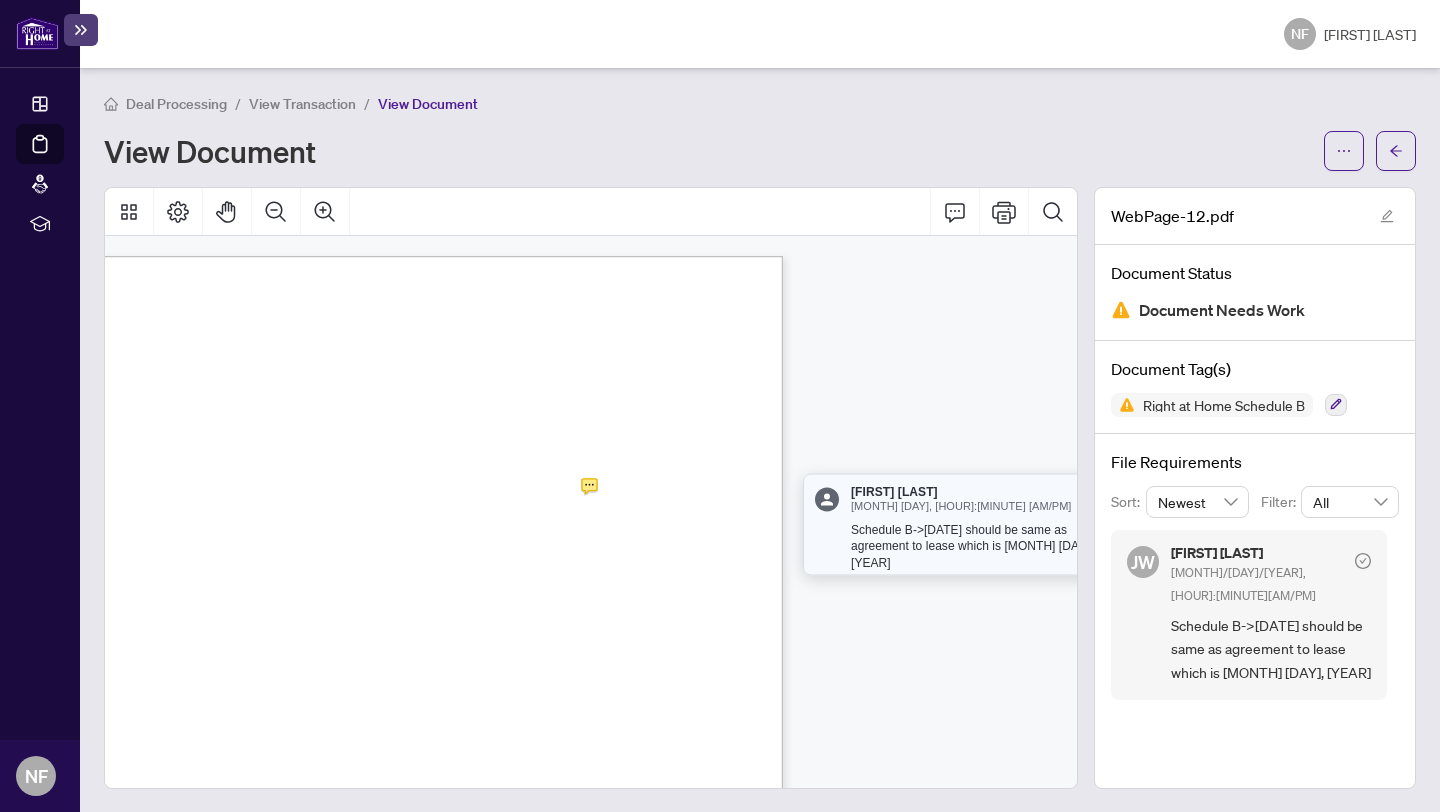 scroll, scrollTop: 0, scrollLeft: 145, axis: horizontal 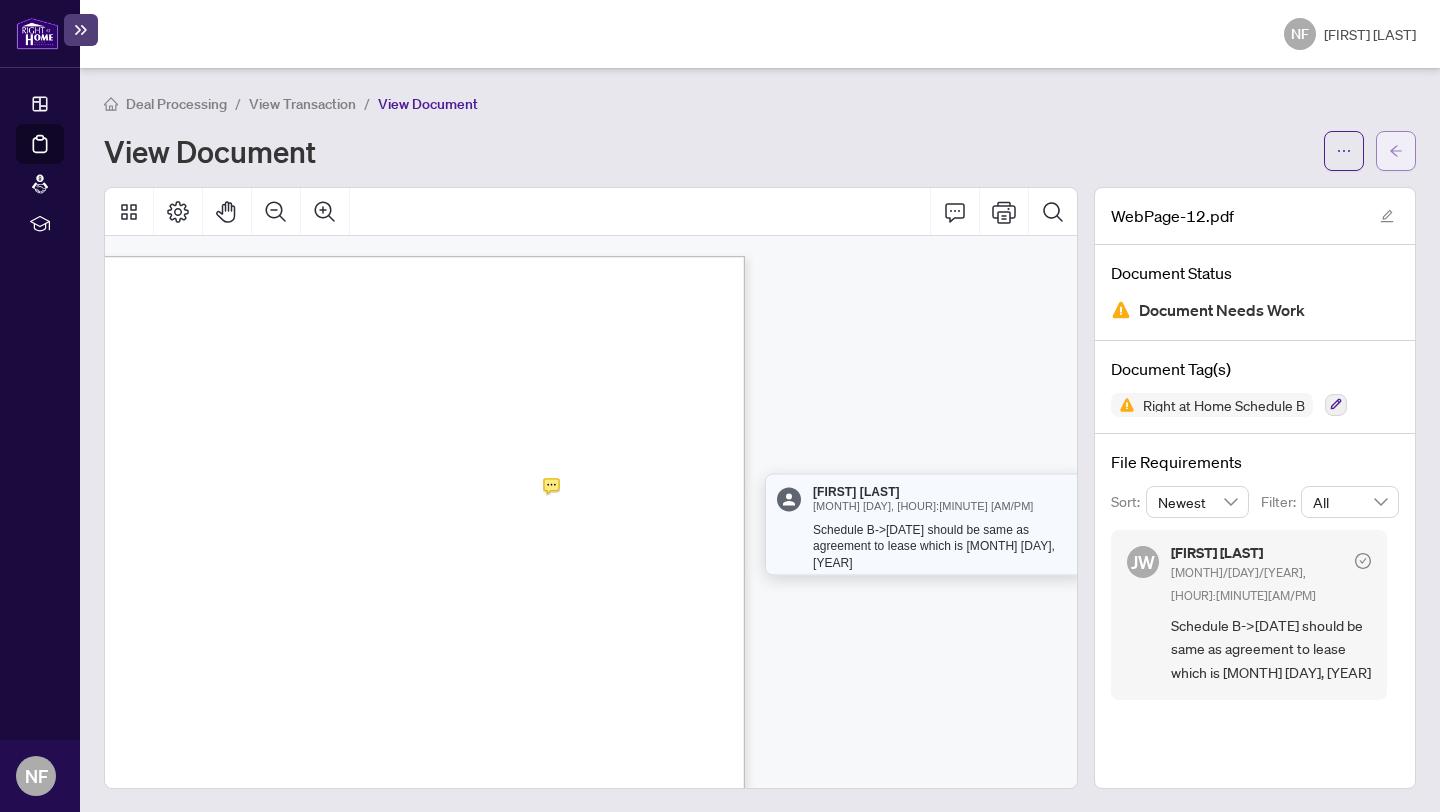 click 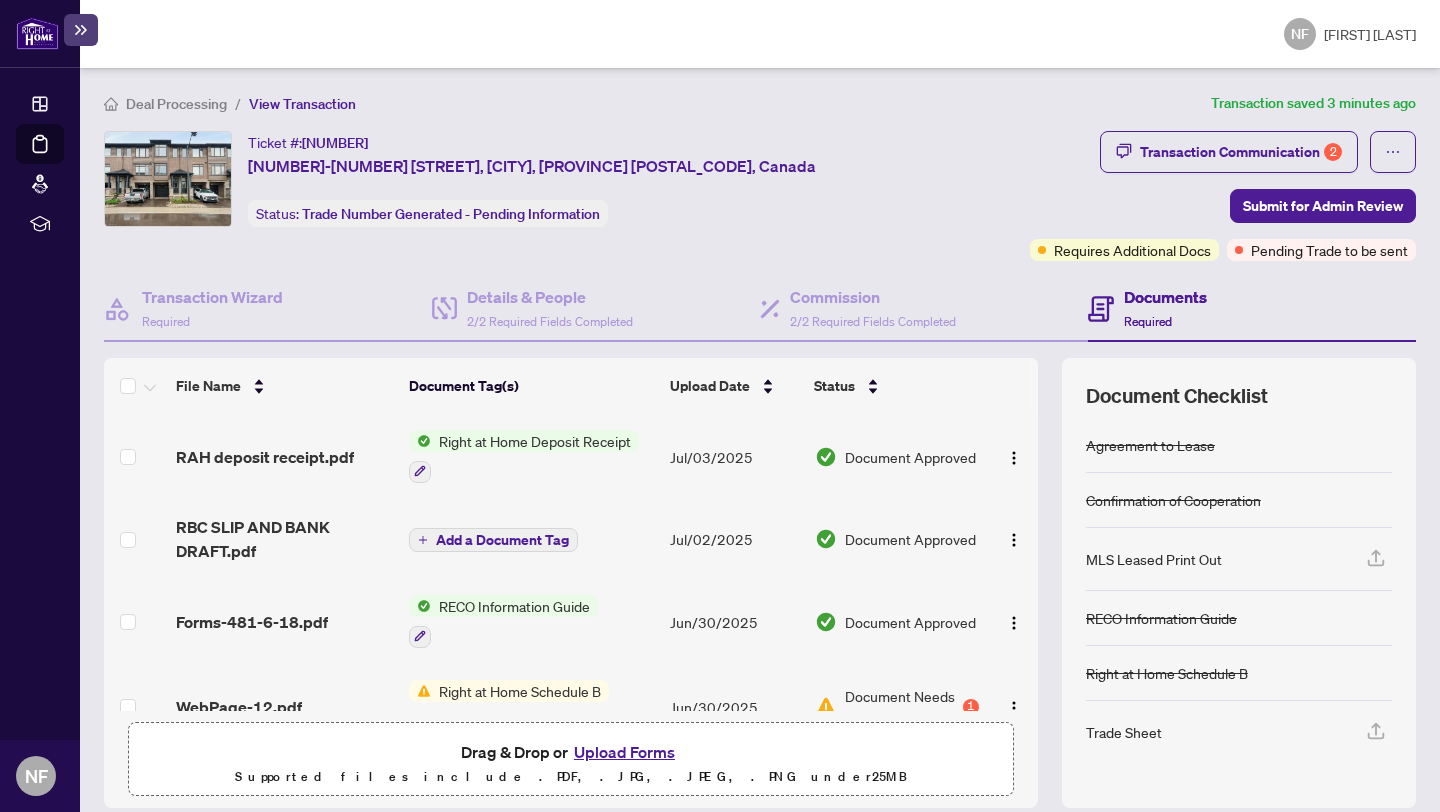 scroll, scrollTop: 209, scrollLeft: 0, axis: vertical 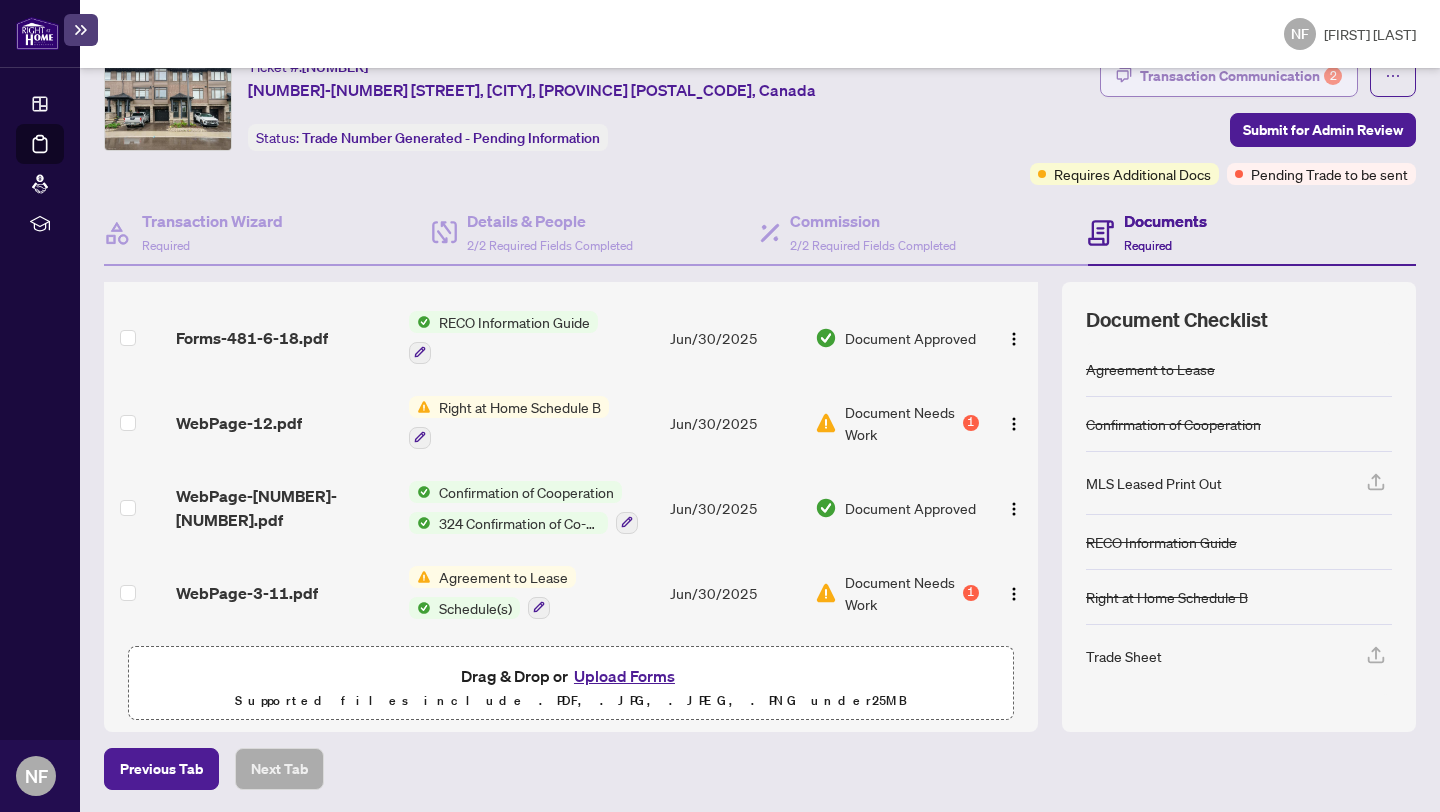 click on "Transaction Communication 2" at bounding box center [1241, 76] 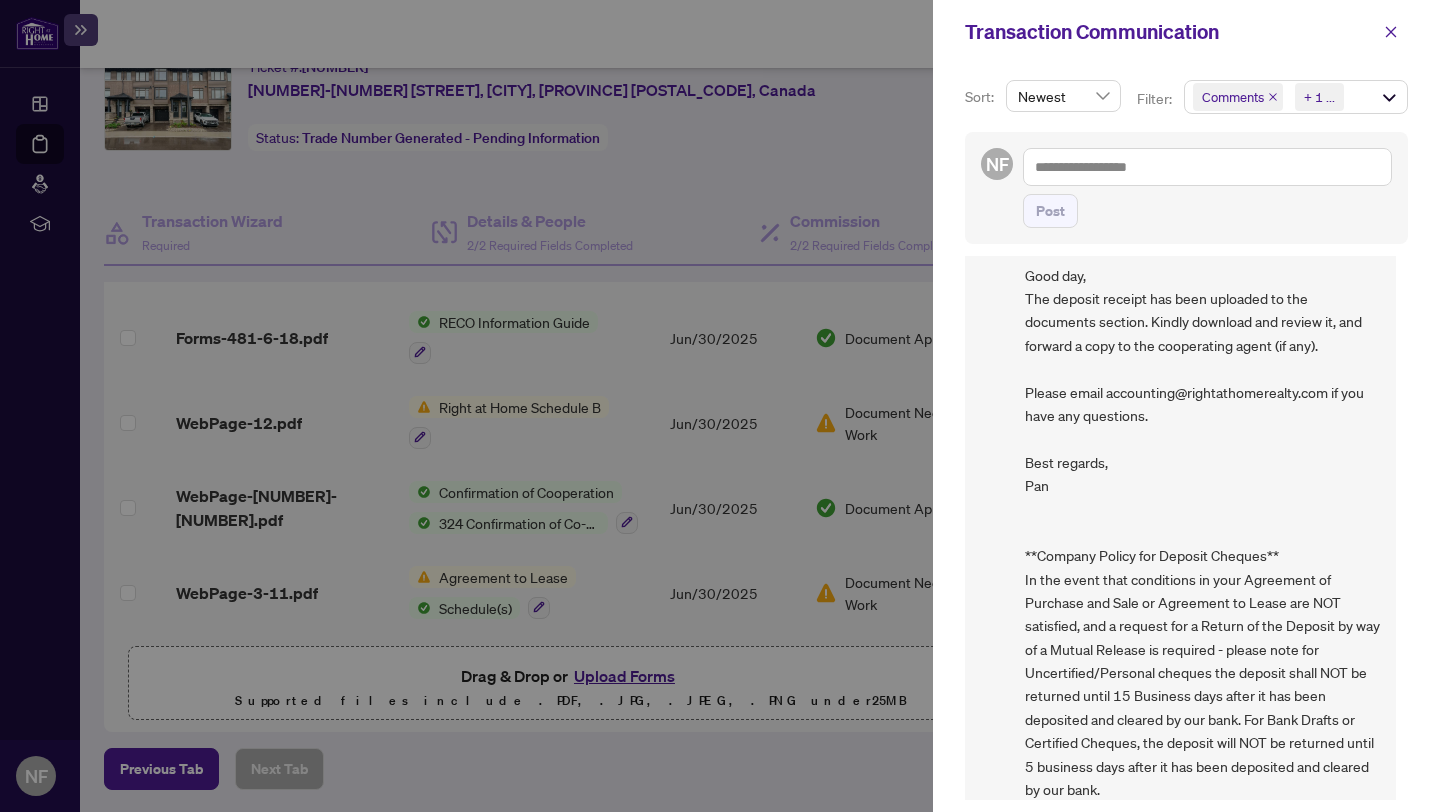 scroll, scrollTop: 942, scrollLeft: 0, axis: vertical 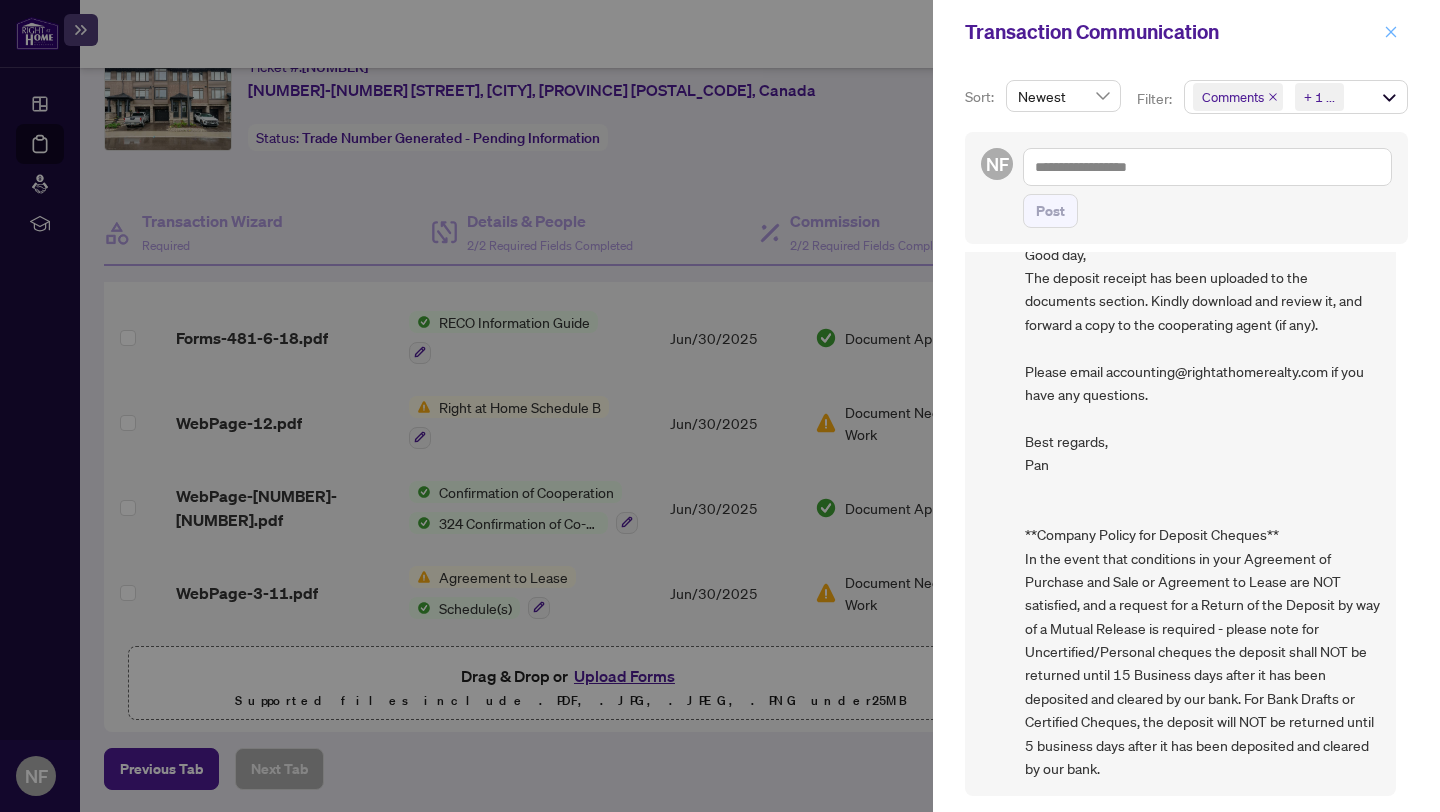 click at bounding box center [1391, 32] 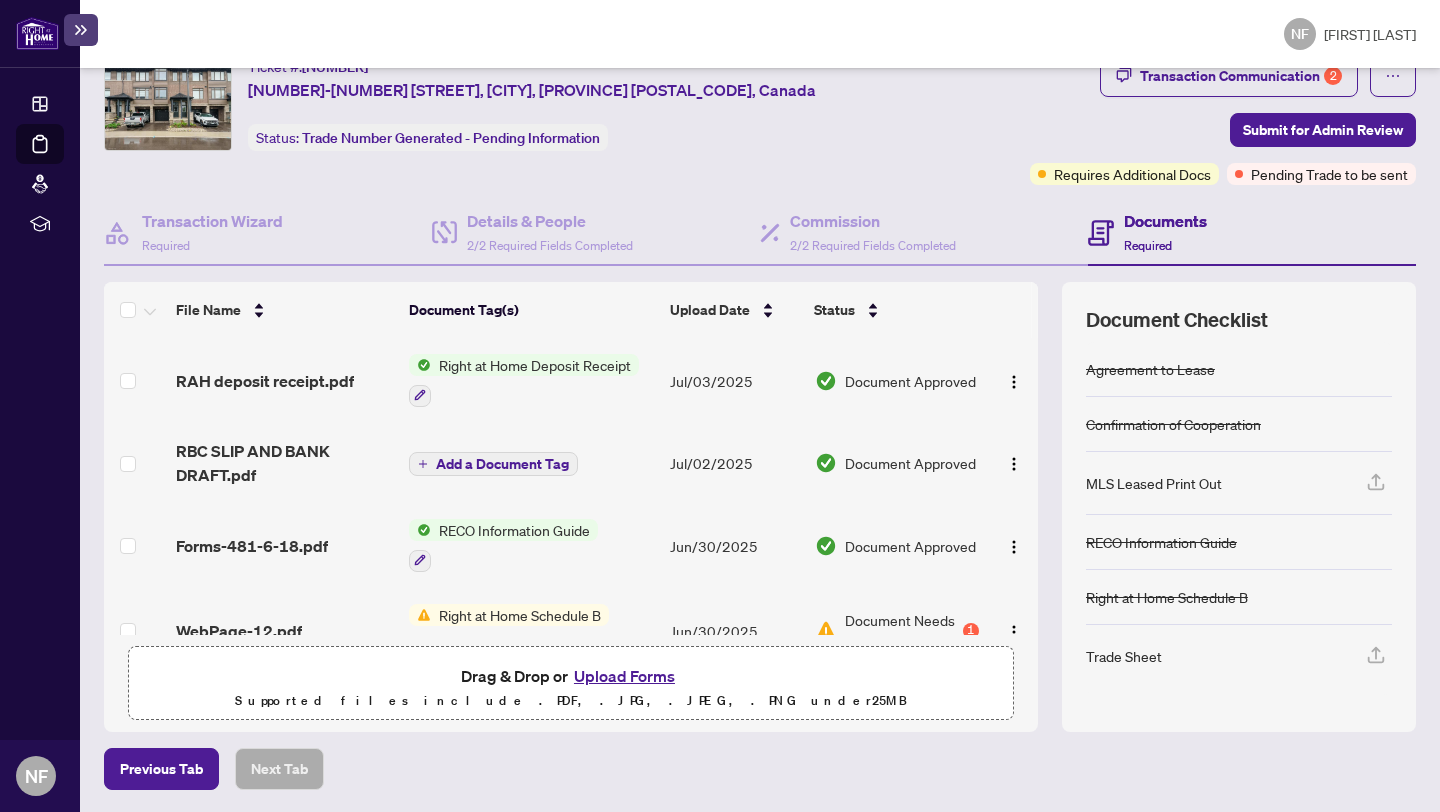 scroll, scrollTop: 209, scrollLeft: 0, axis: vertical 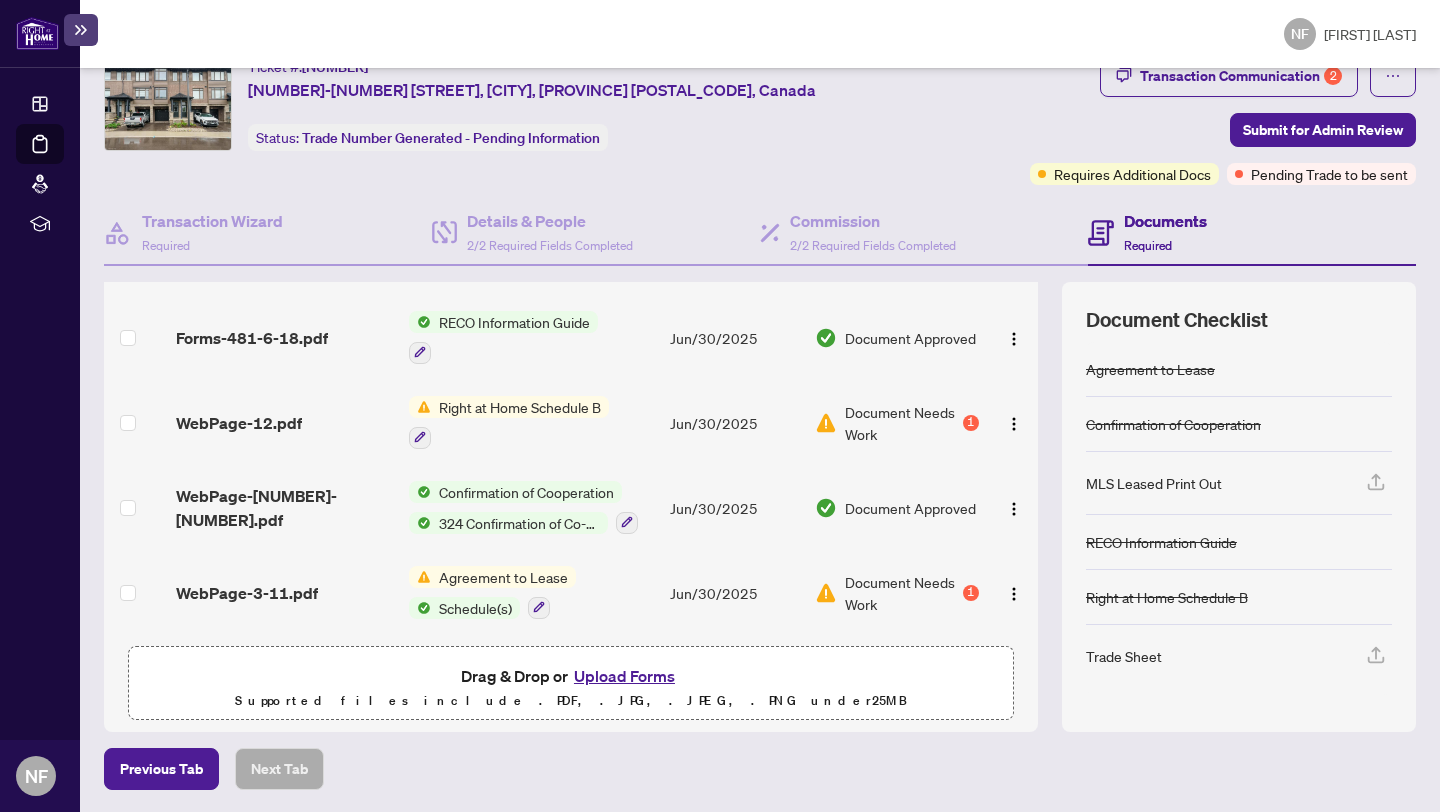 click on "Upload Forms" at bounding box center [624, 676] 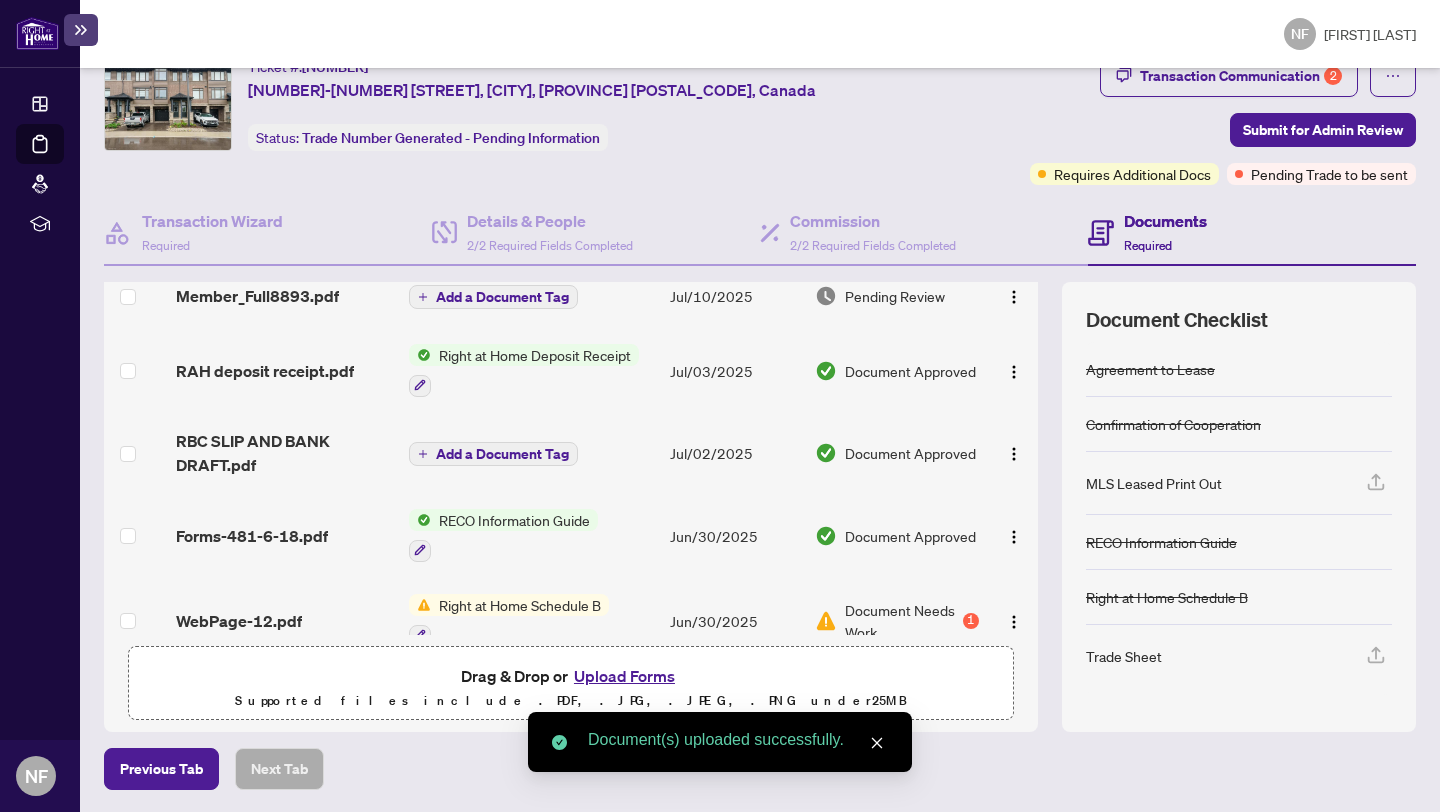 scroll, scrollTop: 0, scrollLeft: 0, axis: both 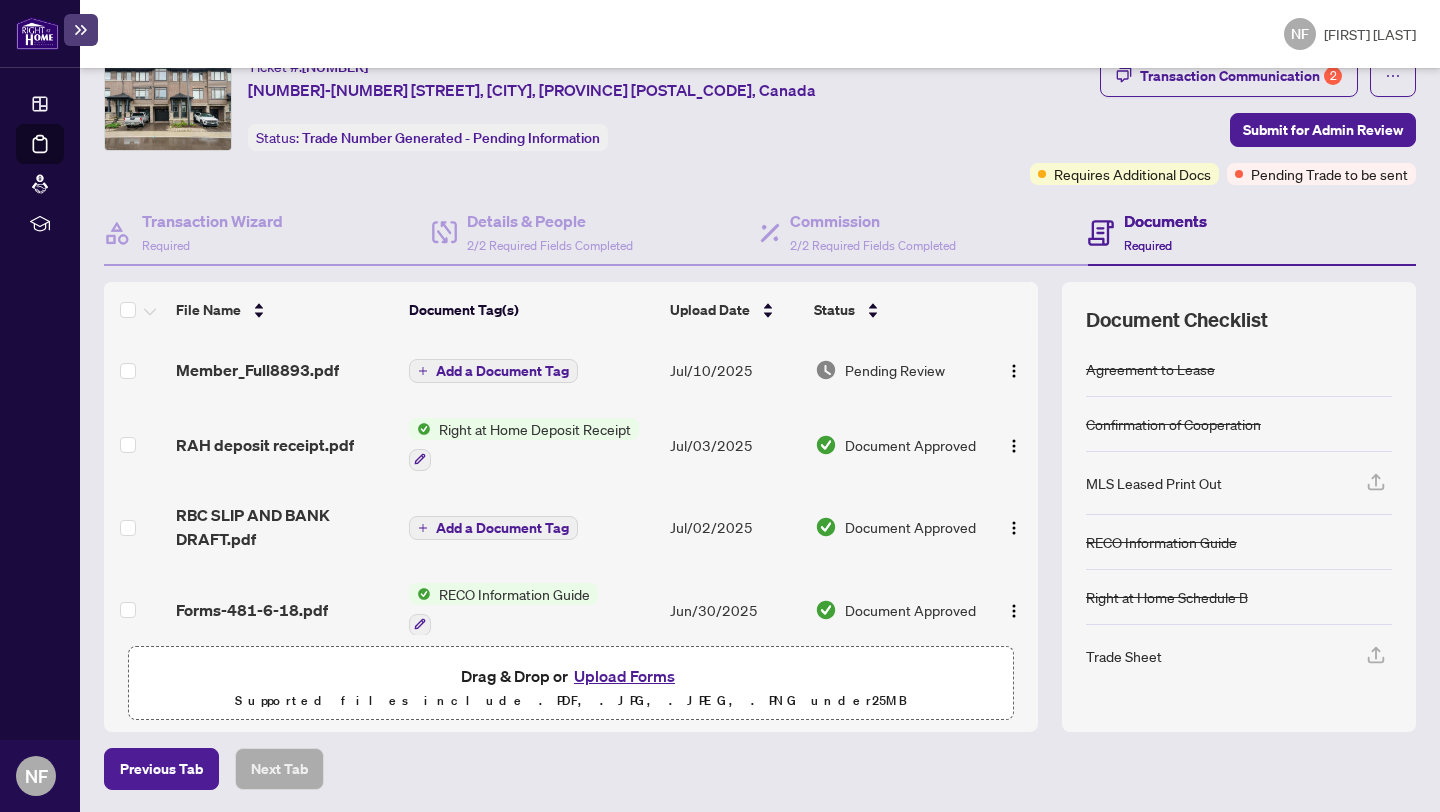 click on "Add a Document Tag" at bounding box center [502, 371] 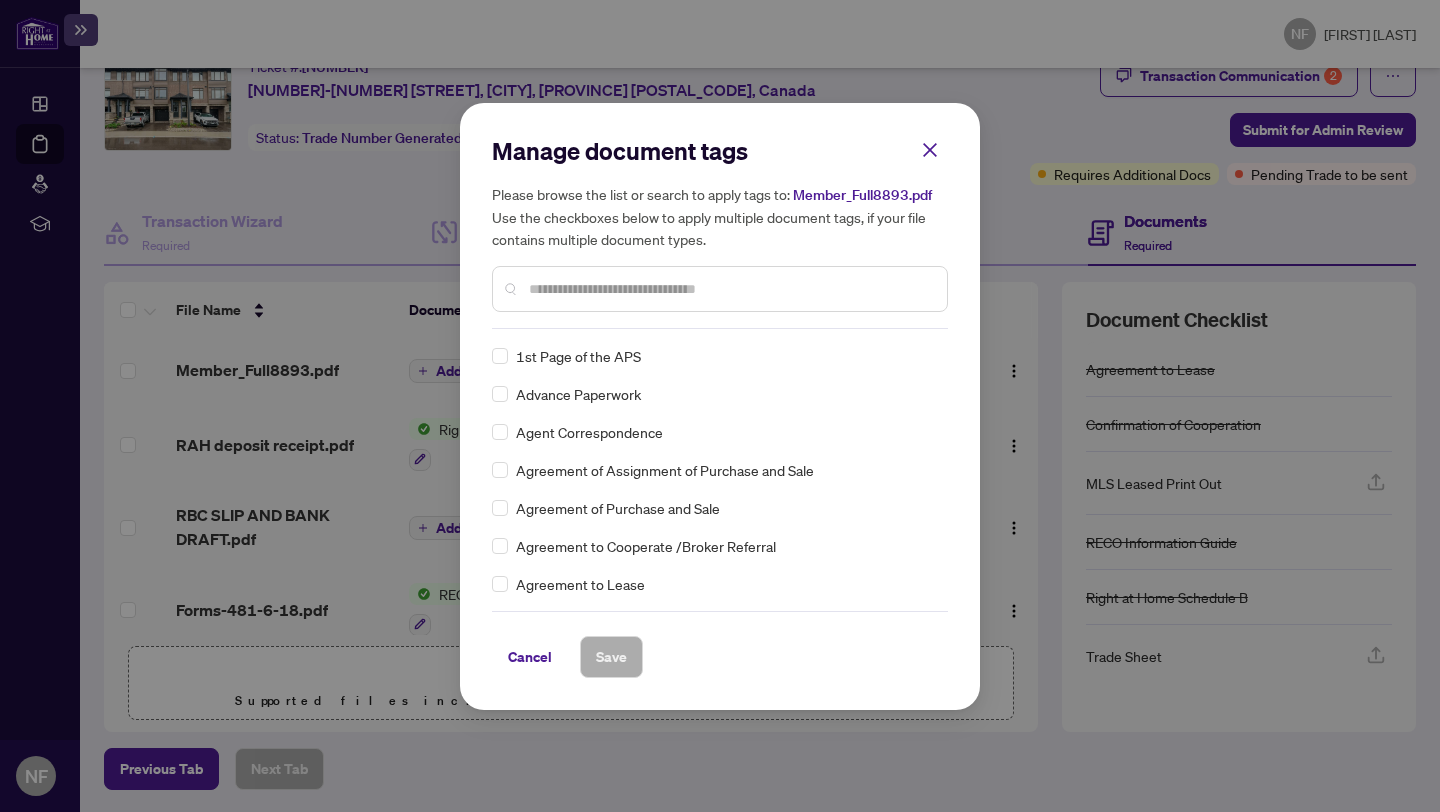 click at bounding box center [730, 289] 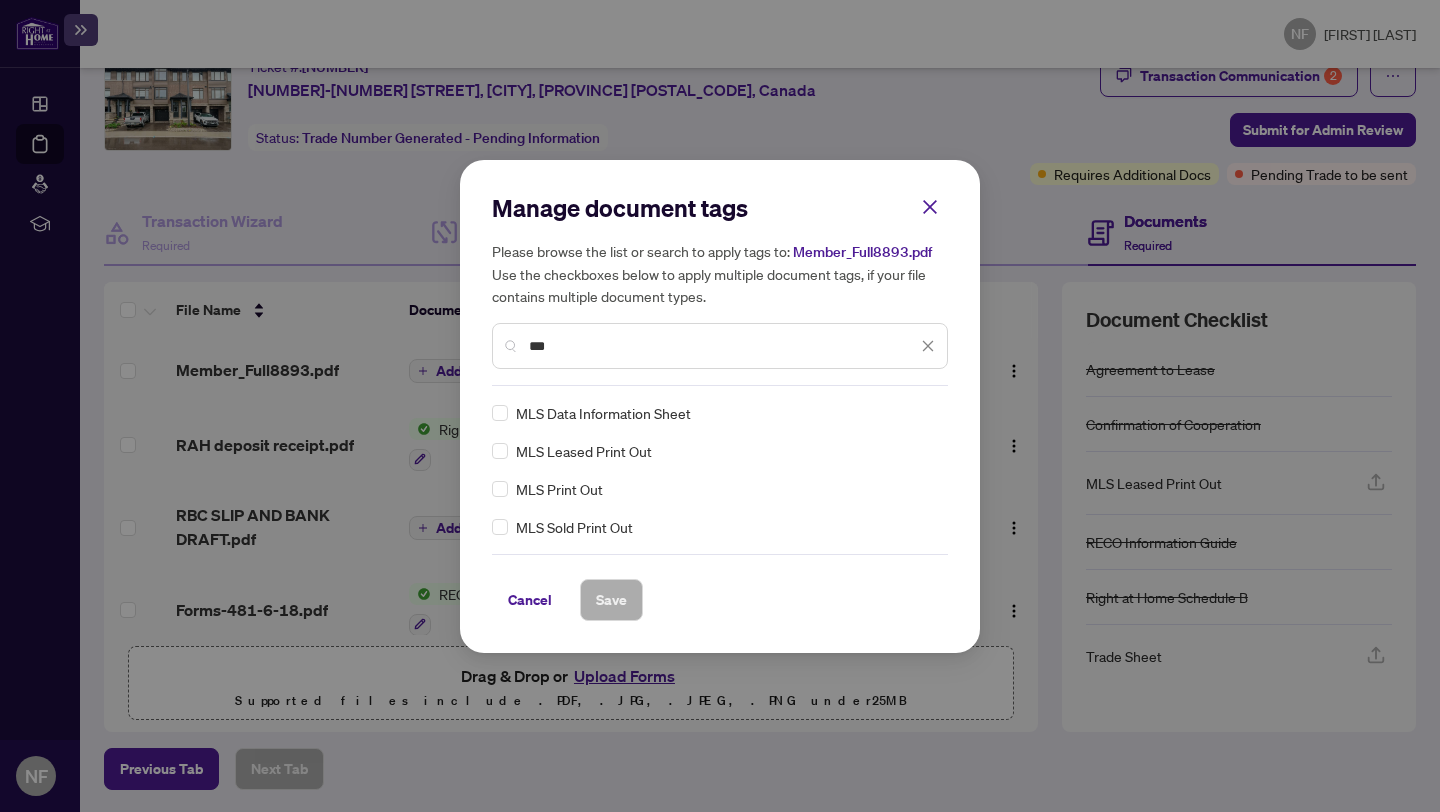 type on "***" 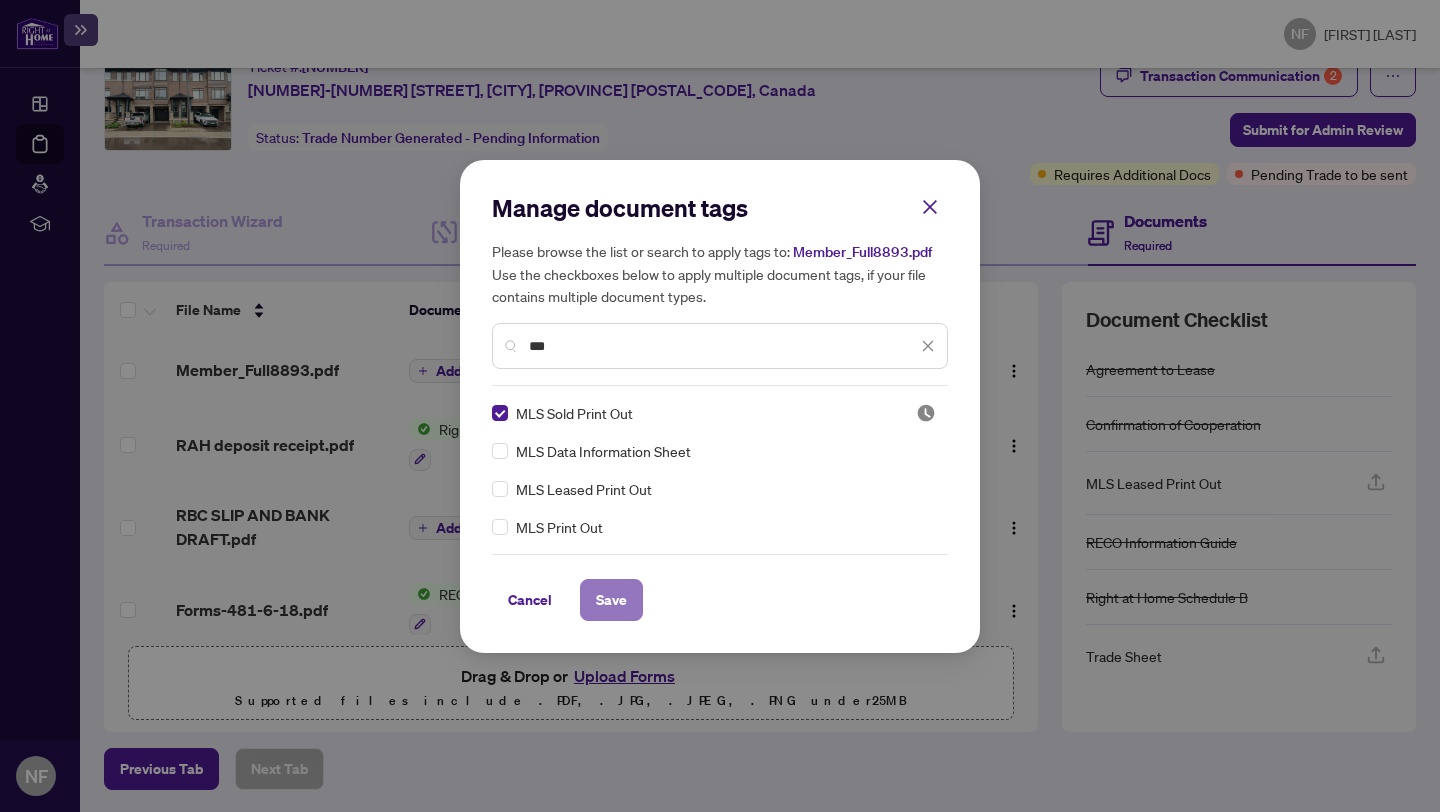 click on "Save" at bounding box center [611, 600] 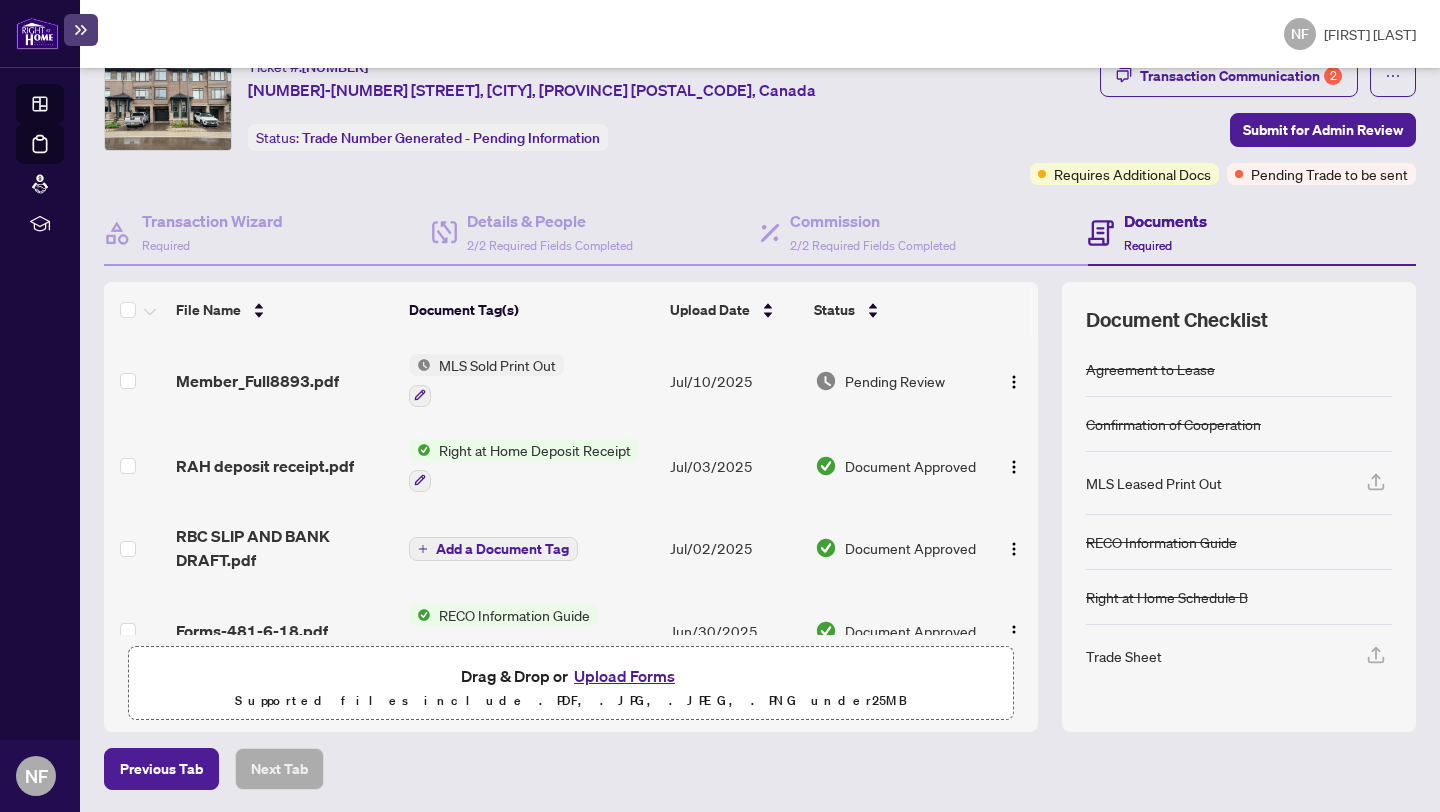 click on "Dashboard" at bounding box center [62, 107] 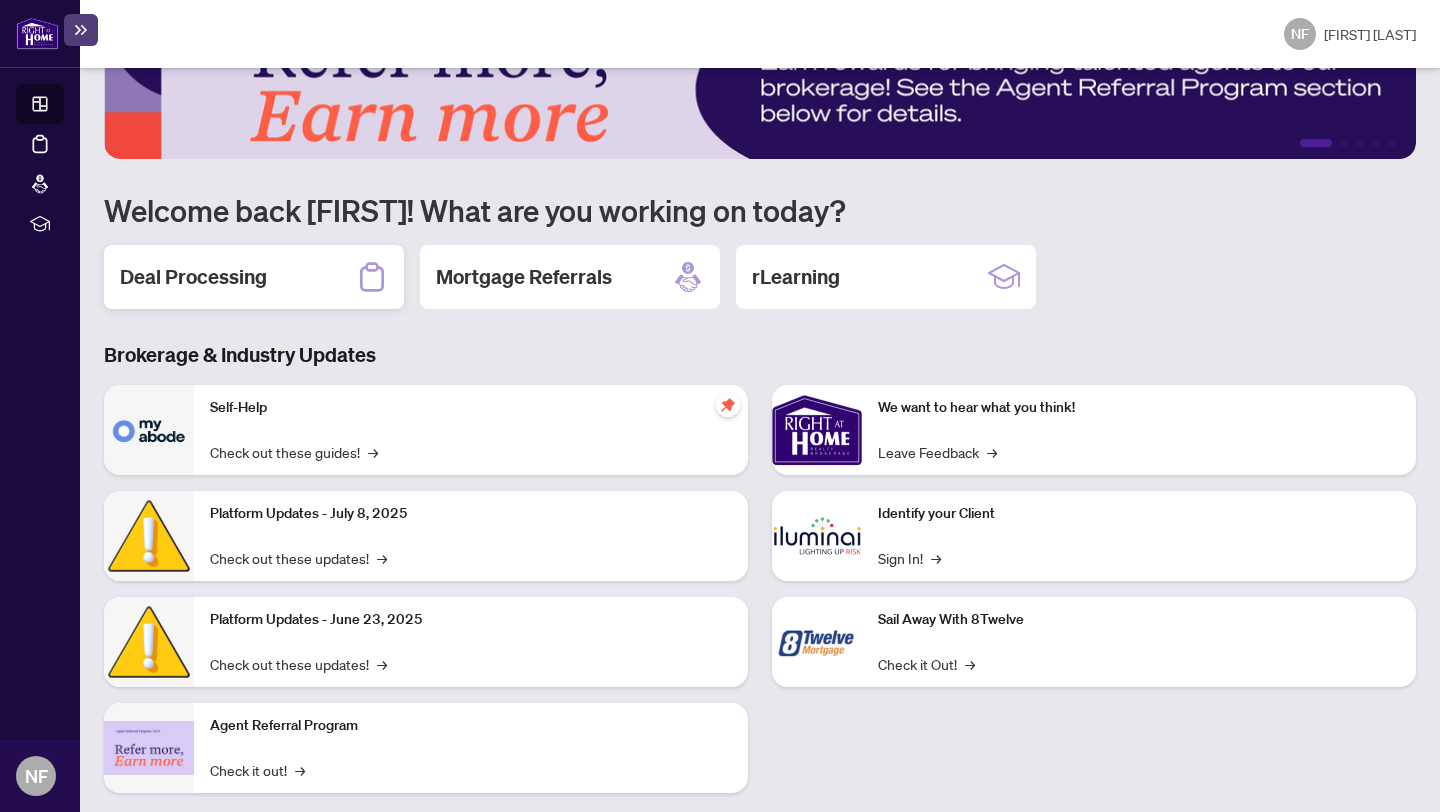 click on "Deal Processing" at bounding box center [254, 277] 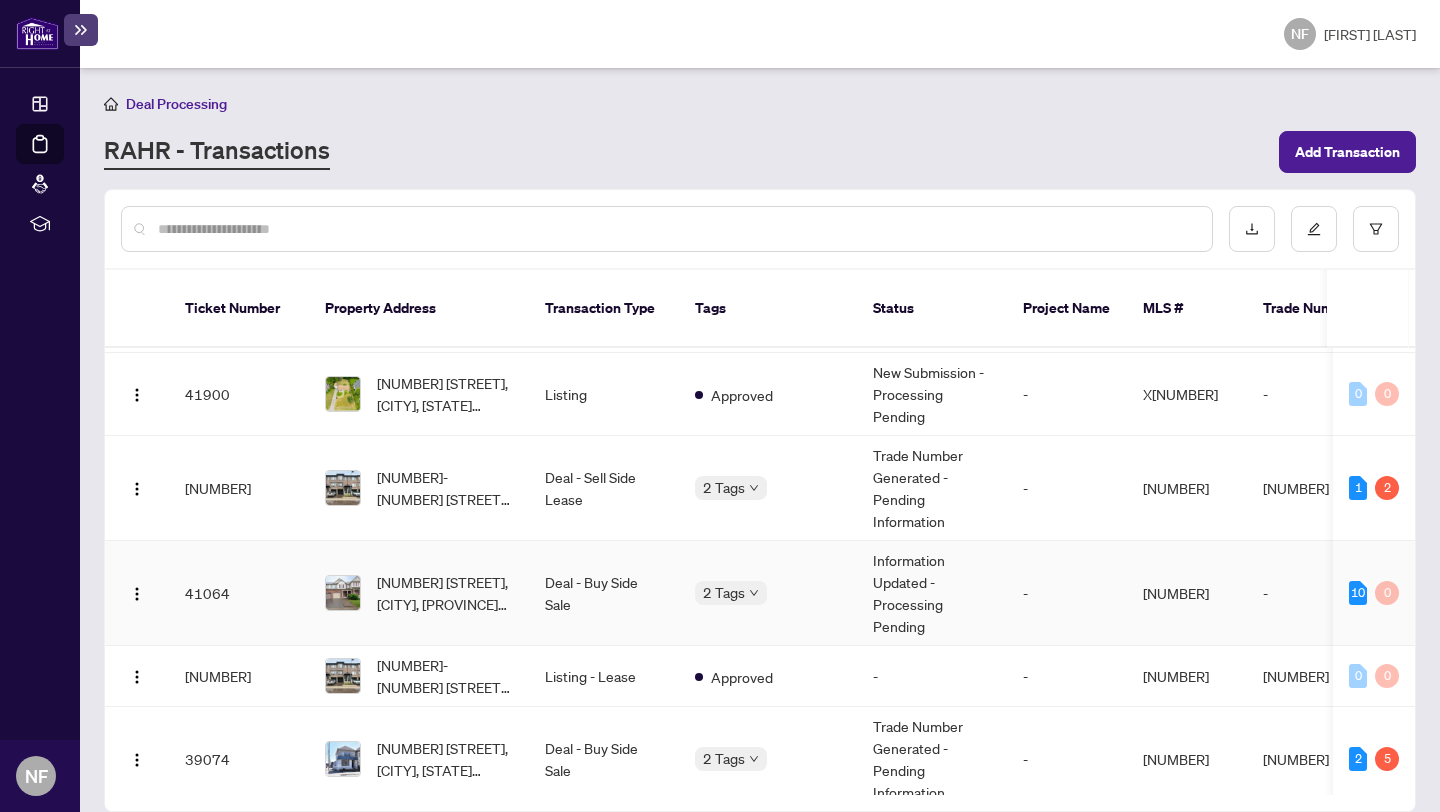 scroll, scrollTop: 144, scrollLeft: 0, axis: vertical 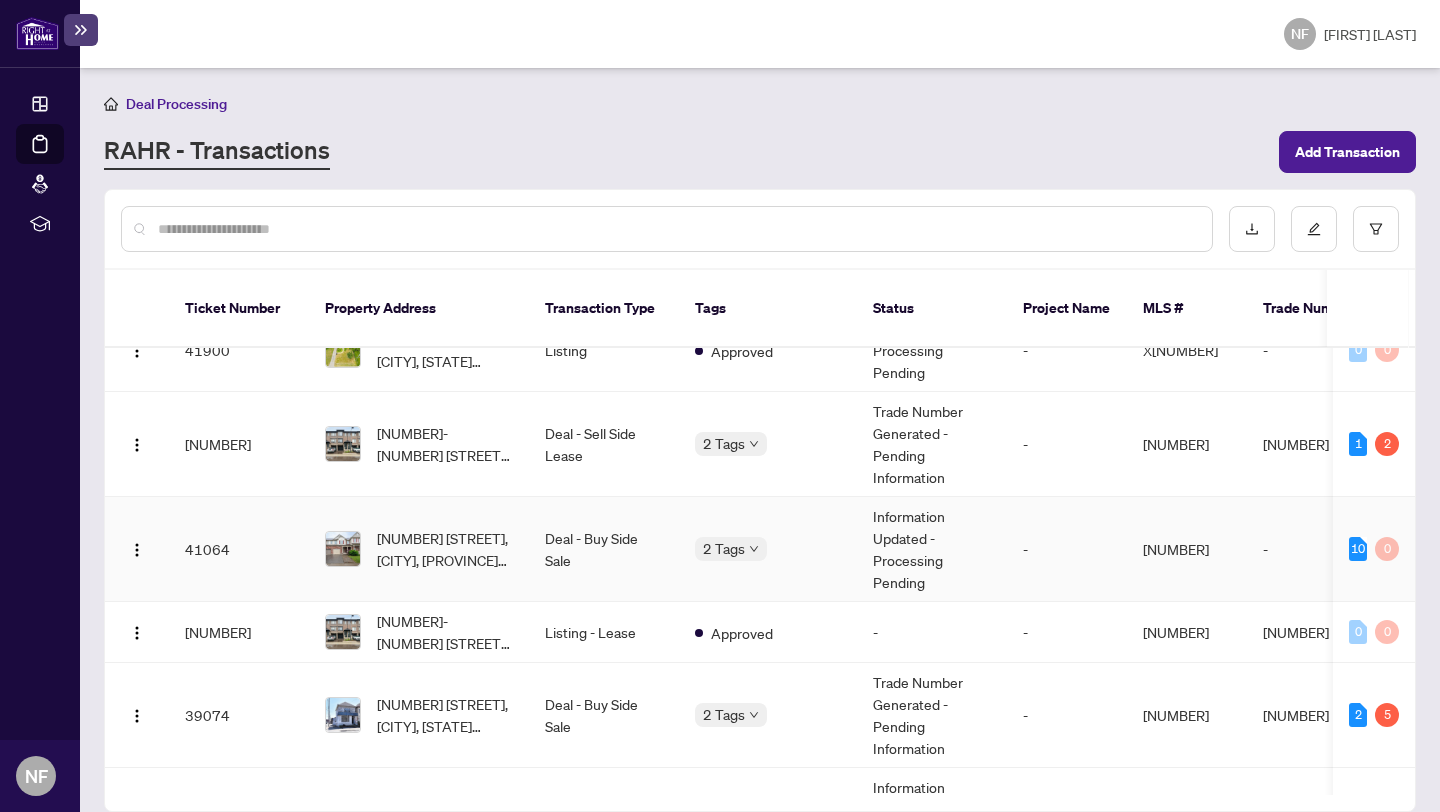 click on "Deal - Buy Side Sale" at bounding box center (604, 549) 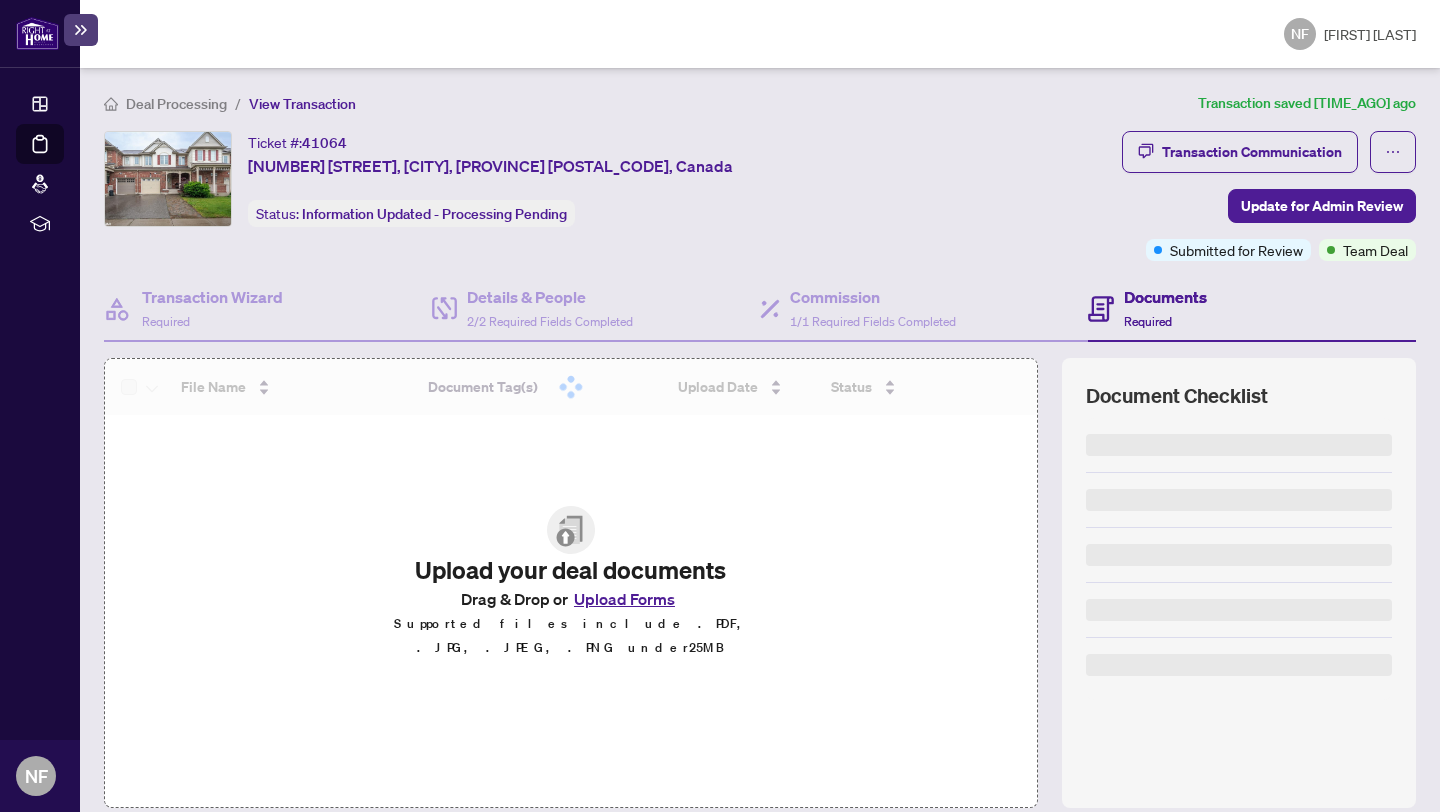 scroll, scrollTop: 76, scrollLeft: 0, axis: vertical 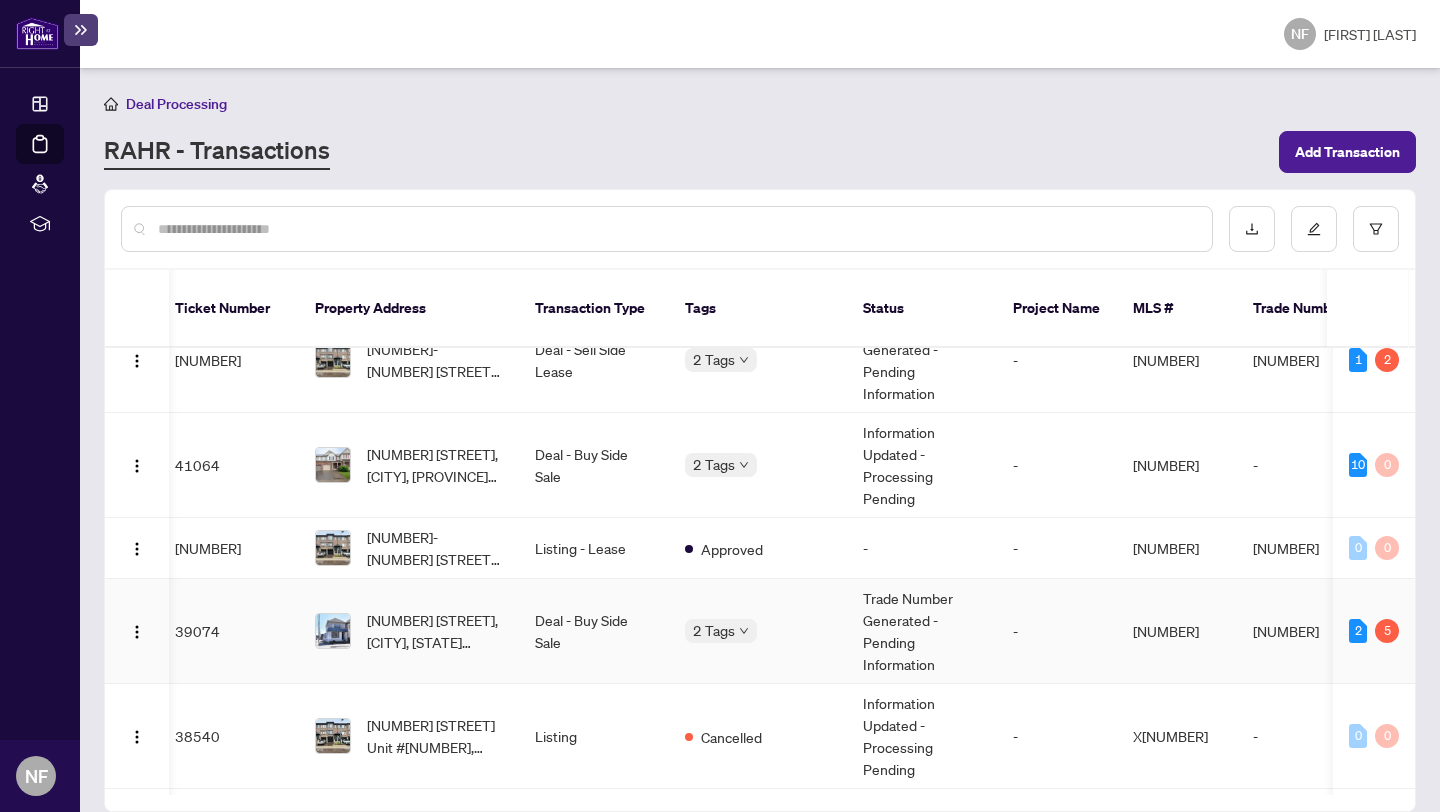 click on "-" at bounding box center [1057, 631] 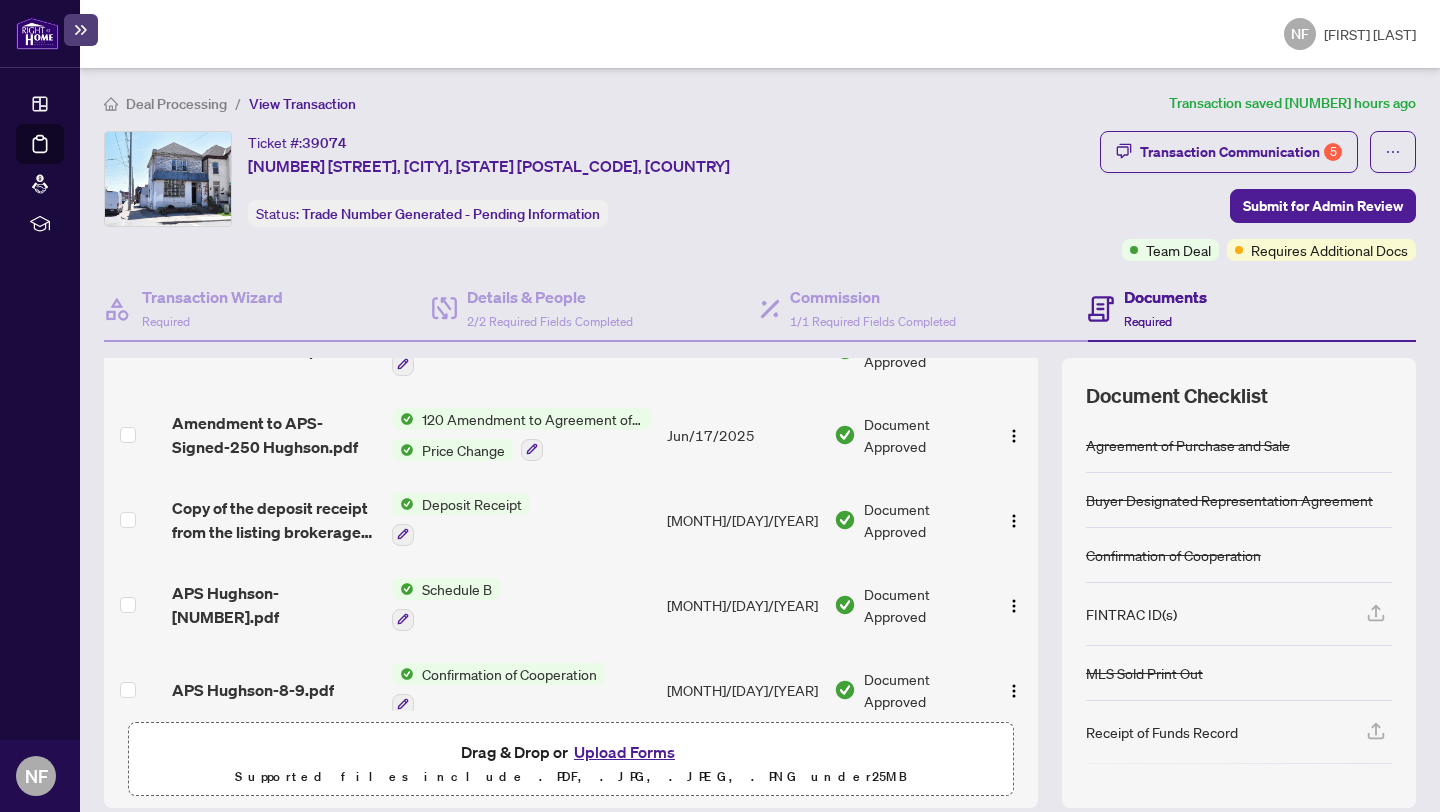 scroll, scrollTop: 625, scrollLeft: 0, axis: vertical 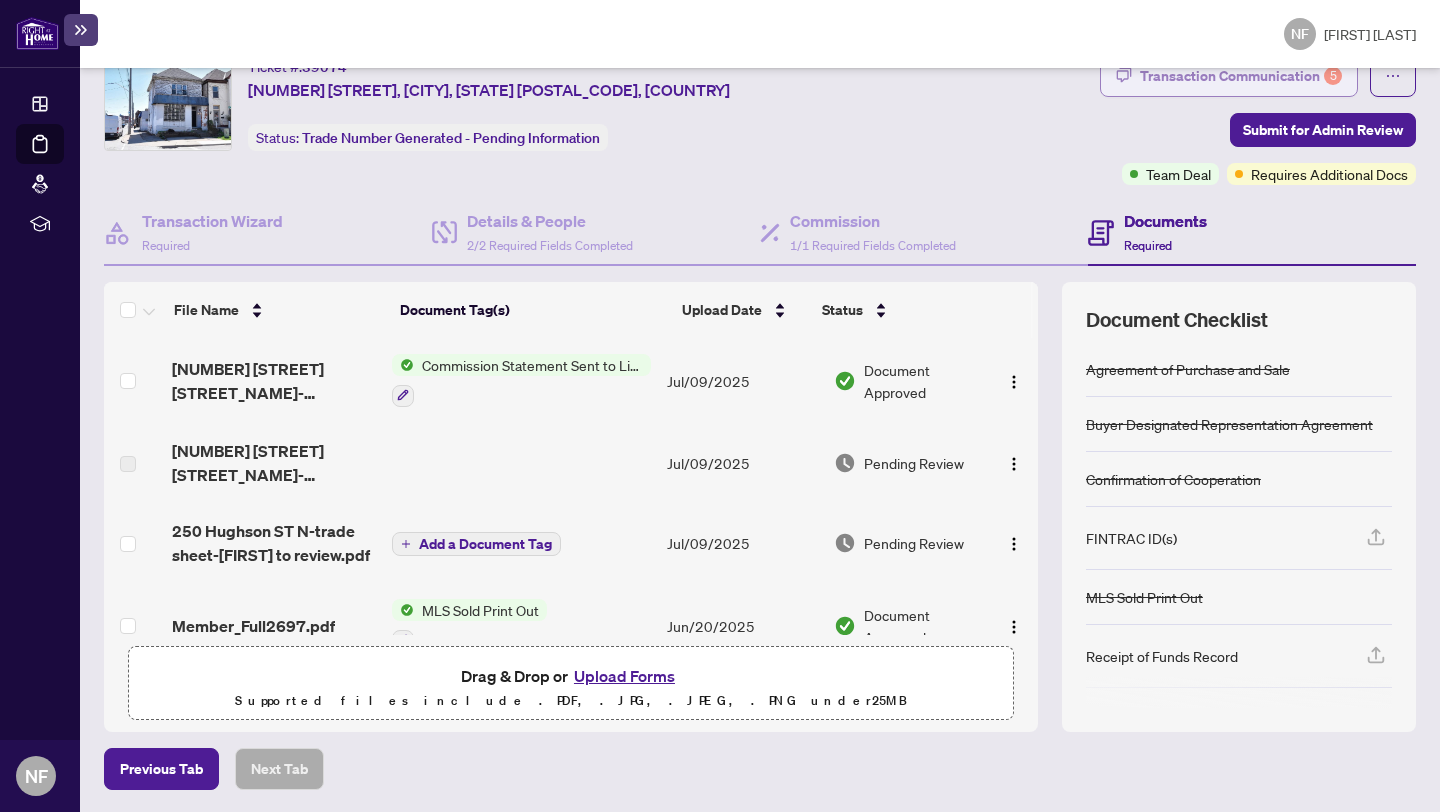 click on "Transaction Communication 5" at bounding box center (1241, 76) 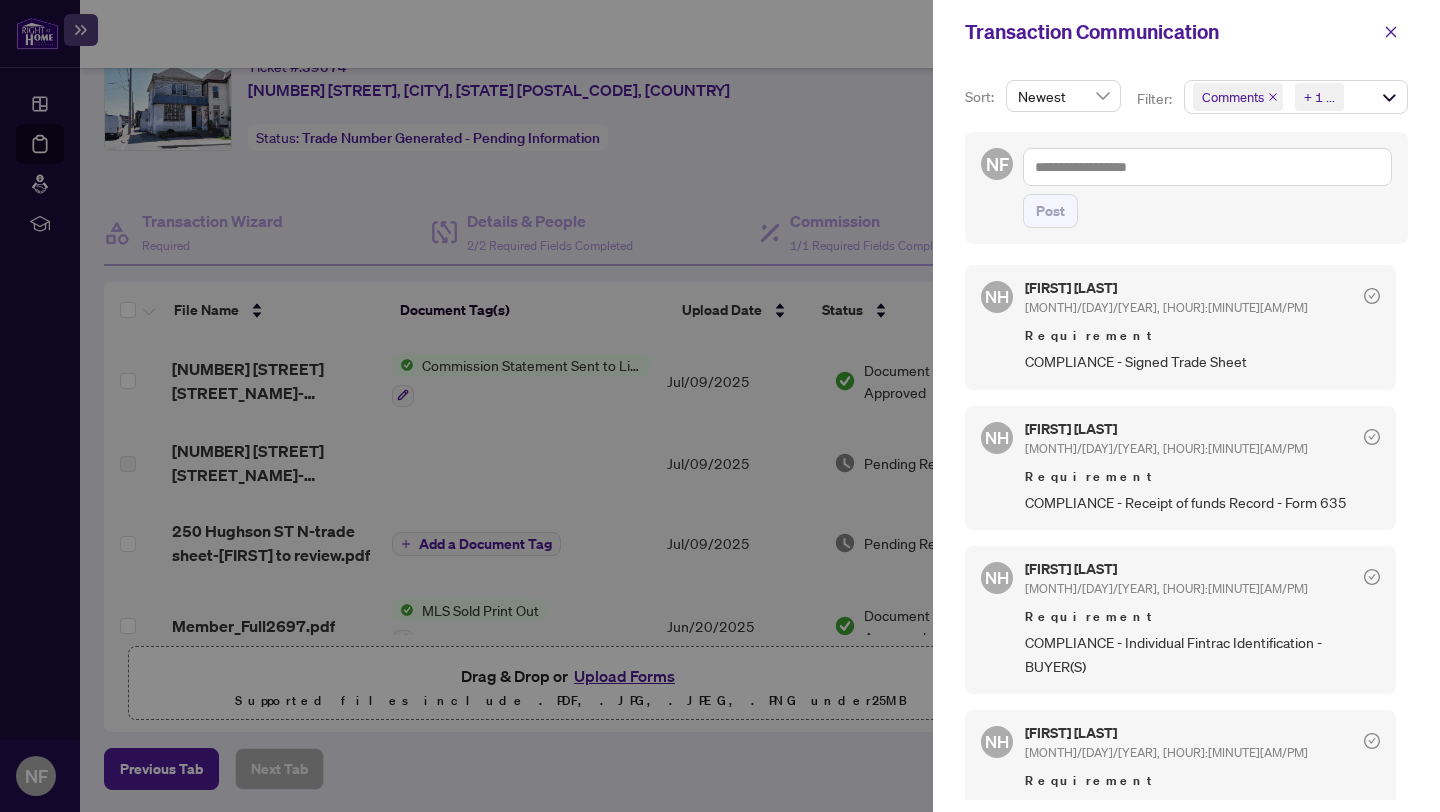 scroll, scrollTop: 306, scrollLeft: 0, axis: vertical 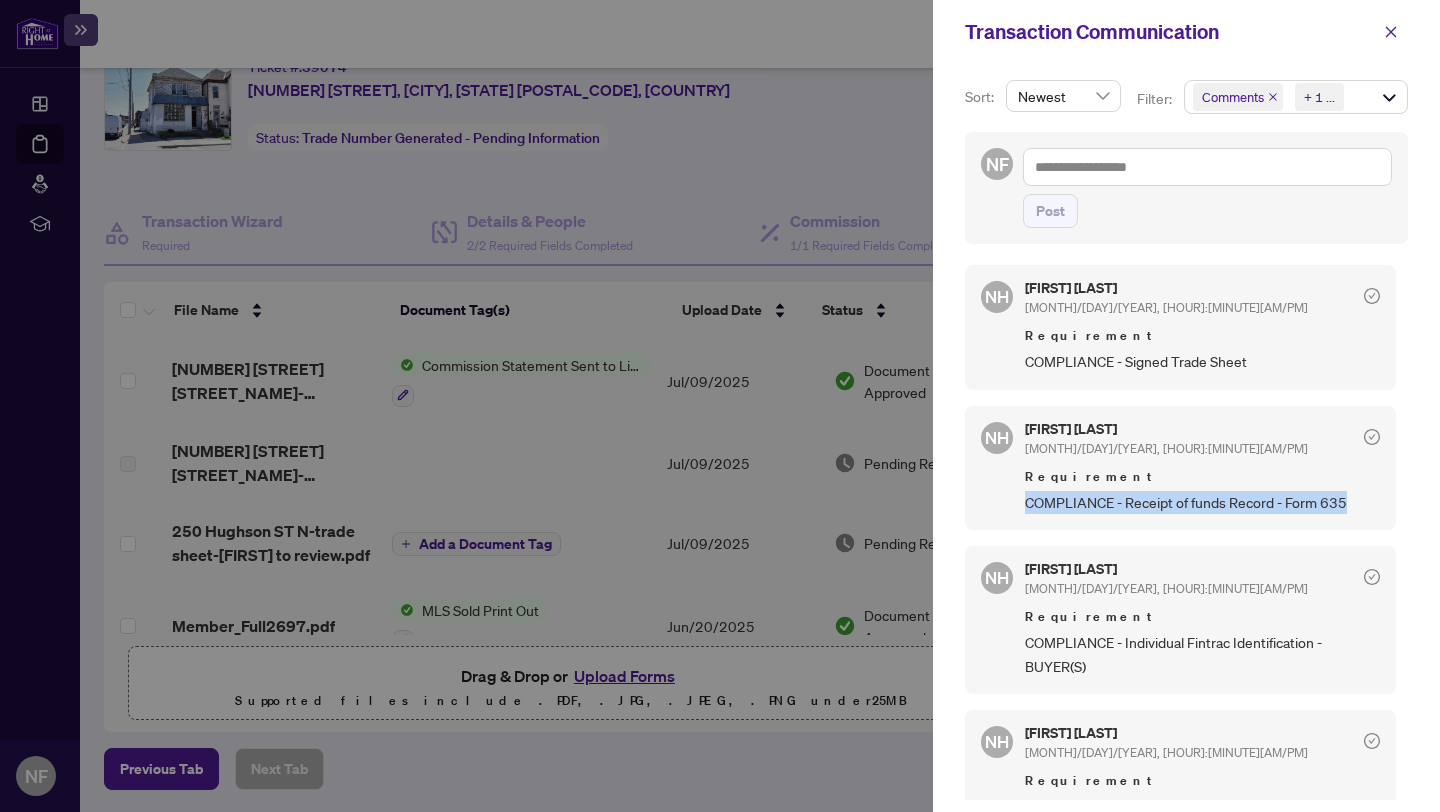drag, startPoint x: 1023, startPoint y: 496, endPoint x: 1385, endPoint y: 508, distance: 362.19885 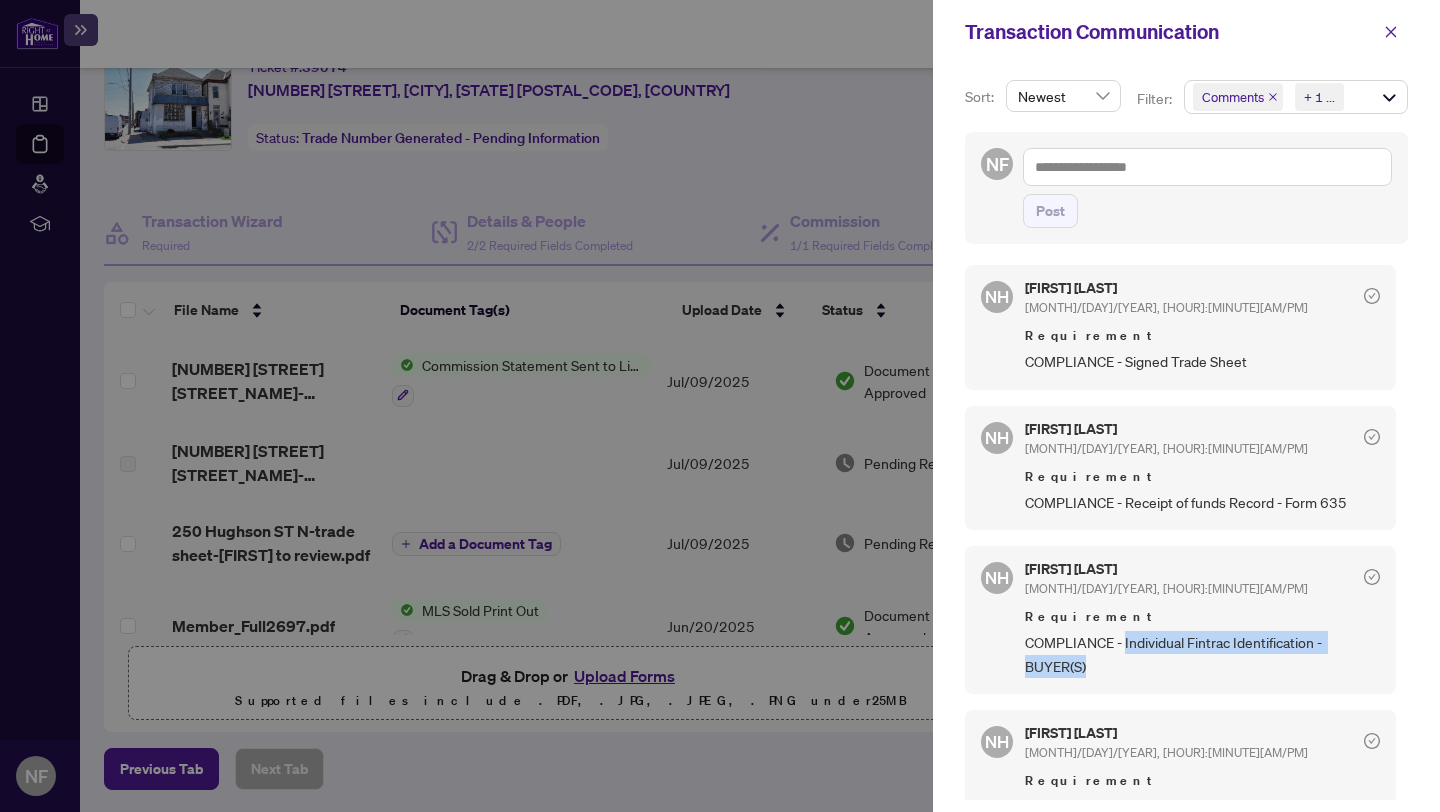 drag, startPoint x: 1123, startPoint y: 638, endPoint x: 1160, endPoint y: 659, distance: 42.544094 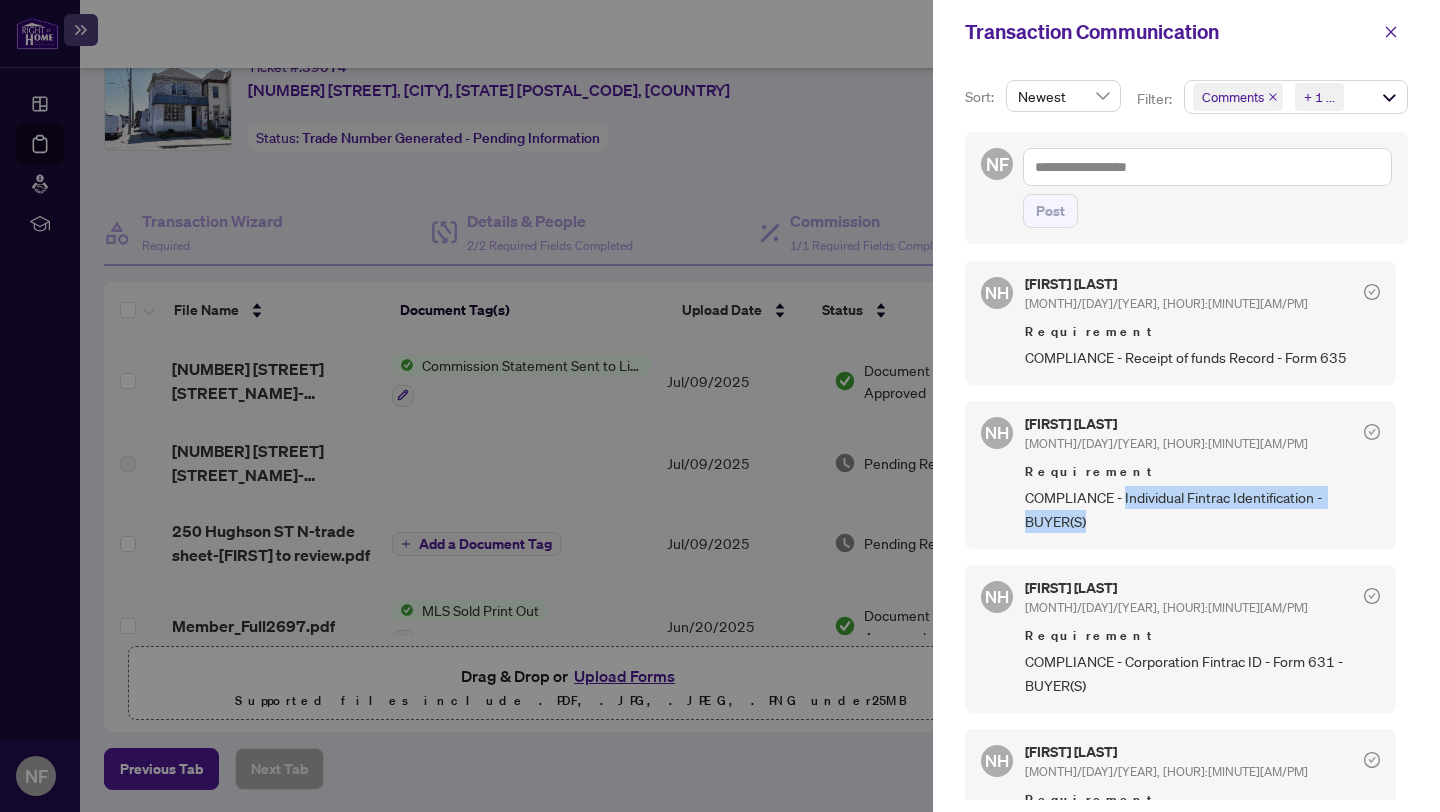 scroll, scrollTop: 457, scrollLeft: 0, axis: vertical 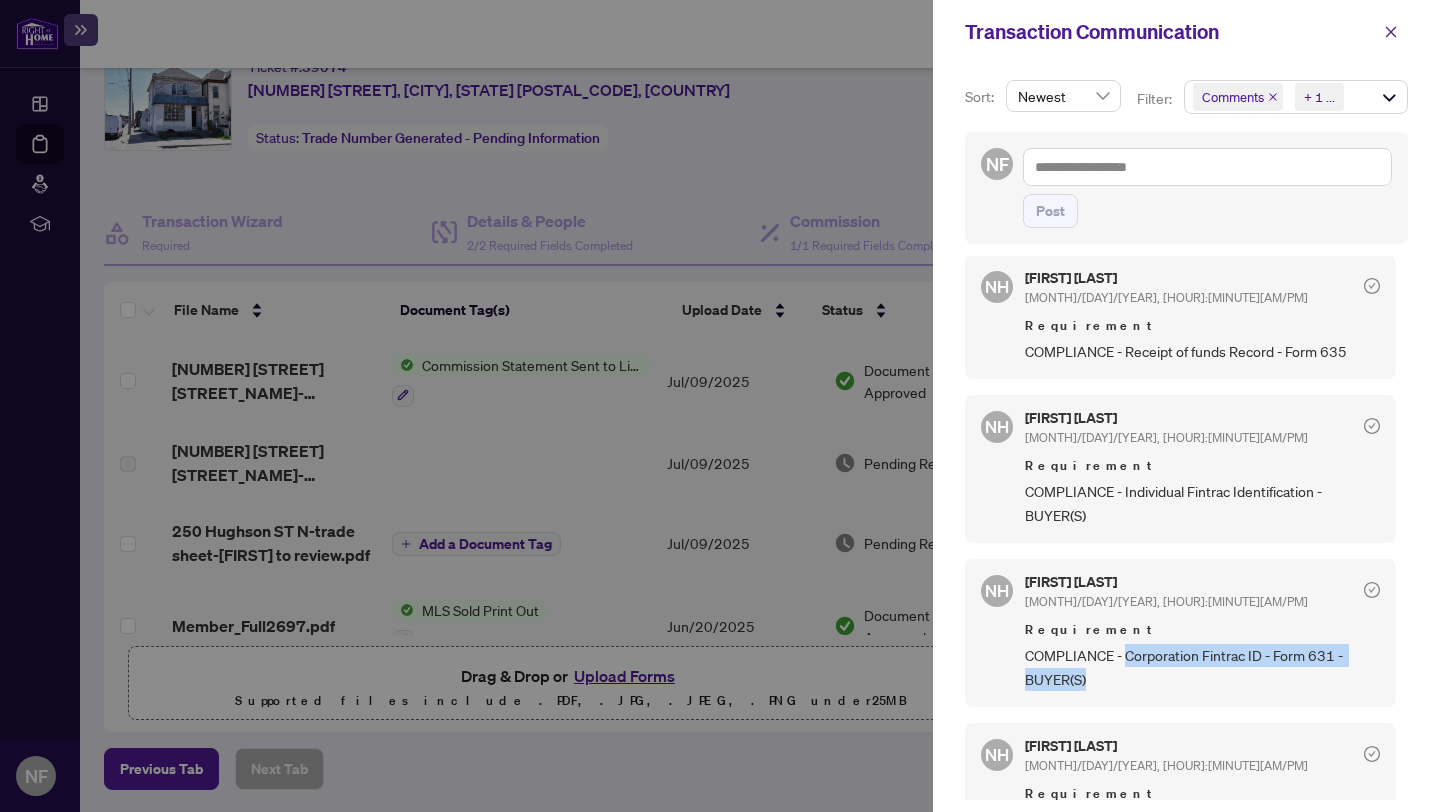 drag, startPoint x: 1127, startPoint y: 650, endPoint x: 1192, endPoint y: 694, distance: 78.492035 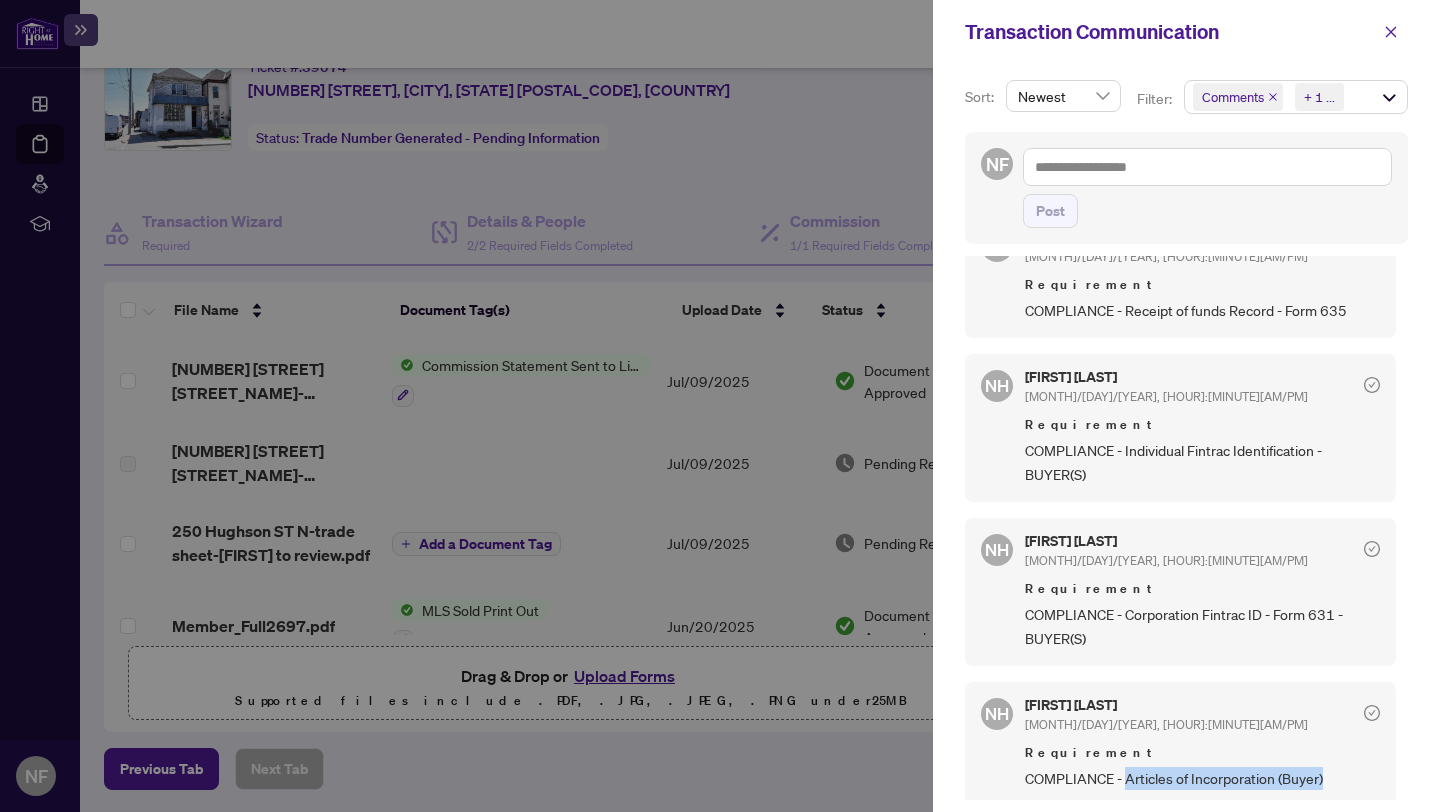 drag, startPoint x: 1126, startPoint y: 771, endPoint x: 1408, endPoint y: 790, distance: 282.63934 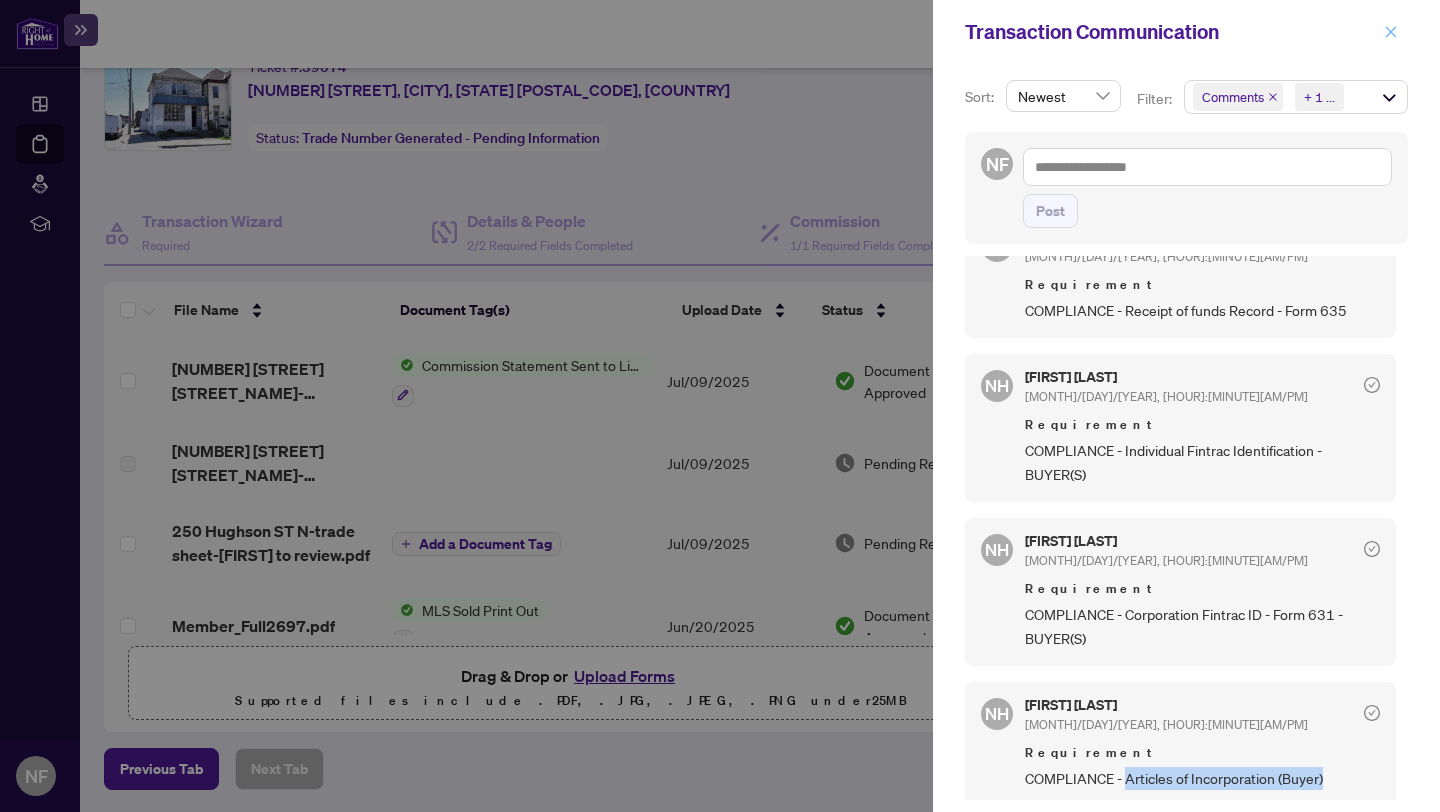 click 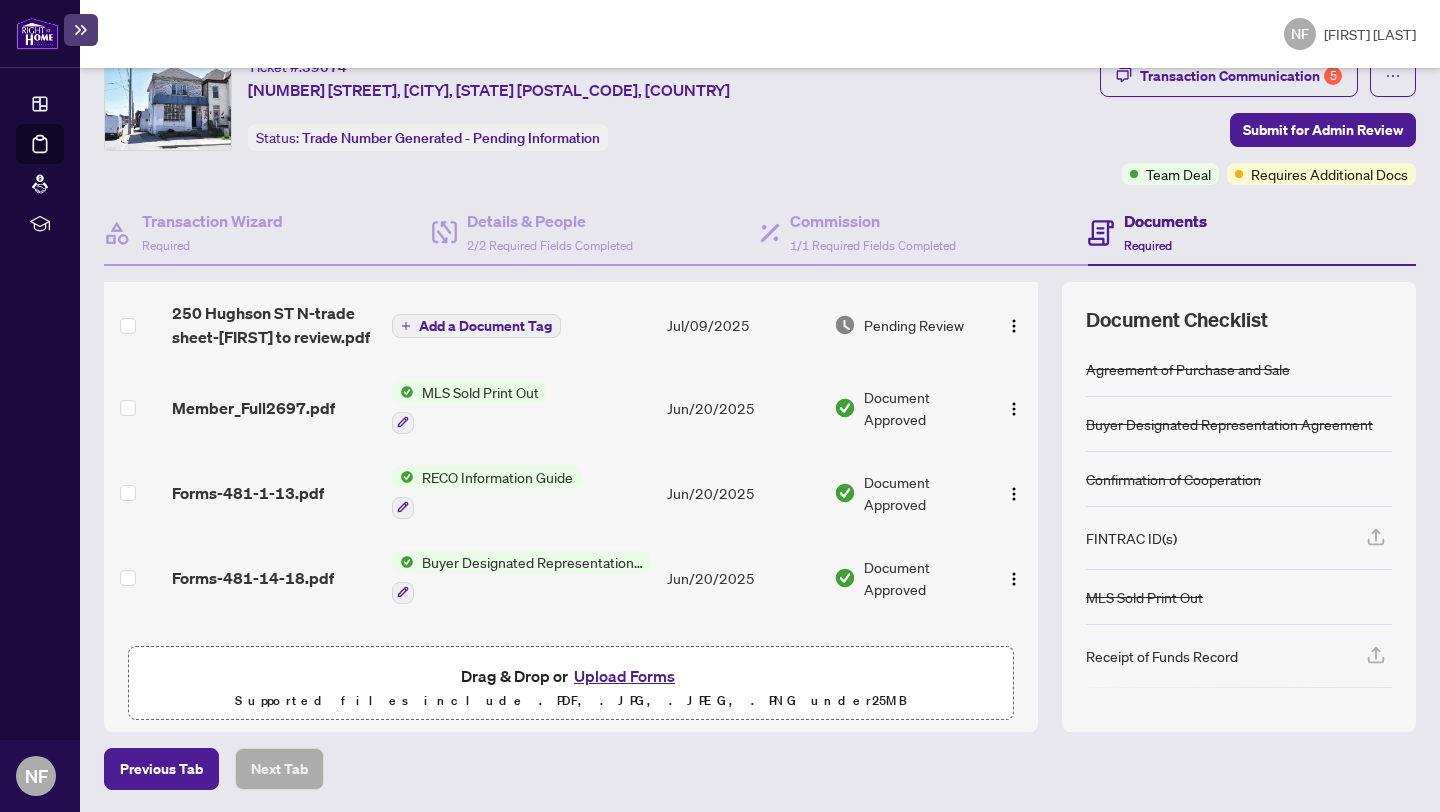 scroll, scrollTop: 0, scrollLeft: 0, axis: both 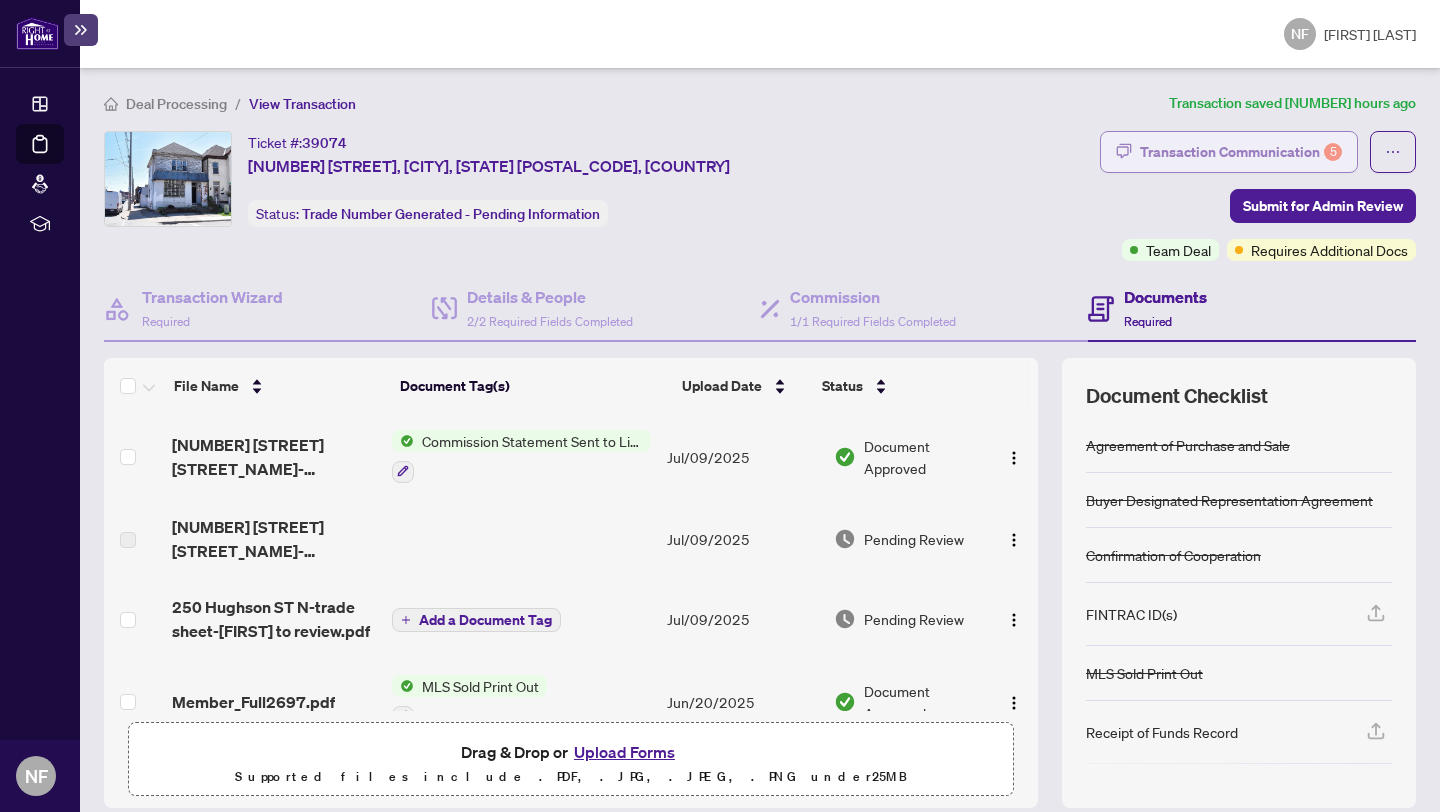 click on "Transaction Communication 5" at bounding box center [1241, 152] 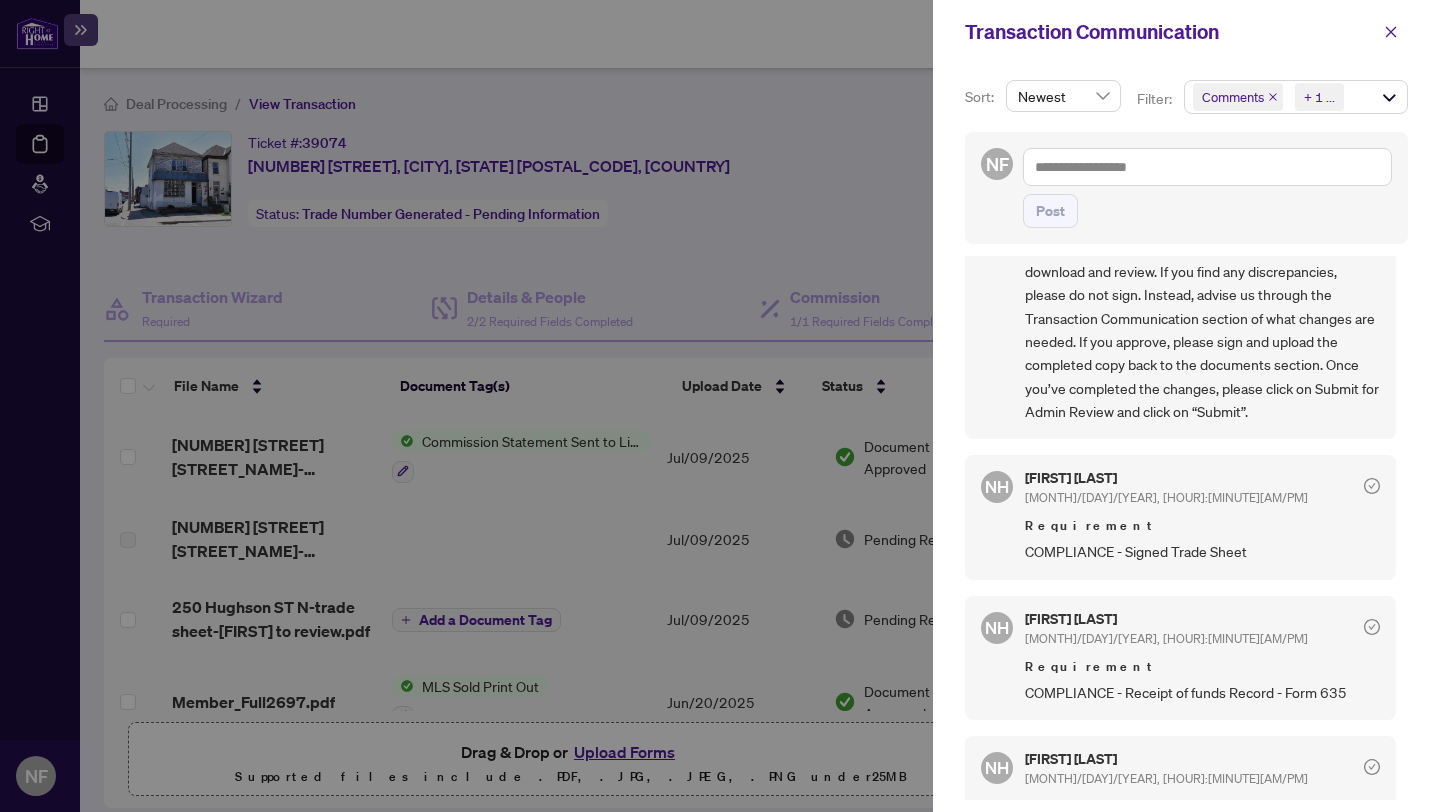 scroll, scrollTop: 154, scrollLeft: 0, axis: vertical 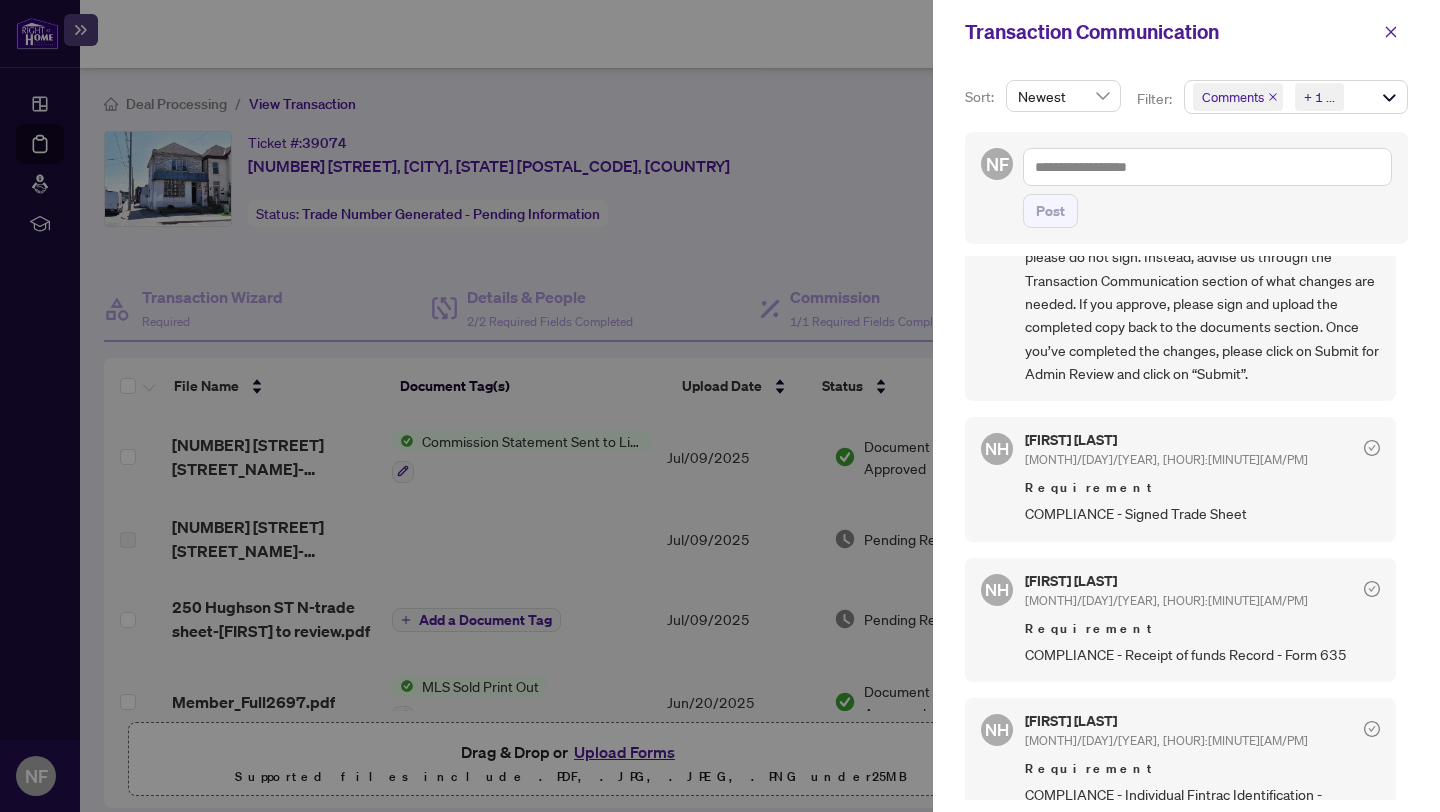 click at bounding box center (720, 406) 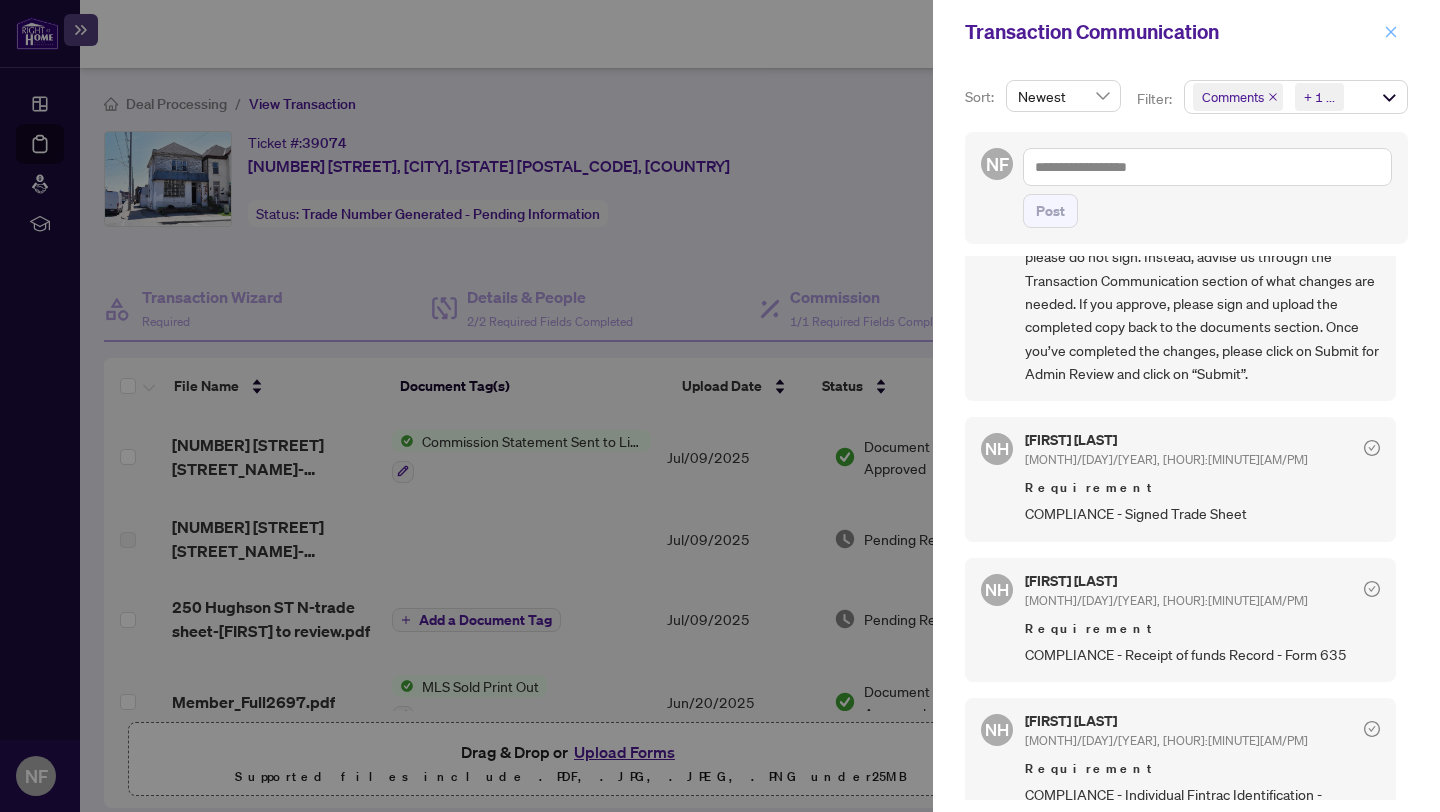 click 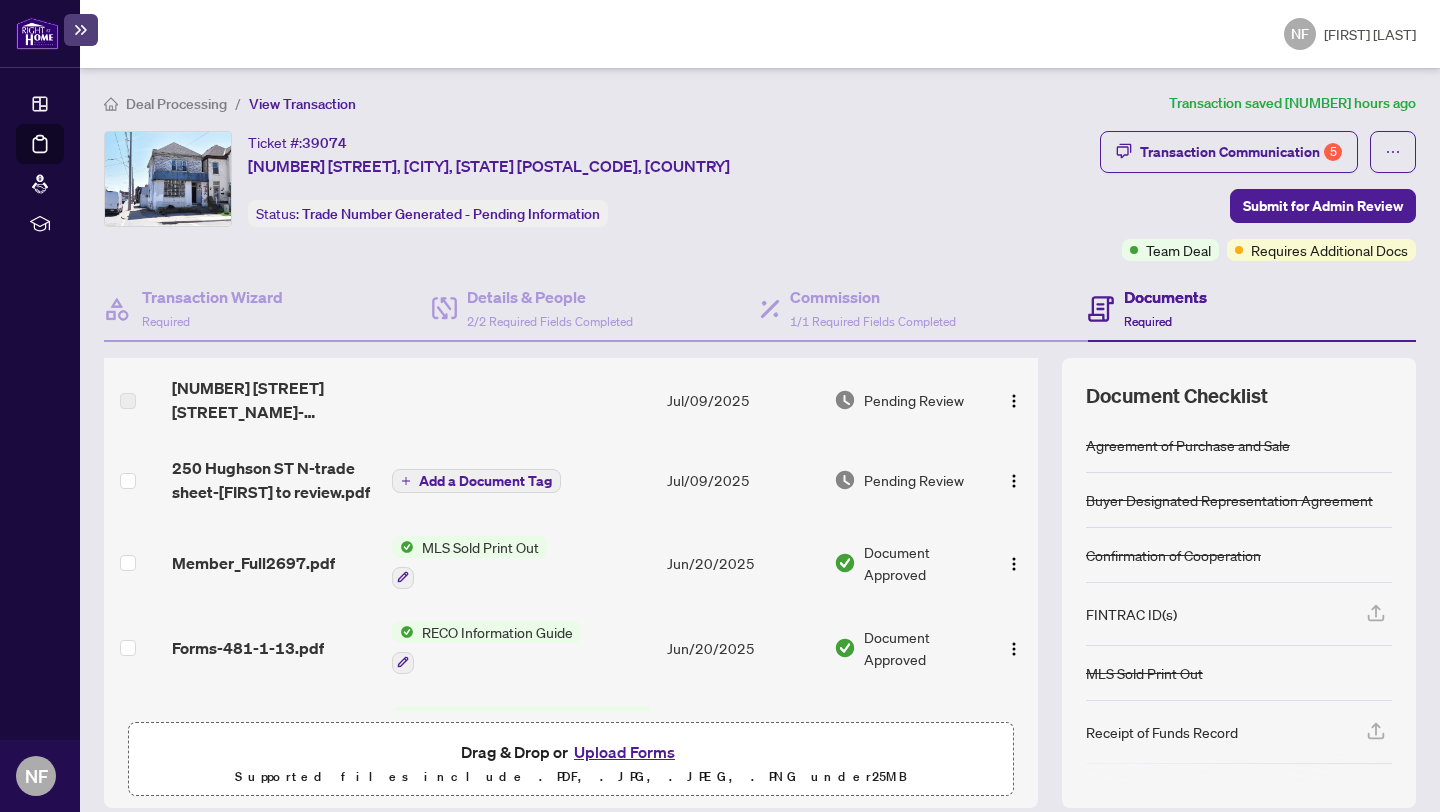 scroll, scrollTop: 138, scrollLeft: 0, axis: vertical 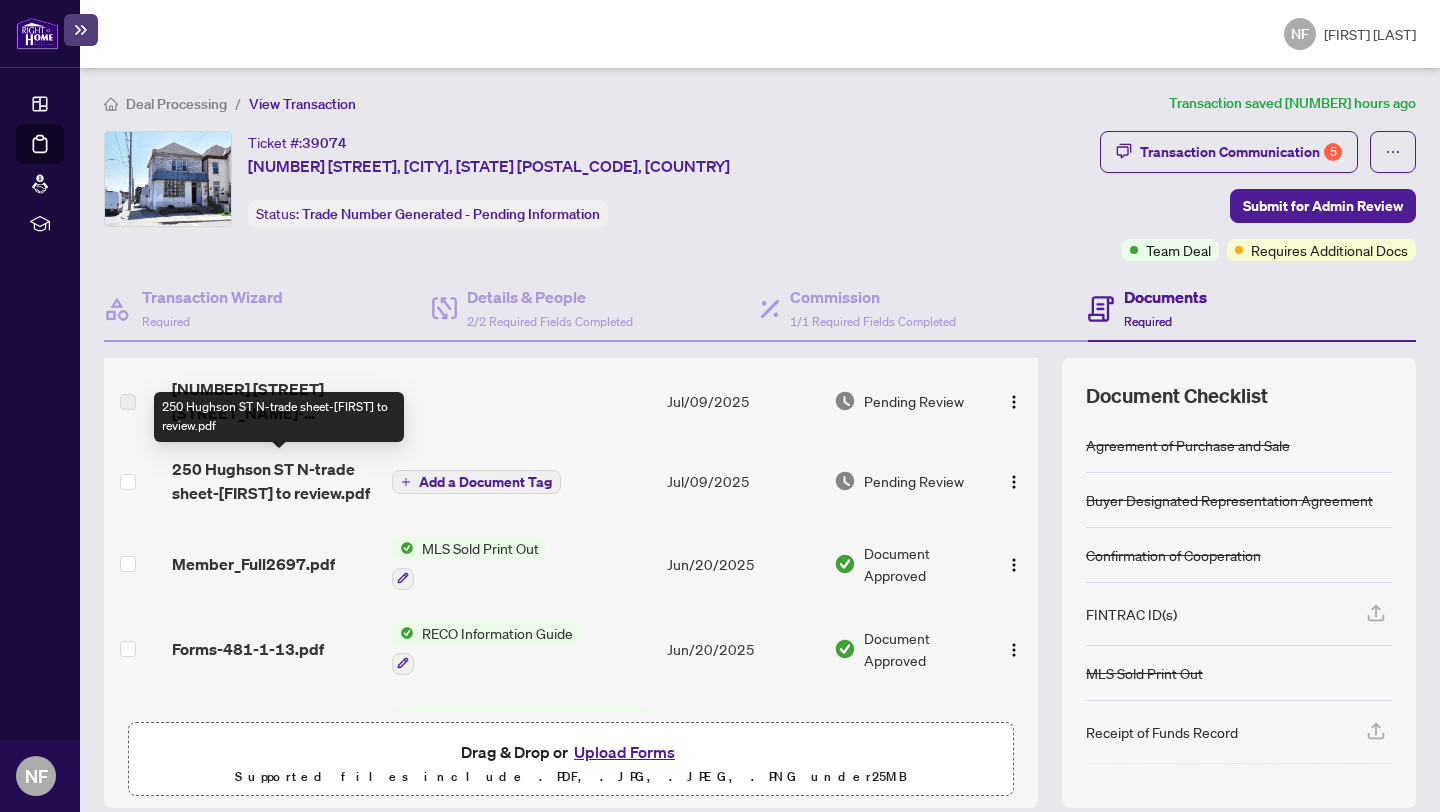 click on "250 Hughson ST N-trade sheet-[FIRST] to review.pdf" at bounding box center (274, 481) 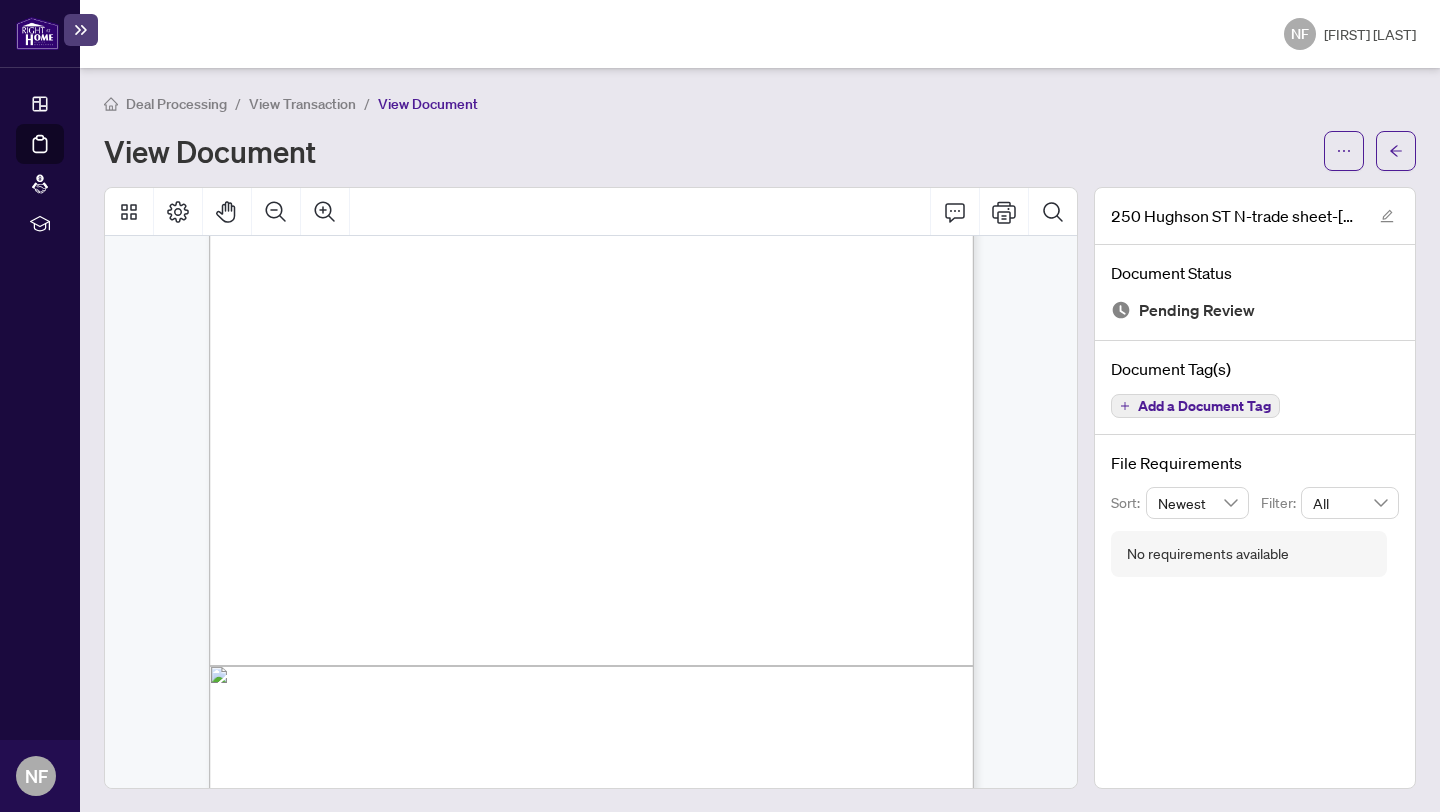 scroll, scrollTop: 478, scrollLeft: 0, axis: vertical 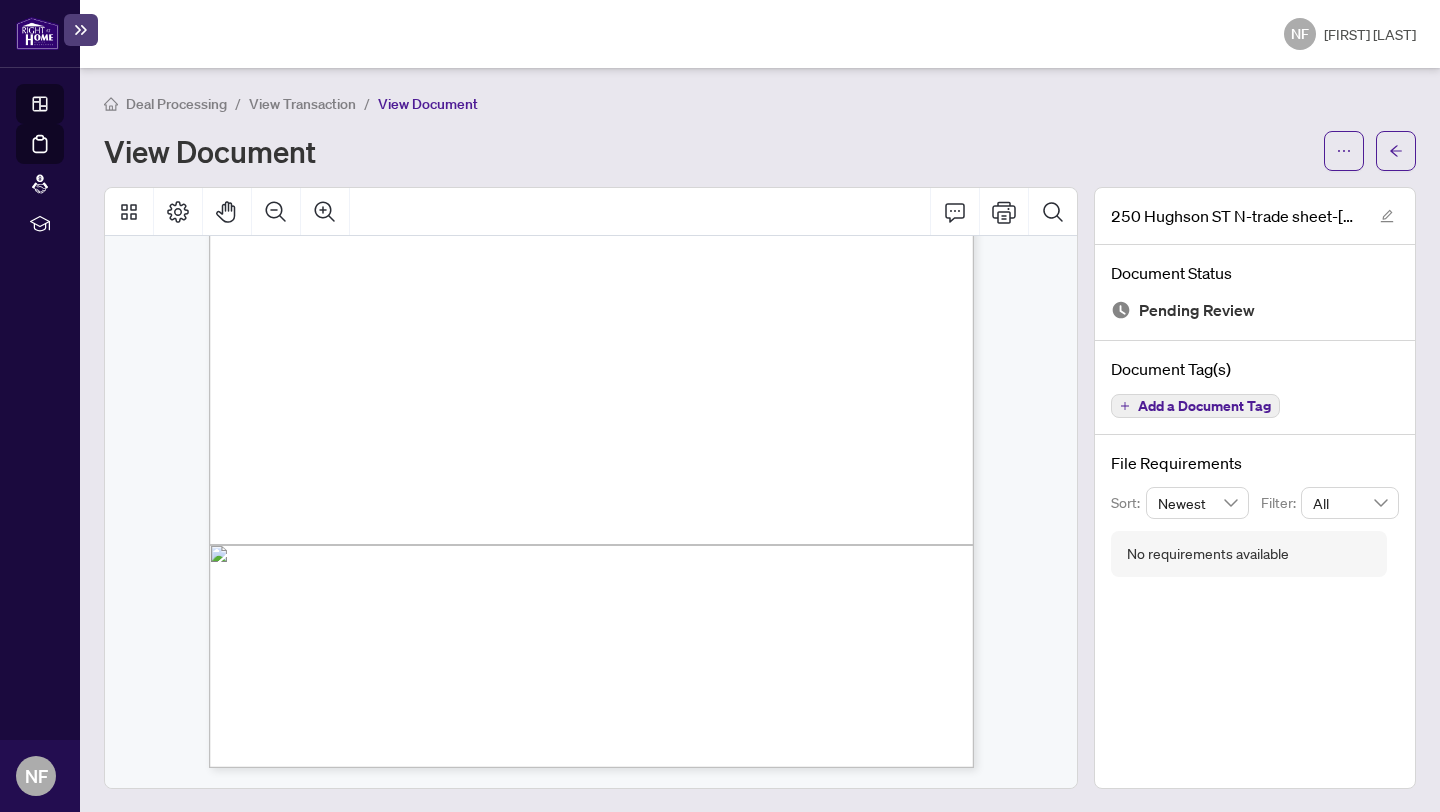 click on "Dashboard" at bounding box center [62, 107] 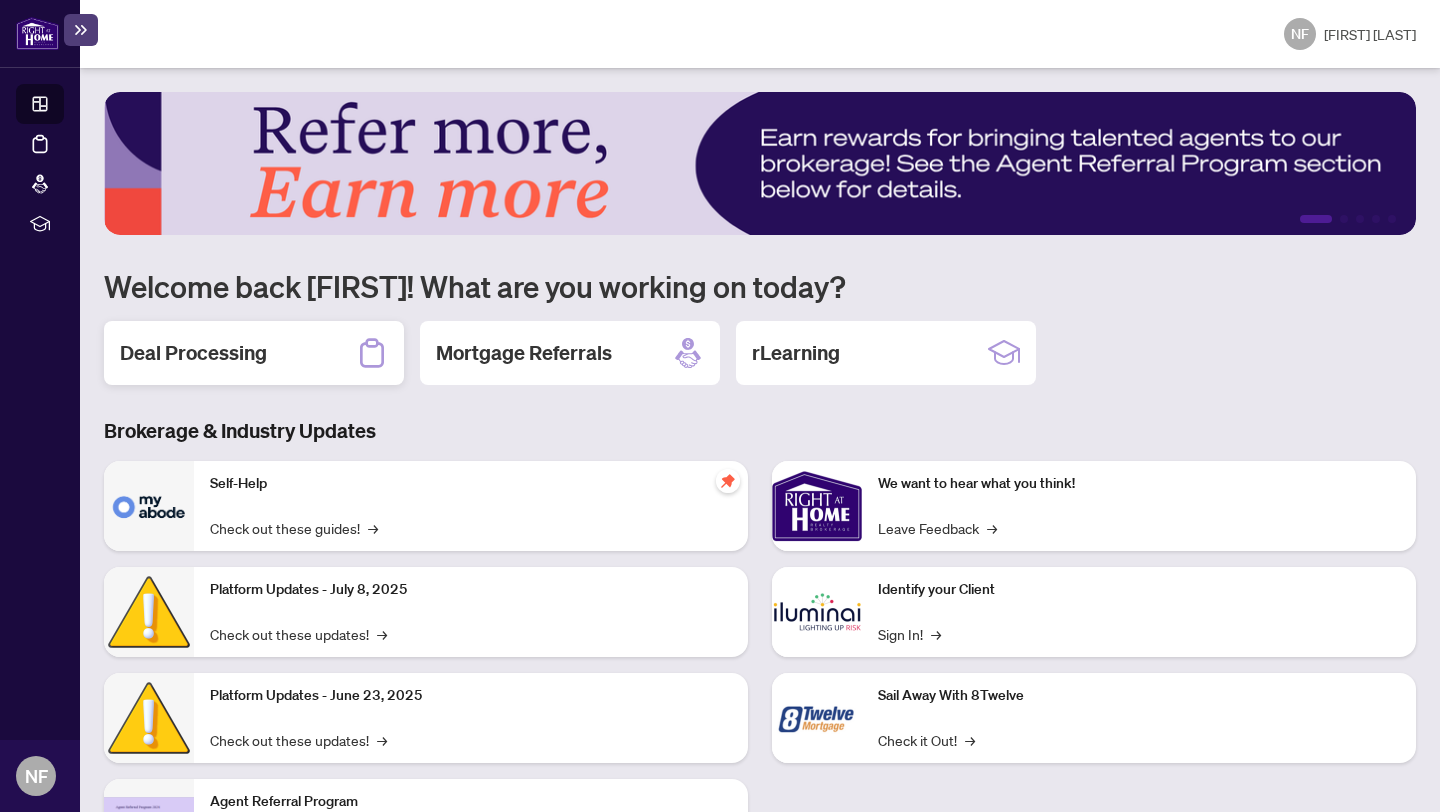 click on "Deal Processing" at bounding box center [193, 353] 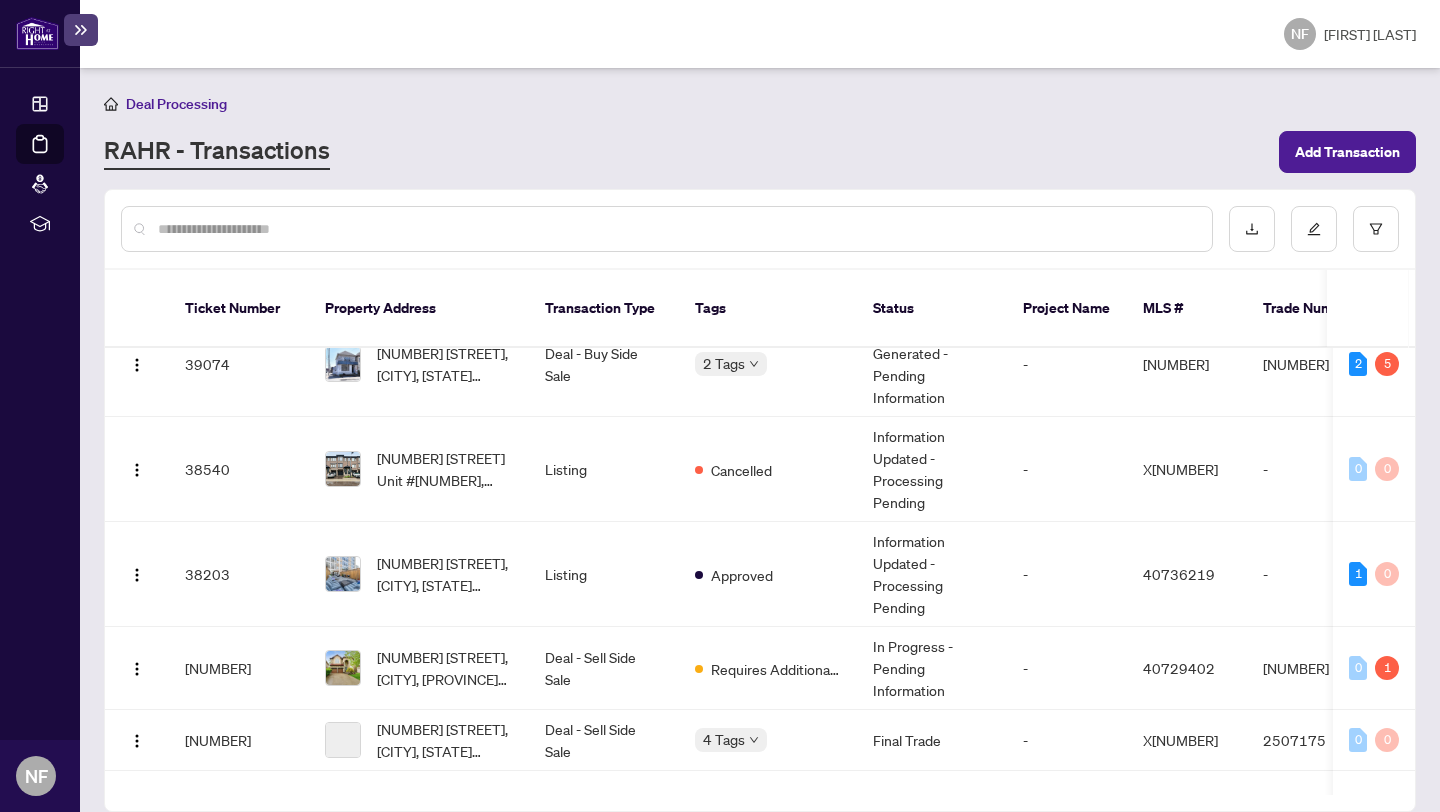scroll, scrollTop: 581, scrollLeft: 0, axis: vertical 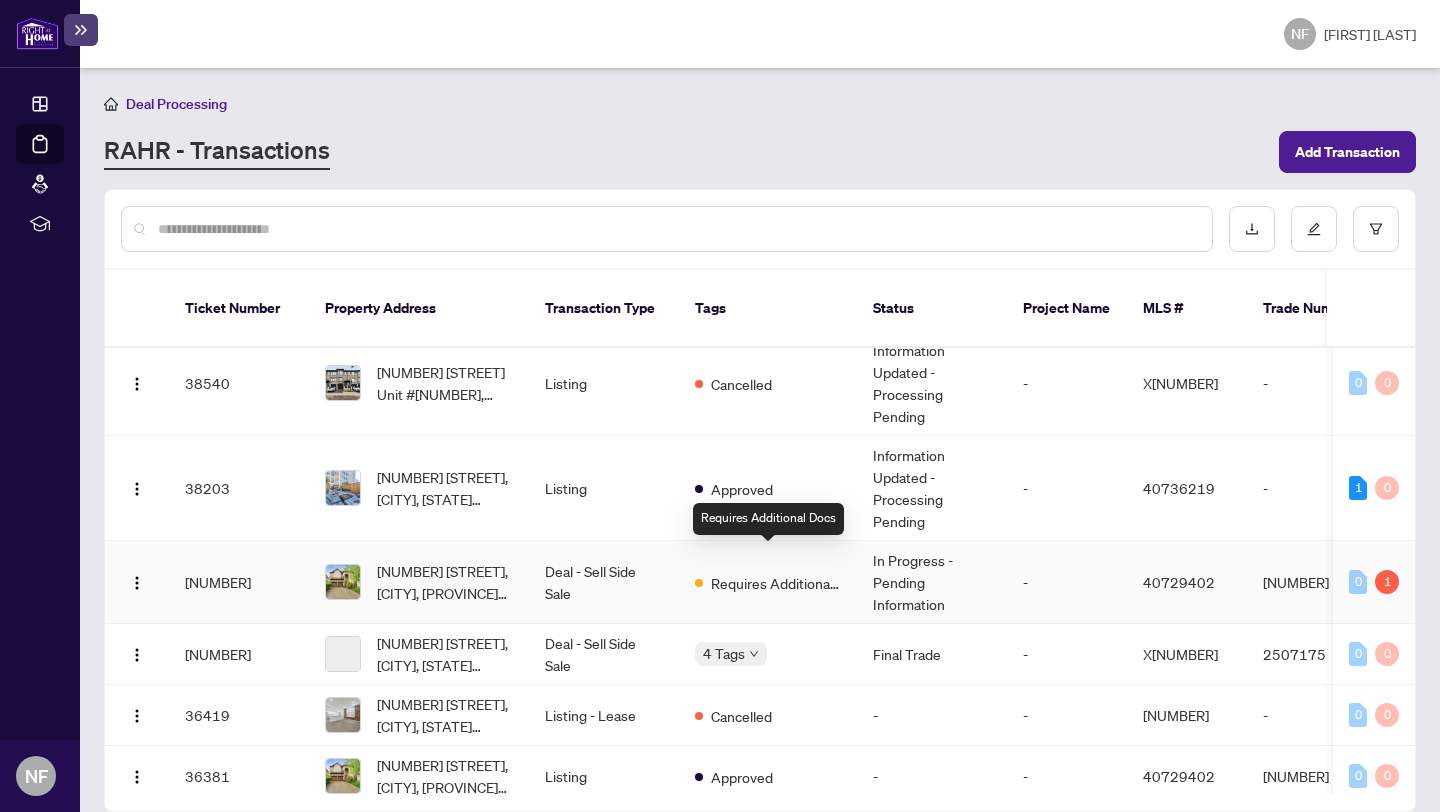 click on "Requires Additional Docs" at bounding box center (776, 583) 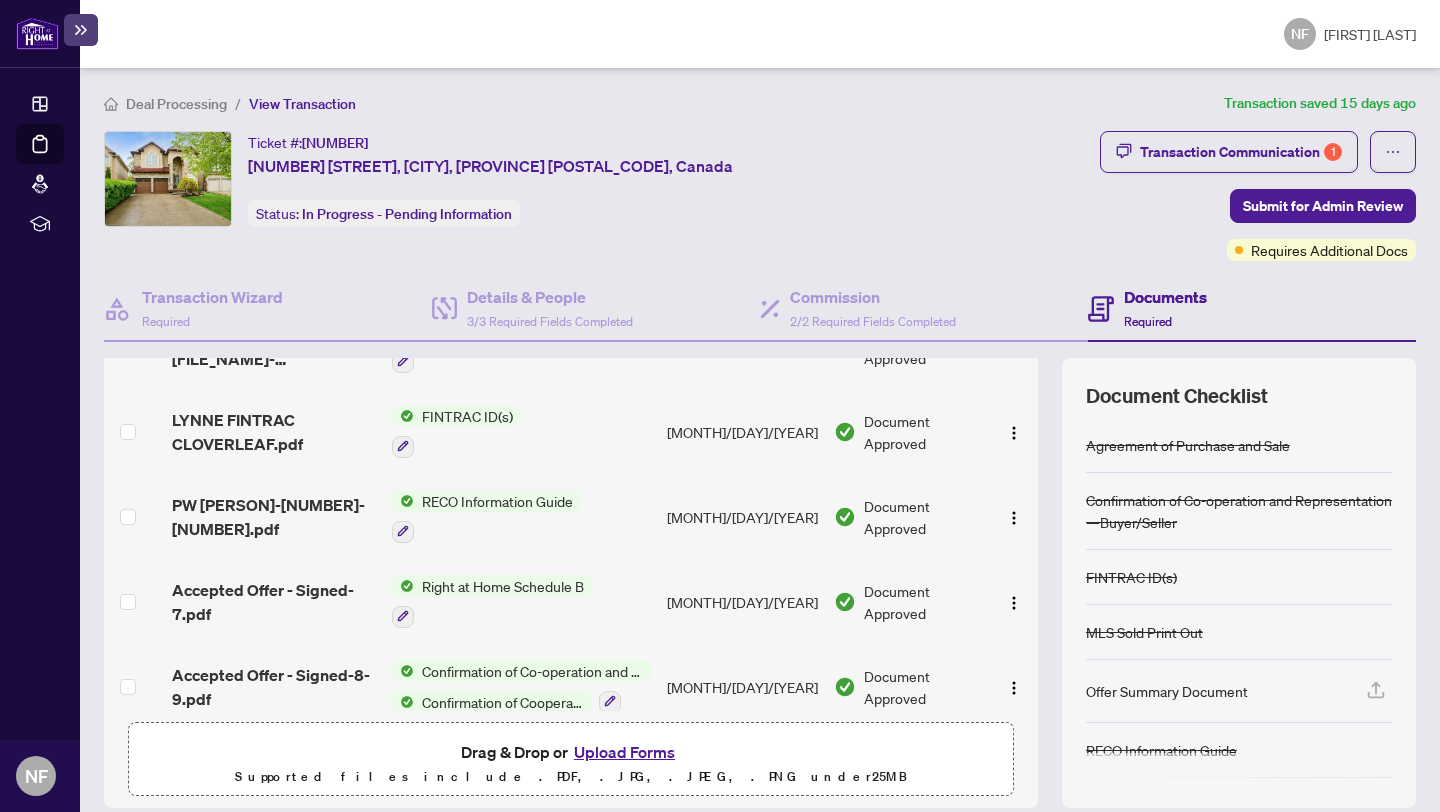 scroll, scrollTop: 869, scrollLeft: 0, axis: vertical 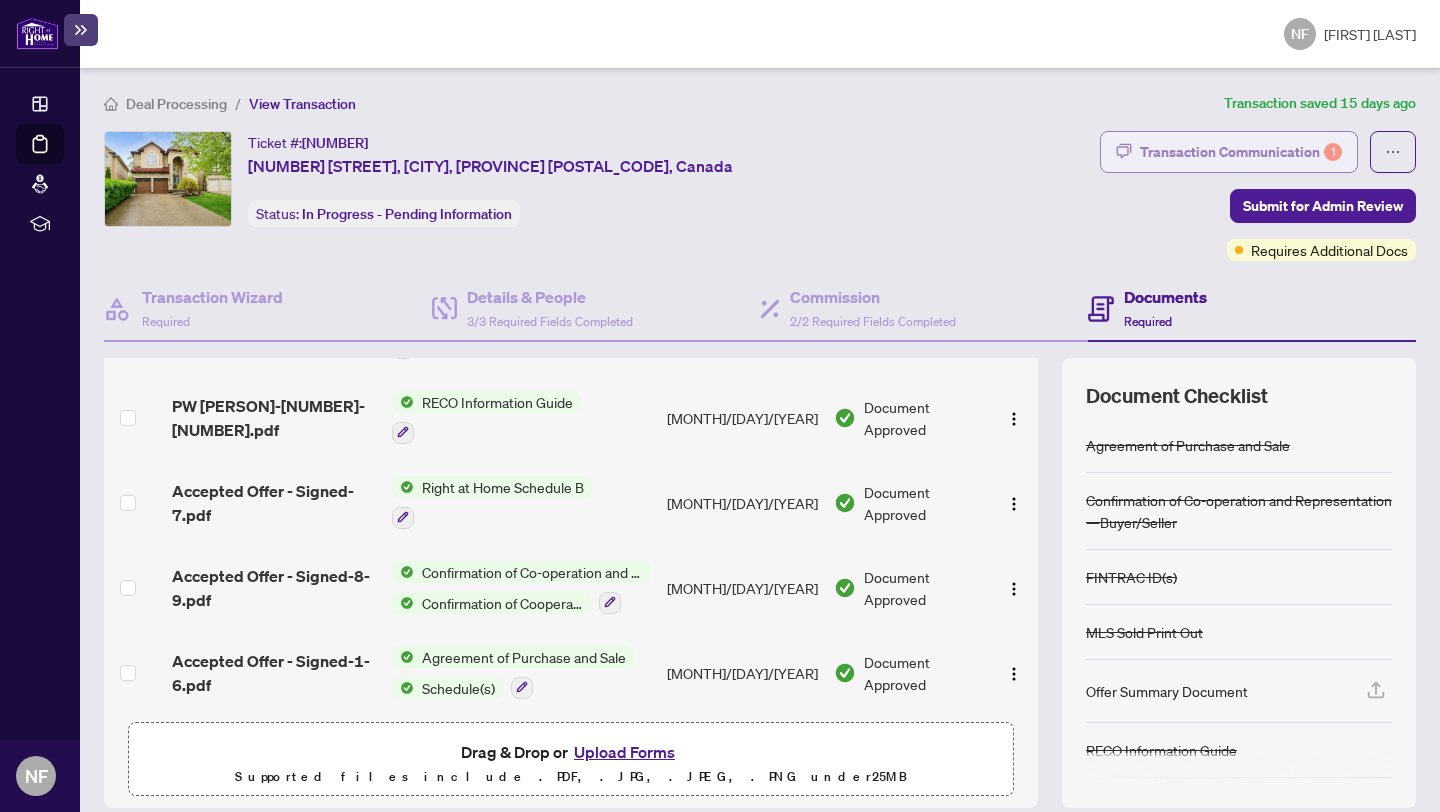 click on "Transaction Communication 1" at bounding box center (1241, 152) 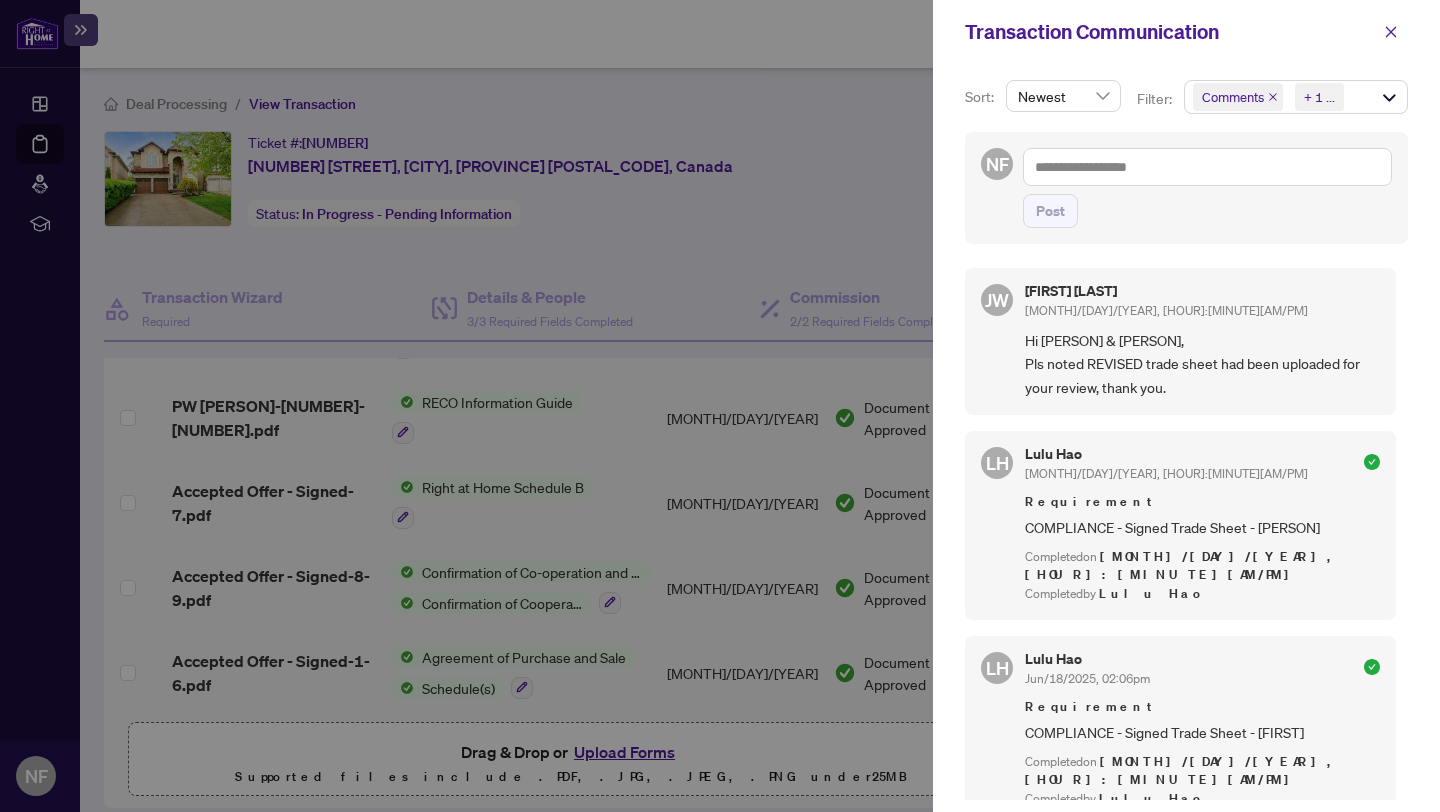scroll, scrollTop: 2, scrollLeft: 0, axis: vertical 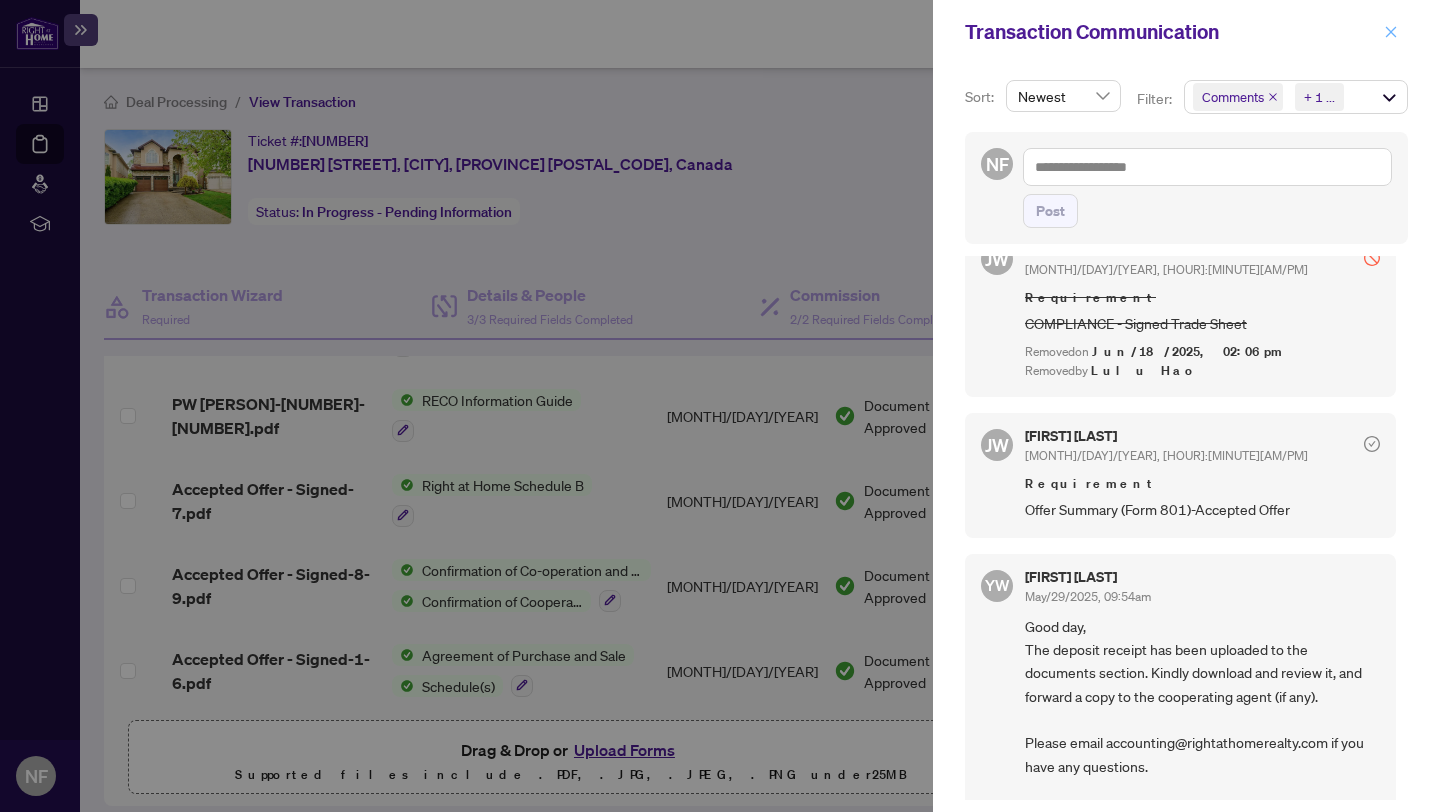 click 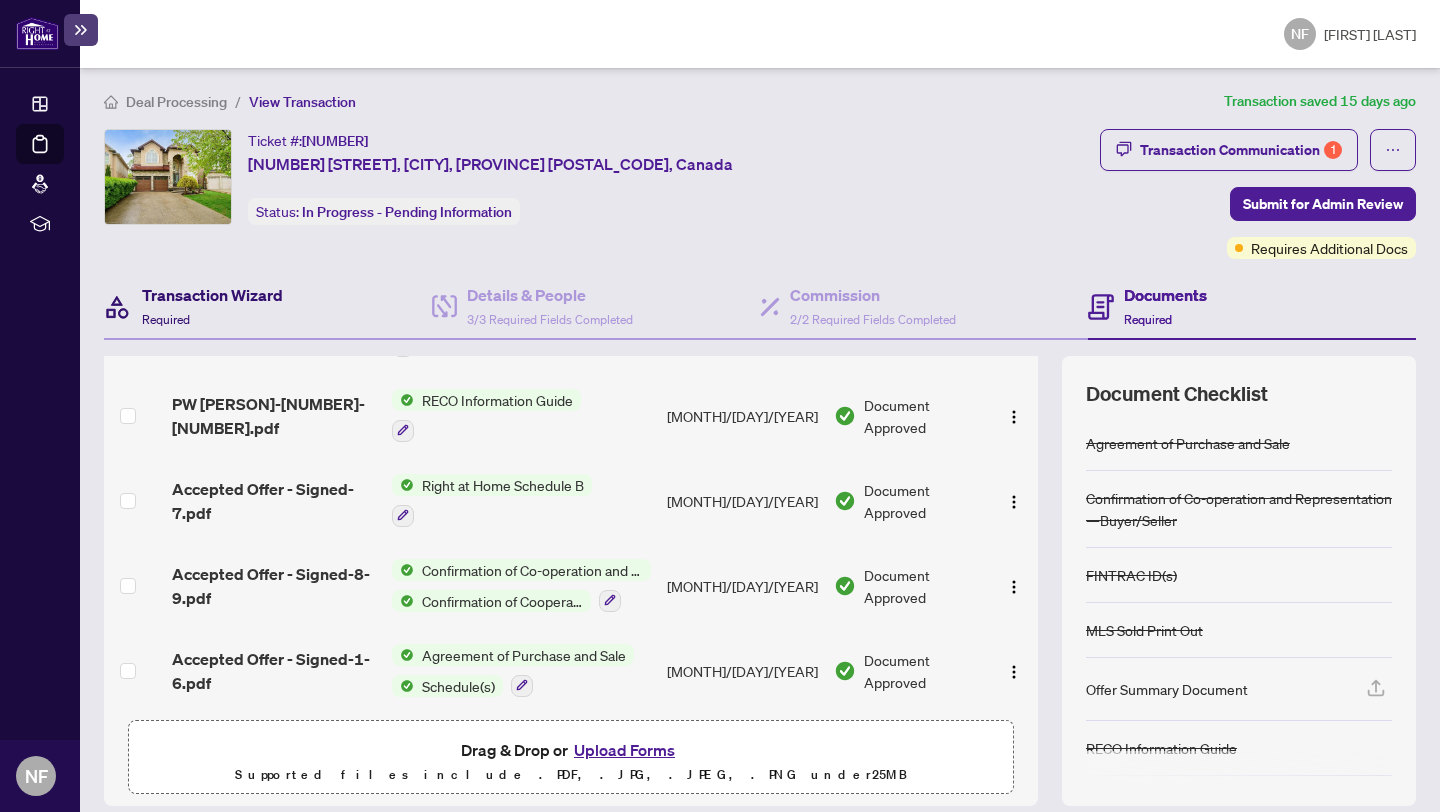 click on "Required" at bounding box center (166, 319) 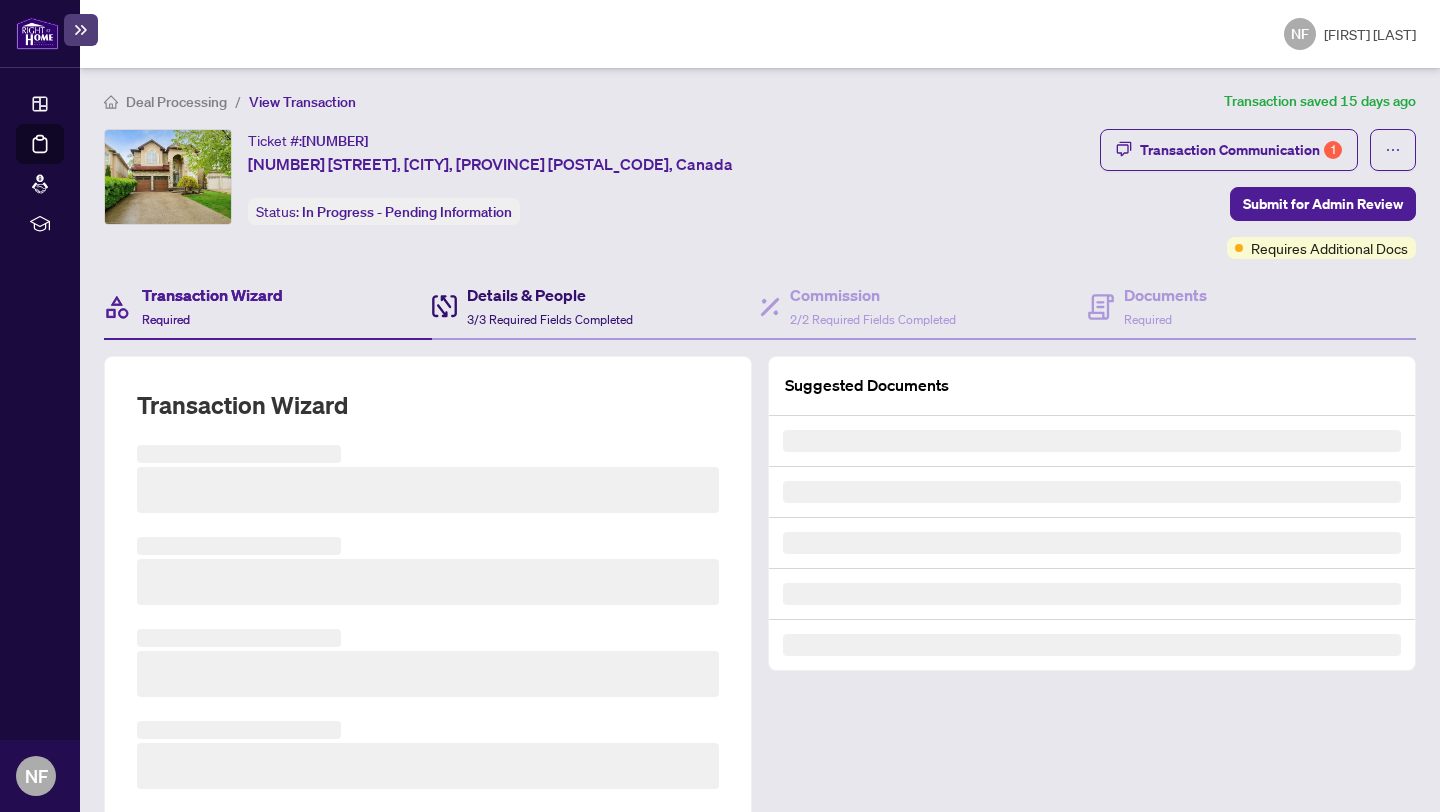 click on "3/3 Required Fields Completed" at bounding box center [550, 319] 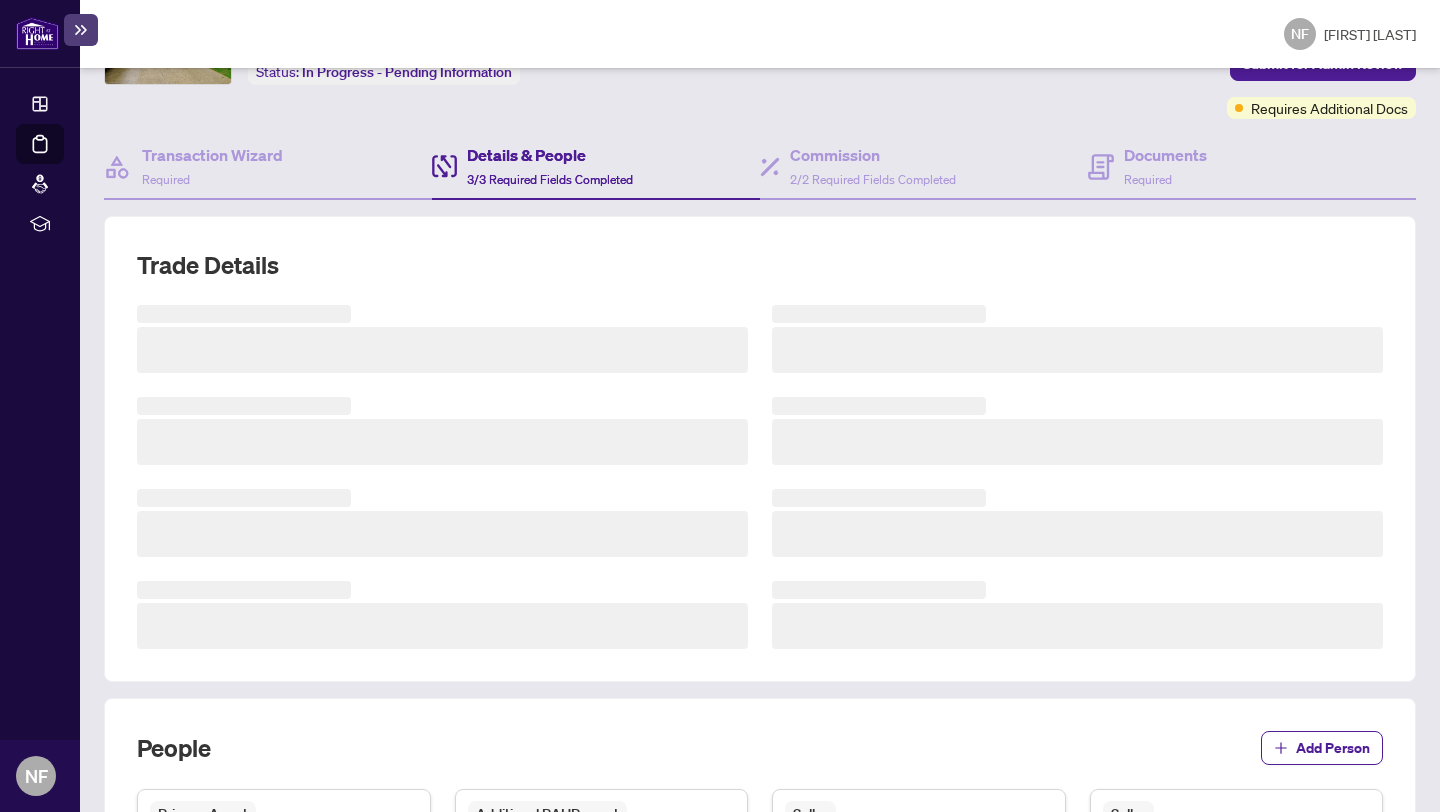 scroll, scrollTop: 144, scrollLeft: 0, axis: vertical 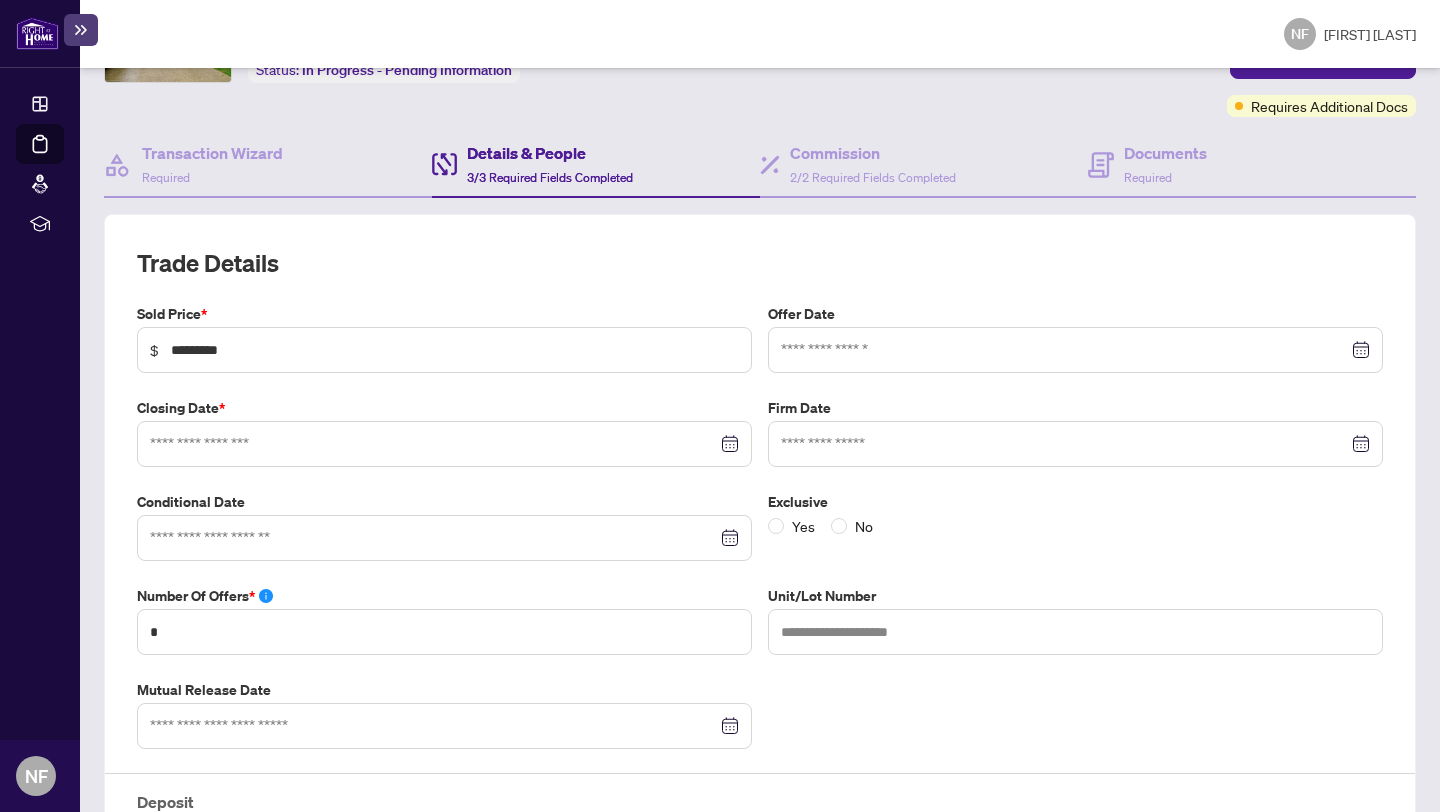 type on "**********" 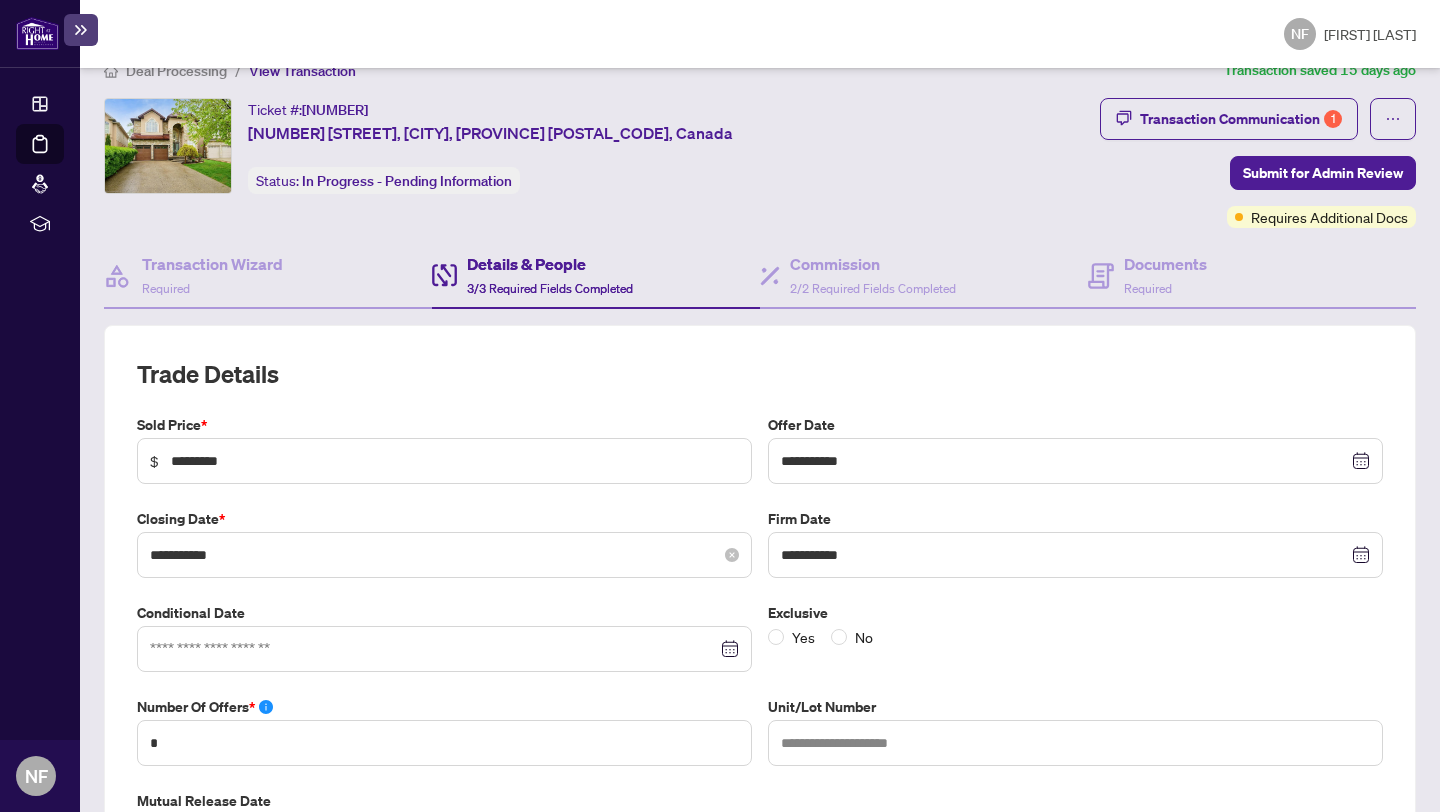 scroll, scrollTop: 0, scrollLeft: 0, axis: both 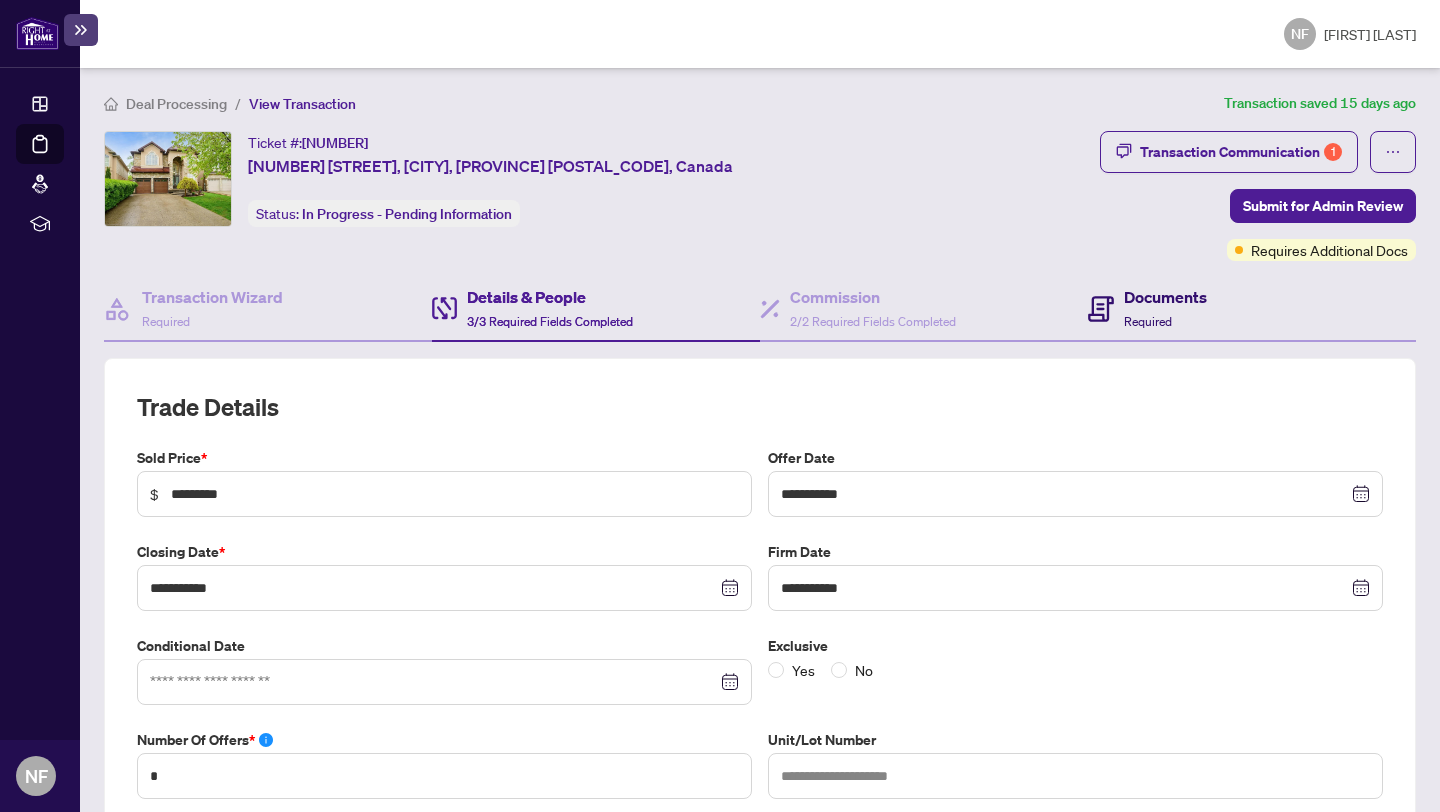 click on "Required" at bounding box center (1148, 321) 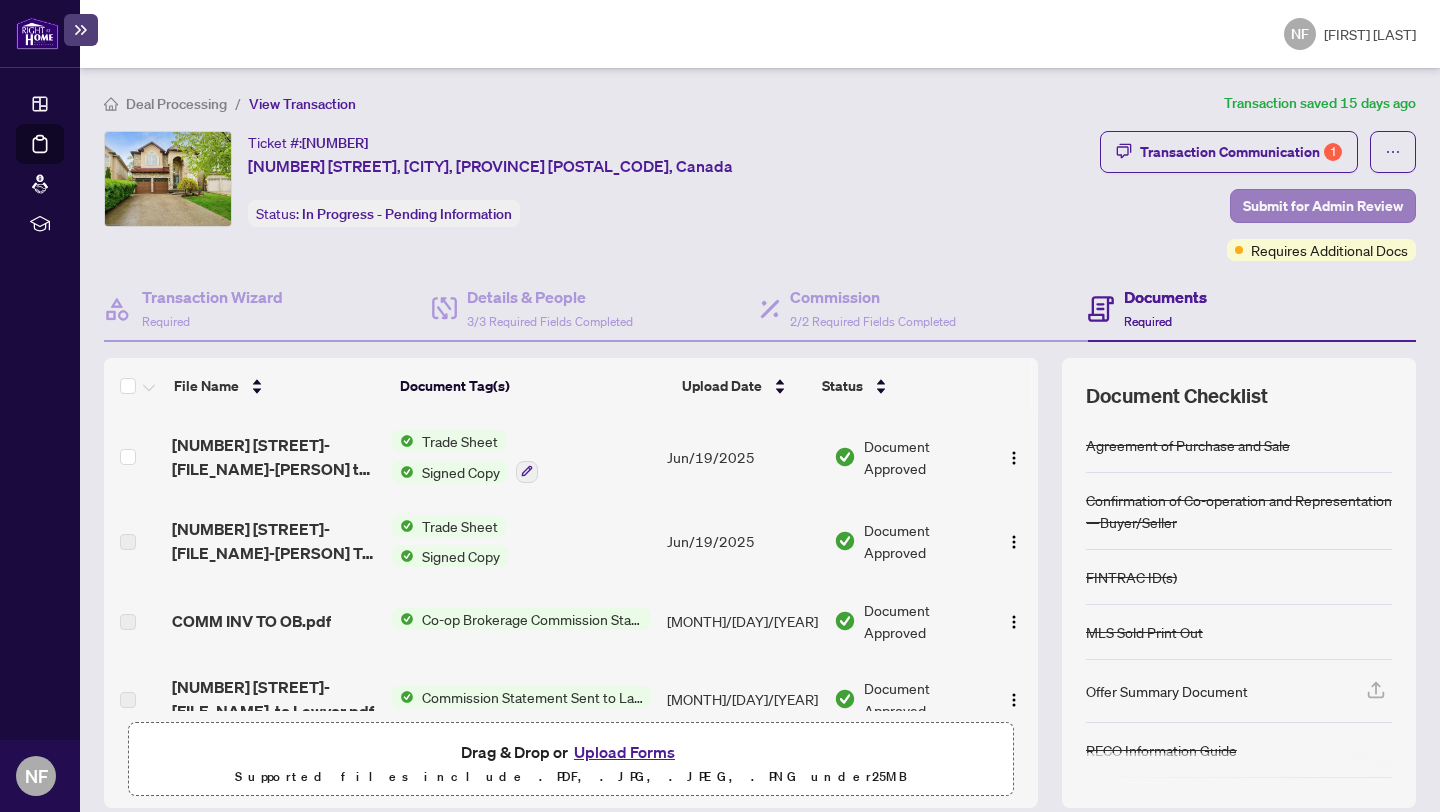 scroll, scrollTop: 1, scrollLeft: 0, axis: vertical 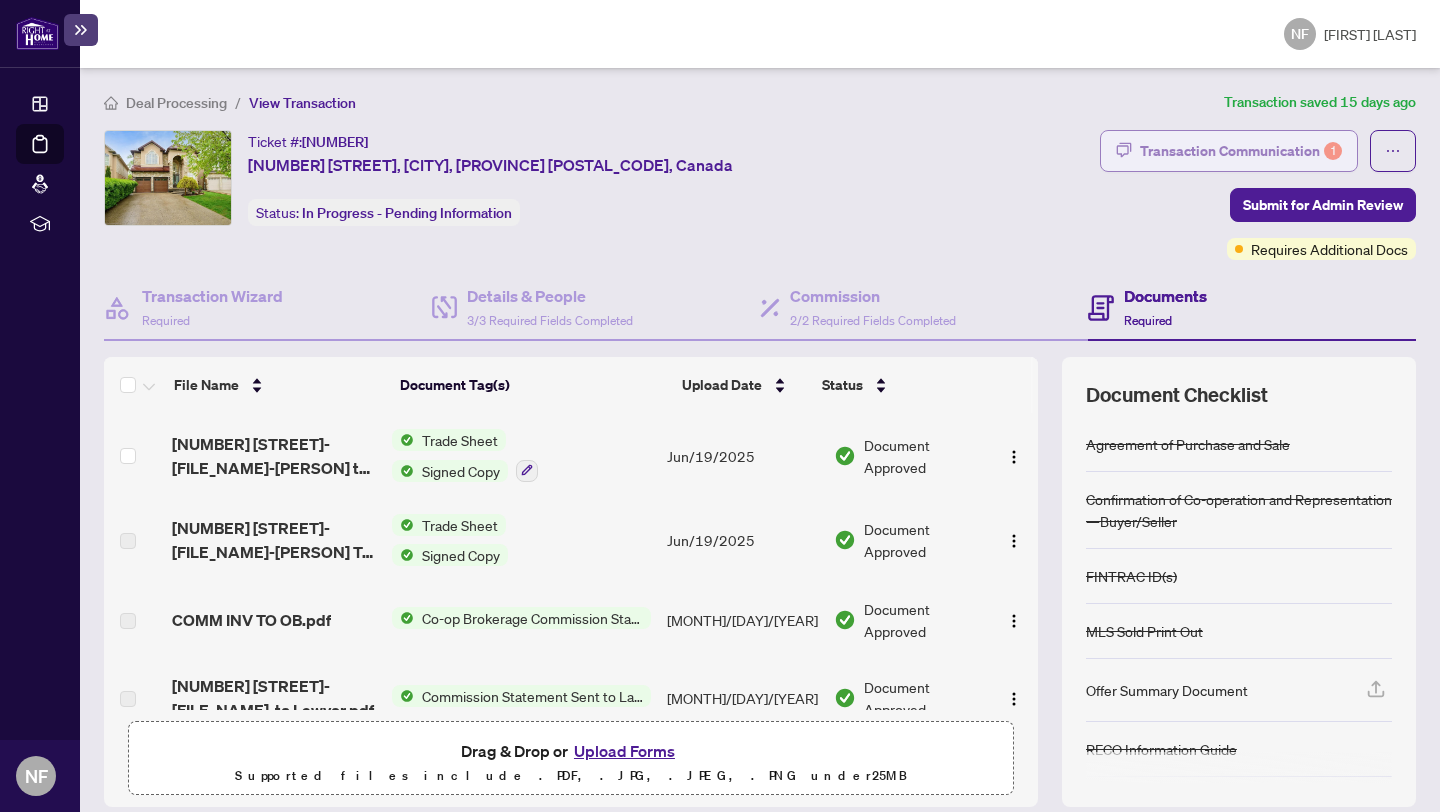 click on "Transaction Communication 1" at bounding box center (1241, 151) 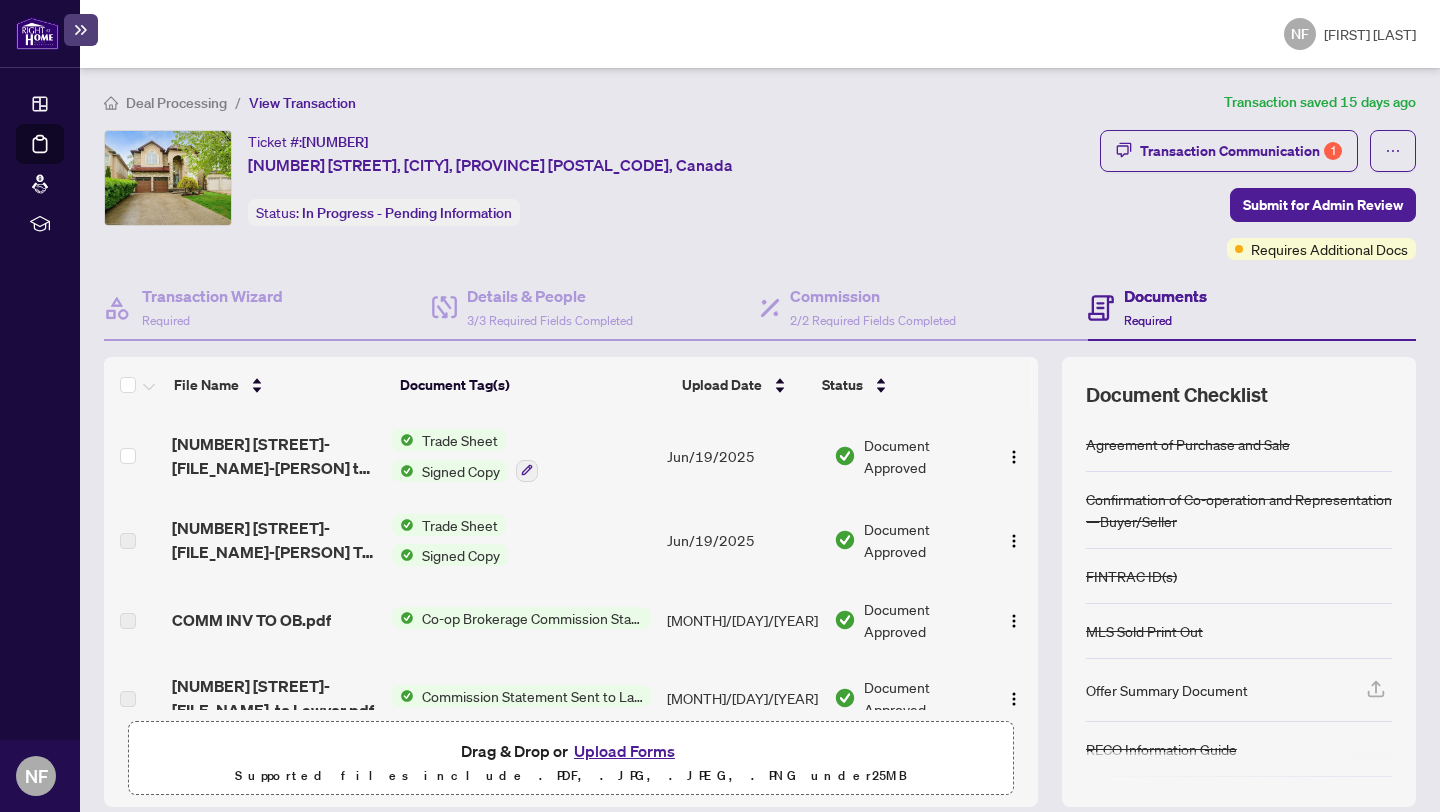 scroll, scrollTop: 10, scrollLeft: 0, axis: vertical 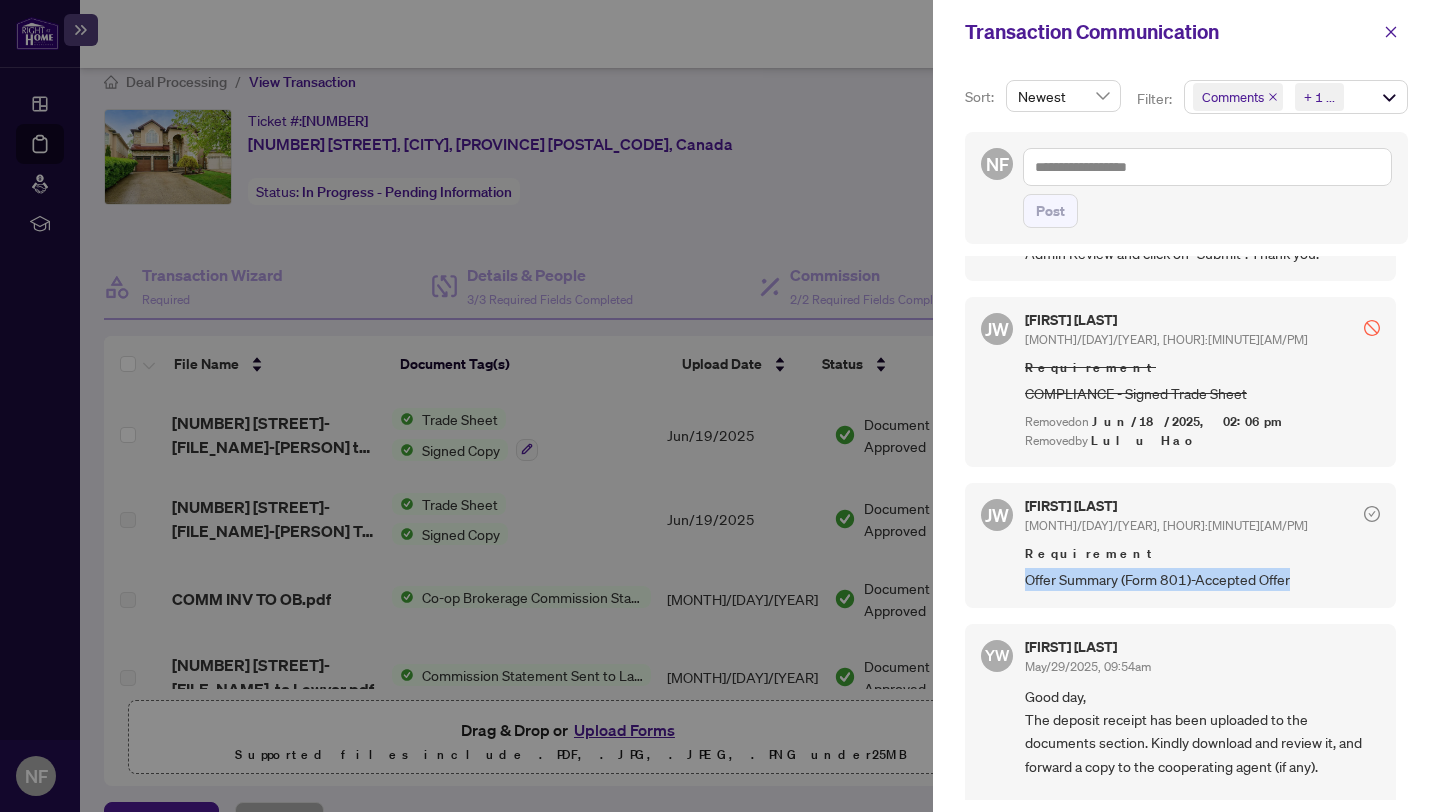 drag, startPoint x: 1026, startPoint y: 559, endPoint x: 1310, endPoint y: 565, distance: 284.0634 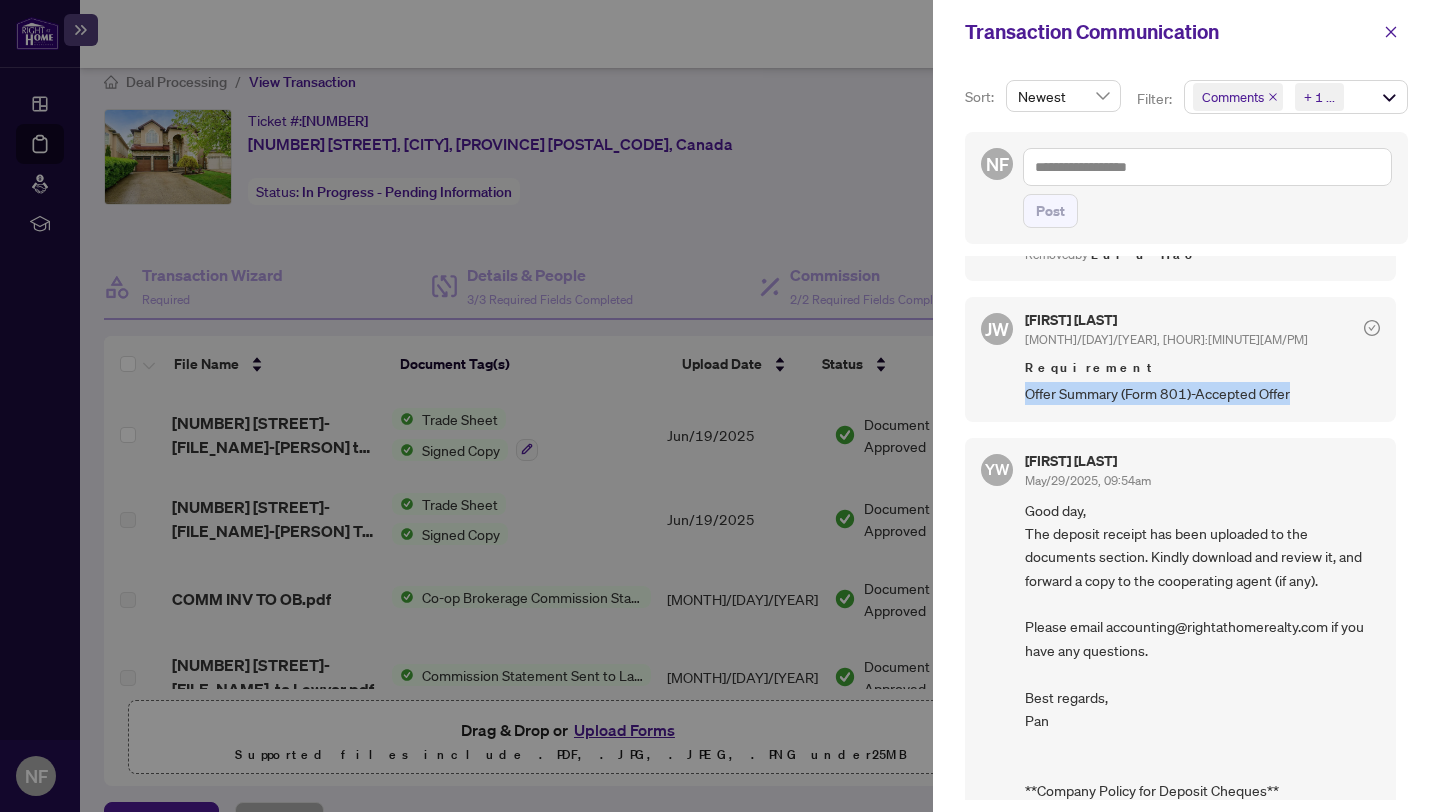 scroll, scrollTop: 1916, scrollLeft: 0, axis: vertical 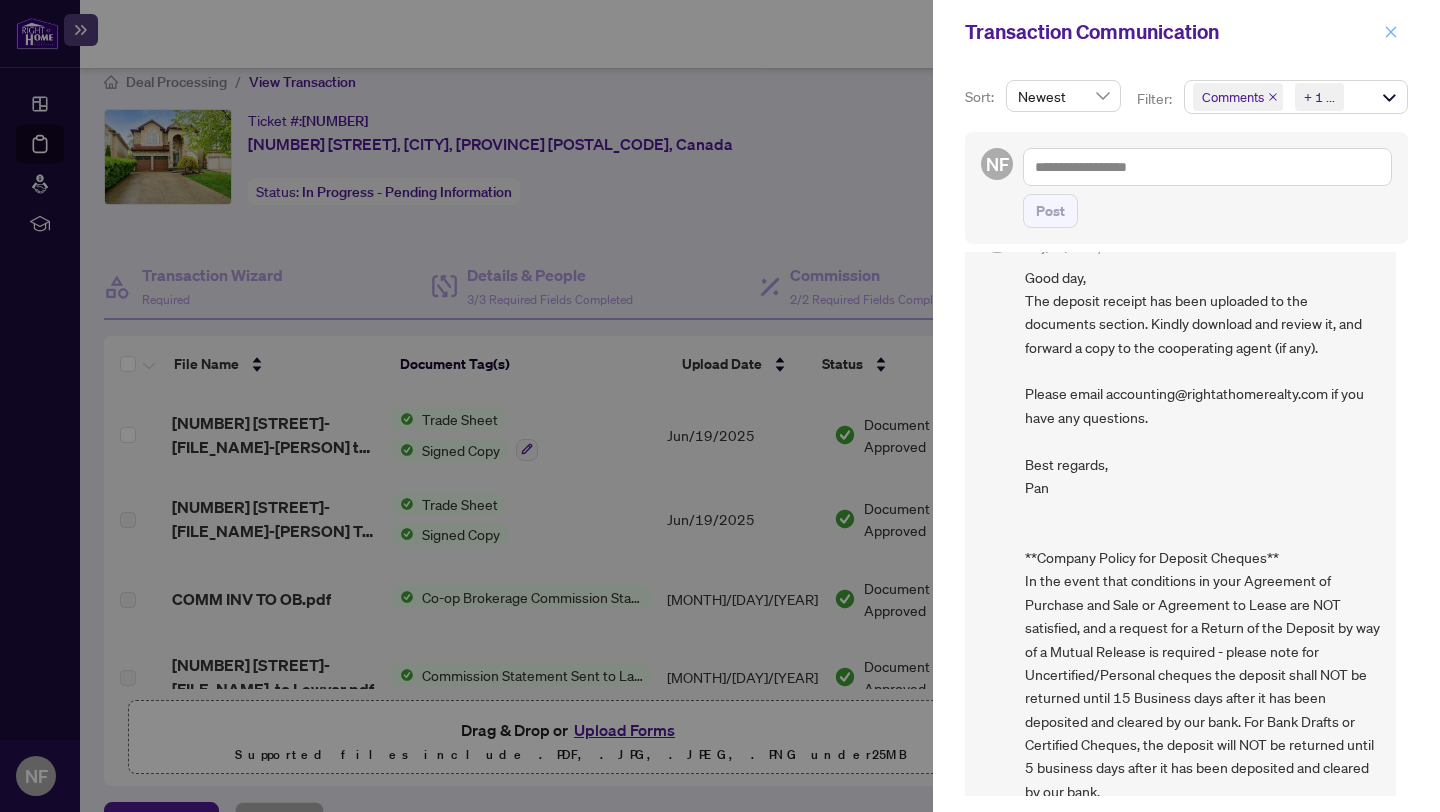 click at bounding box center [1391, 32] 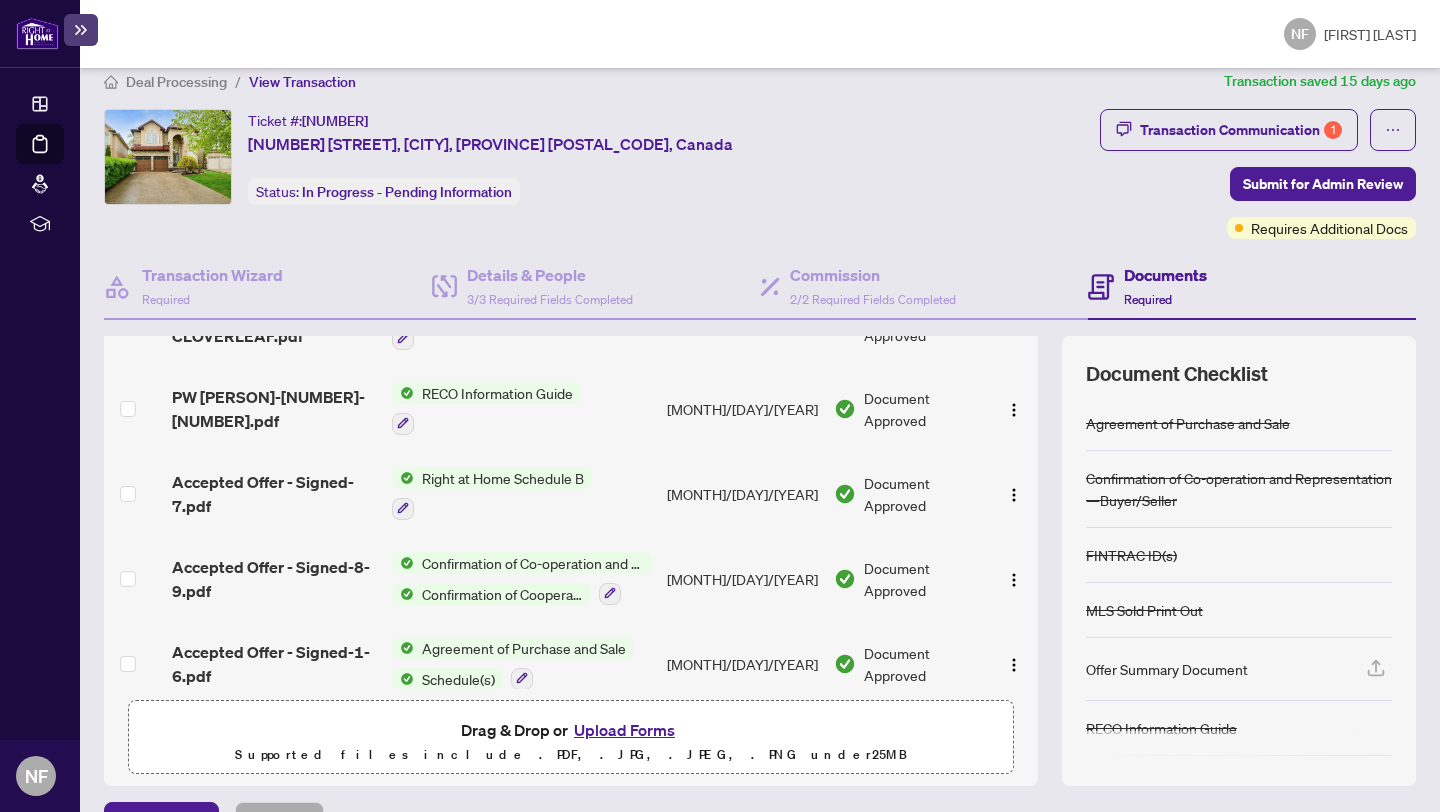 scroll, scrollTop: 869, scrollLeft: 0, axis: vertical 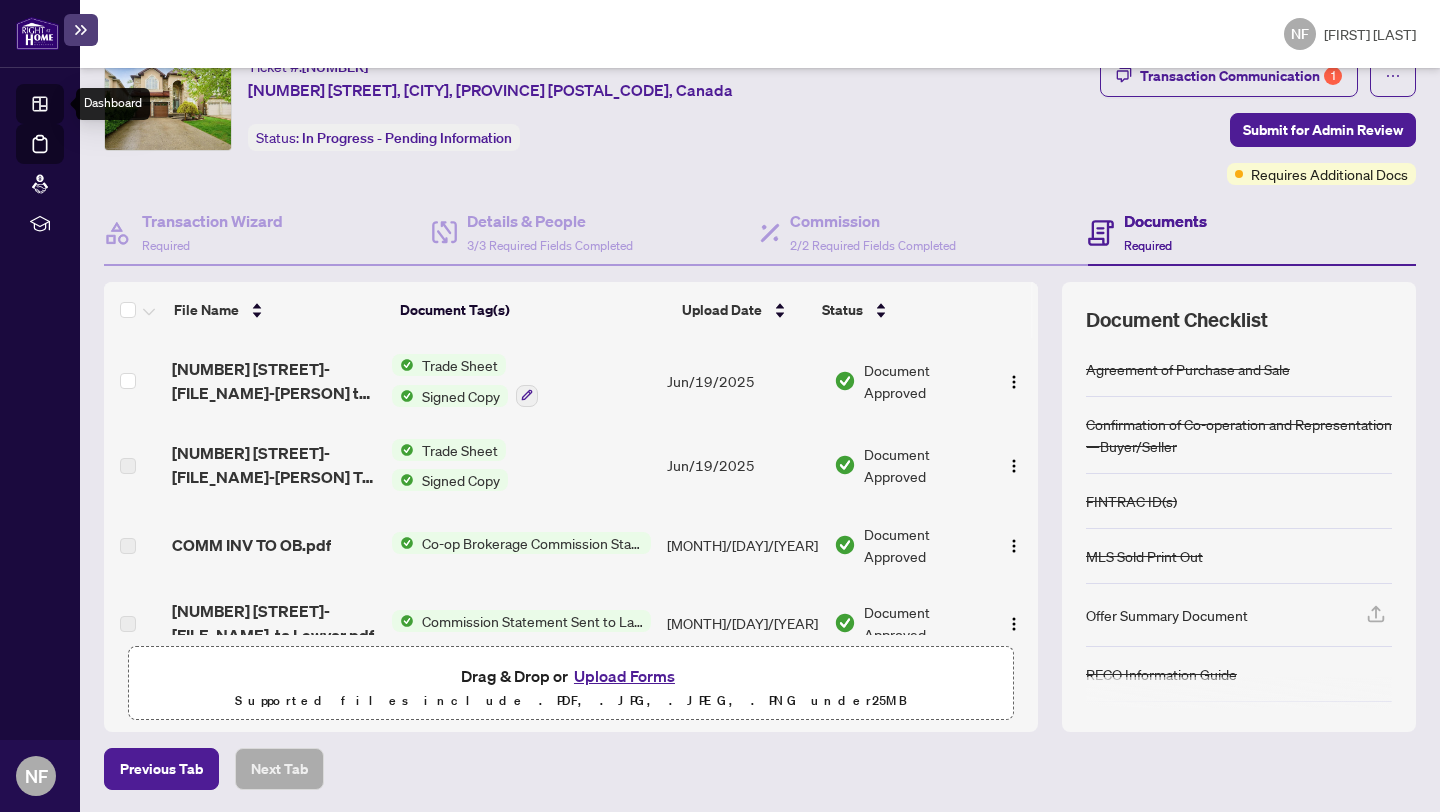 click on "Dashboard" at bounding box center [62, 107] 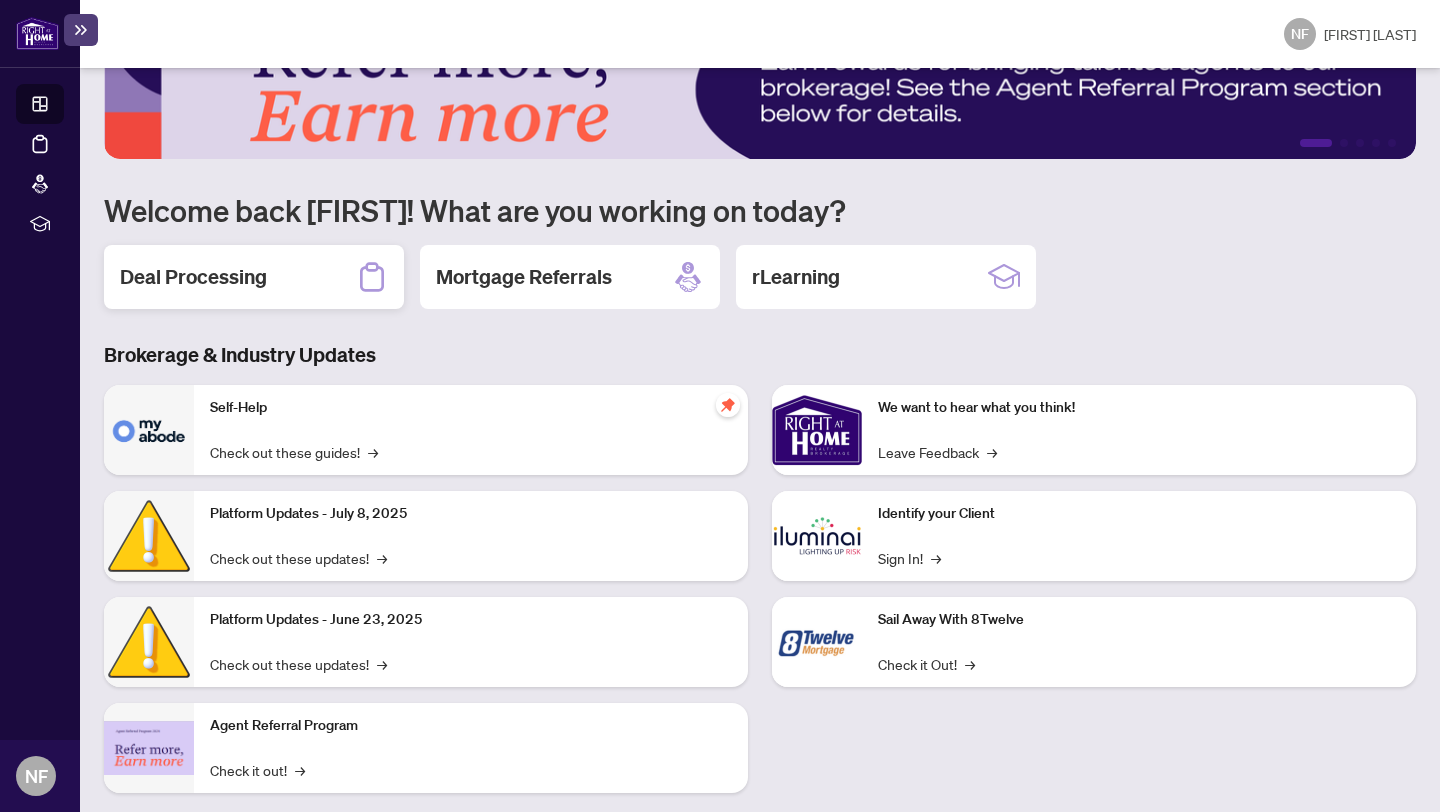 click on "Deal Processing" at bounding box center (254, 277) 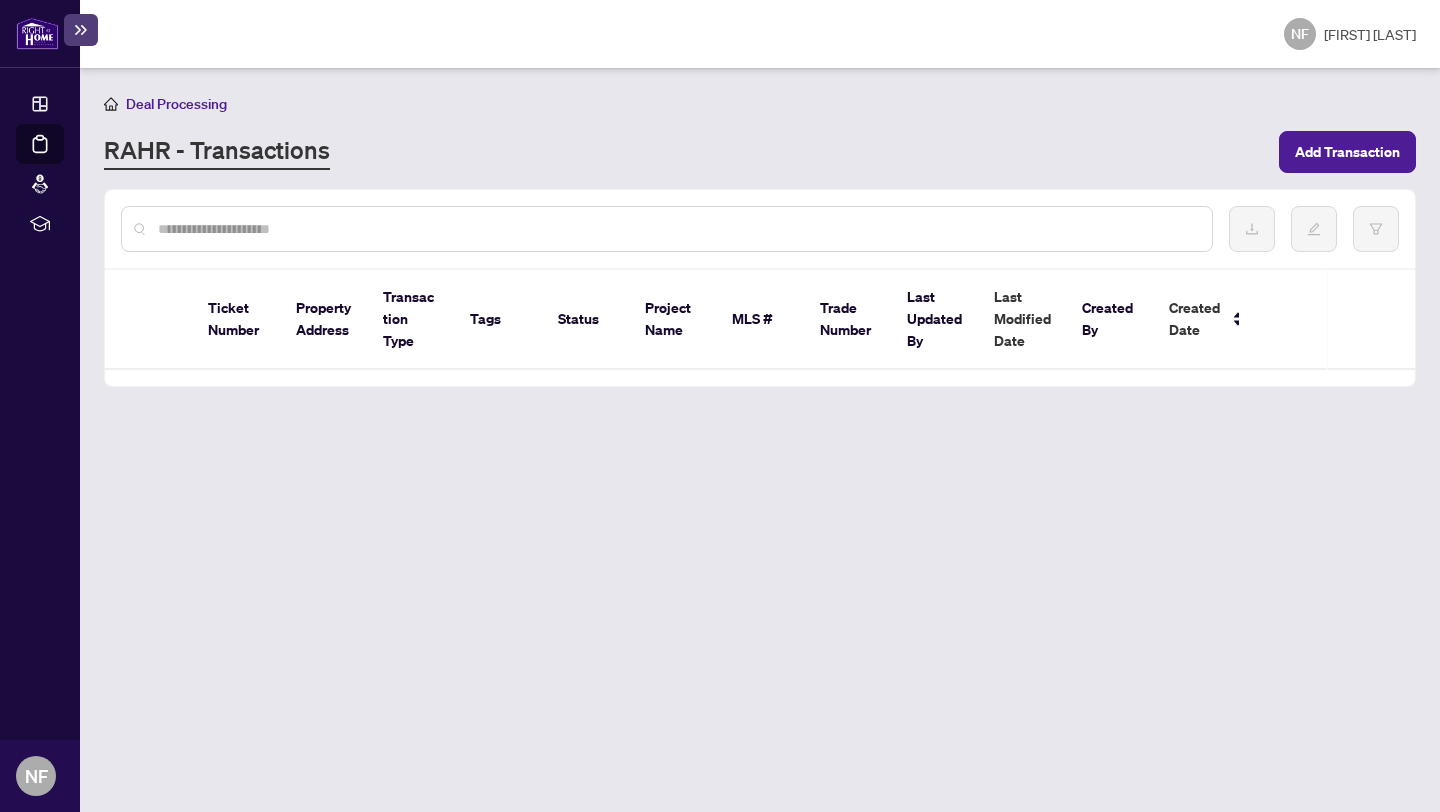 scroll, scrollTop: 0, scrollLeft: 0, axis: both 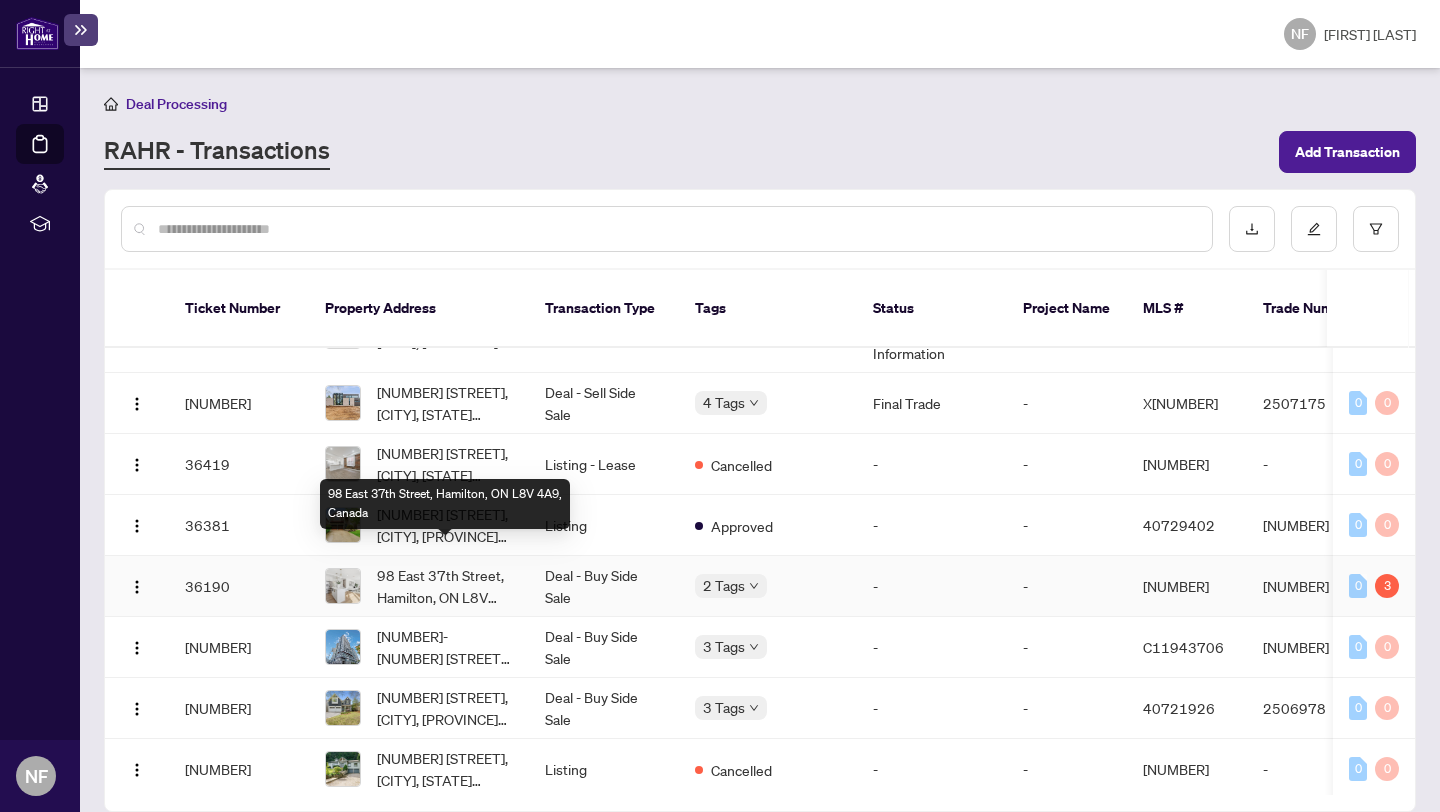 click on "98 East 37th Street, Hamilton, ON L8V 4A9, Canada" at bounding box center [445, 586] 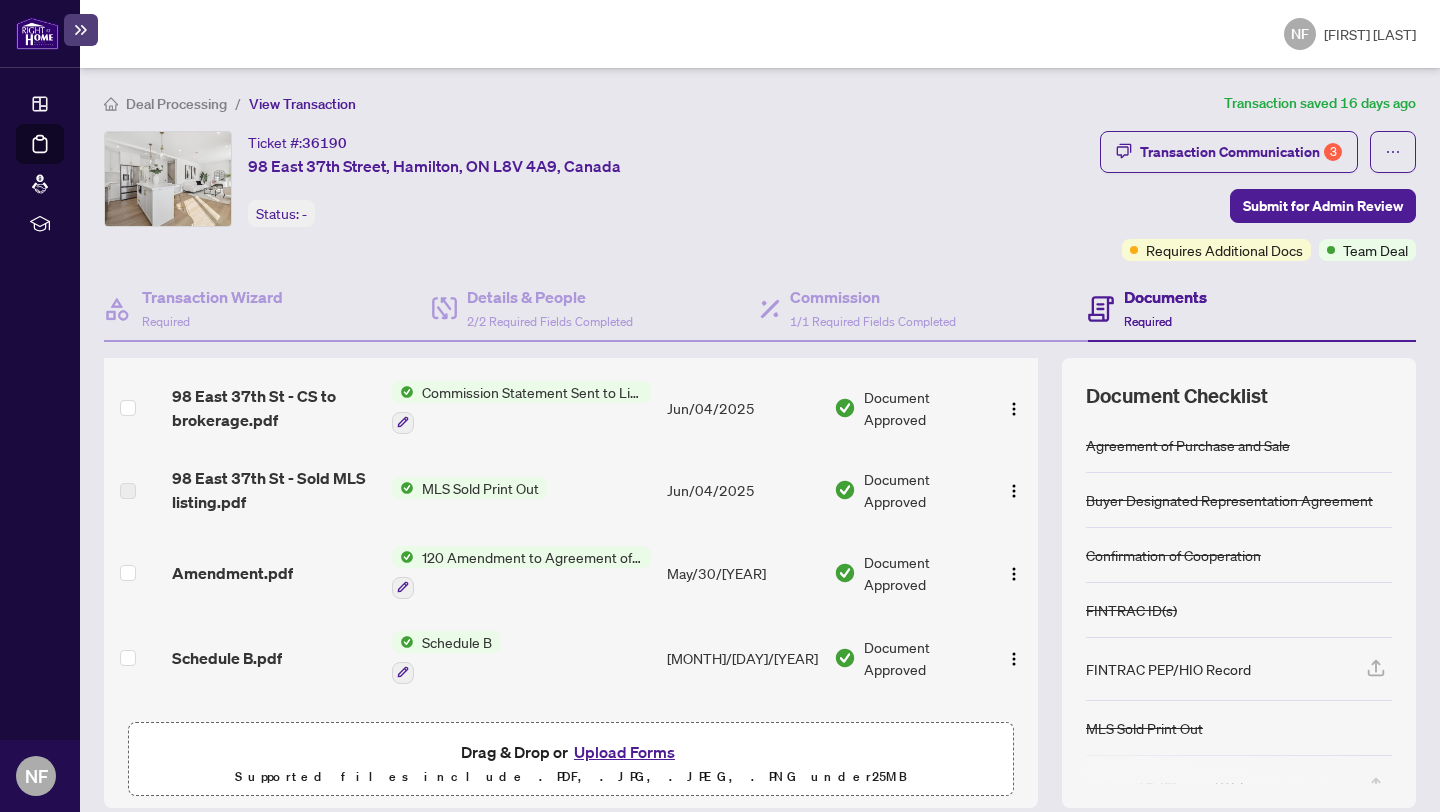 scroll, scrollTop: 877, scrollLeft: 0, axis: vertical 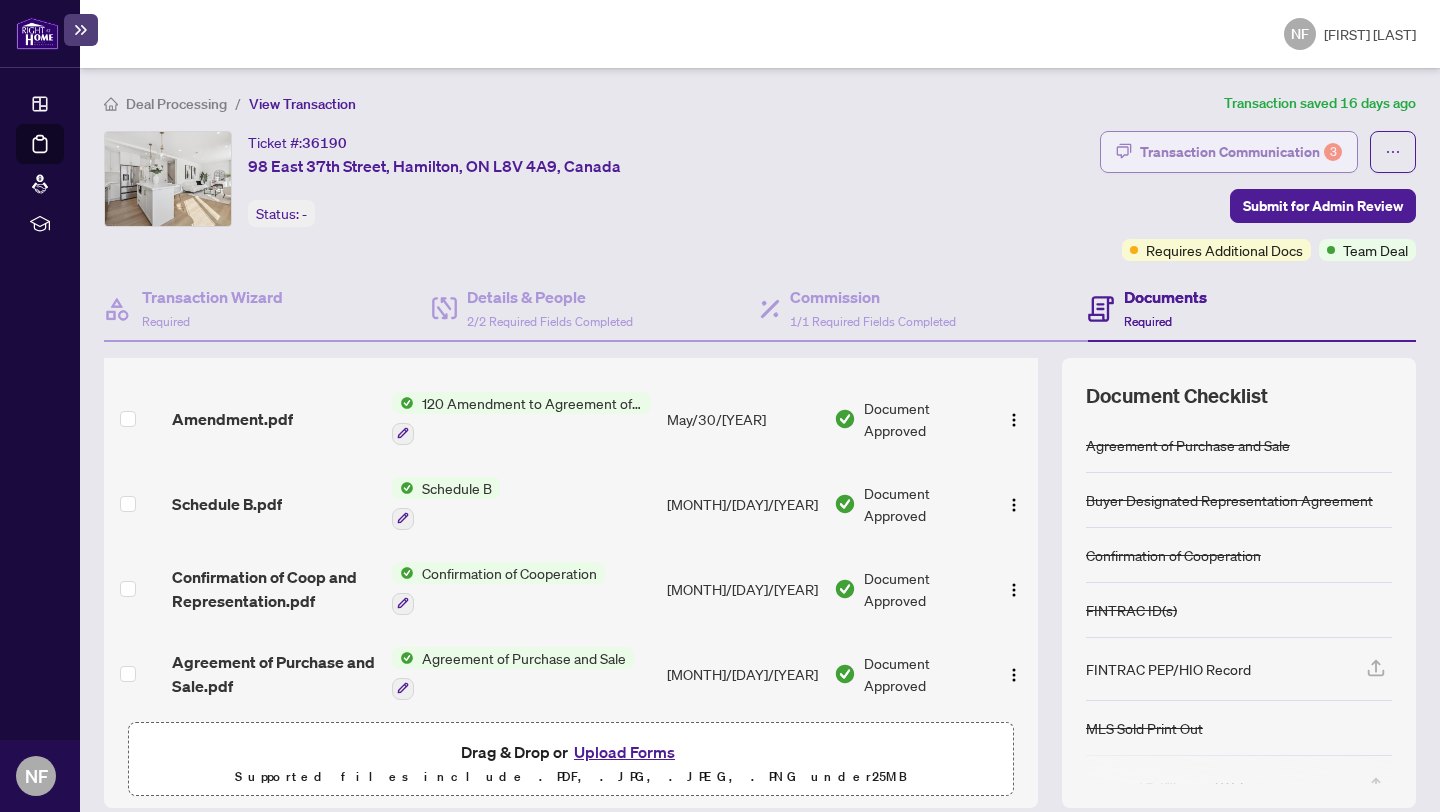 click on "Transaction Communication 3" at bounding box center [1241, 152] 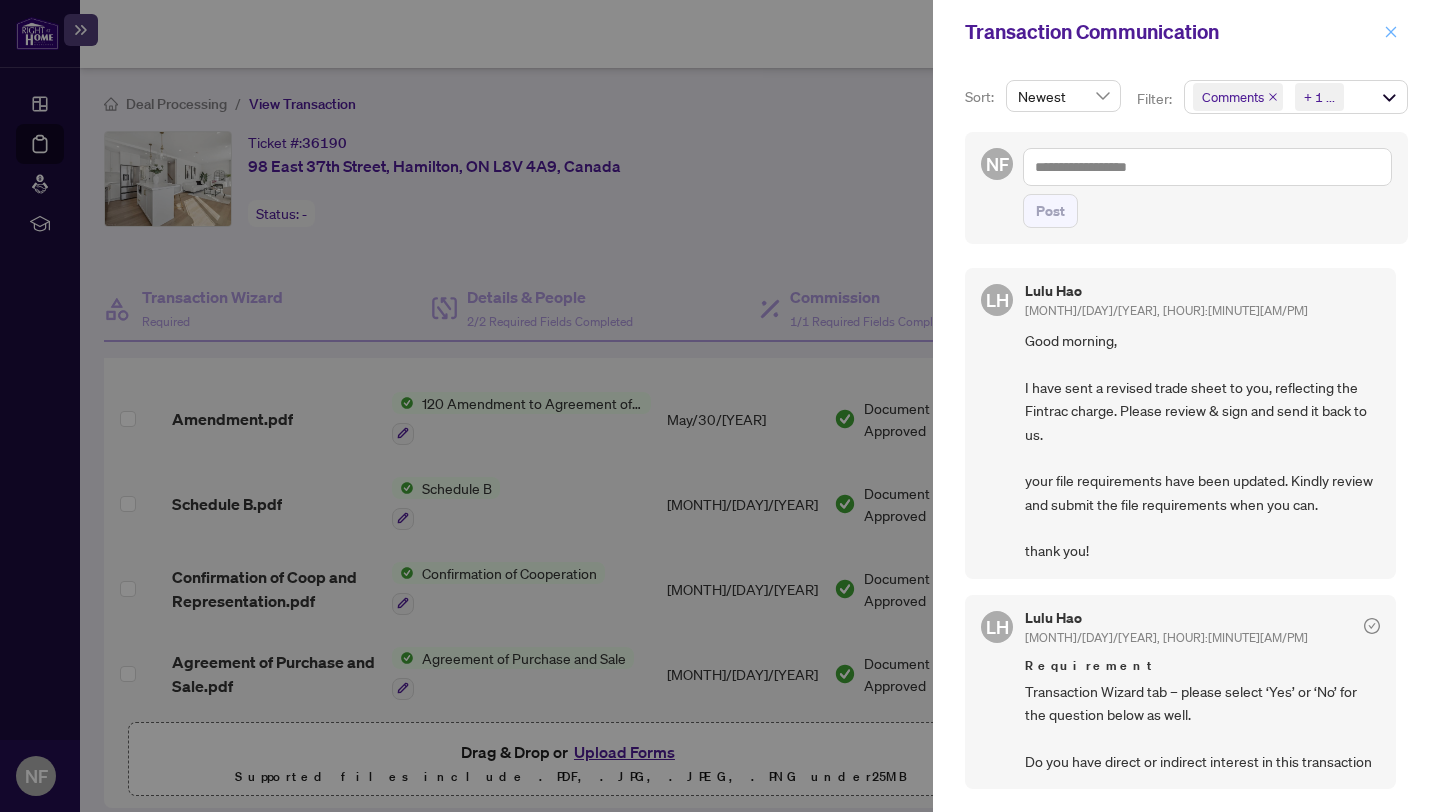 click at bounding box center [1391, 32] 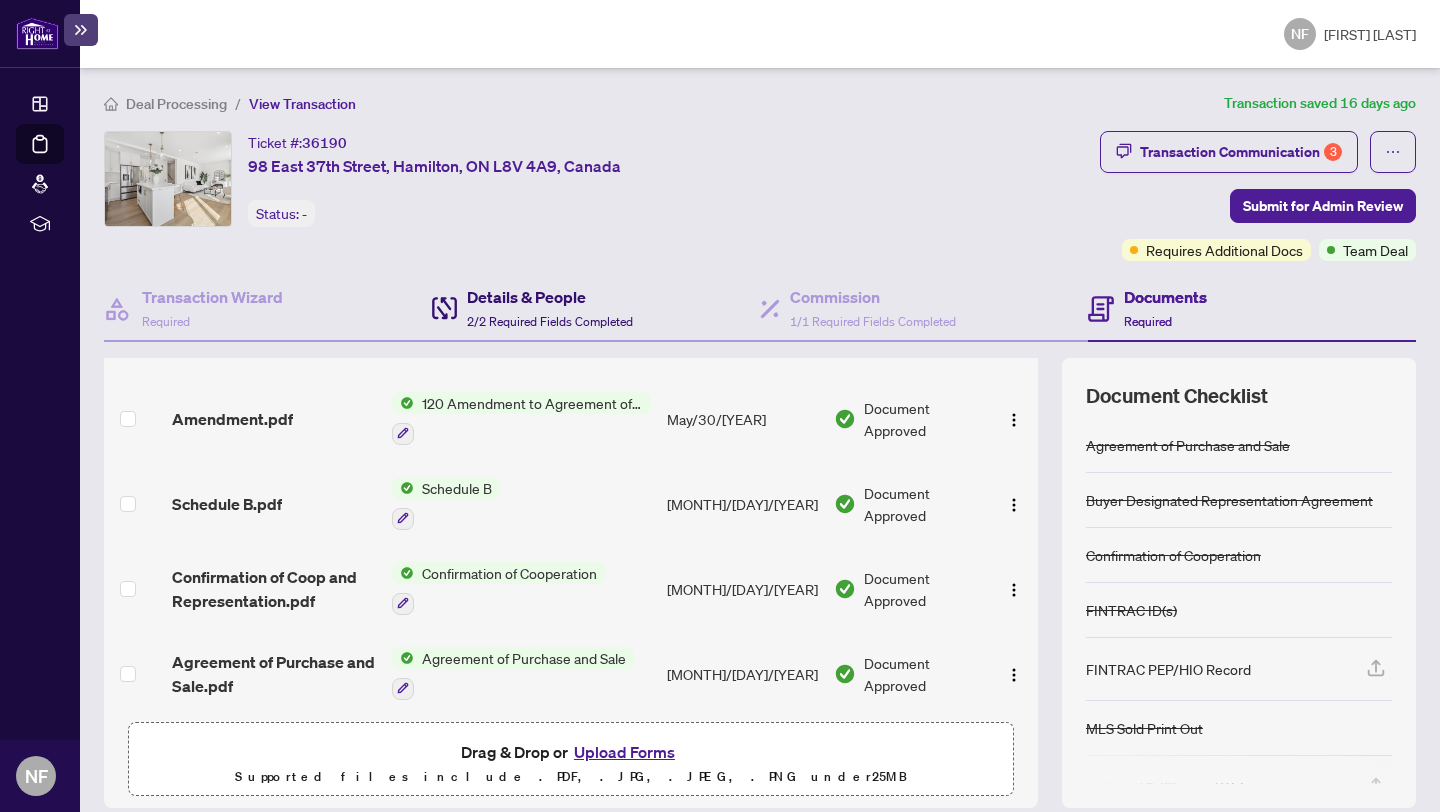 click on "Details & People 2/2 Required Fields Completed" at bounding box center [550, 308] 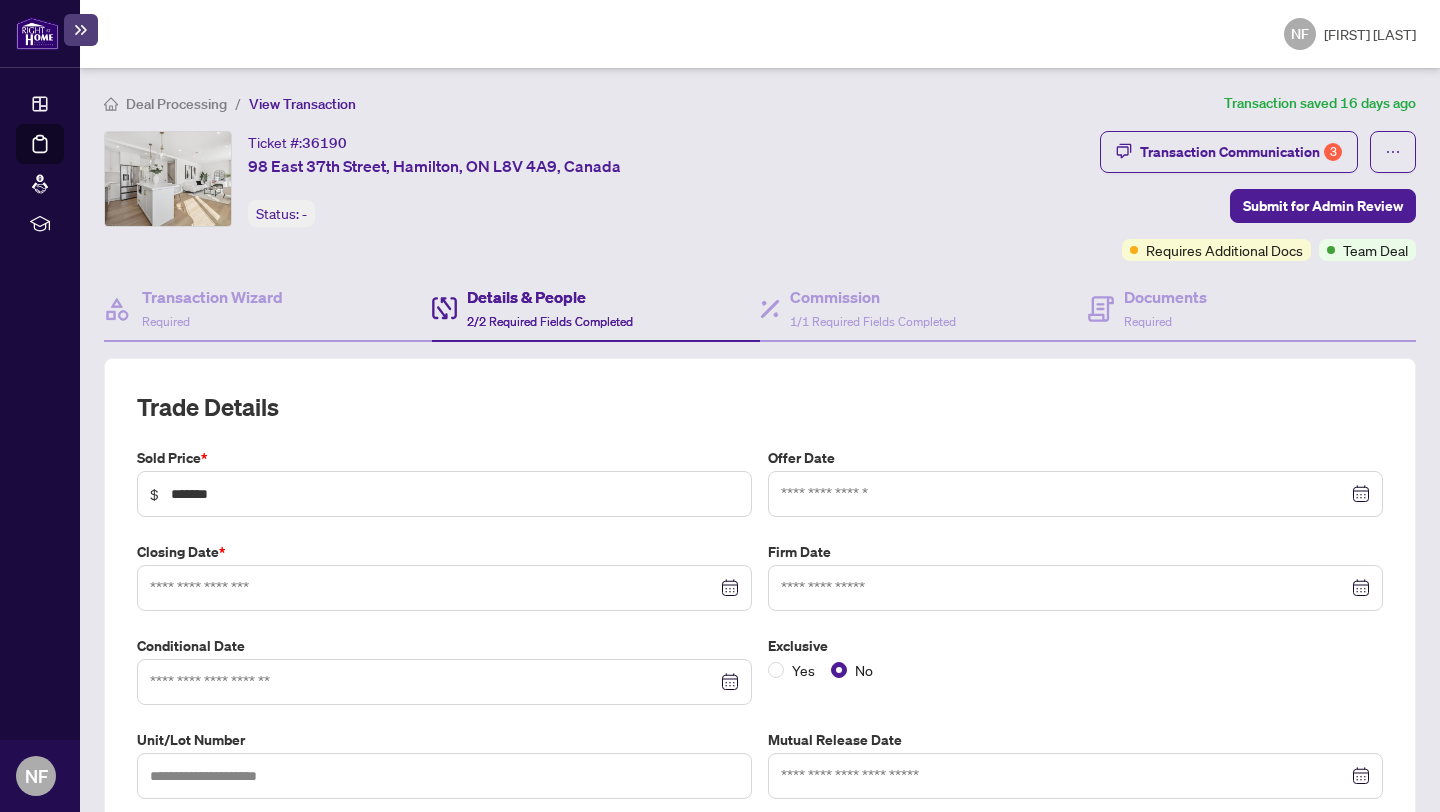 type on "**********" 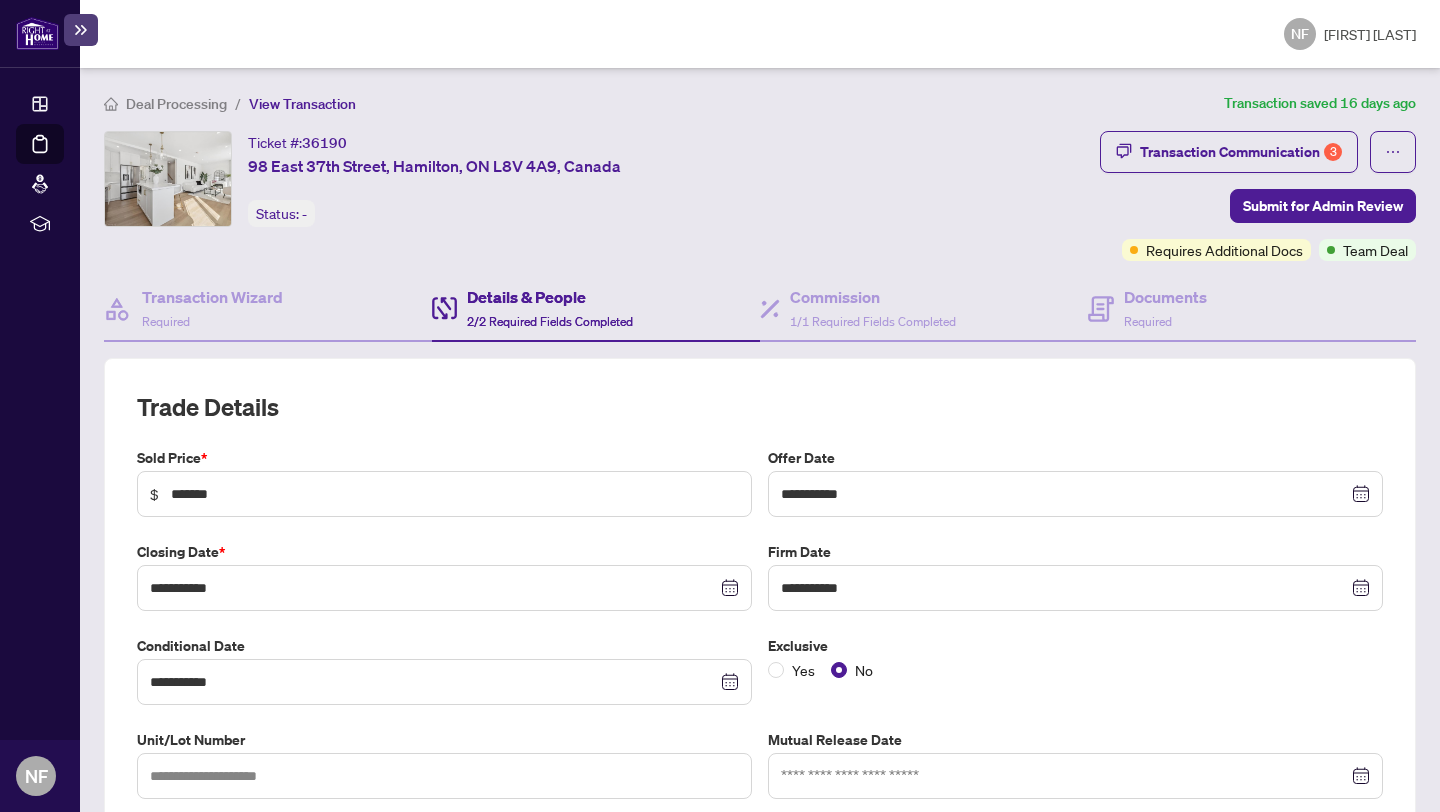 scroll, scrollTop: 12, scrollLeft: 0, axis: vertical 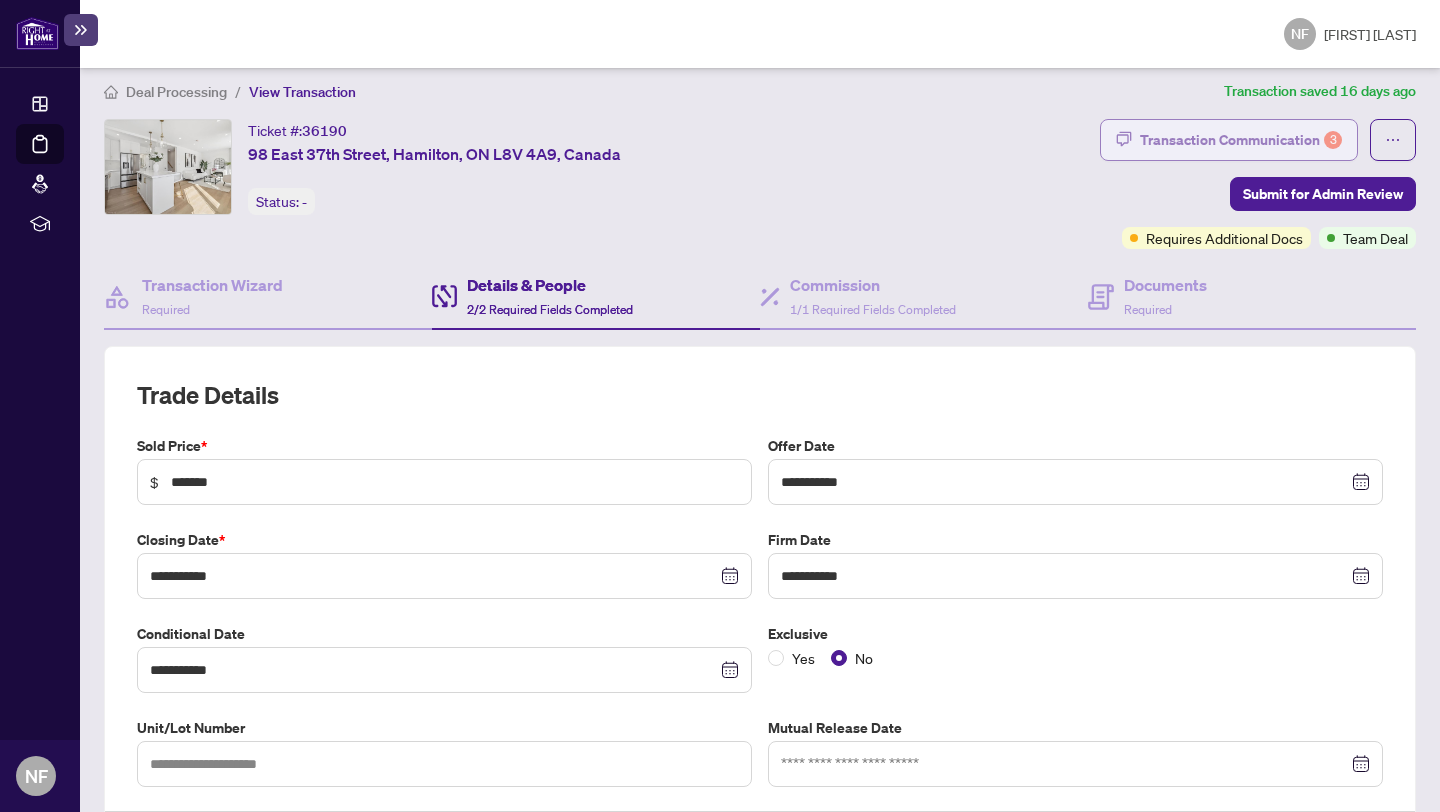 click on "Transaction Communication 3" at bounding box center (1229, 140) 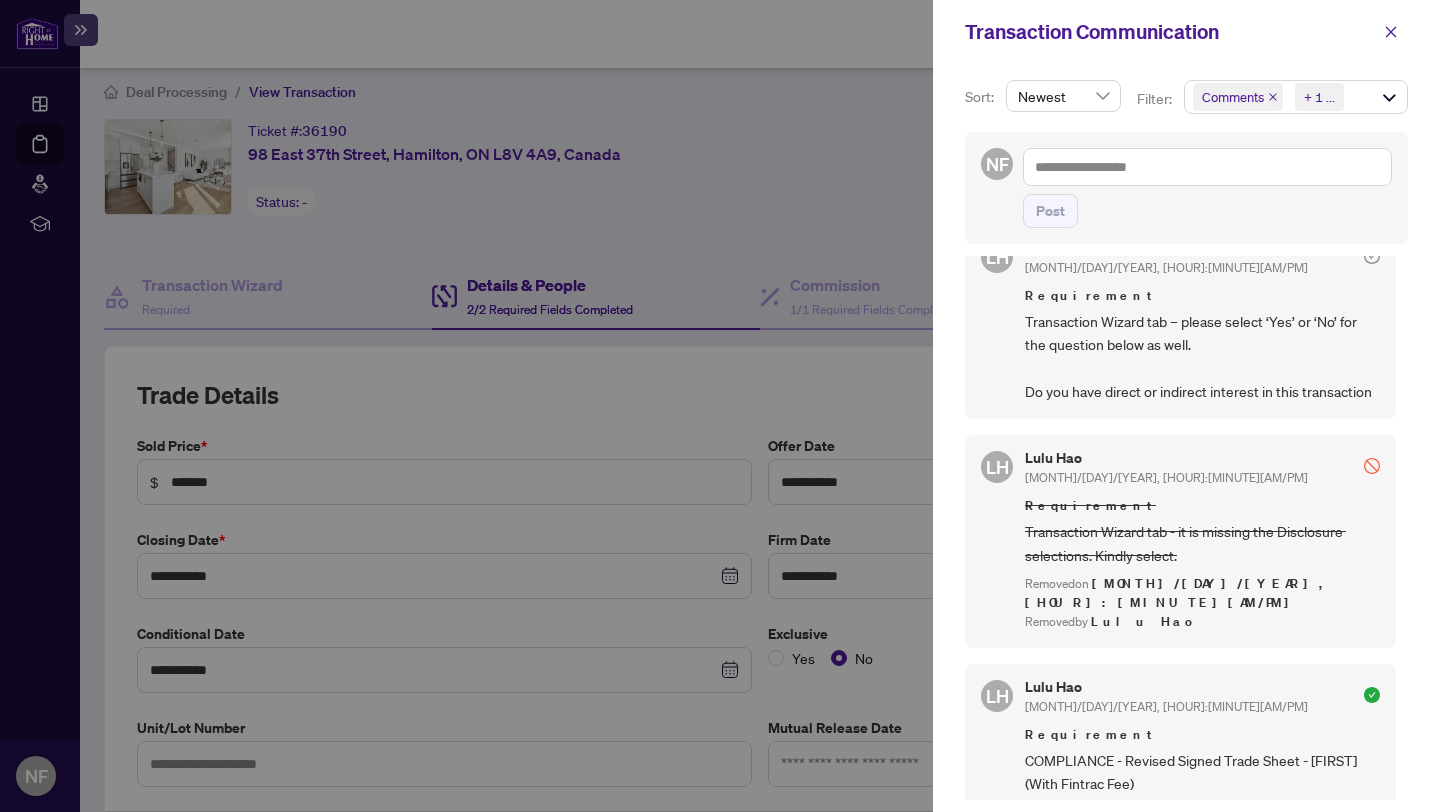 scroll, scrollTop: 359, scrollLeft: 0, axis: vertical 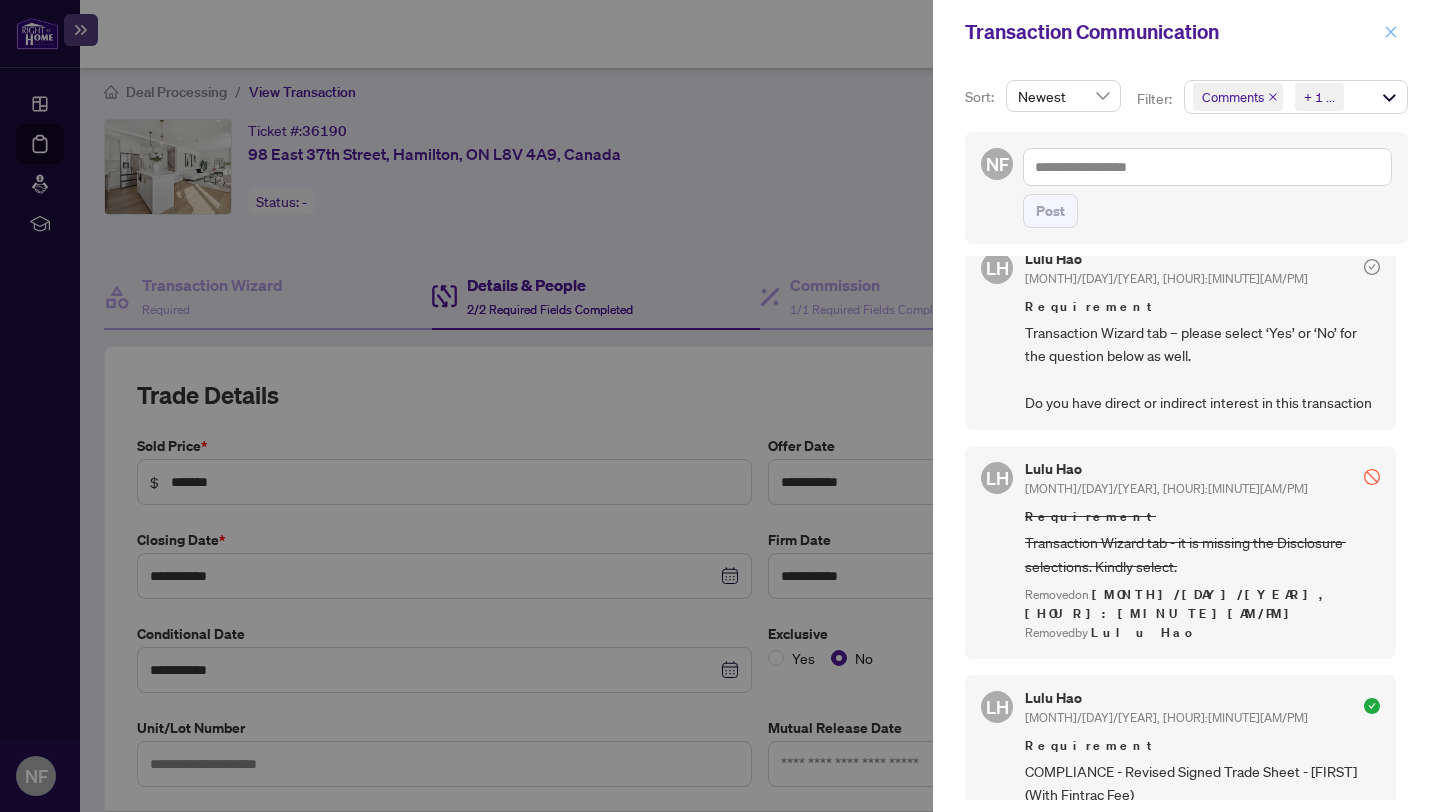 click 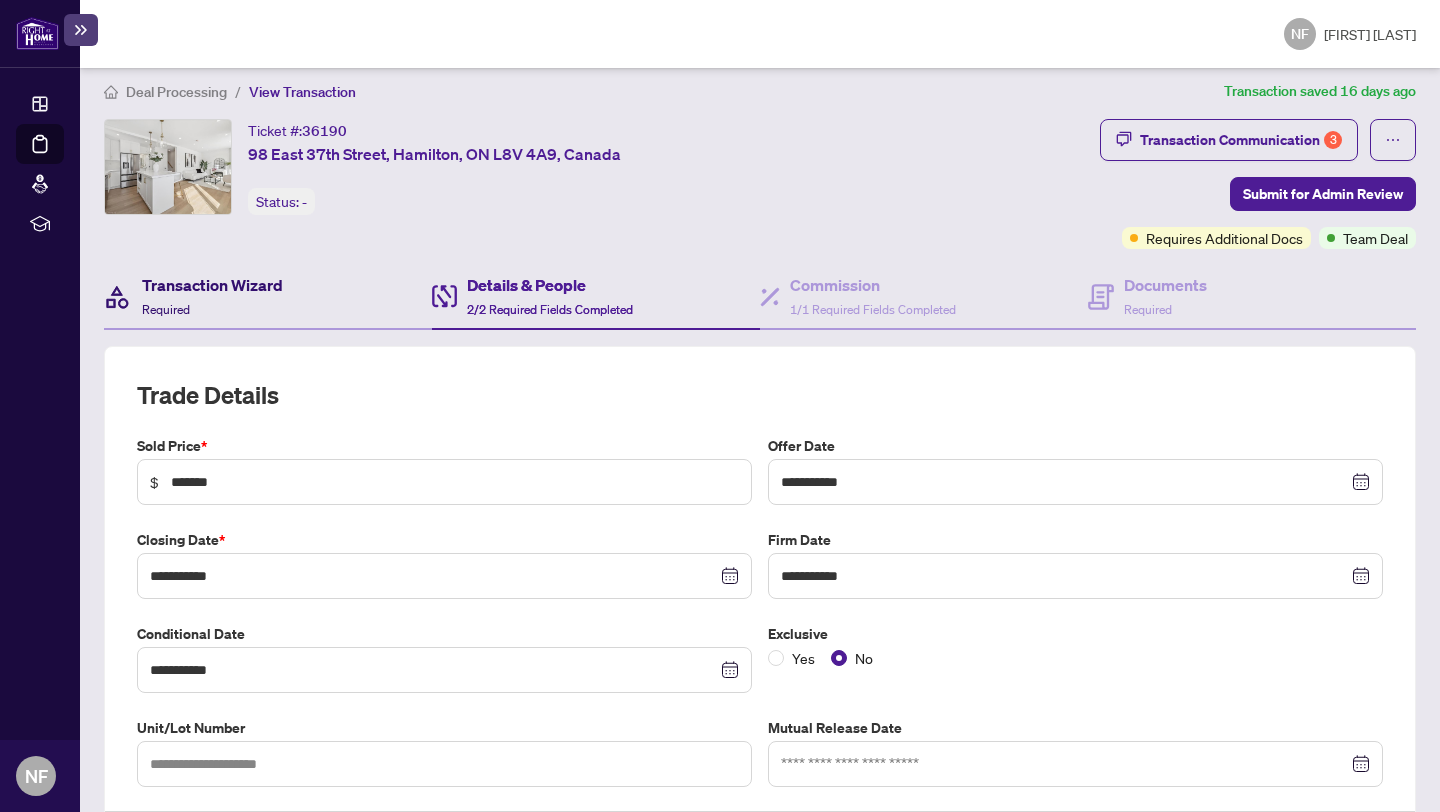 click on "Required" at bounding box center [166, 309] 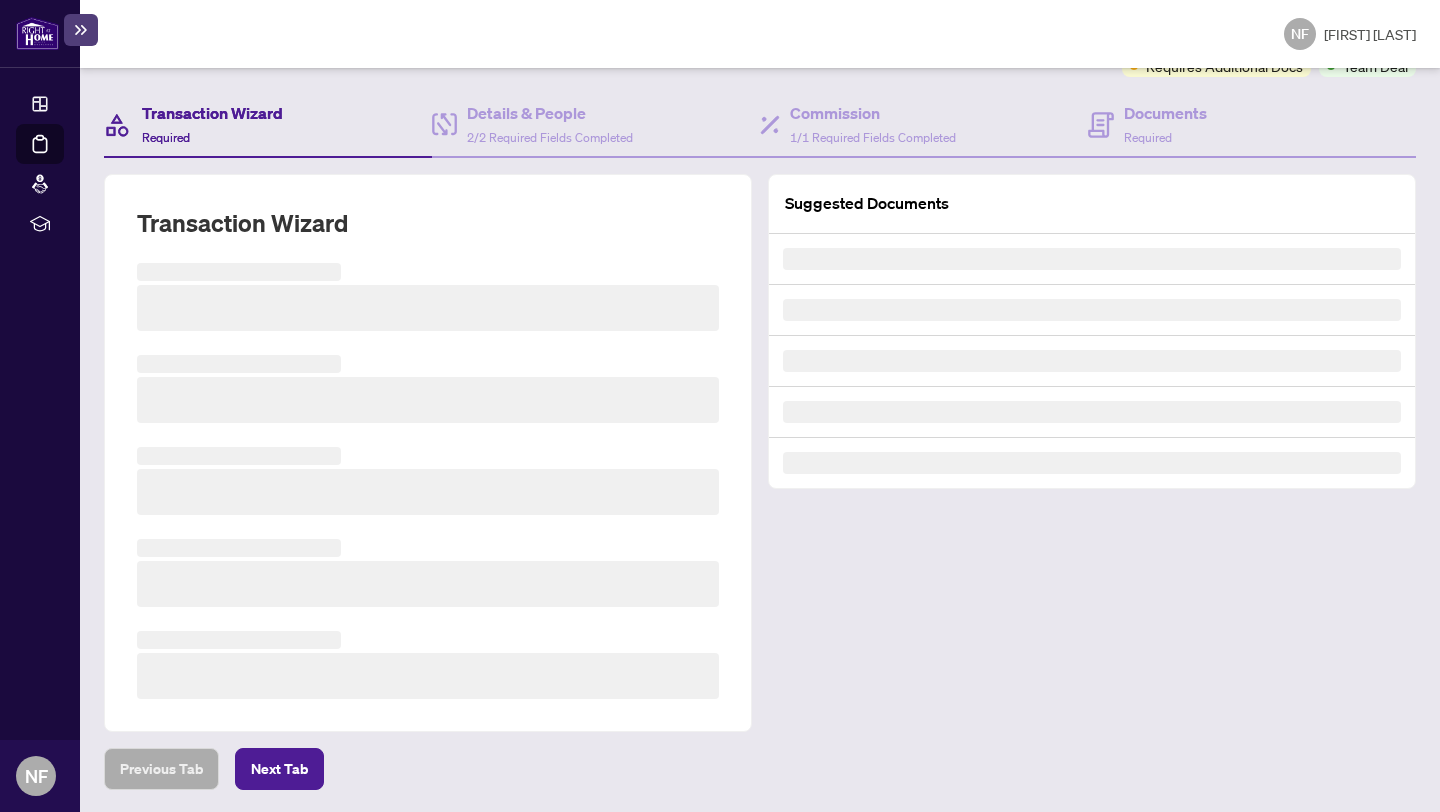 scroll, scrollTop: 144, scrollLeft: 0, axis: vertical 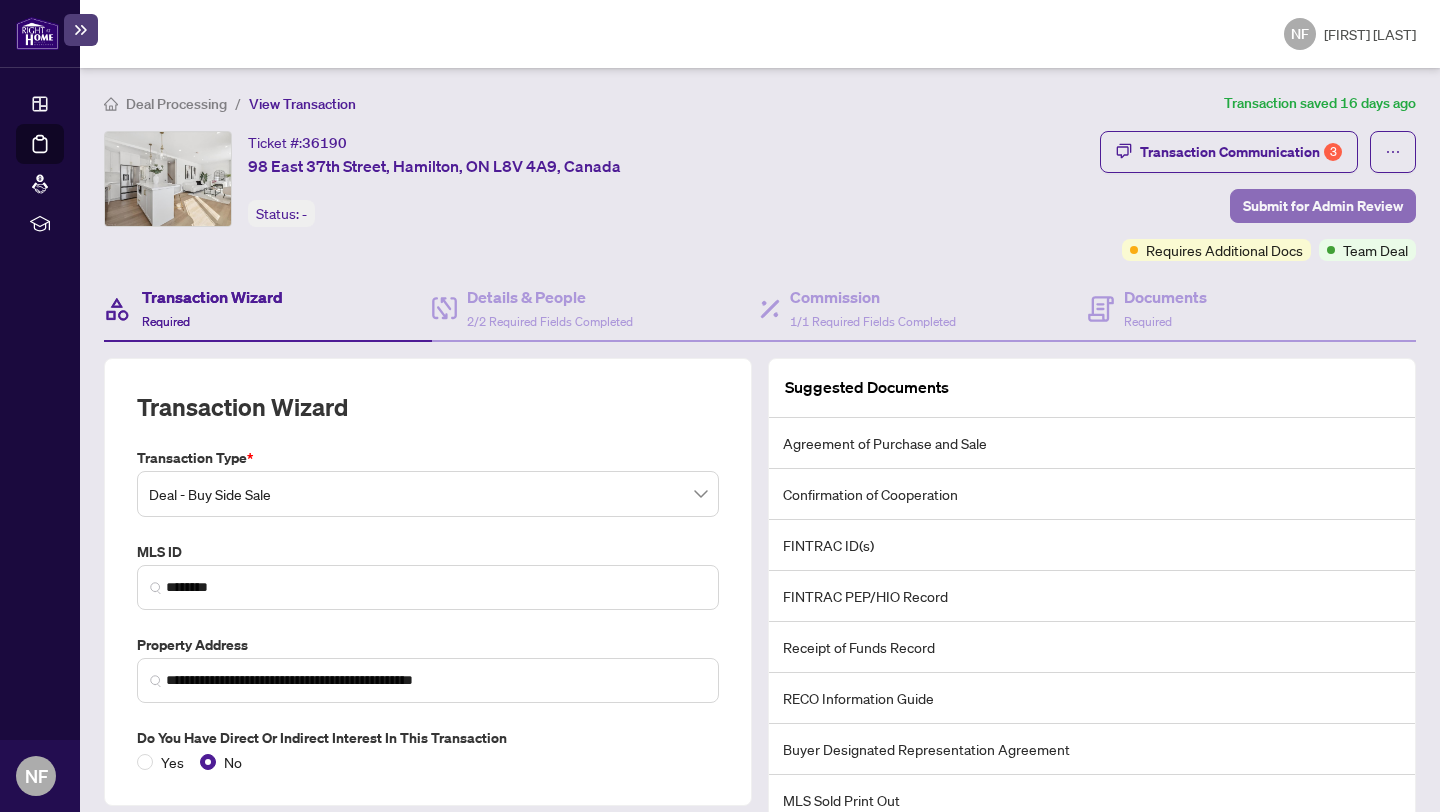click on "Submit for Admin Review" at bounding box center [1323, 206] 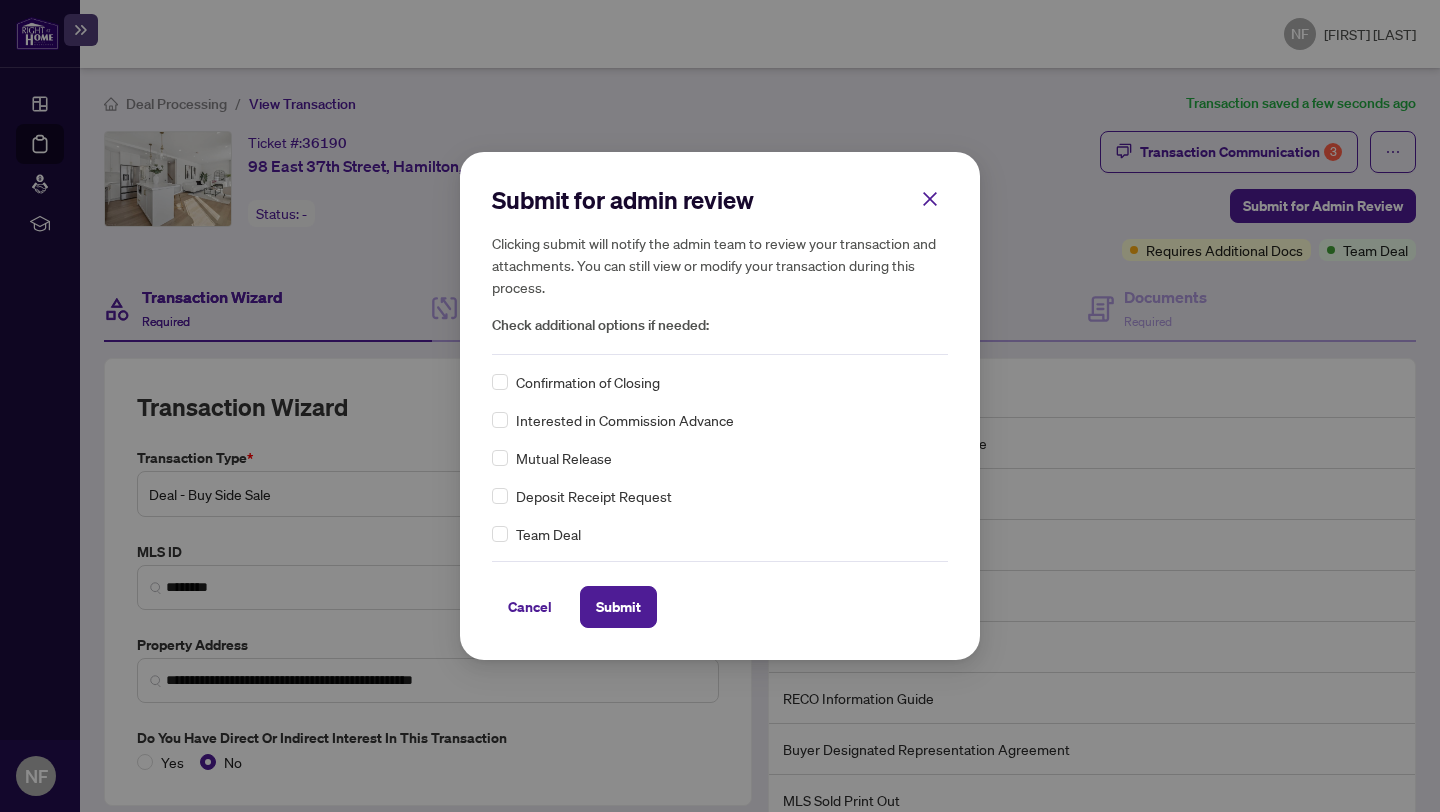 click on "Confirmation of Closing" at bounding box center [588, 382] 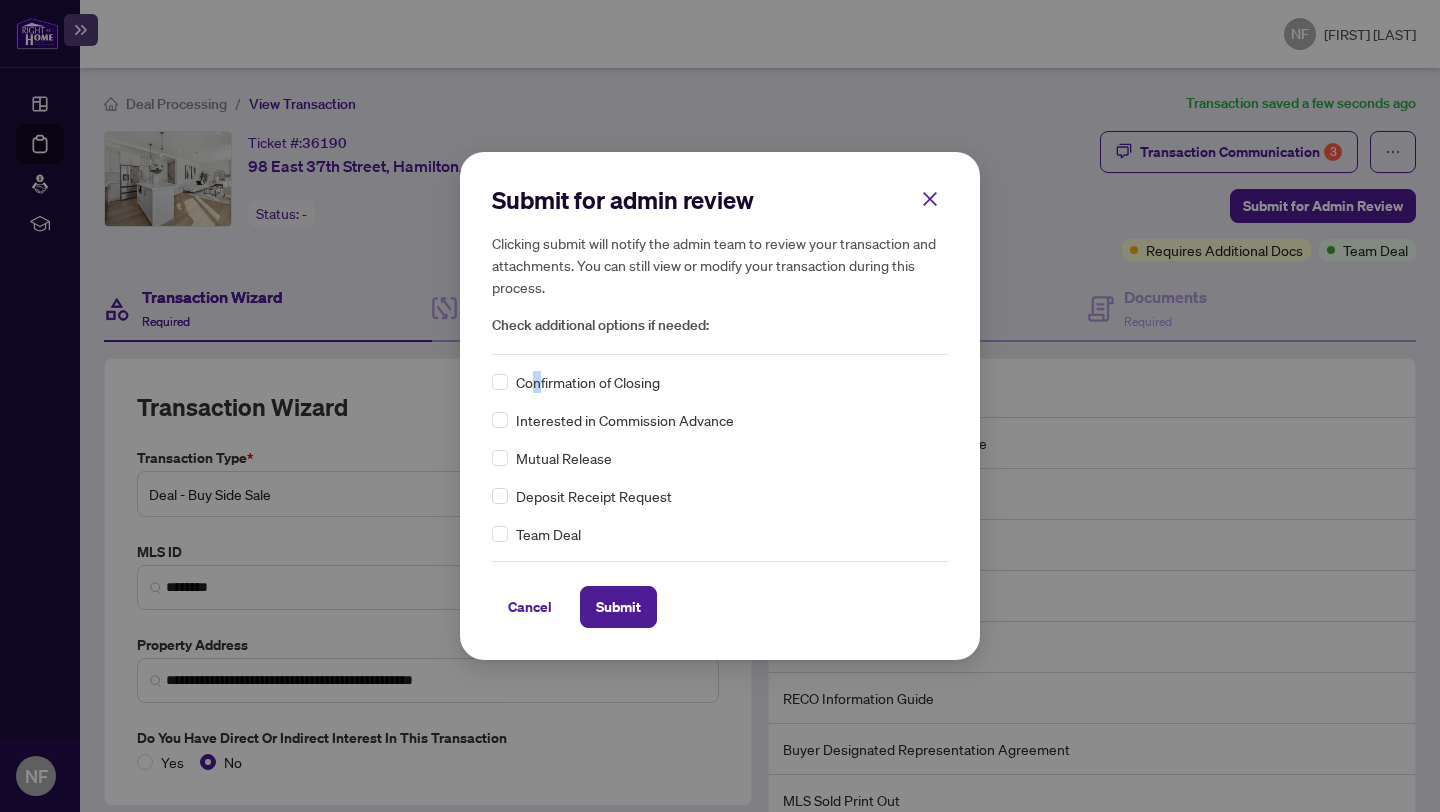 drag, startPoint x: 537, startPoint y: 380, endPoint x: 519, endPoint y: 381, distance: 18.027756 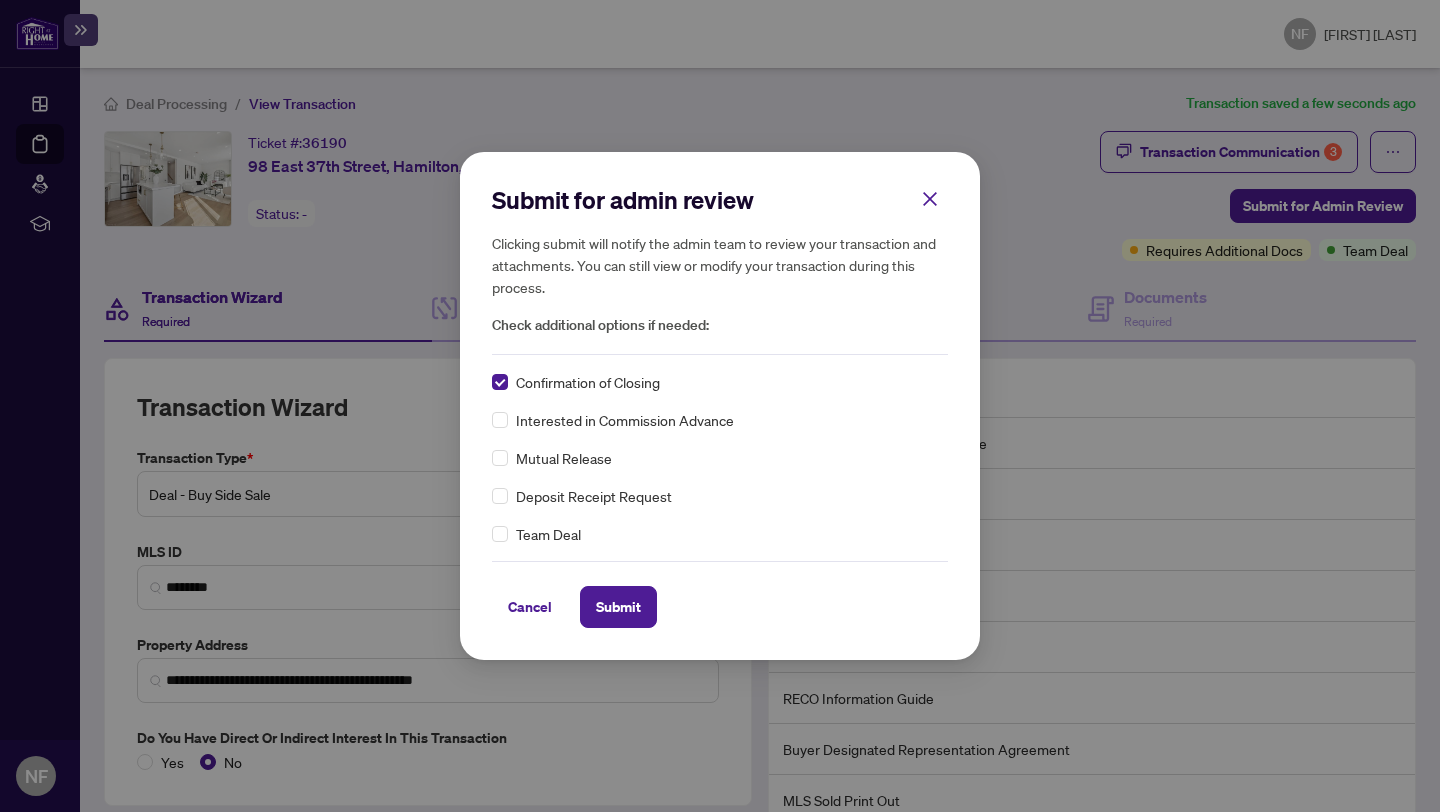 click on "Confirmation of Closing" at bounding box center [720, 382] 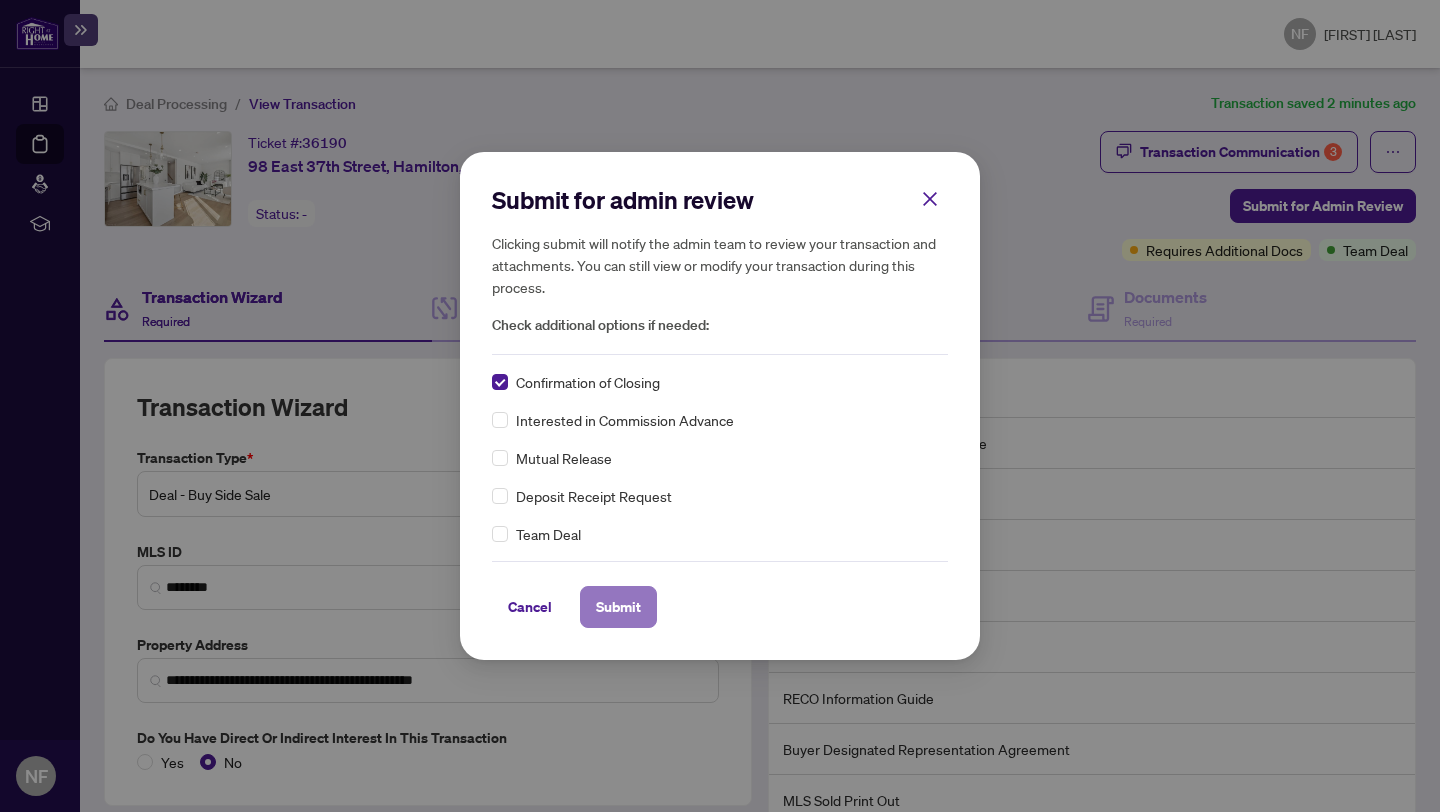 click on "Submit" at bounding box center (618, 607) 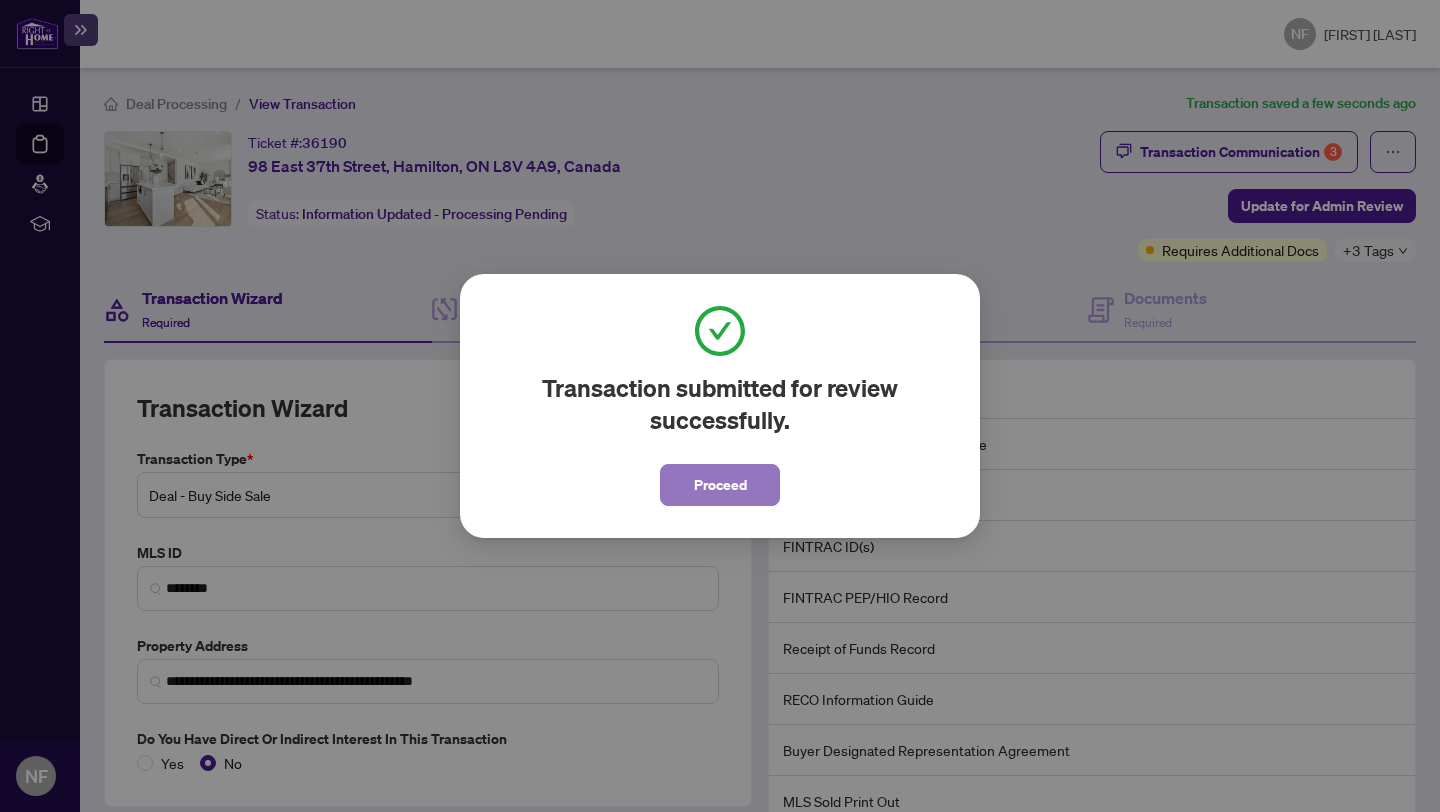 click on "Proceed" at bounding box center (720, 485) 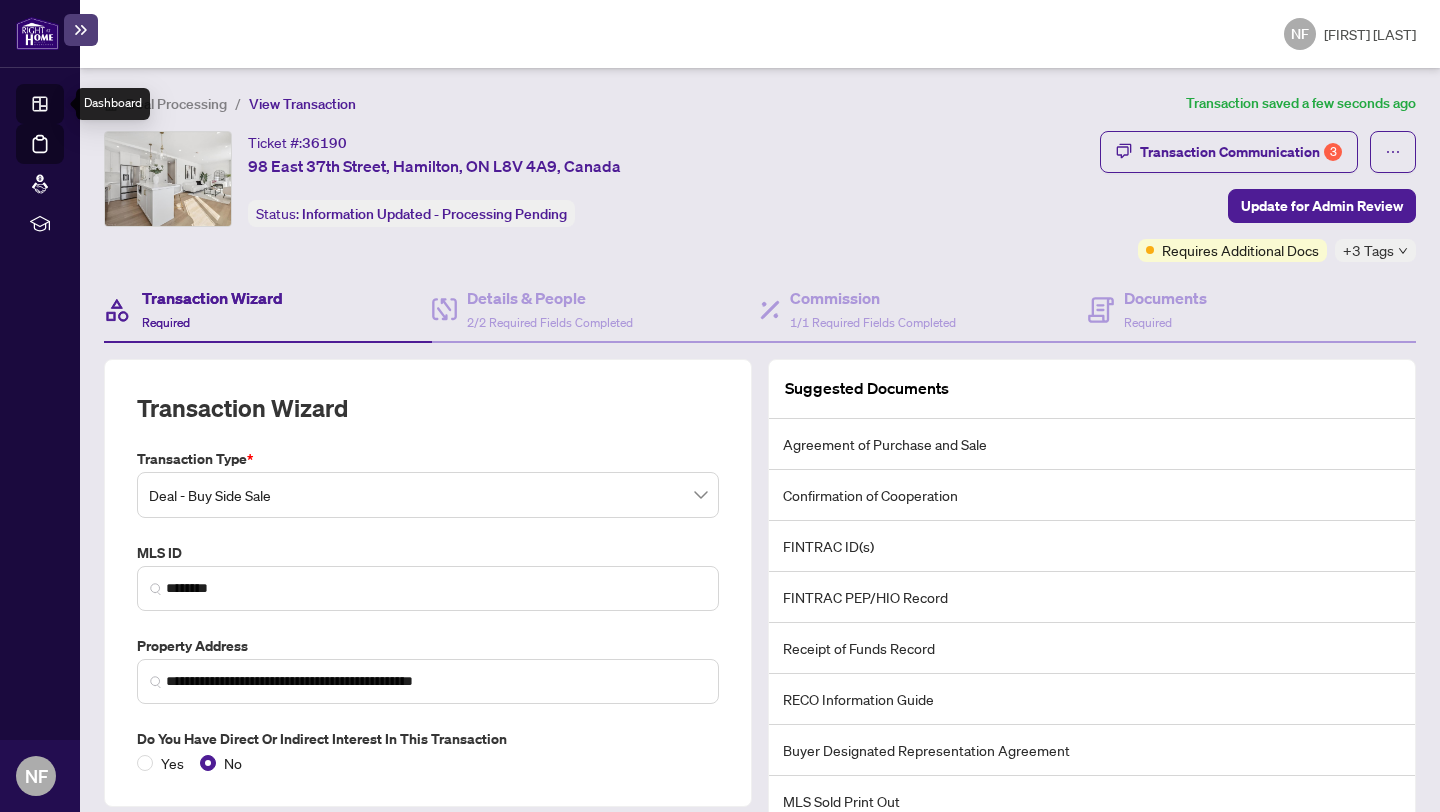 click on "Dashboard" at bounding box center (62, 107) 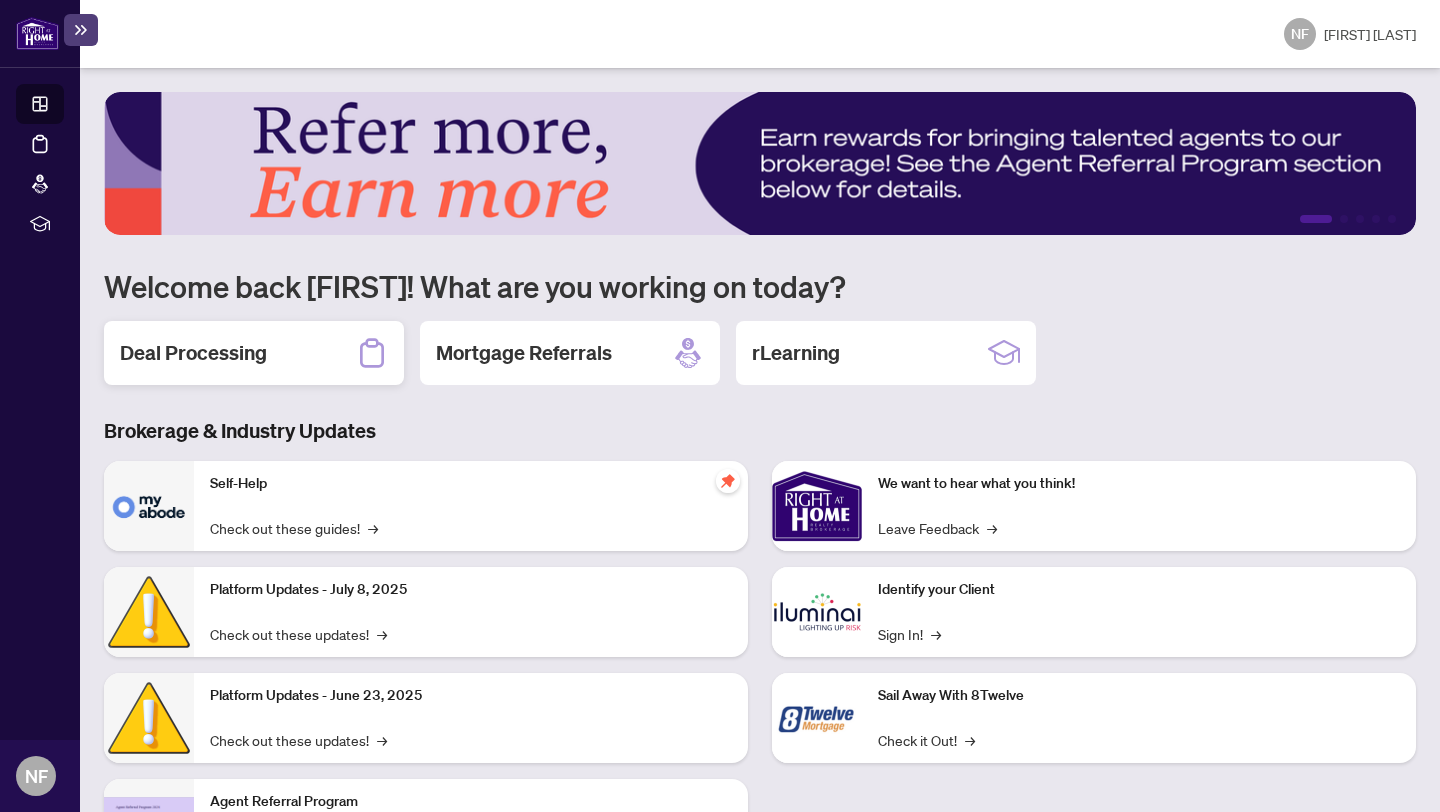 click on "Deal Processing" at bounding box center [254, 353] 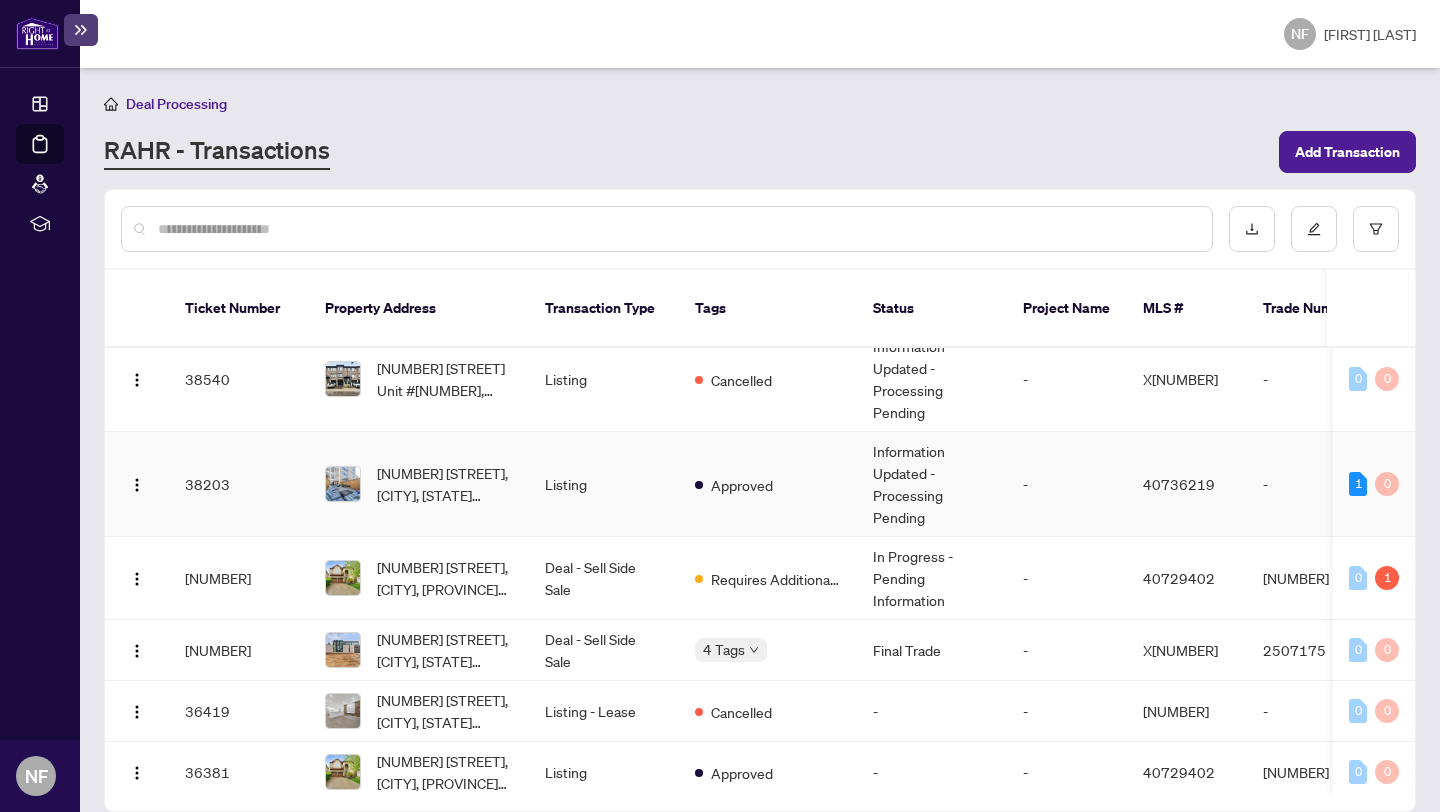 scroll, scrollTop: 584, scrollLeft: 0, axis: vertical 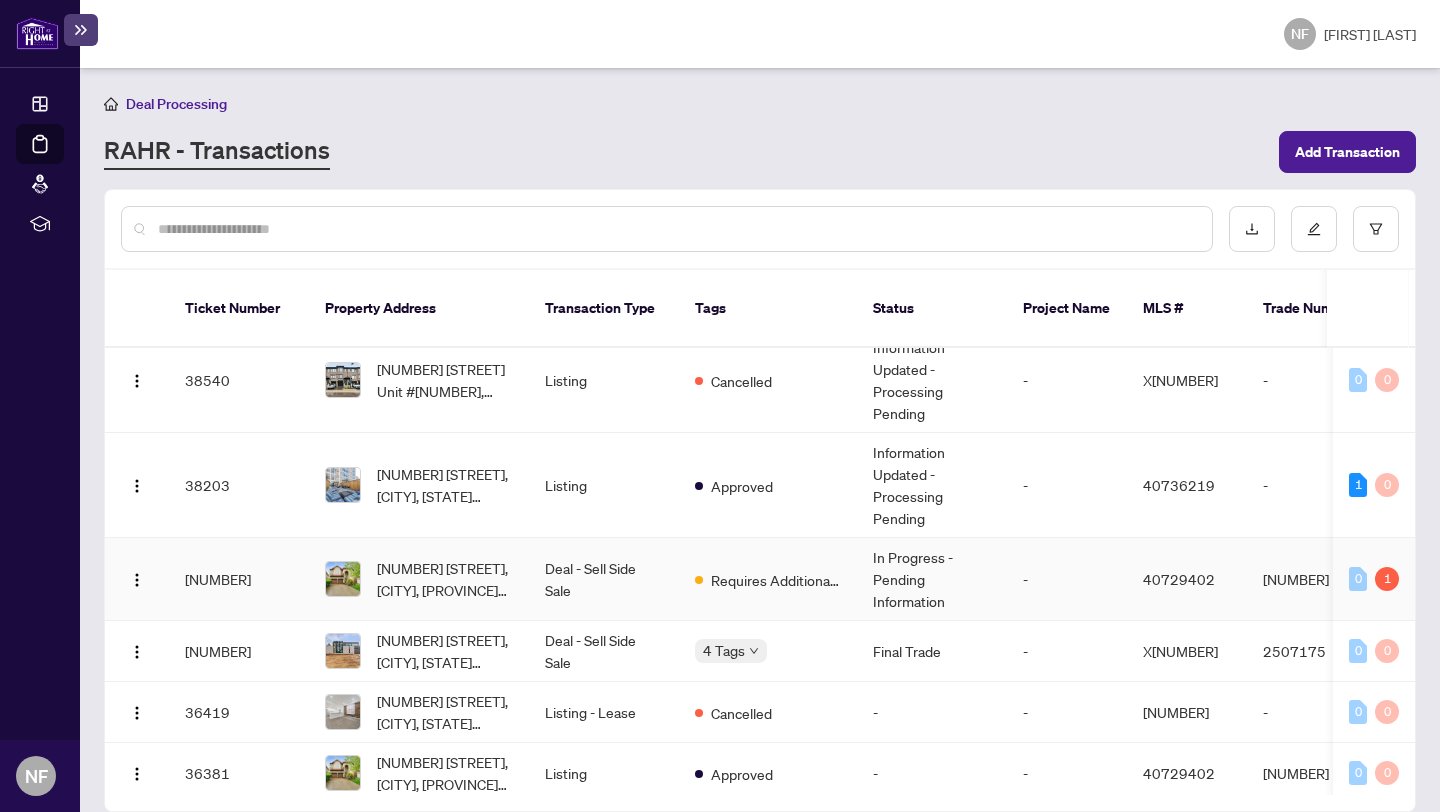 click on "40729402" at bounding box center (1179, 579) 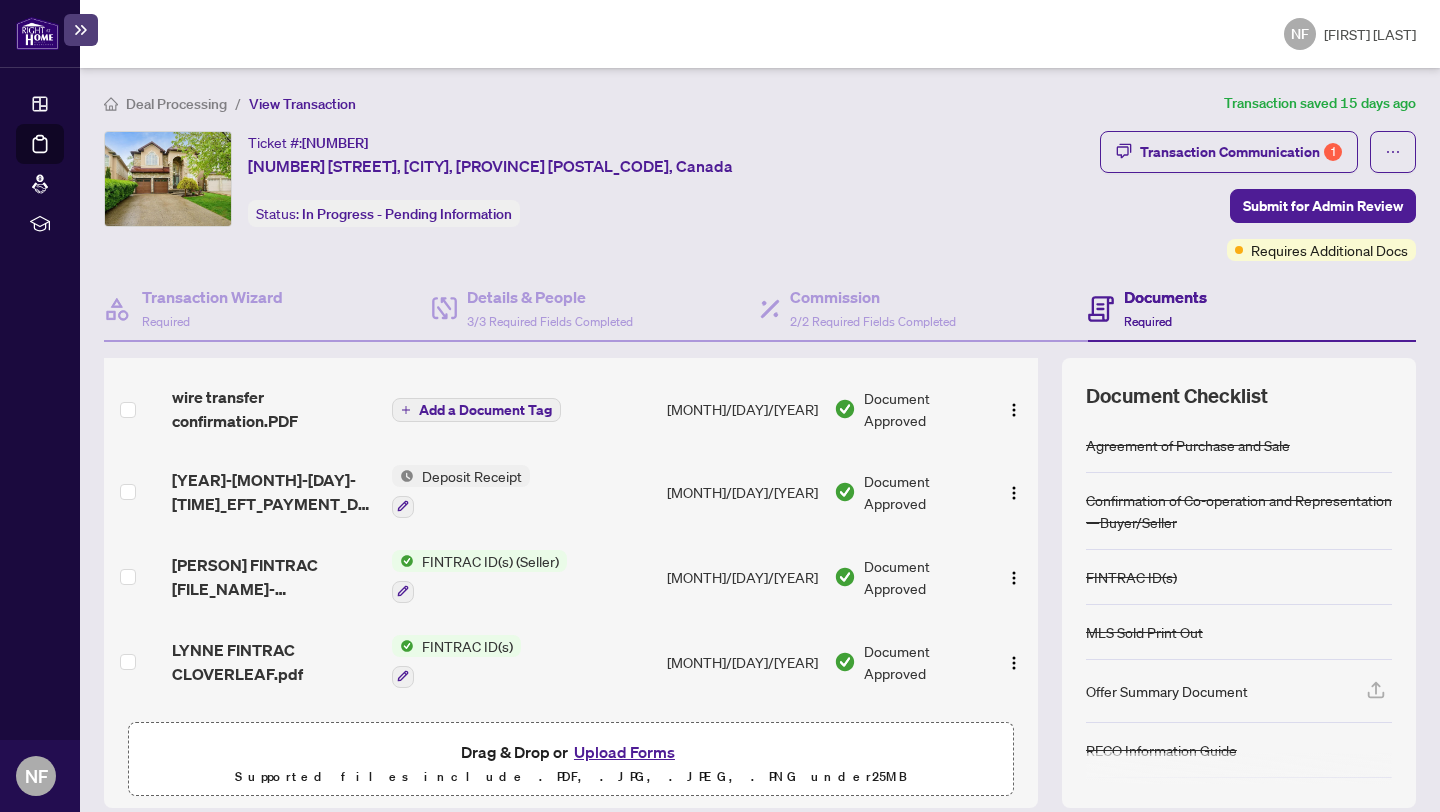 scroll, scrollTop: 869, scrollLeft: 0, axis: vertical 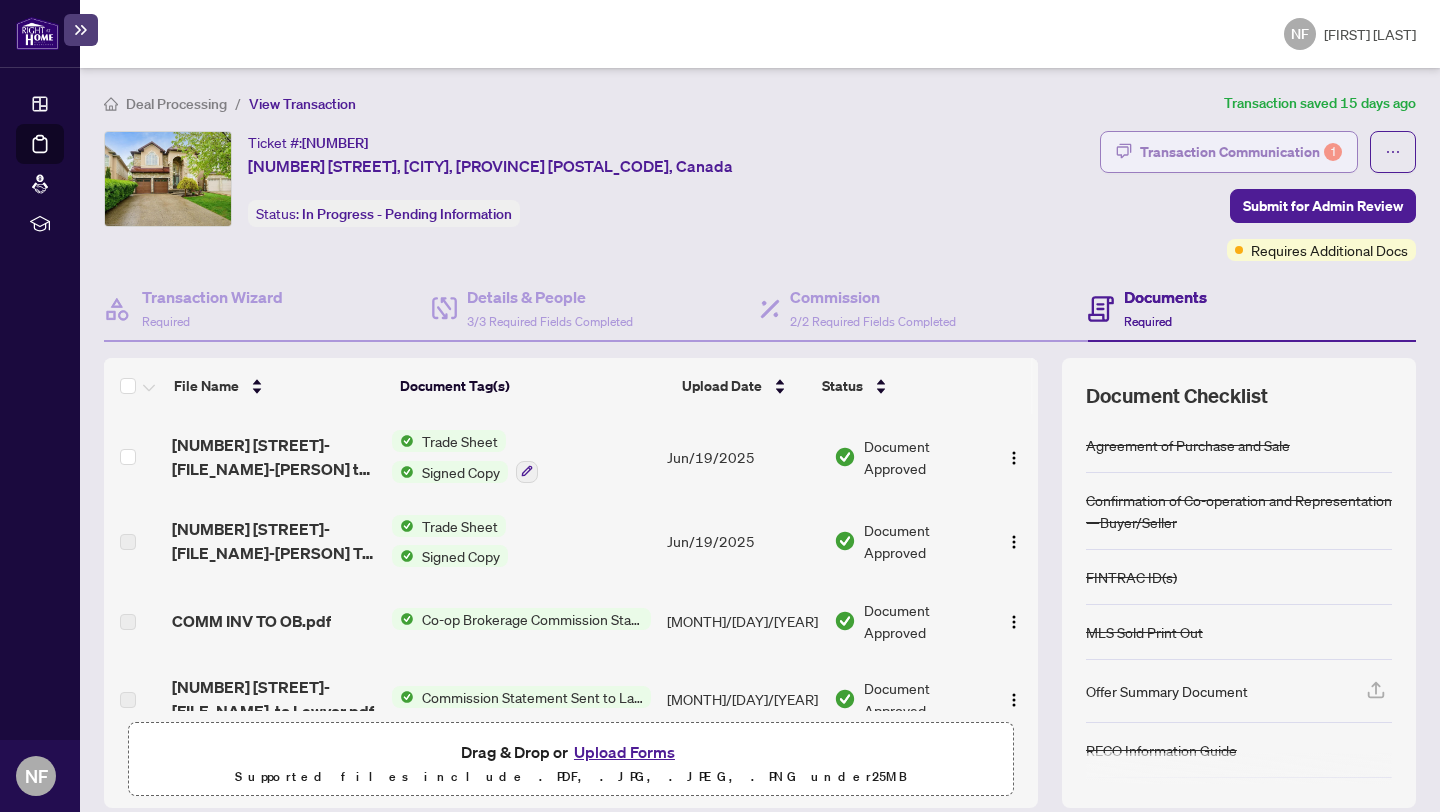 click on "Transaction Communication 1" at bounding box center (1241, 152) 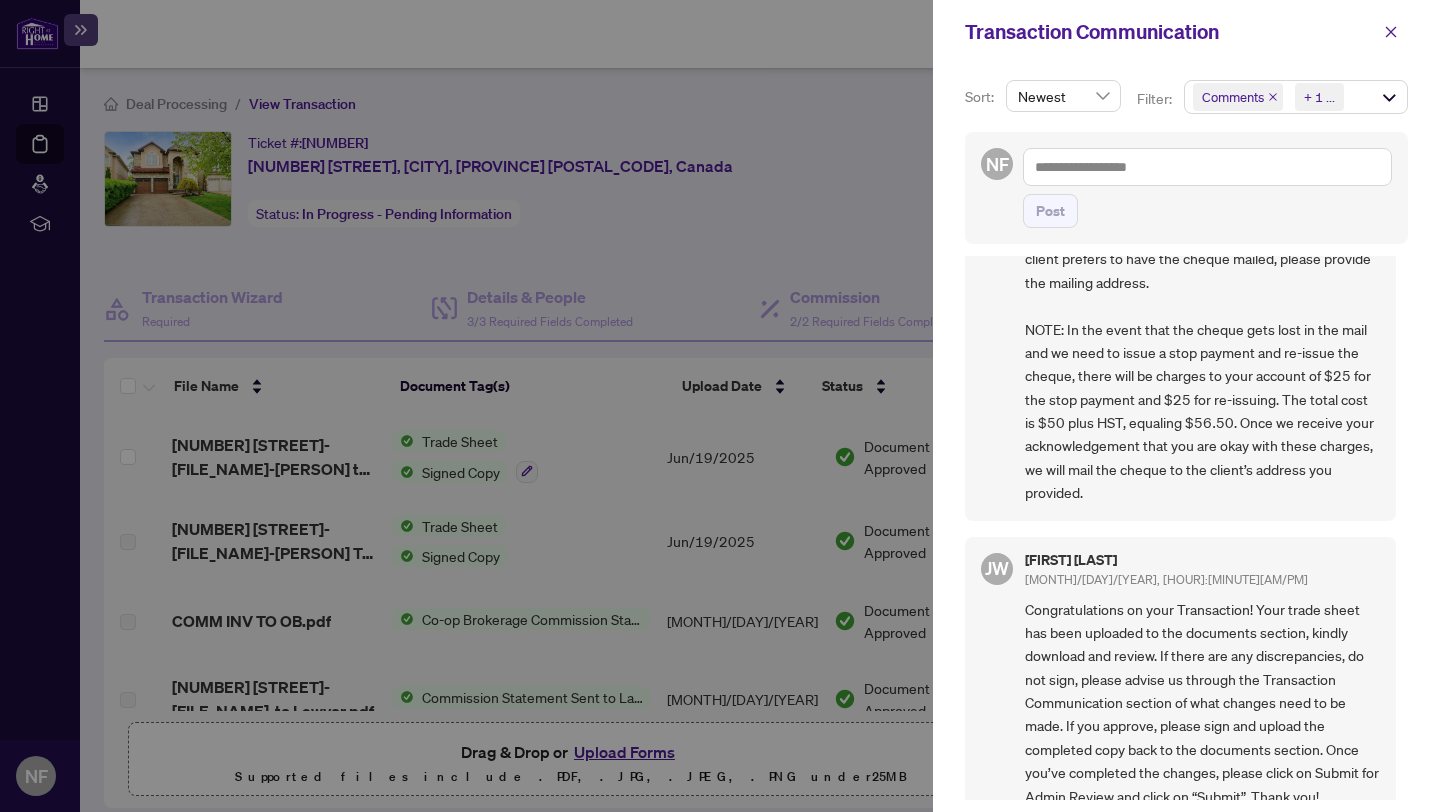 scroll, scrollTop: 1916, scrollLeft: 0, axis: vertical 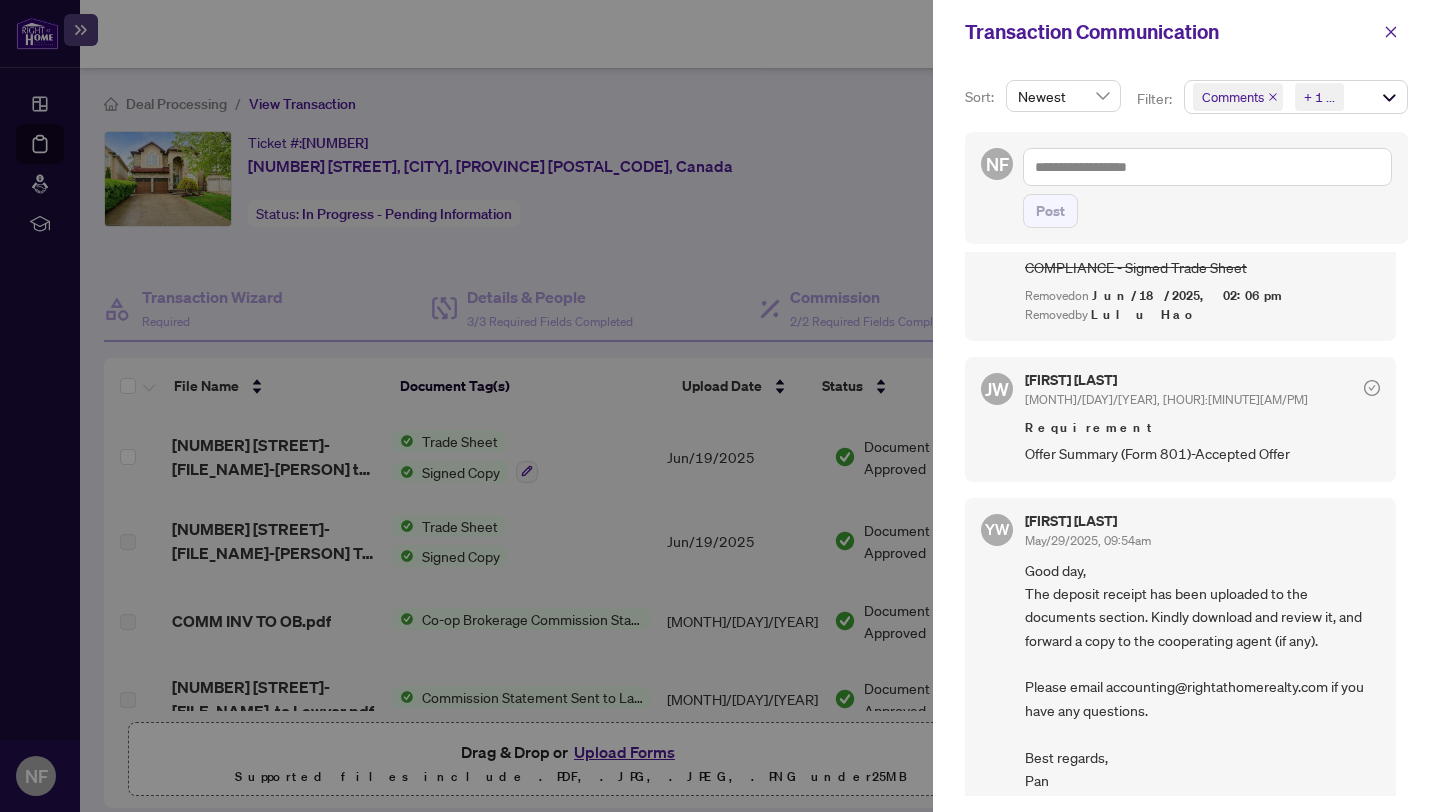 click on "[FIRST] [LAST]   Jun/12/2025, 03:34pm" at bounding box center [1202, 391] 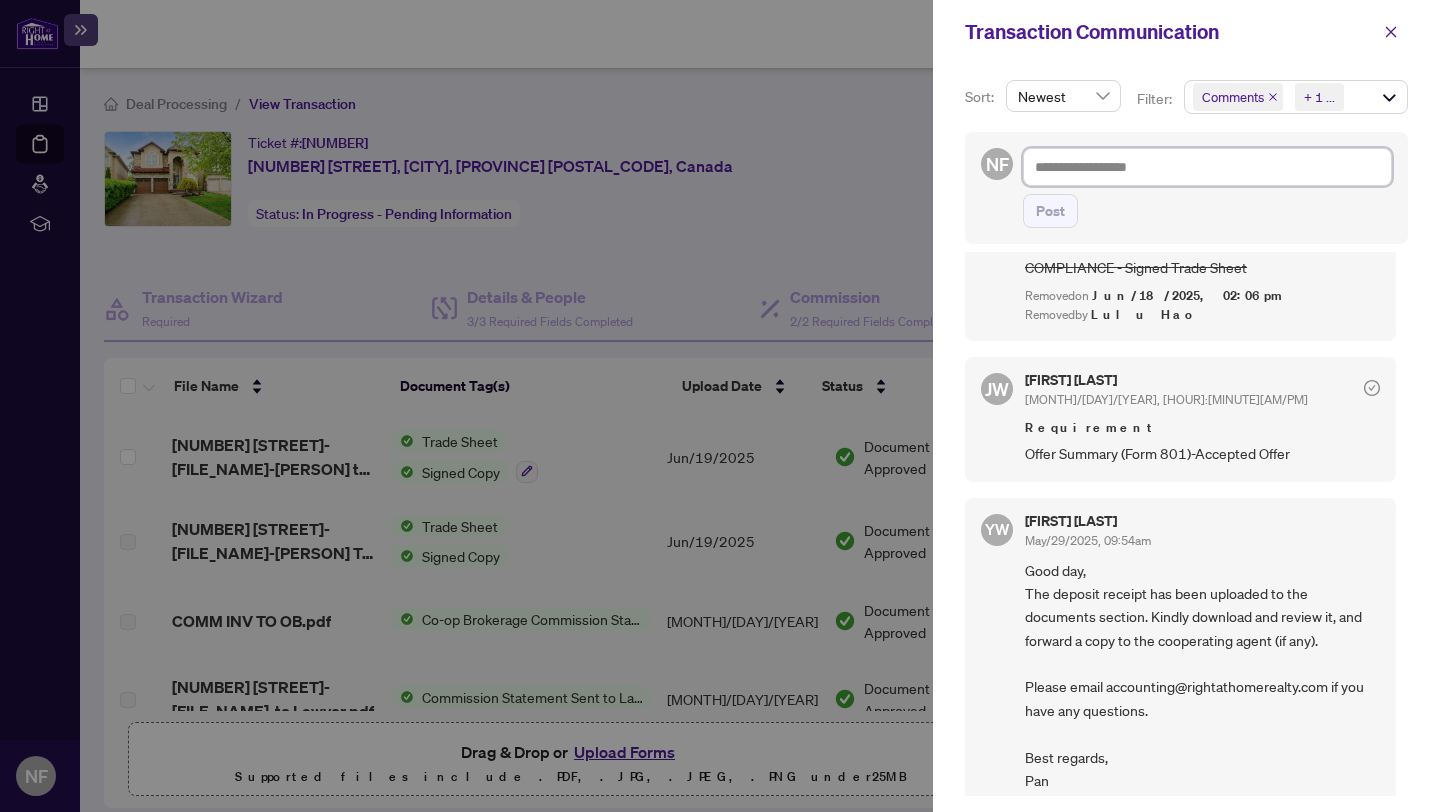 click at bounding box center (1207, 167) 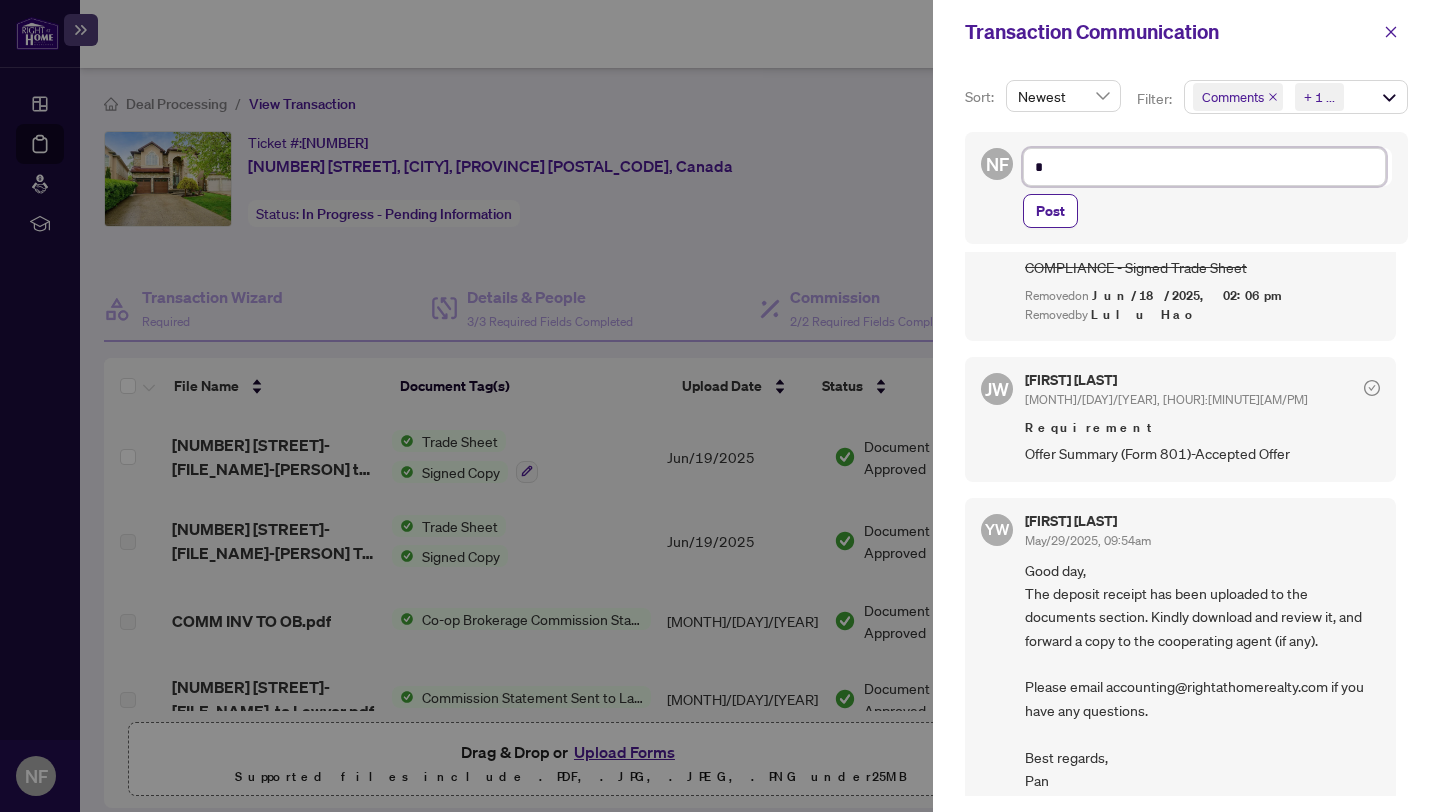type on "**" 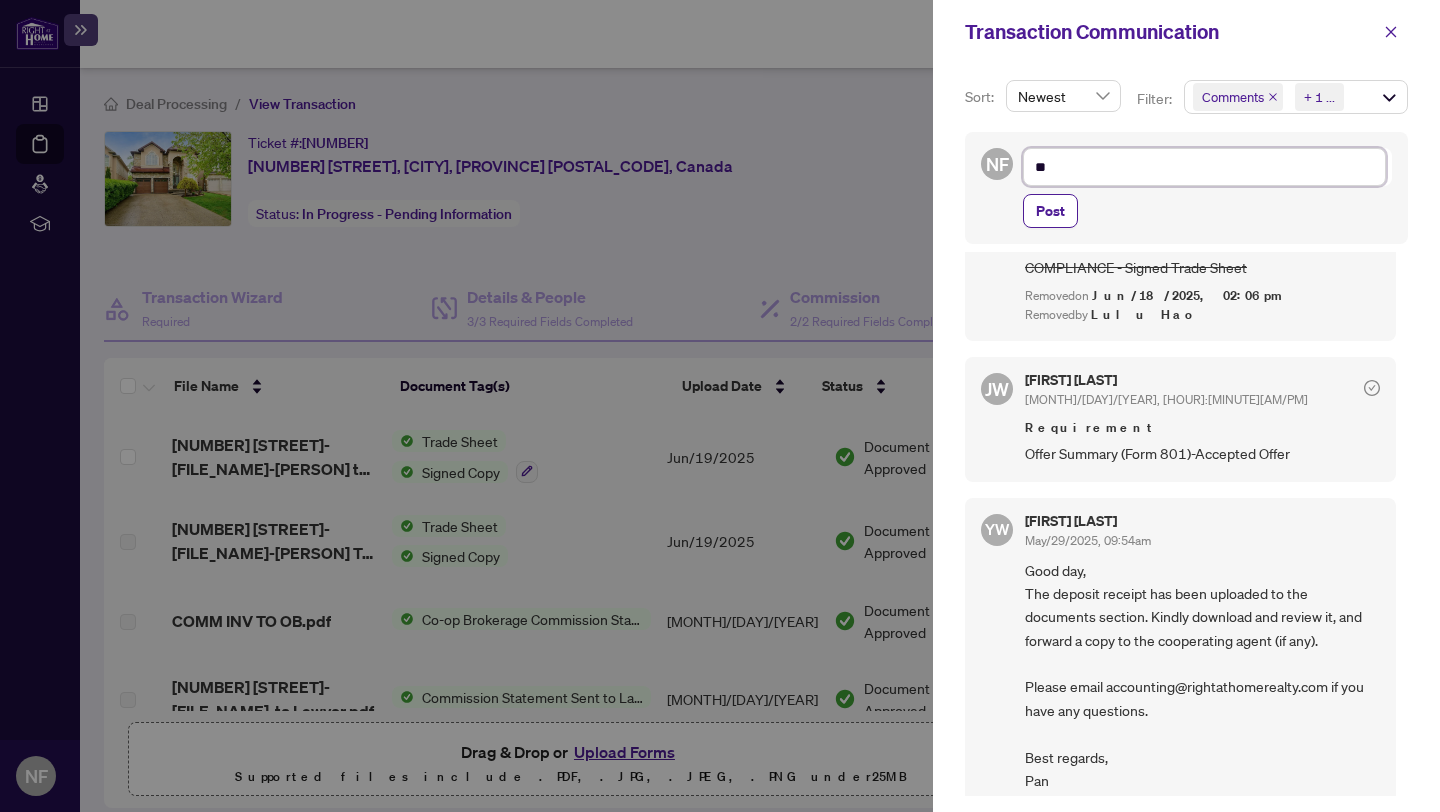 type on "***" 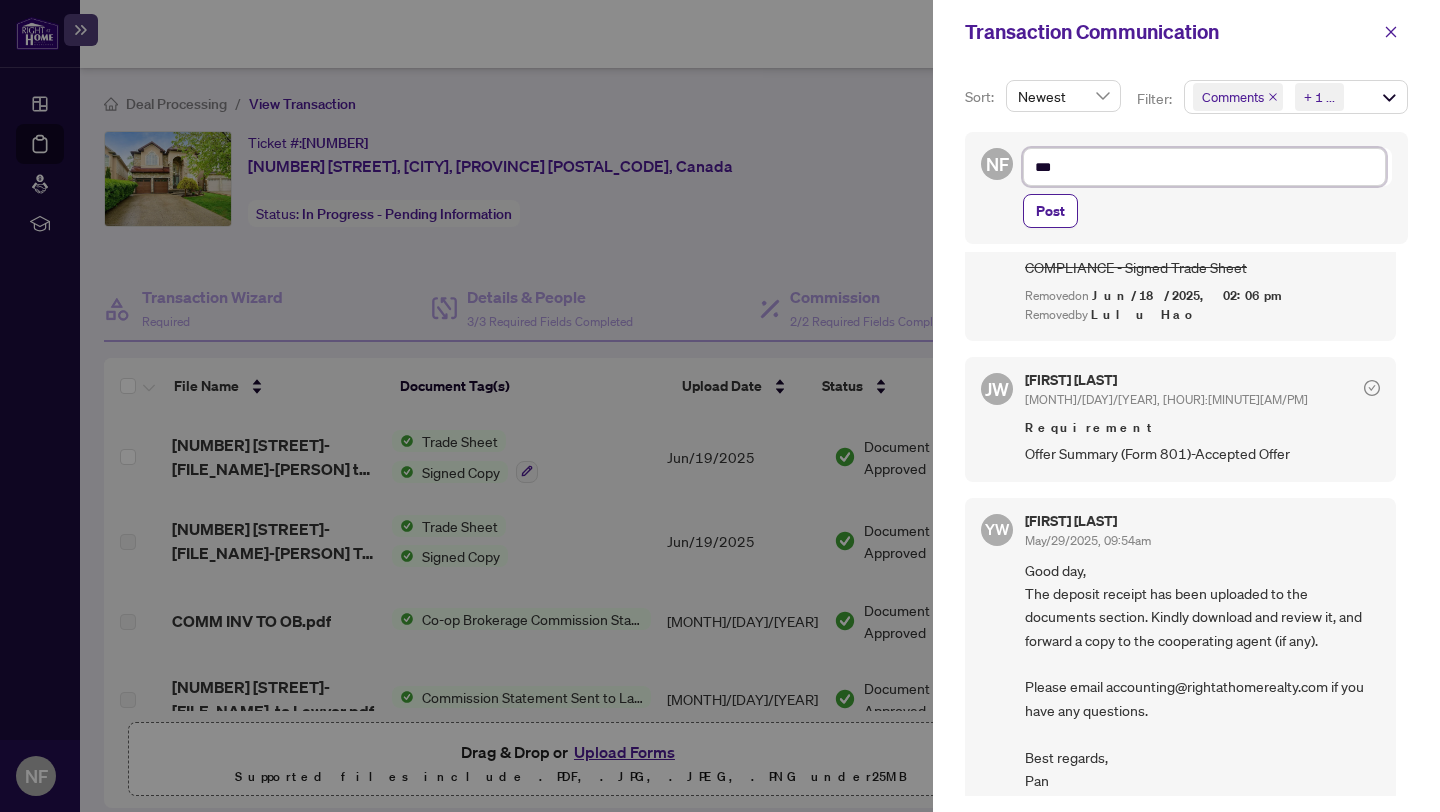 type on "****" 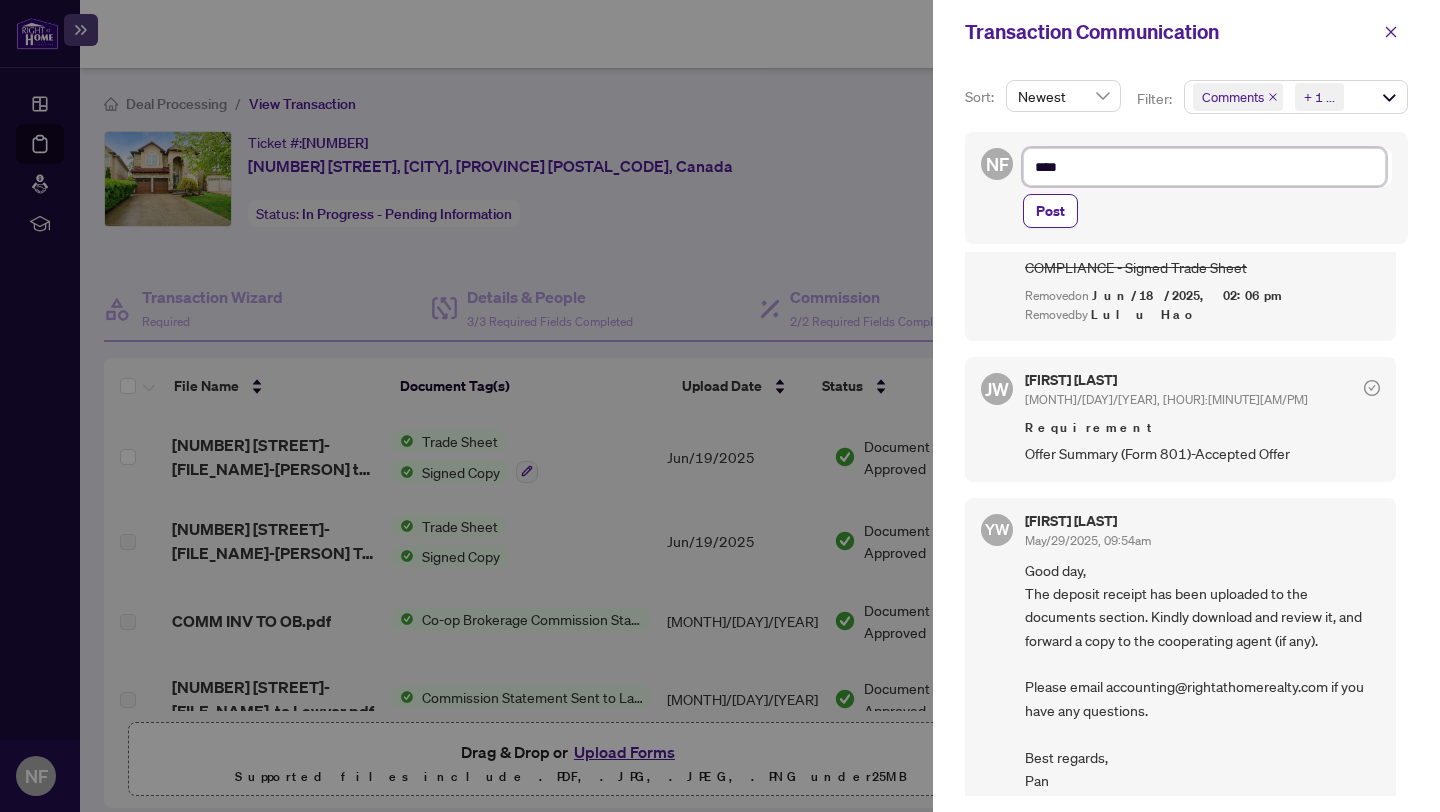 type on "***" 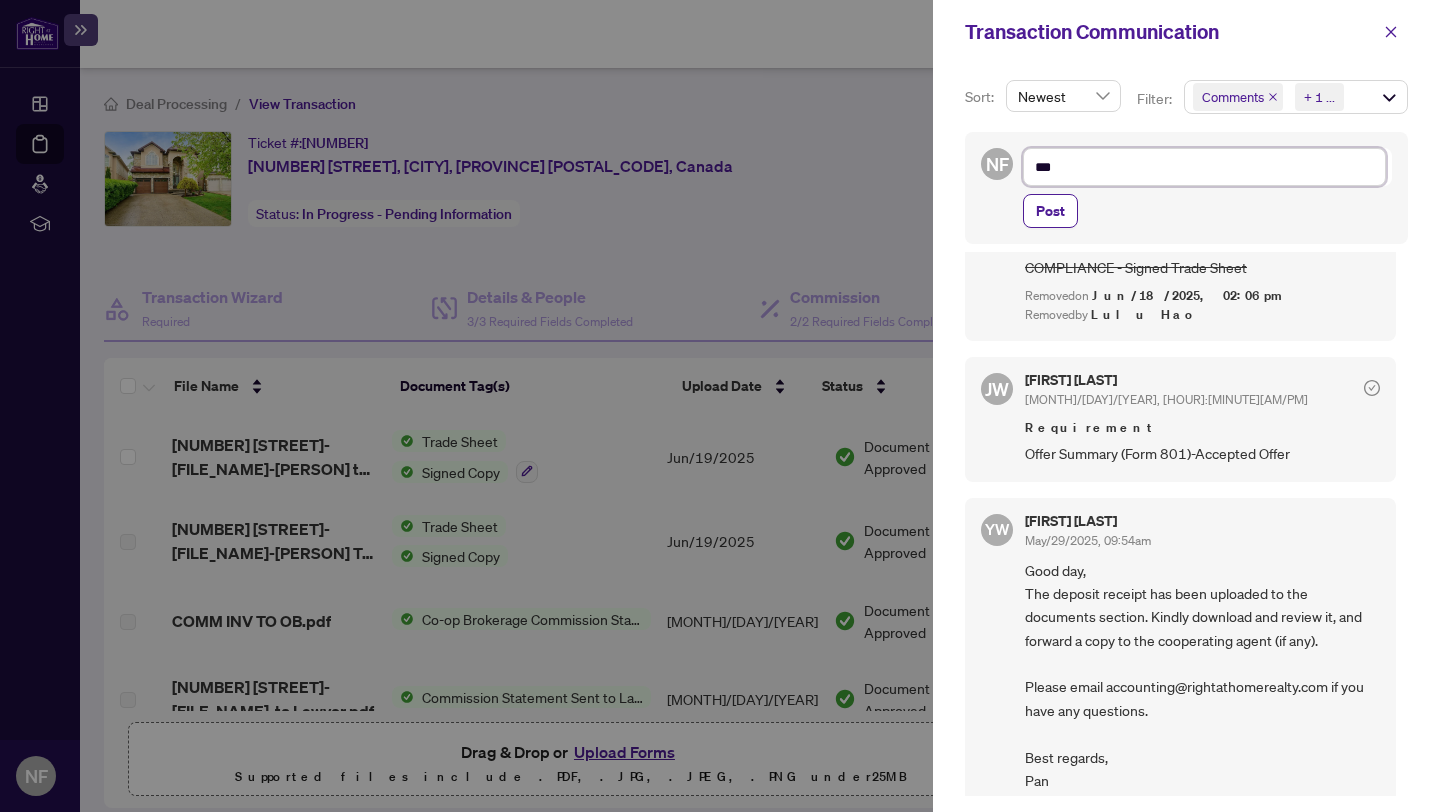 type on "**" 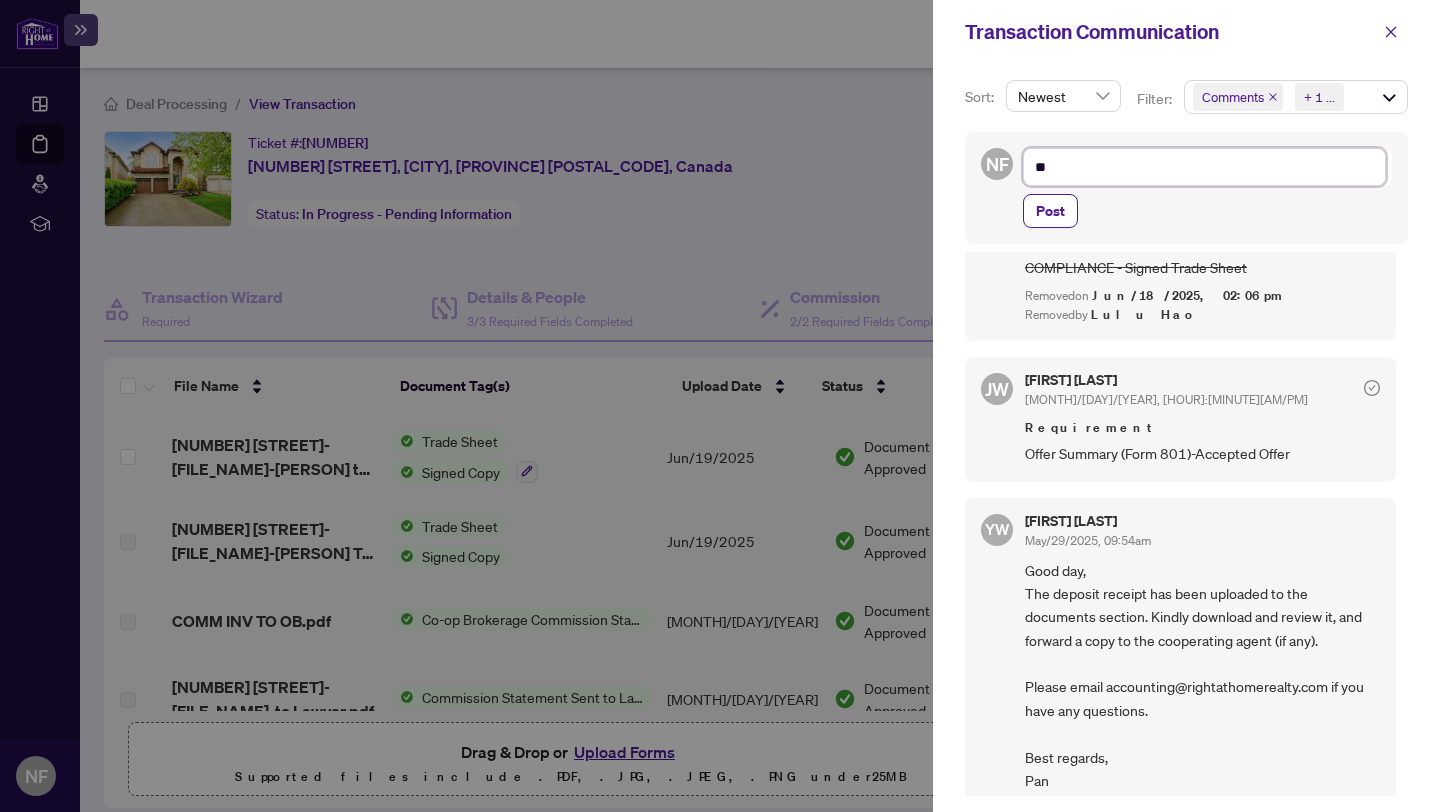 type on "*" 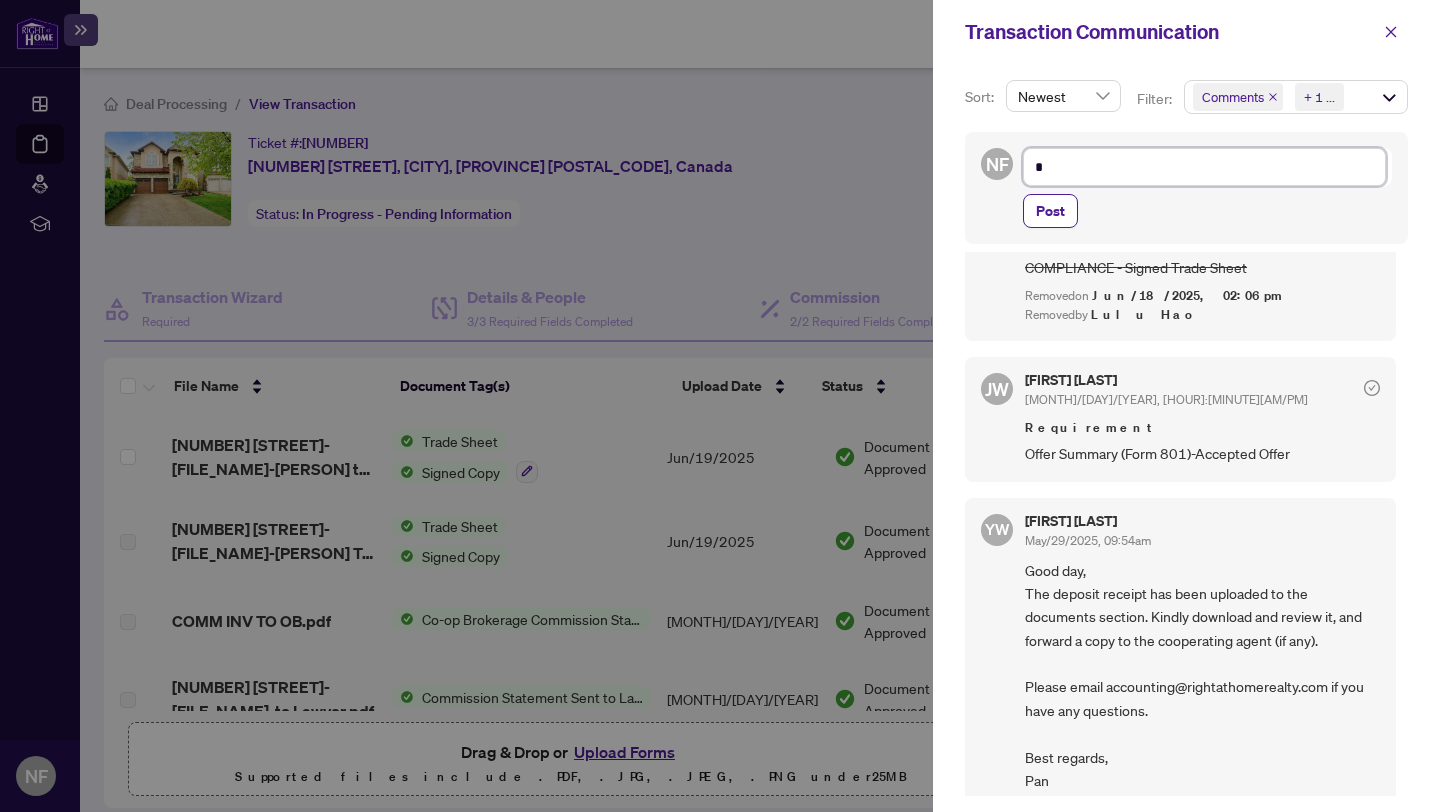 type on "**********" 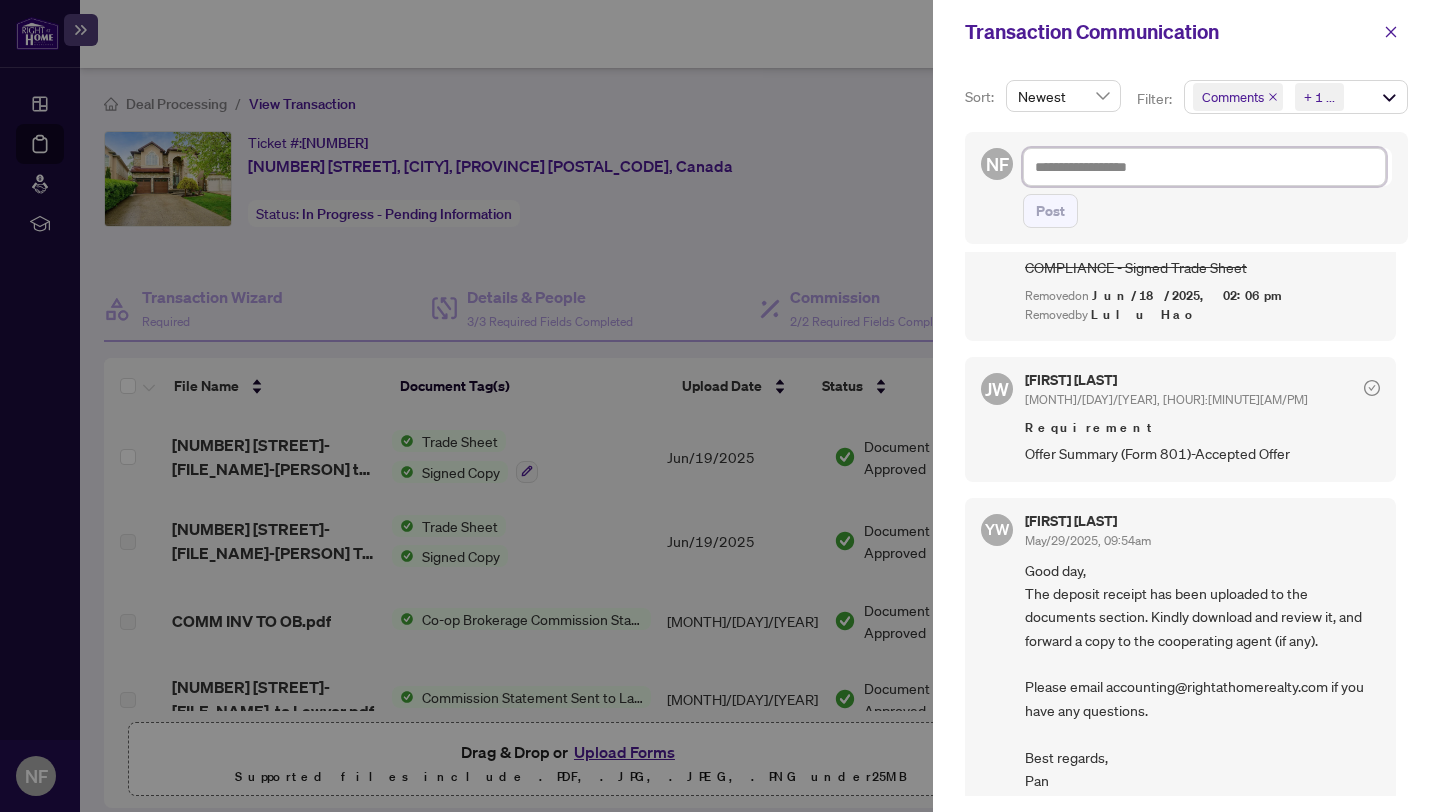 type on "*" 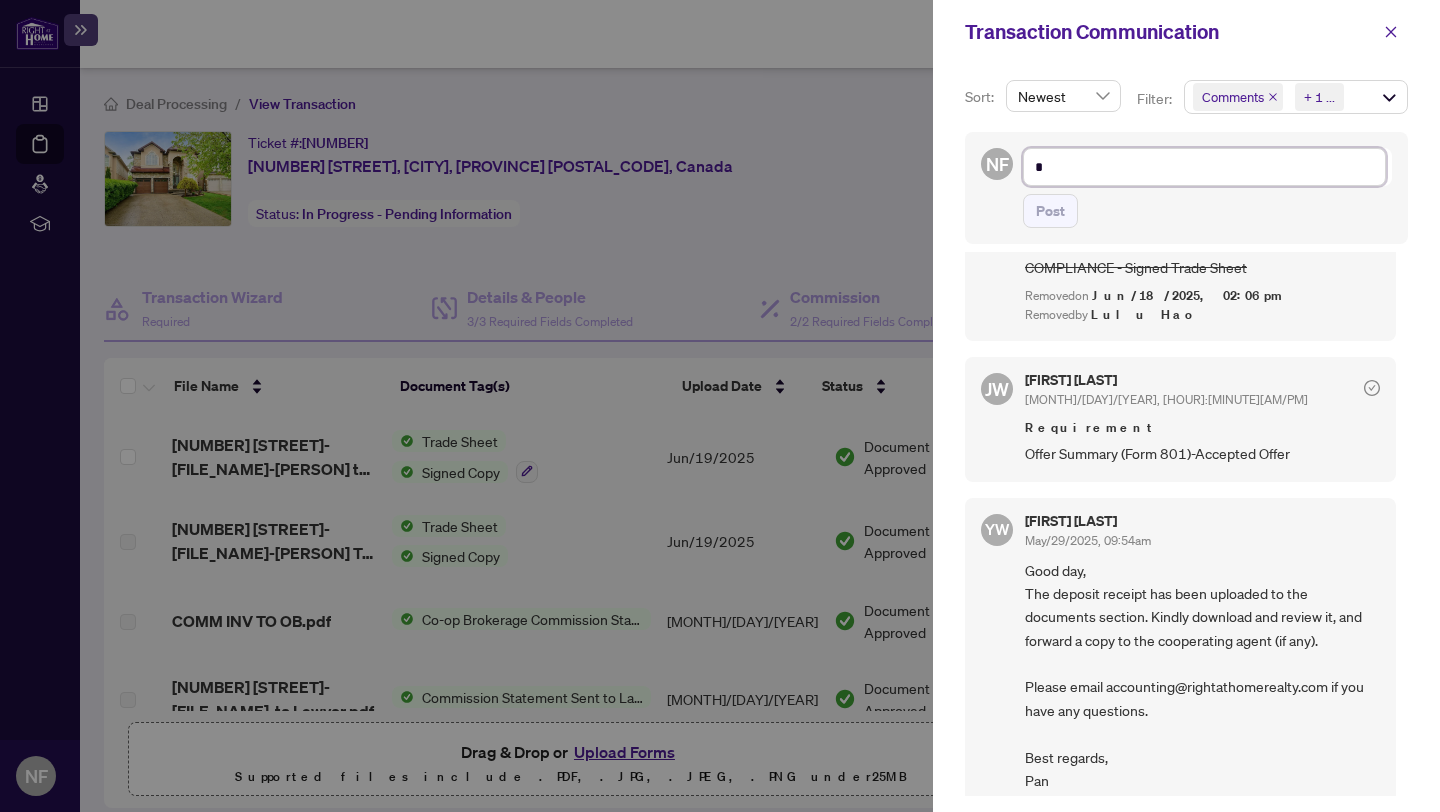 type on "**" 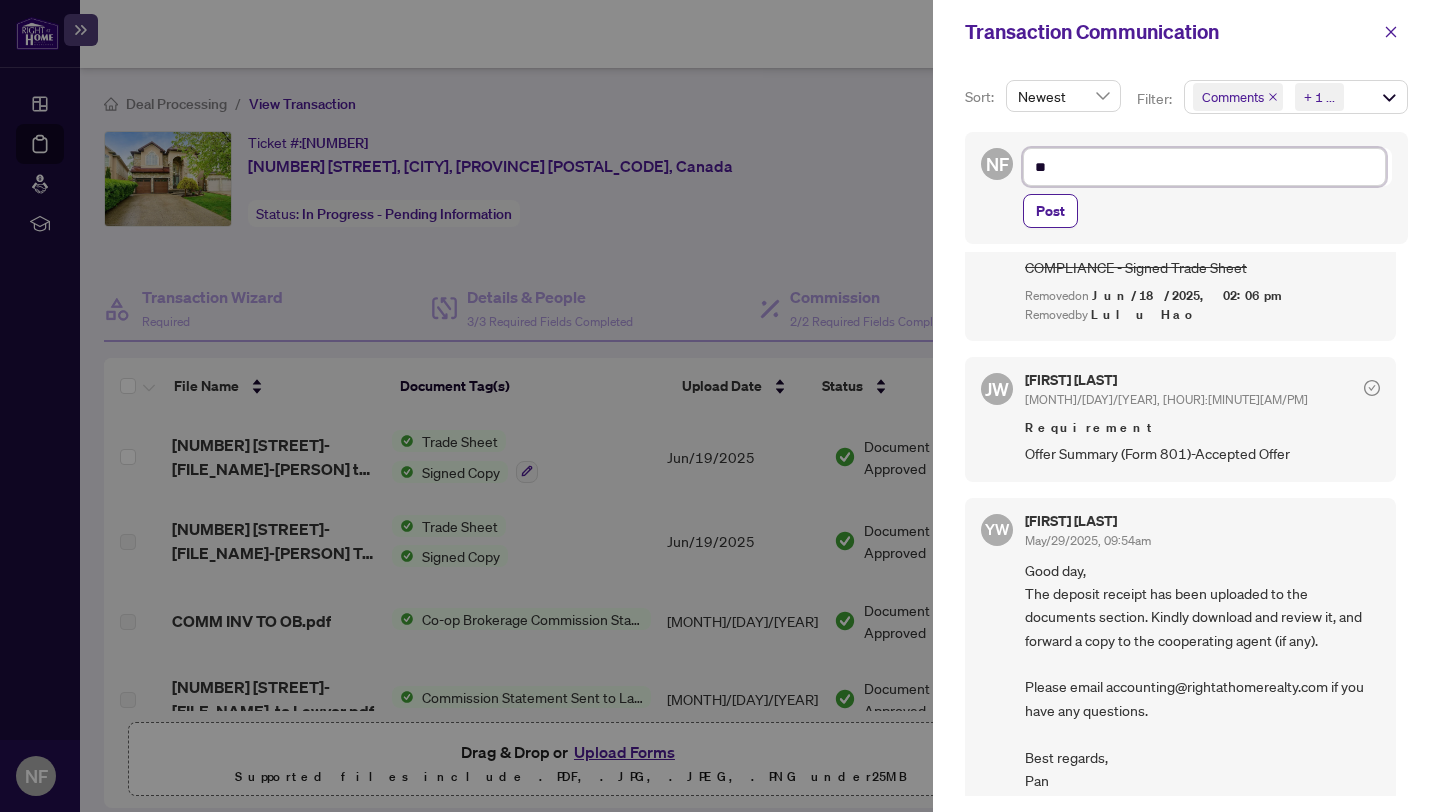 type on "**" 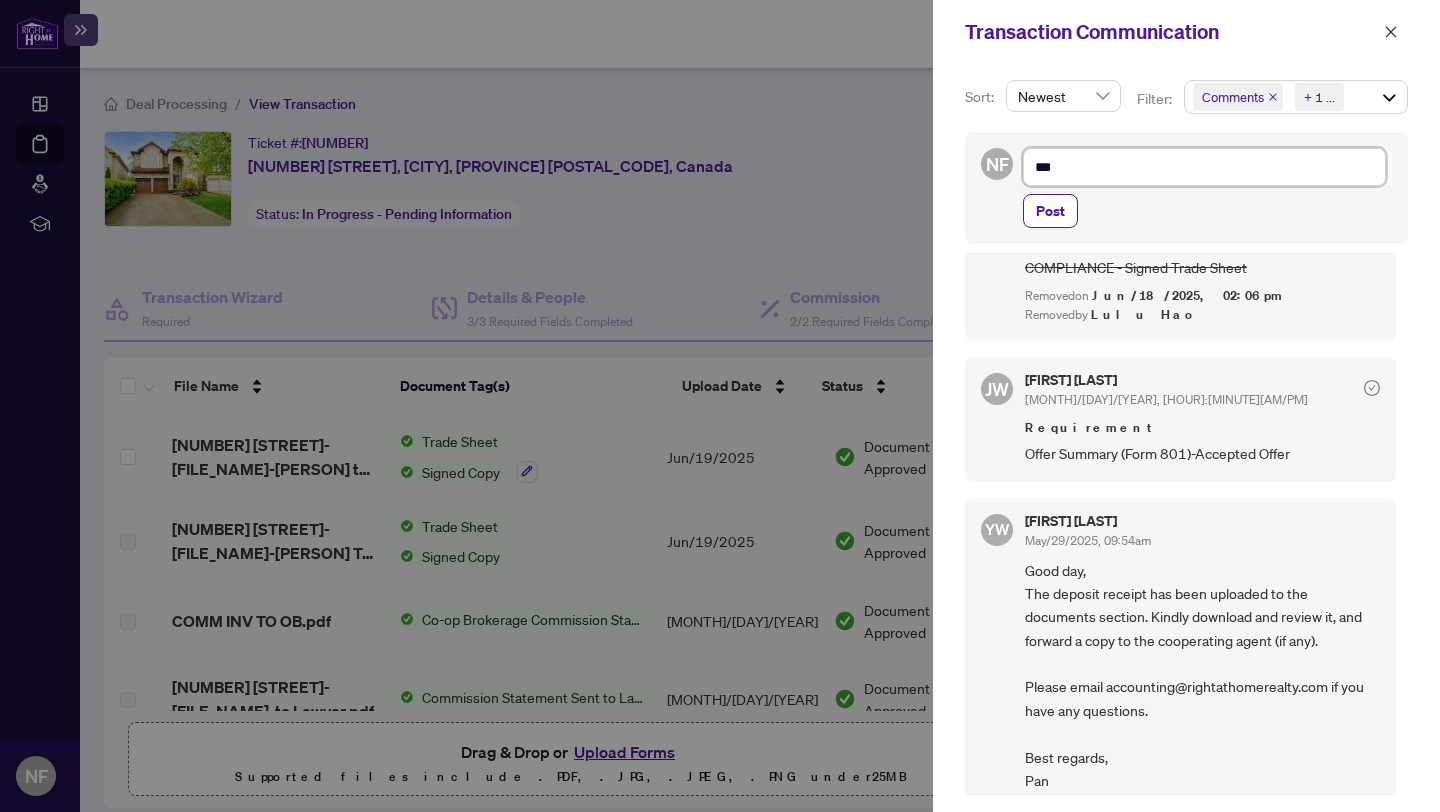 type on "****" 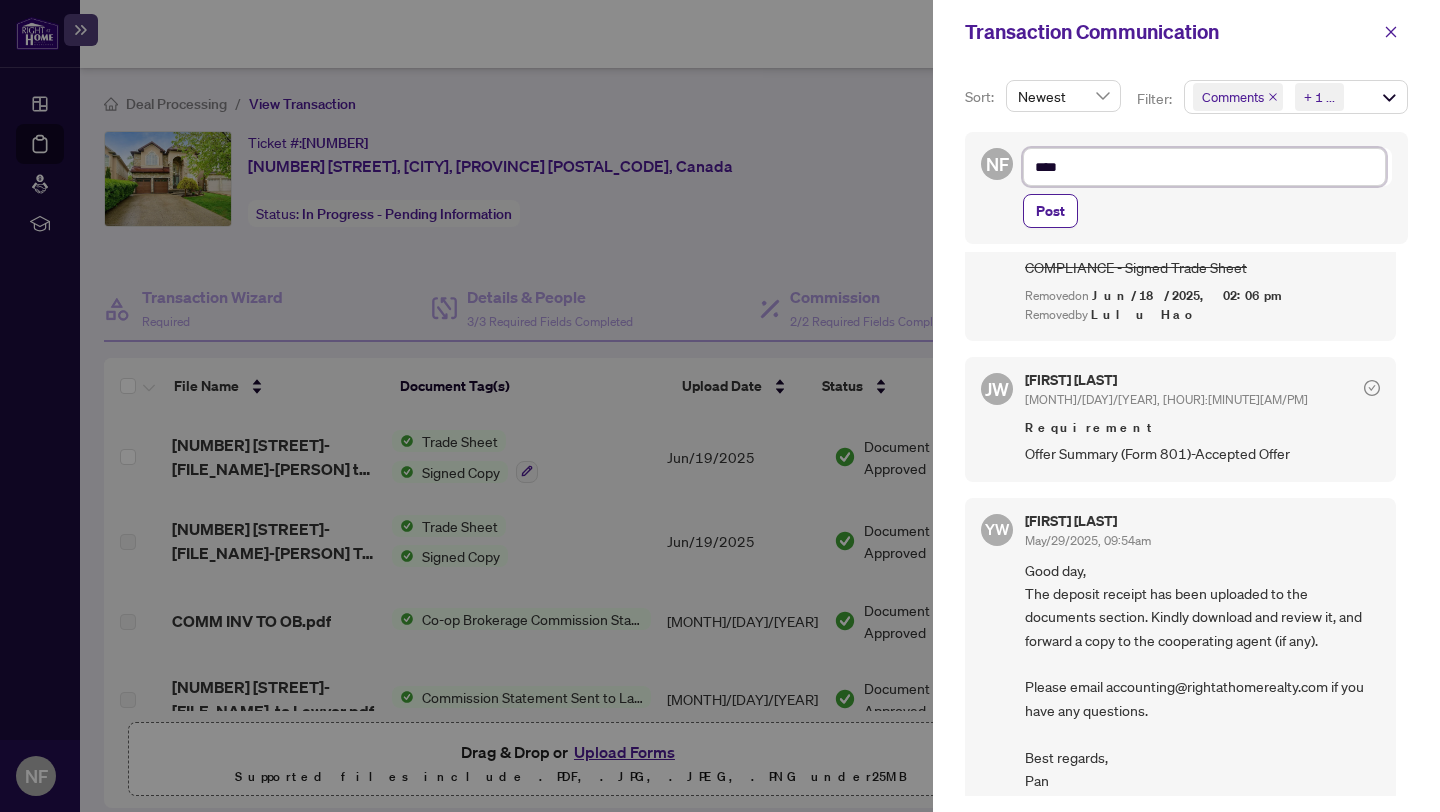 type on "*****" 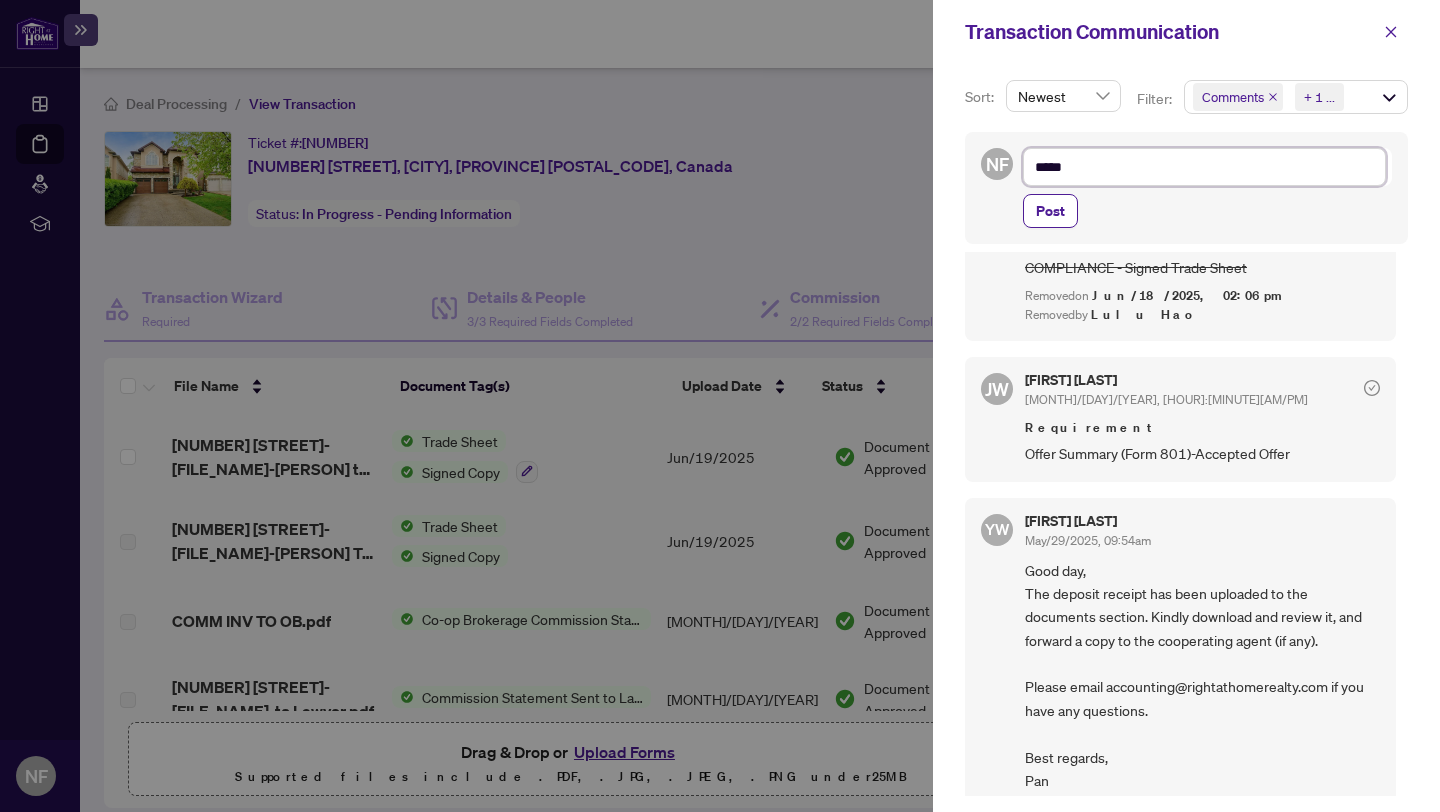 type on "******" 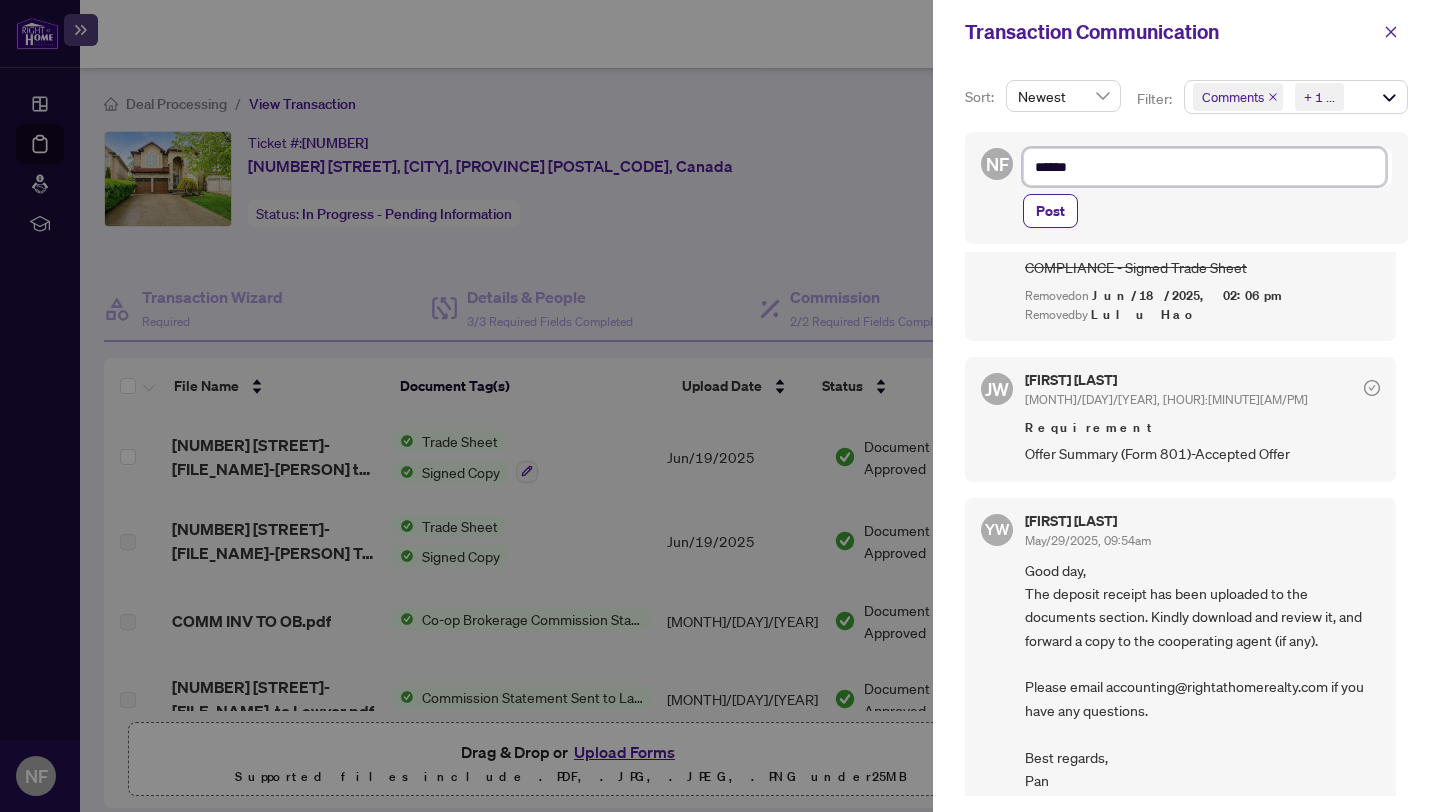 type on "*******" 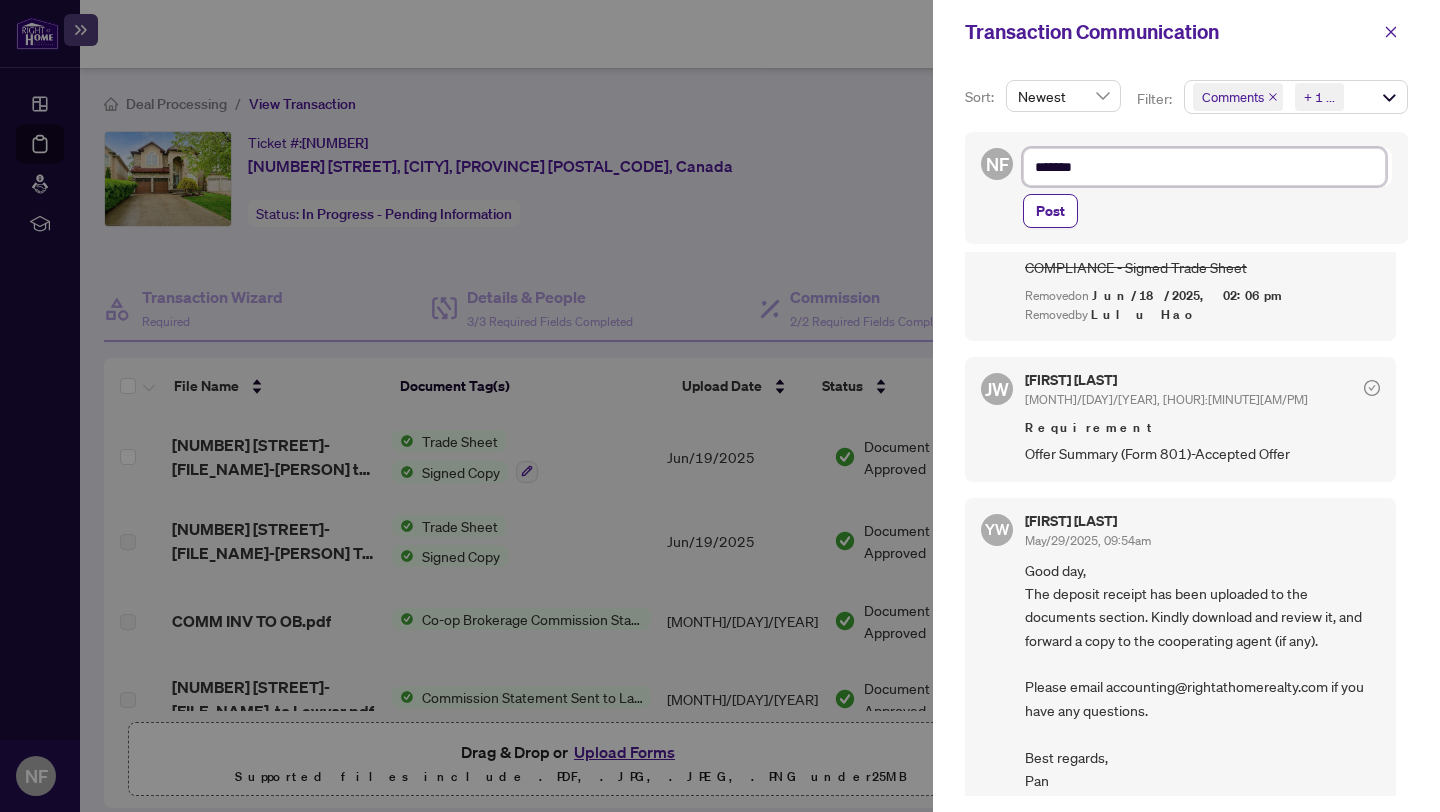 type on "********" 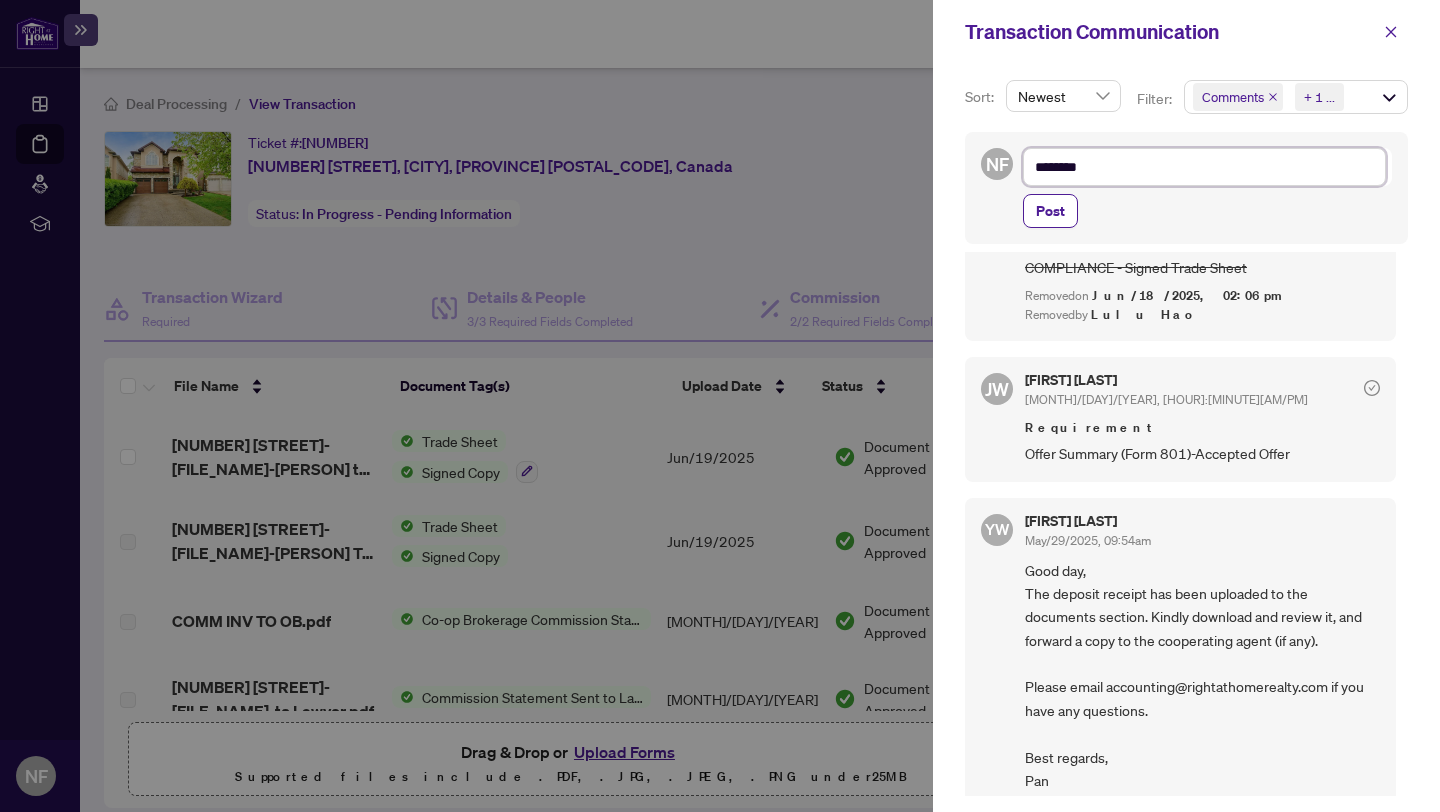type on "*********" 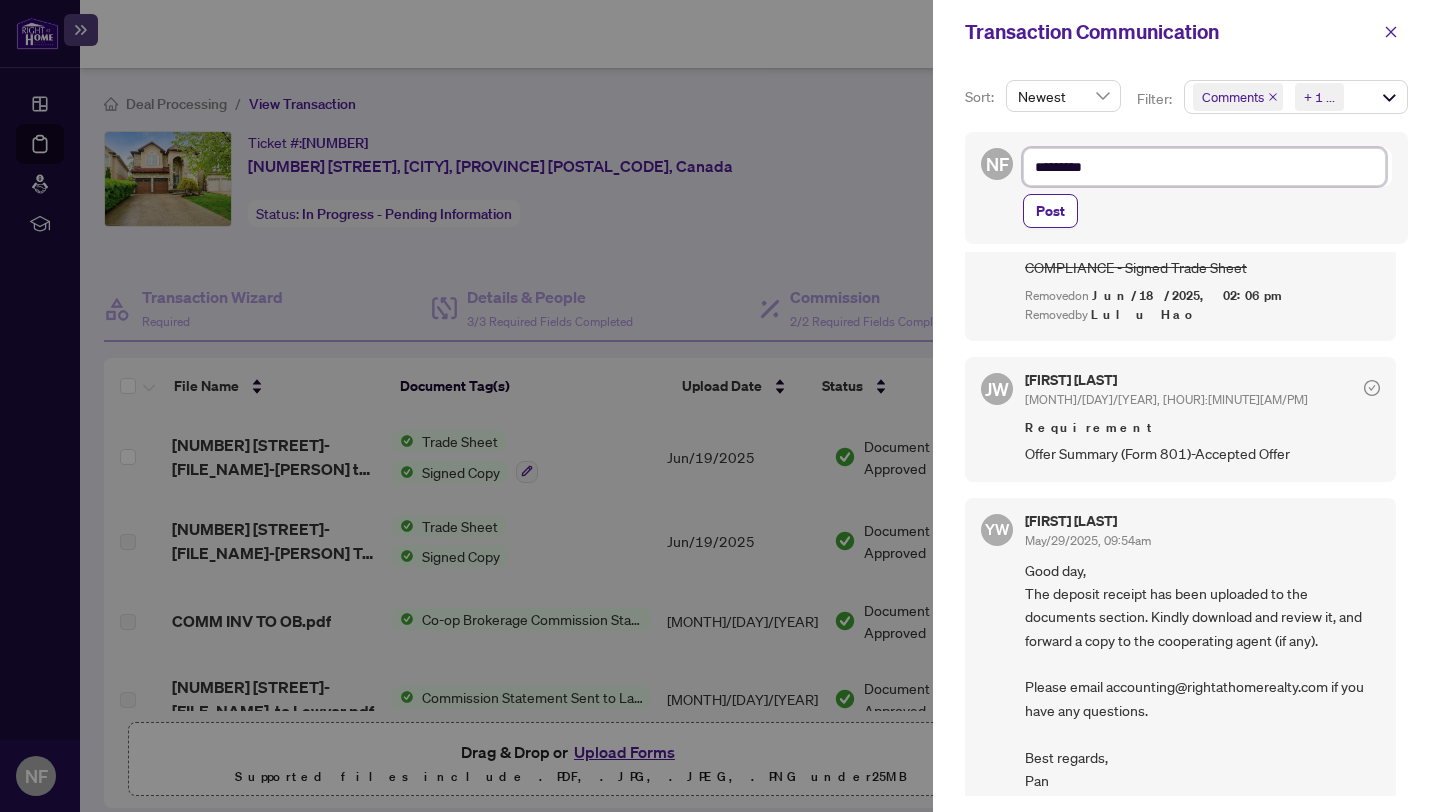 type on "**********" 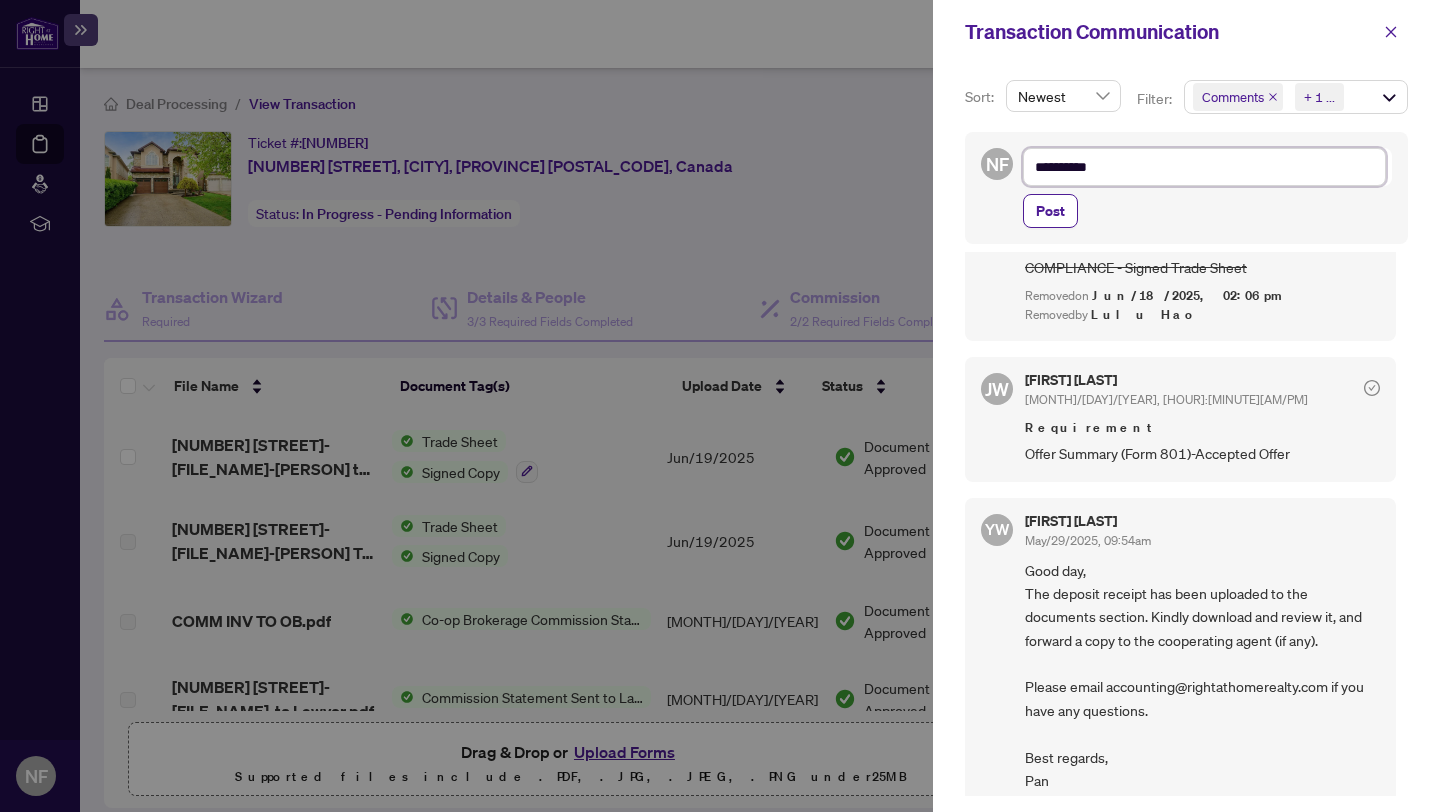 type on "**********" 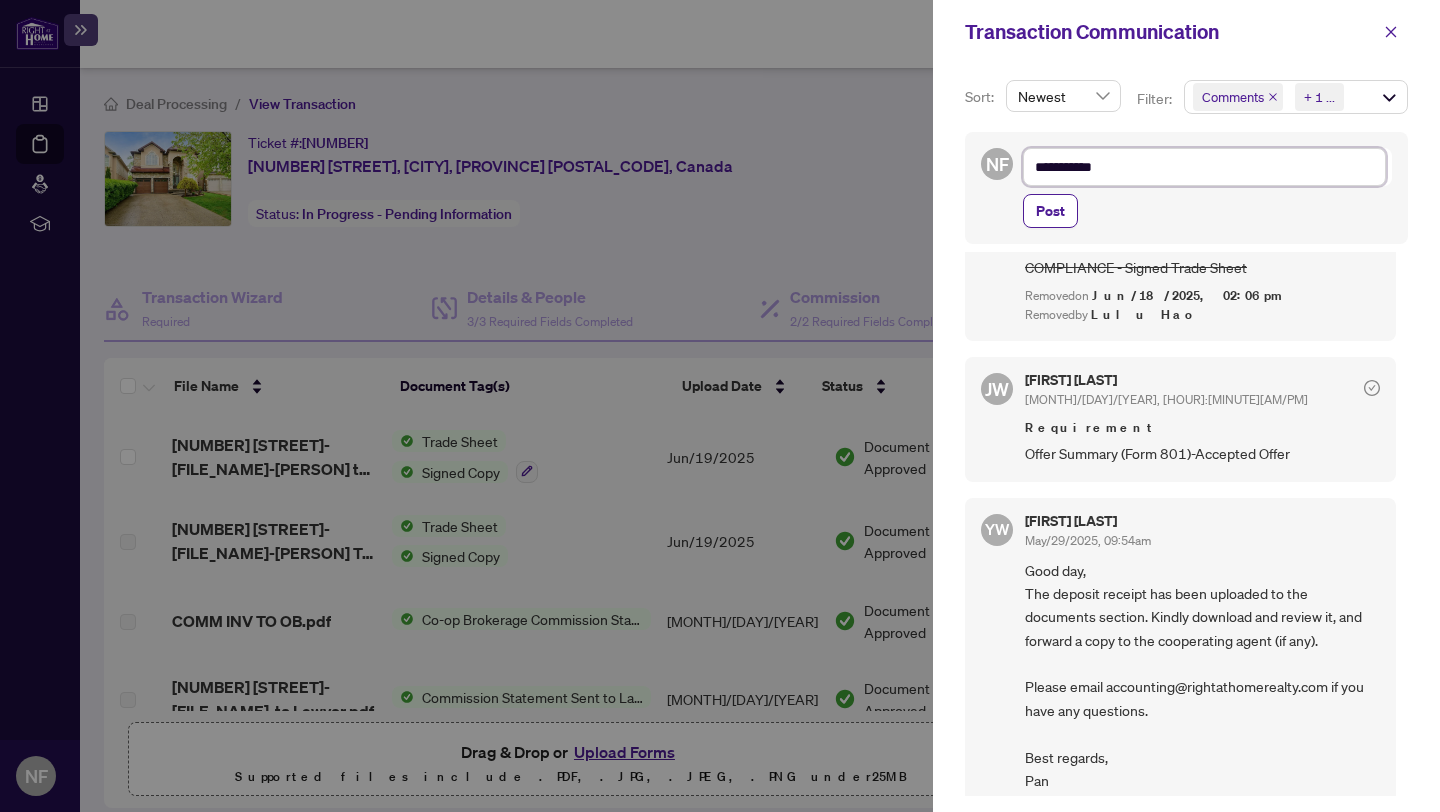 type on "**********" 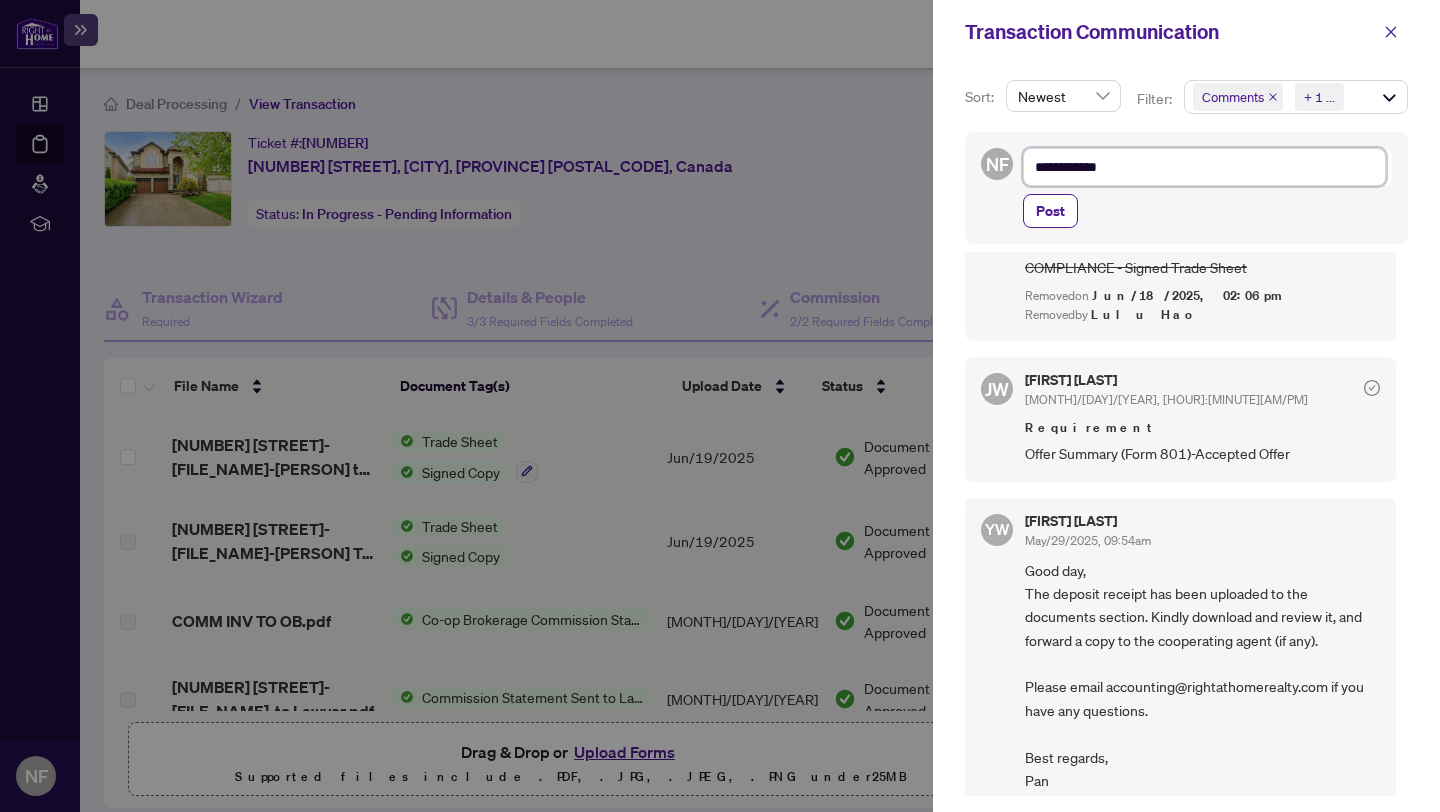 type on "**********" 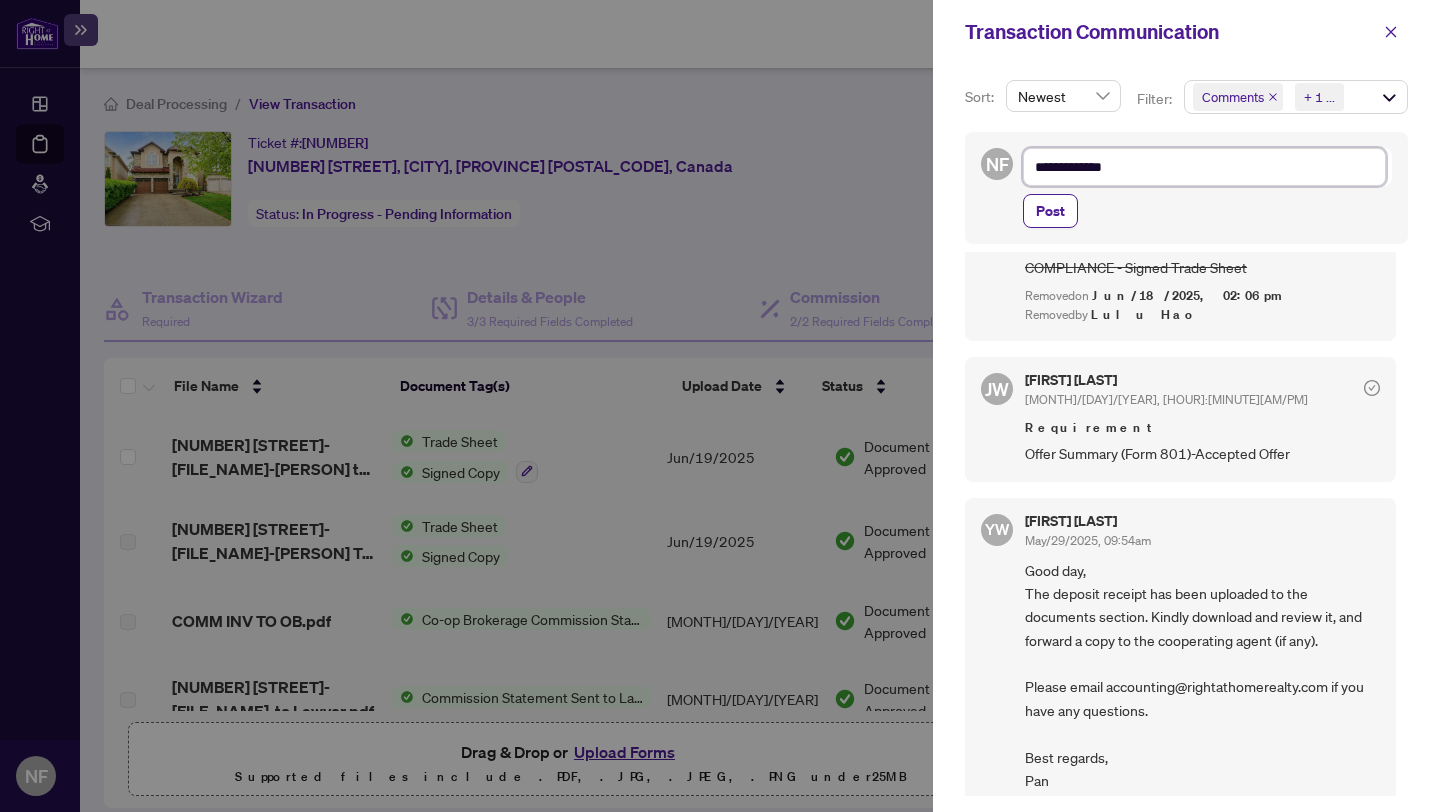 type on "**********" 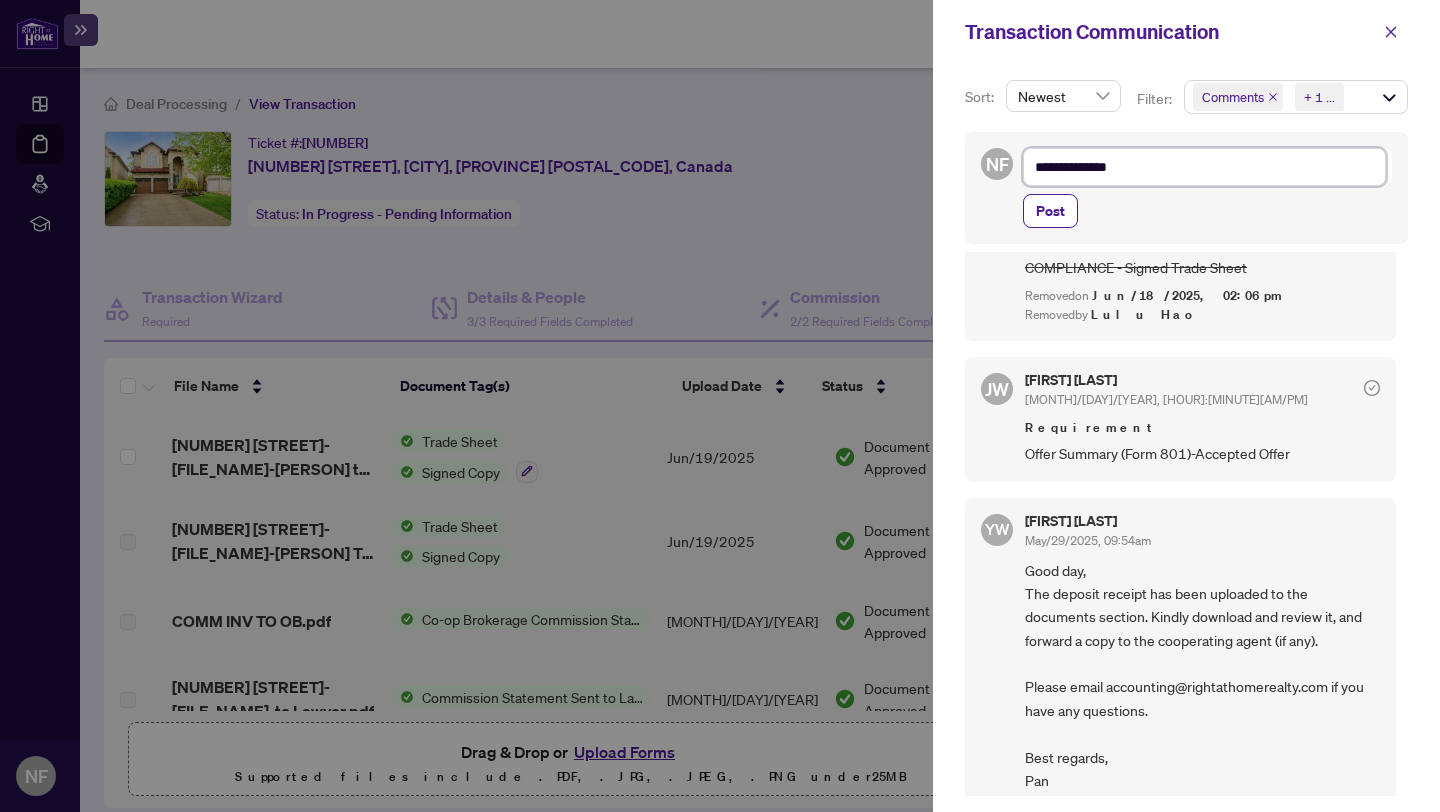 type on "**********" 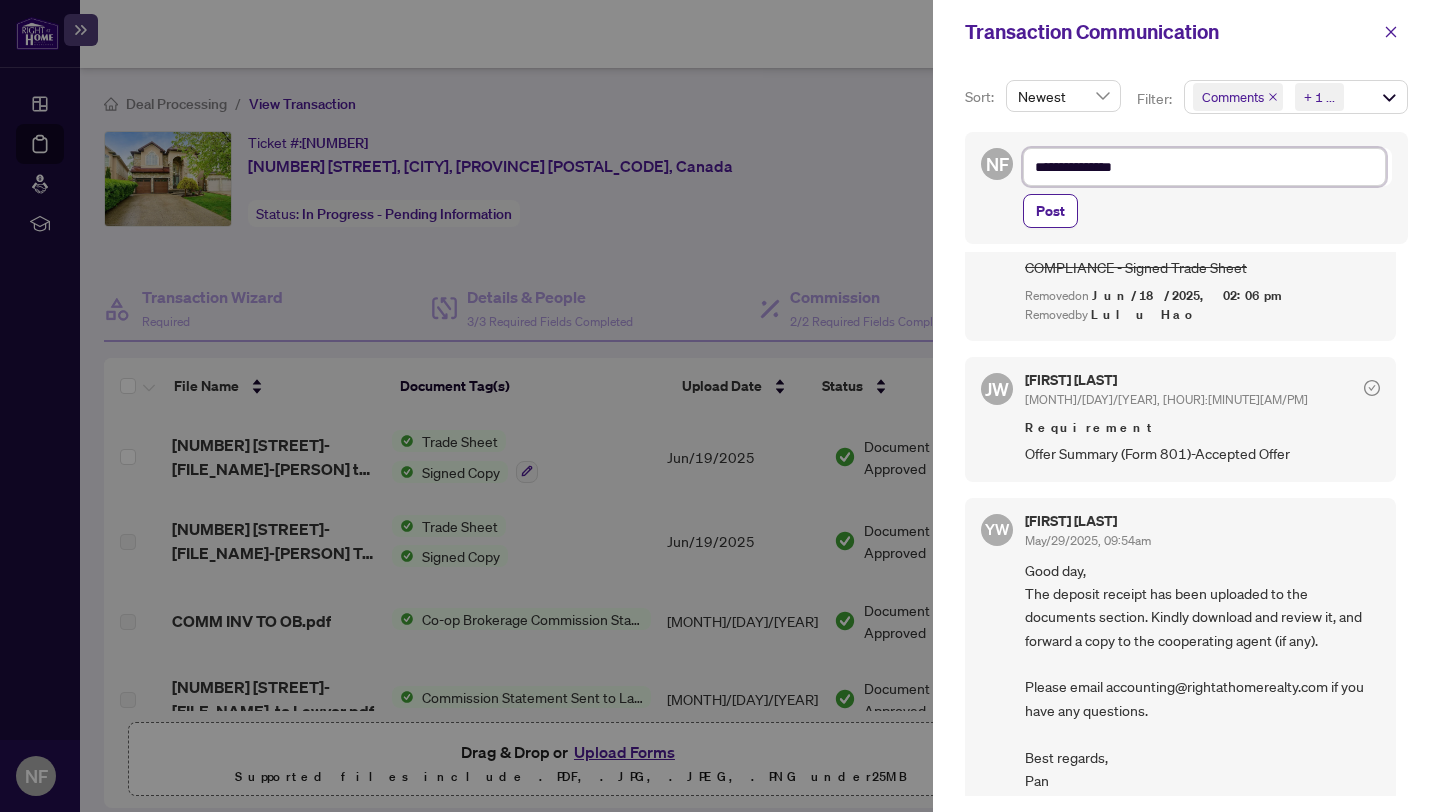 type on "**********" 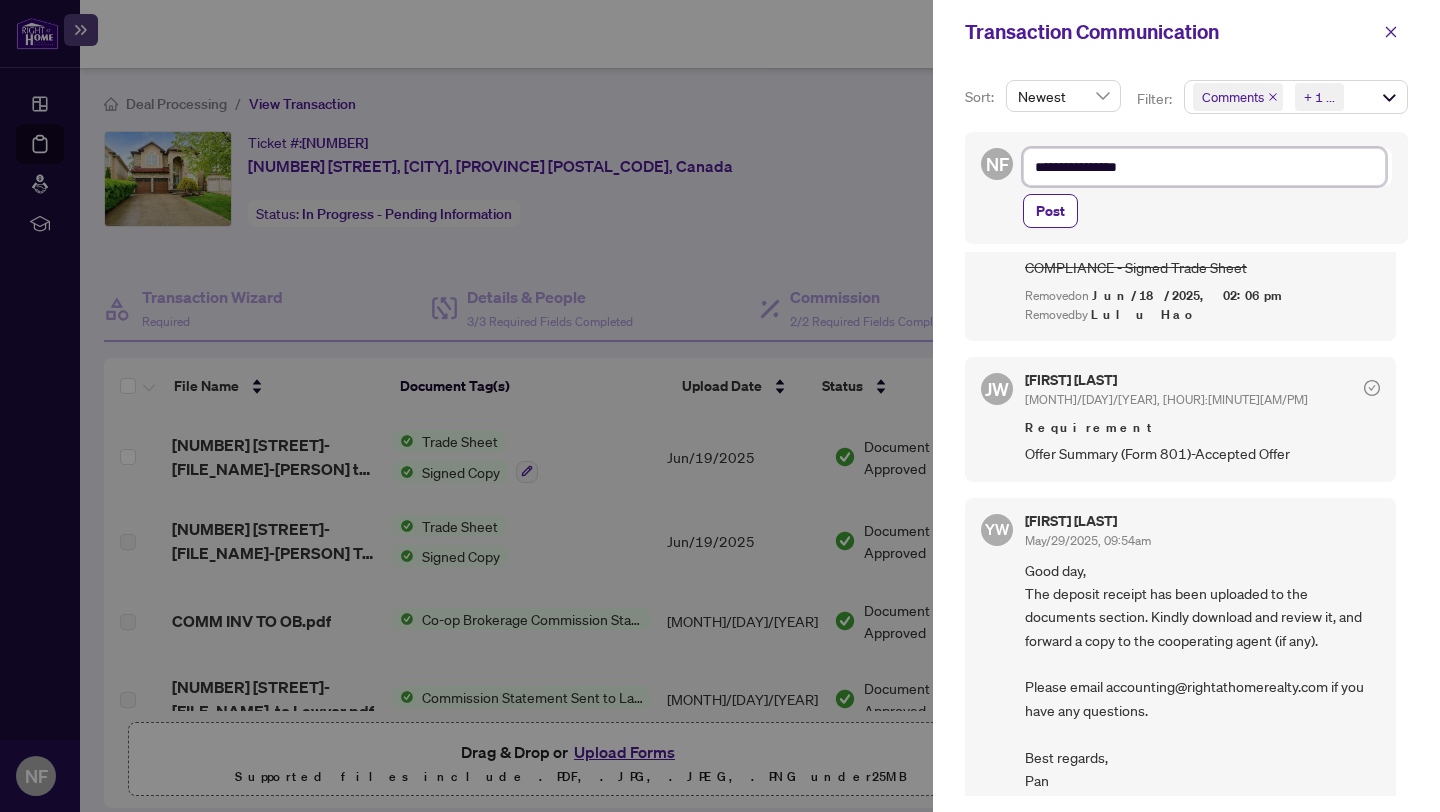 type on "**********" 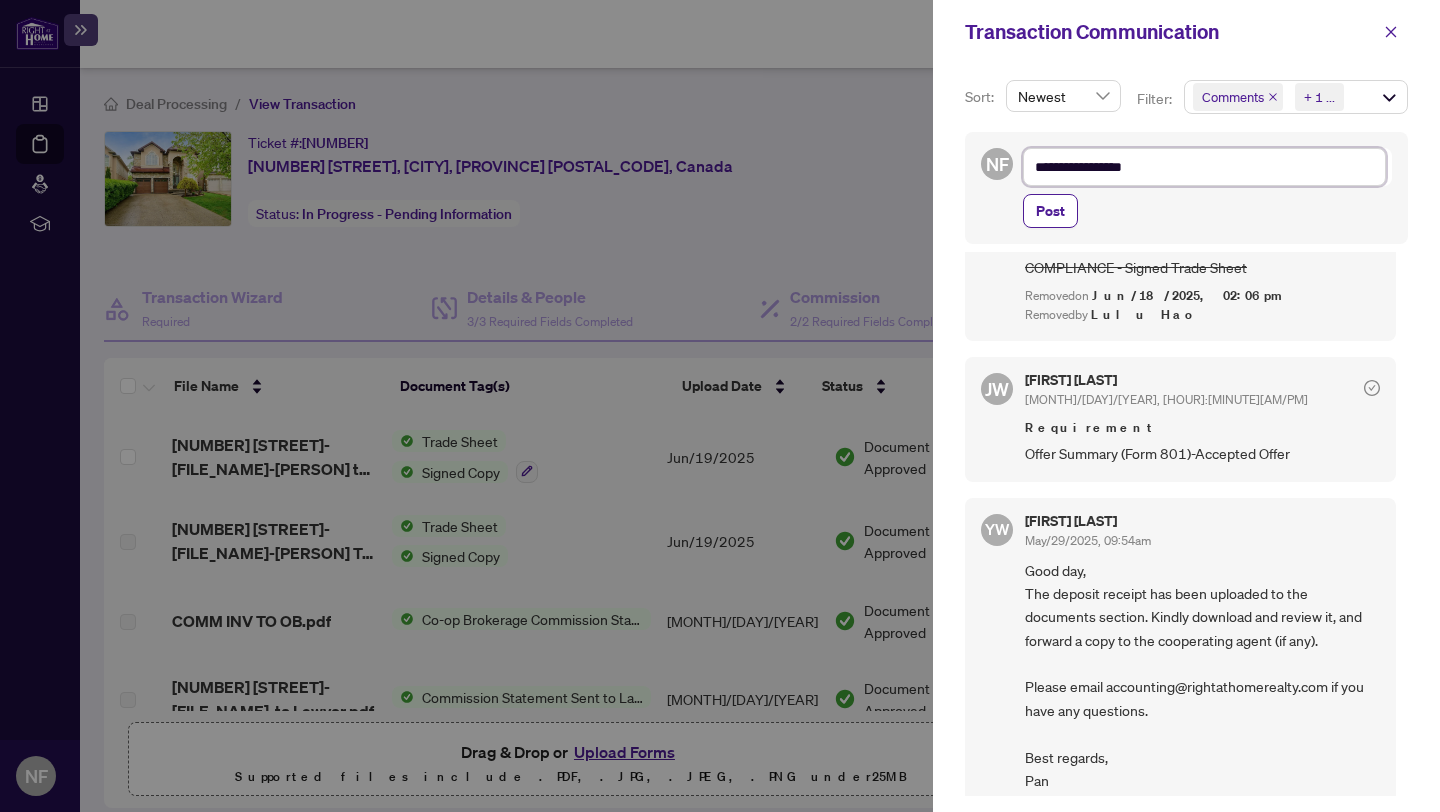 type on "**********" 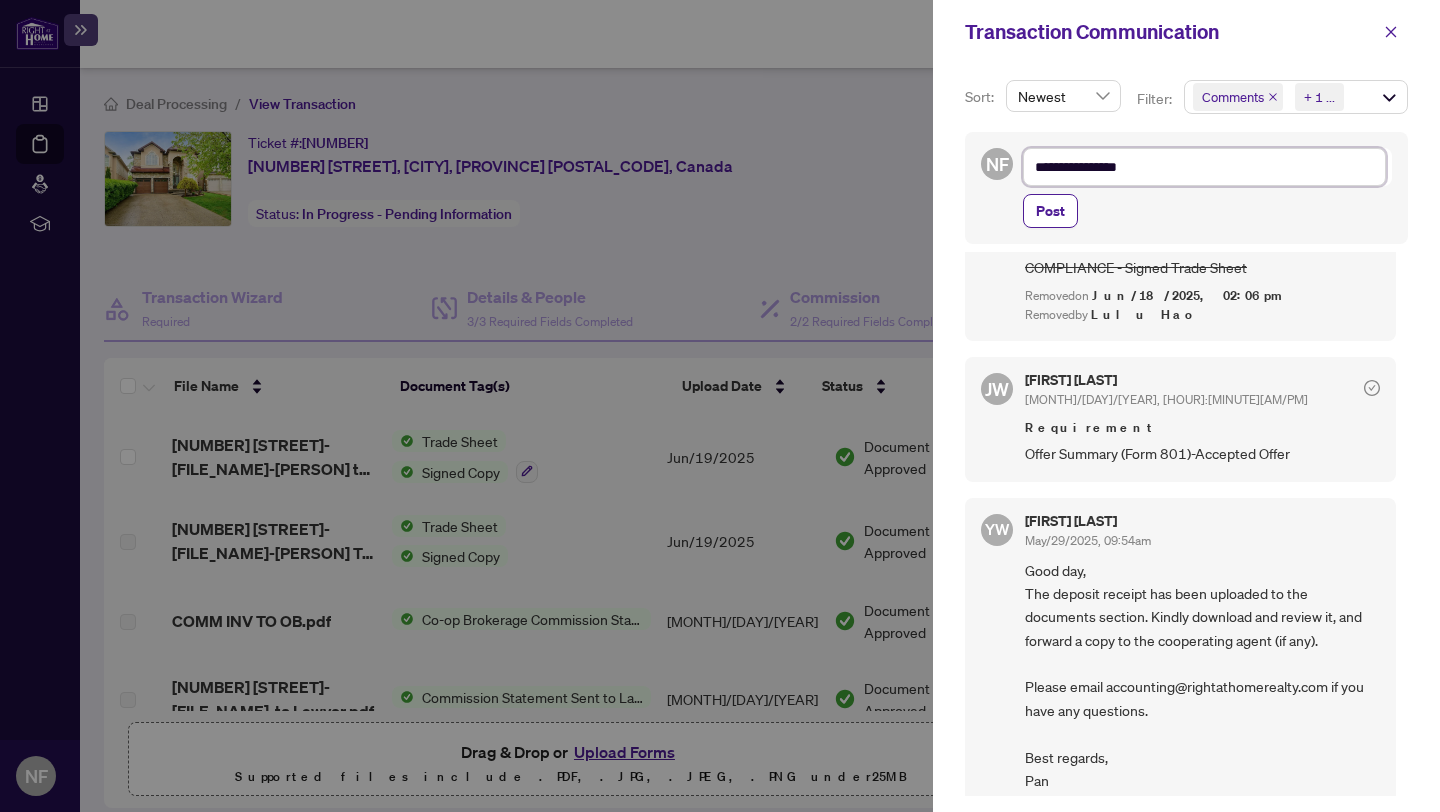 type on "**********" 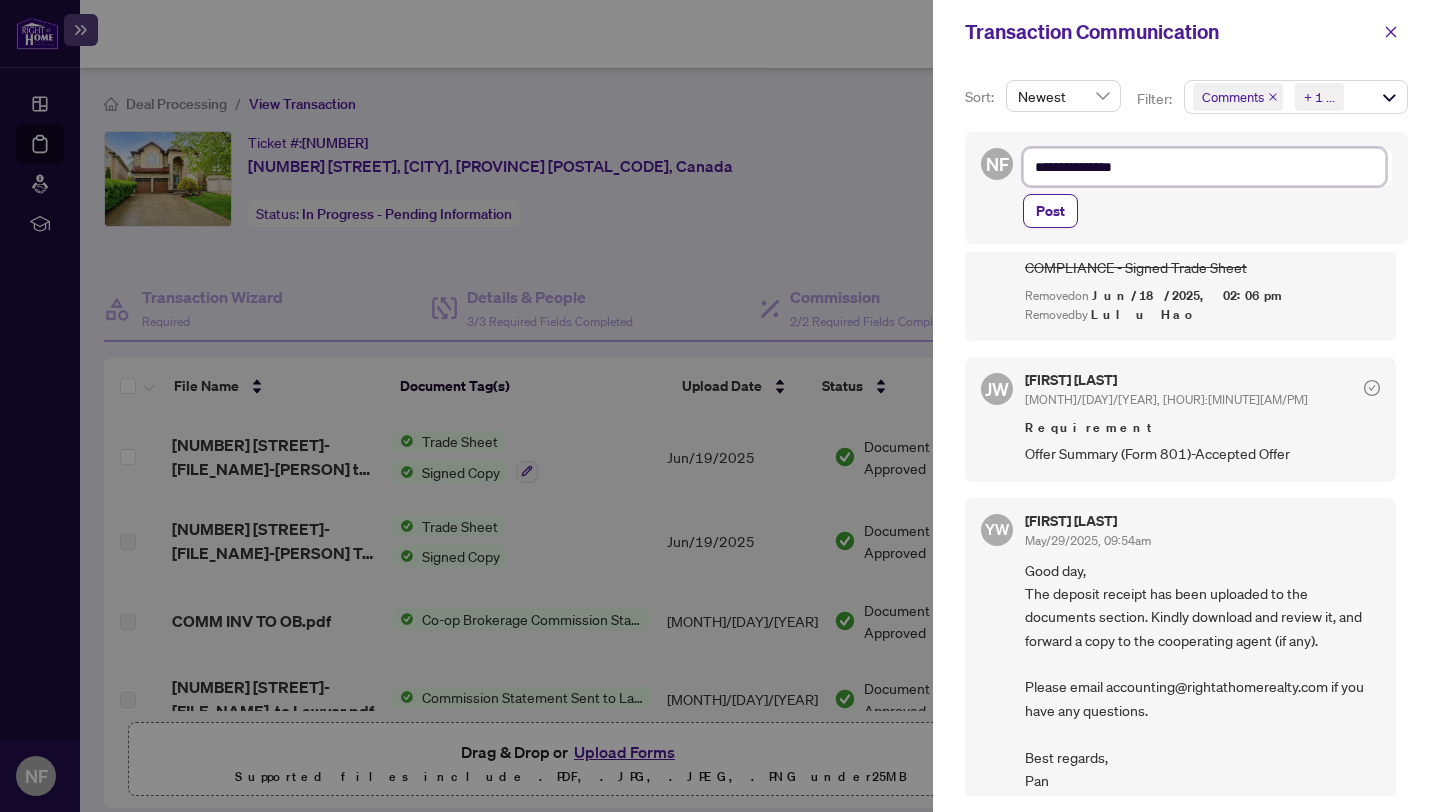 type on "**********" 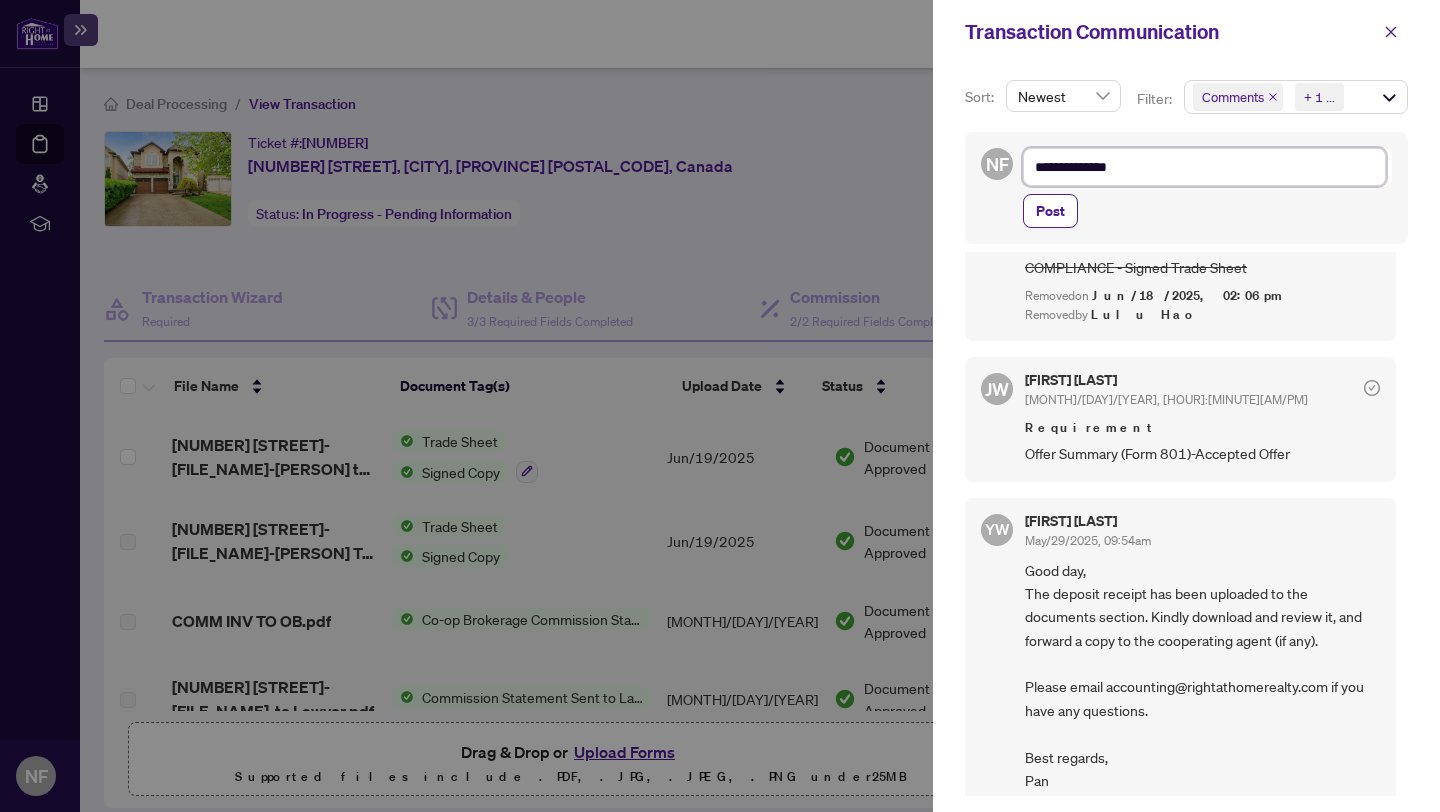 type on "**********" 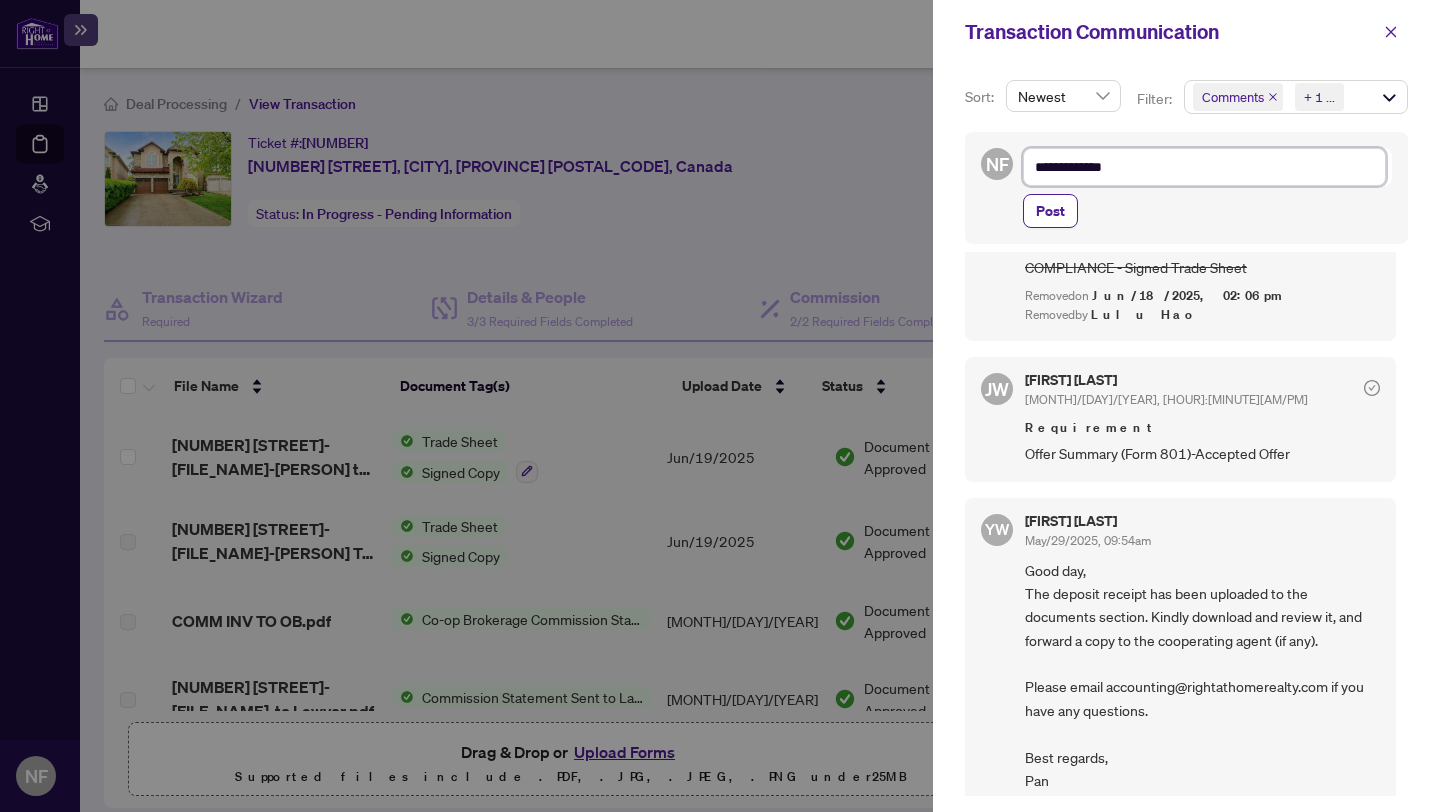 type on "**********" 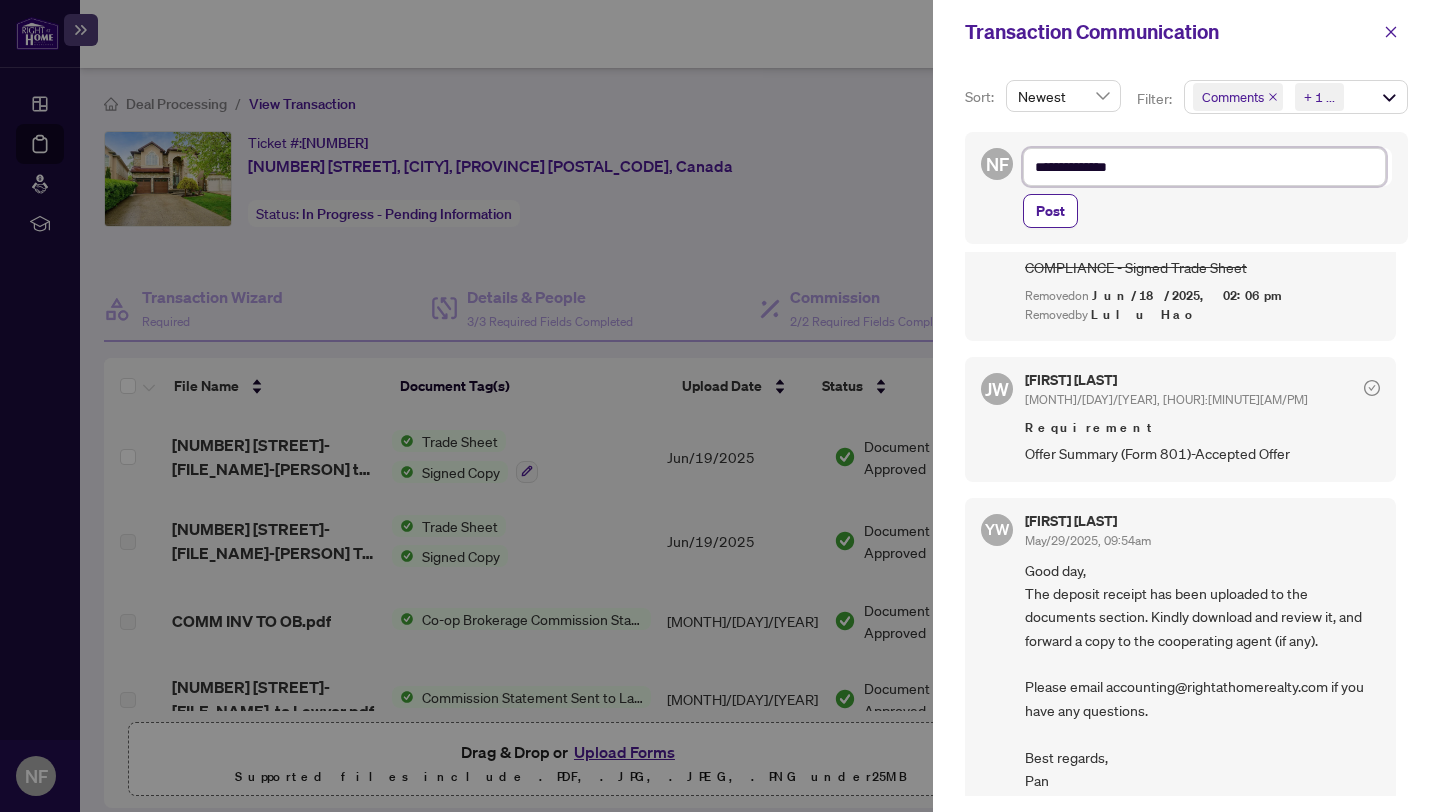 type on "**********" 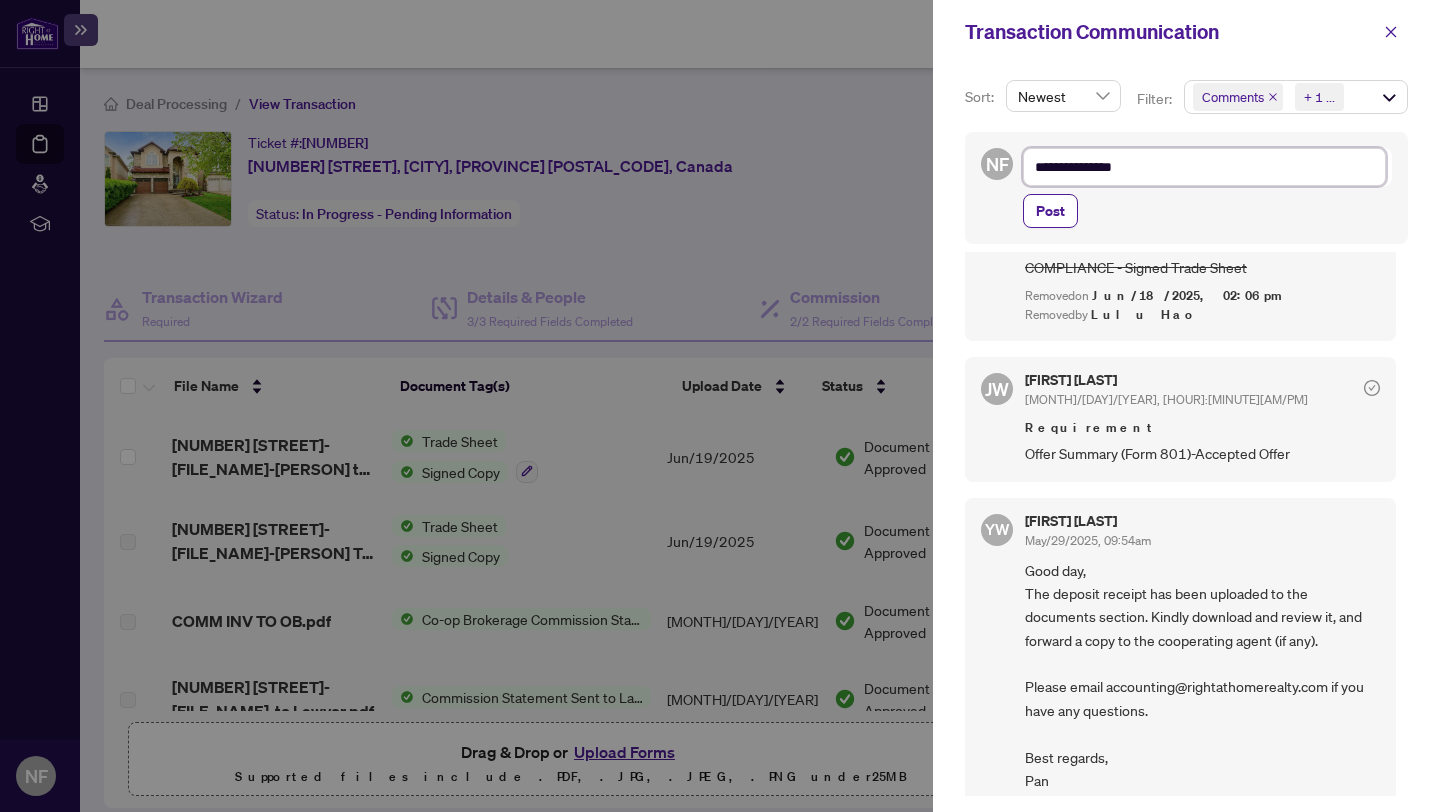 type on "**********" 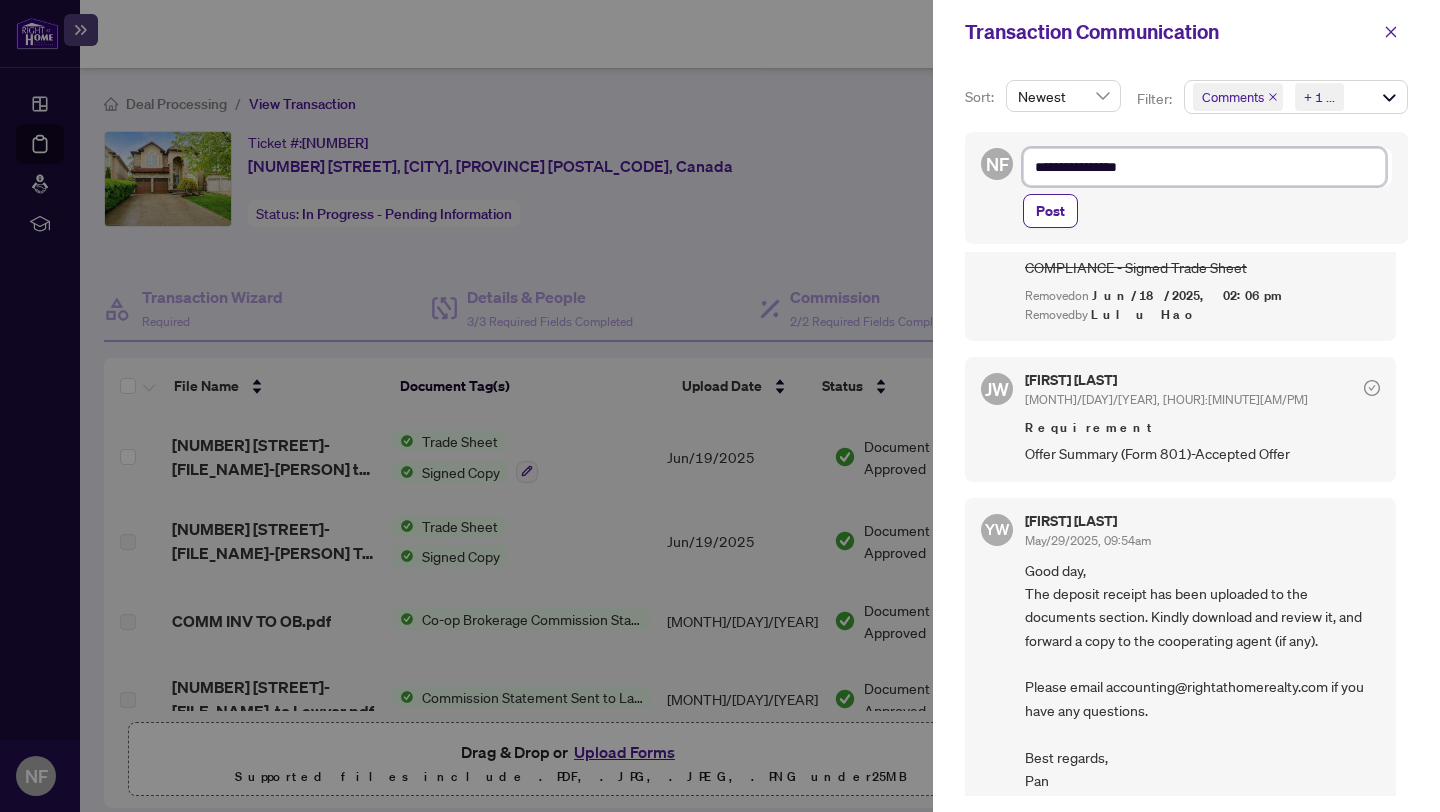 type on "**********" 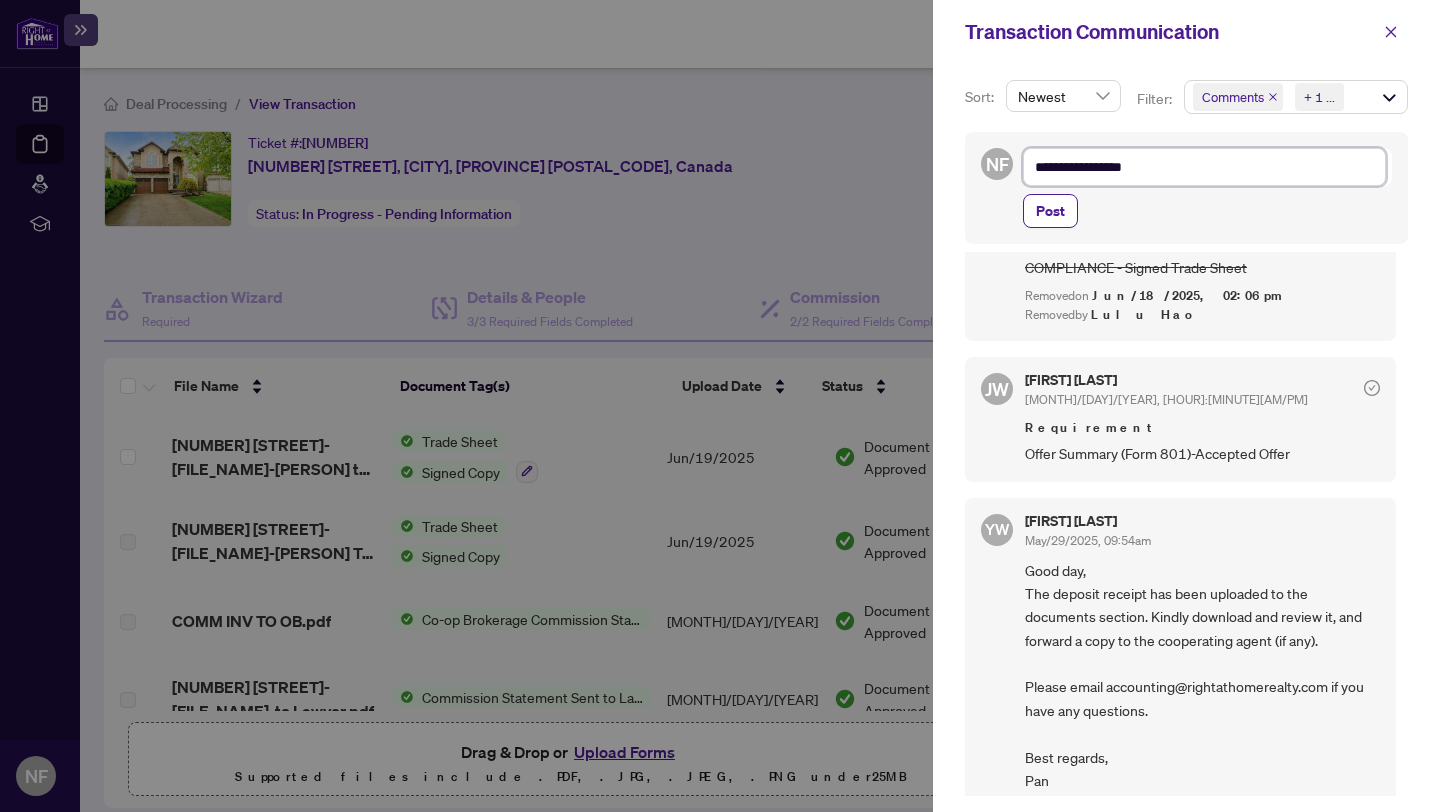 type on "**********" 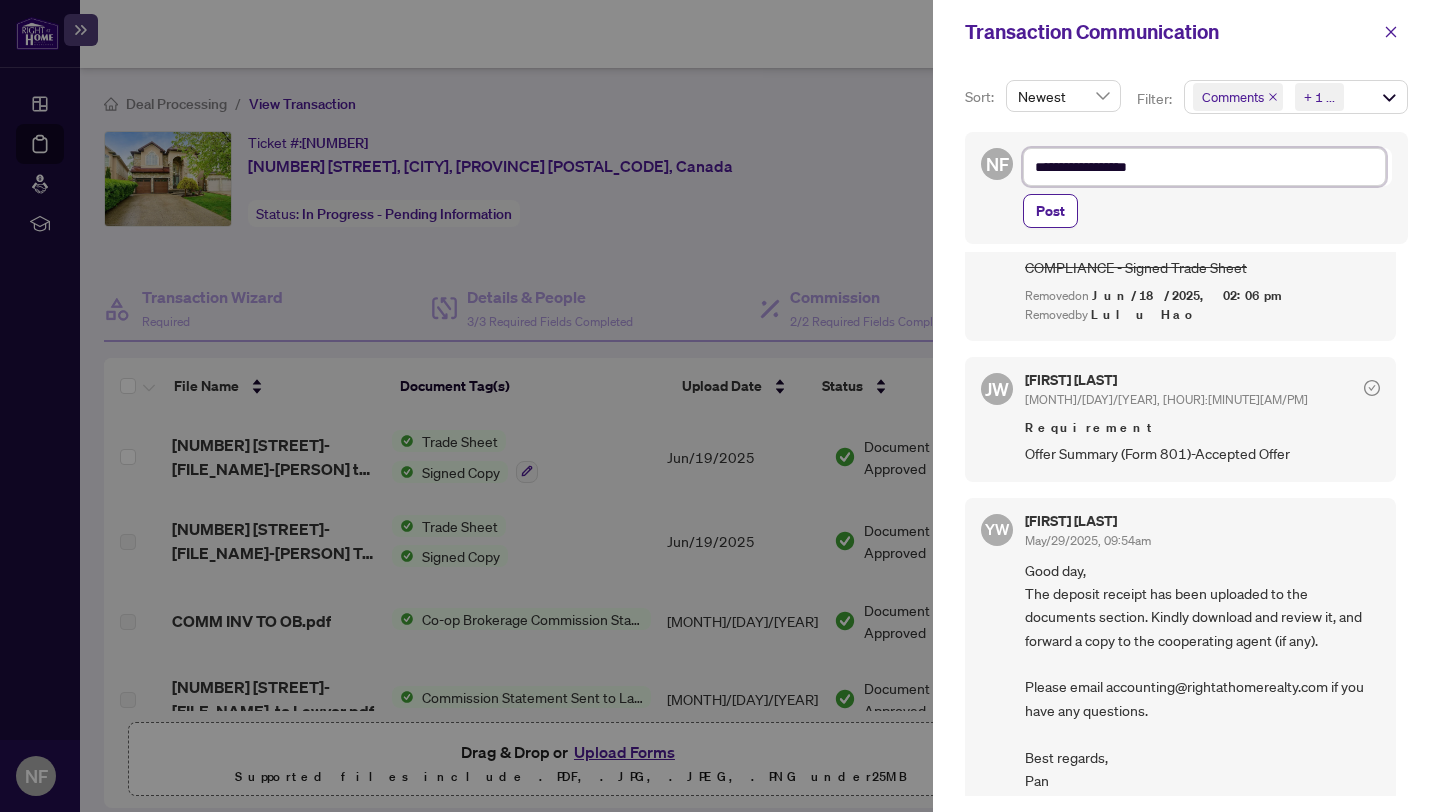type on "**********" 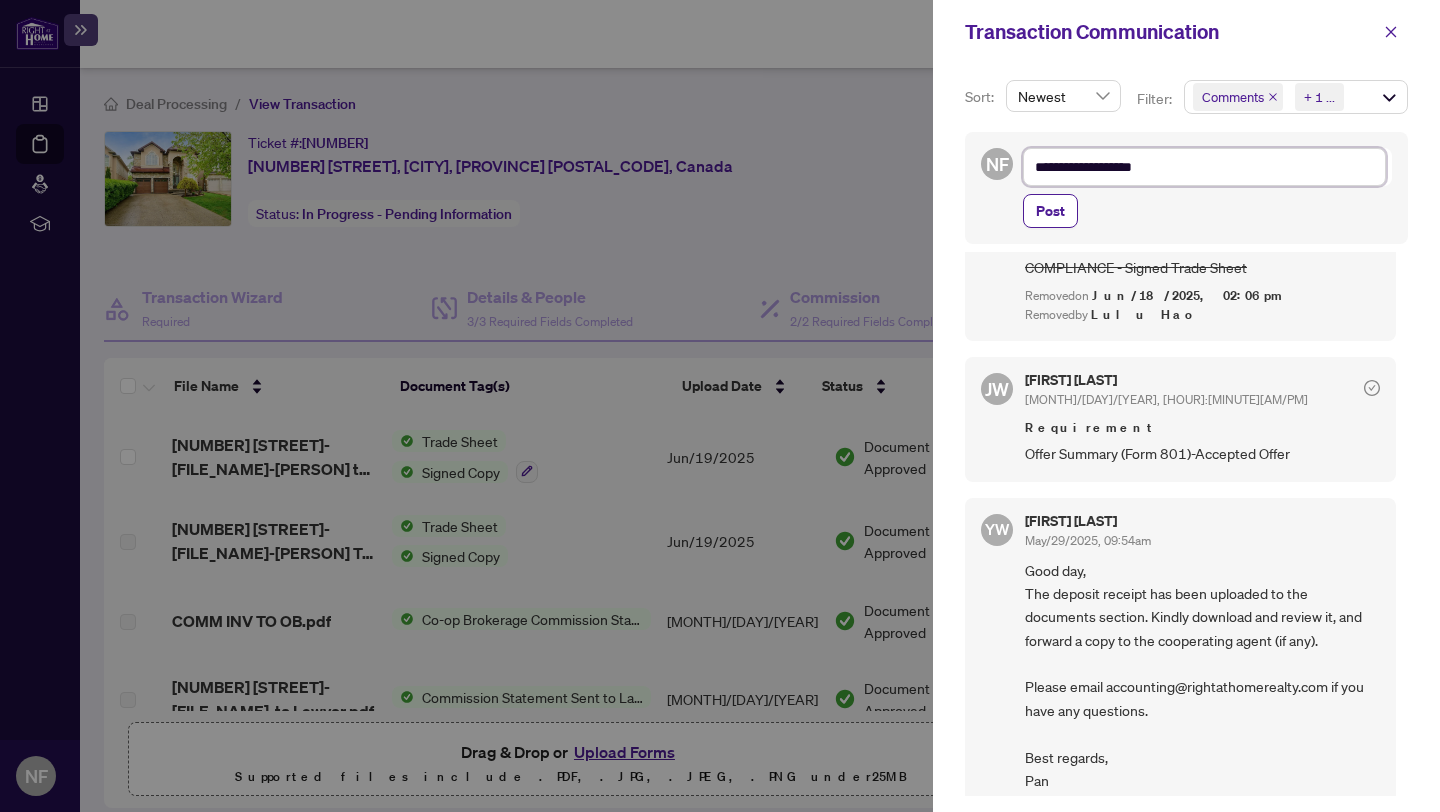type on "**********" 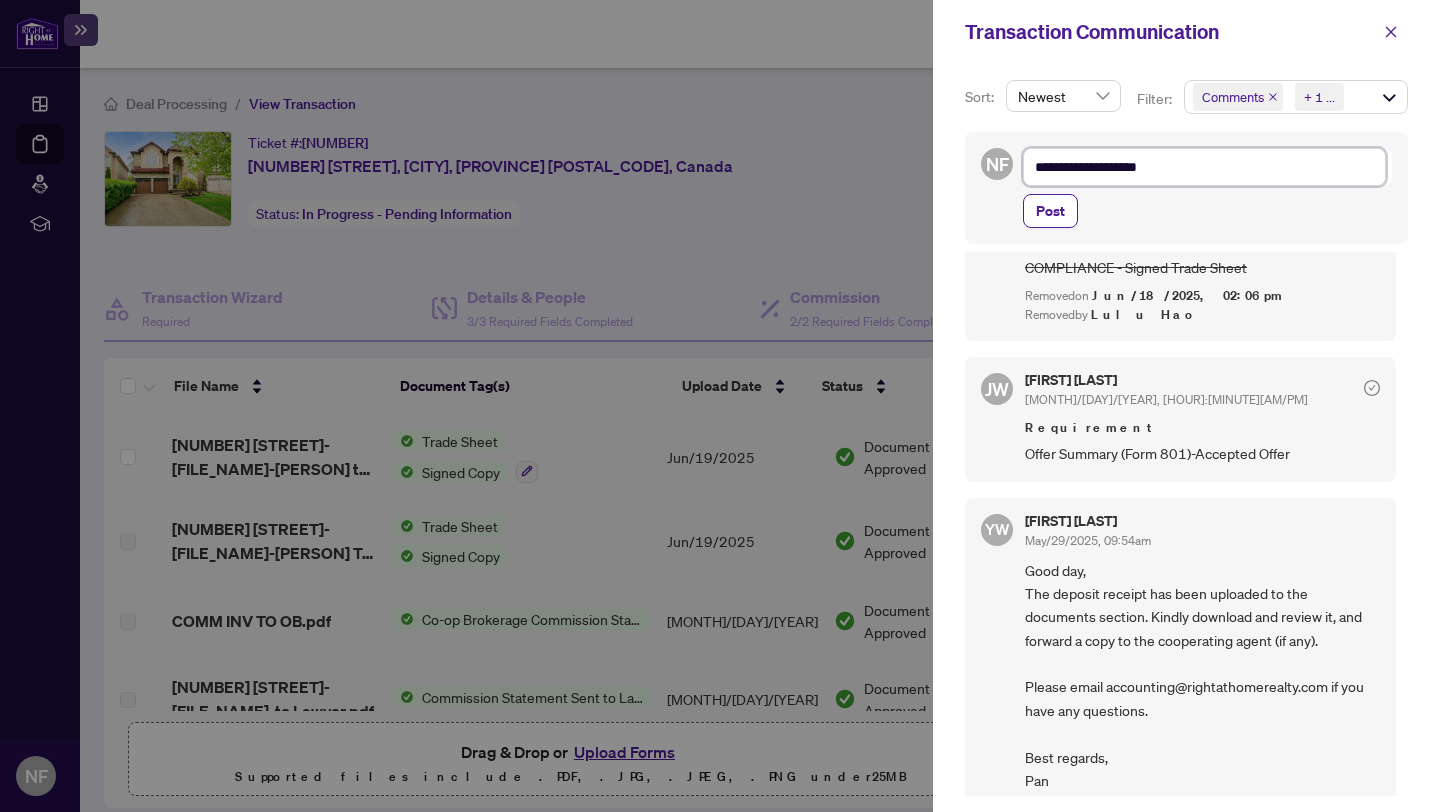 type on "**********" 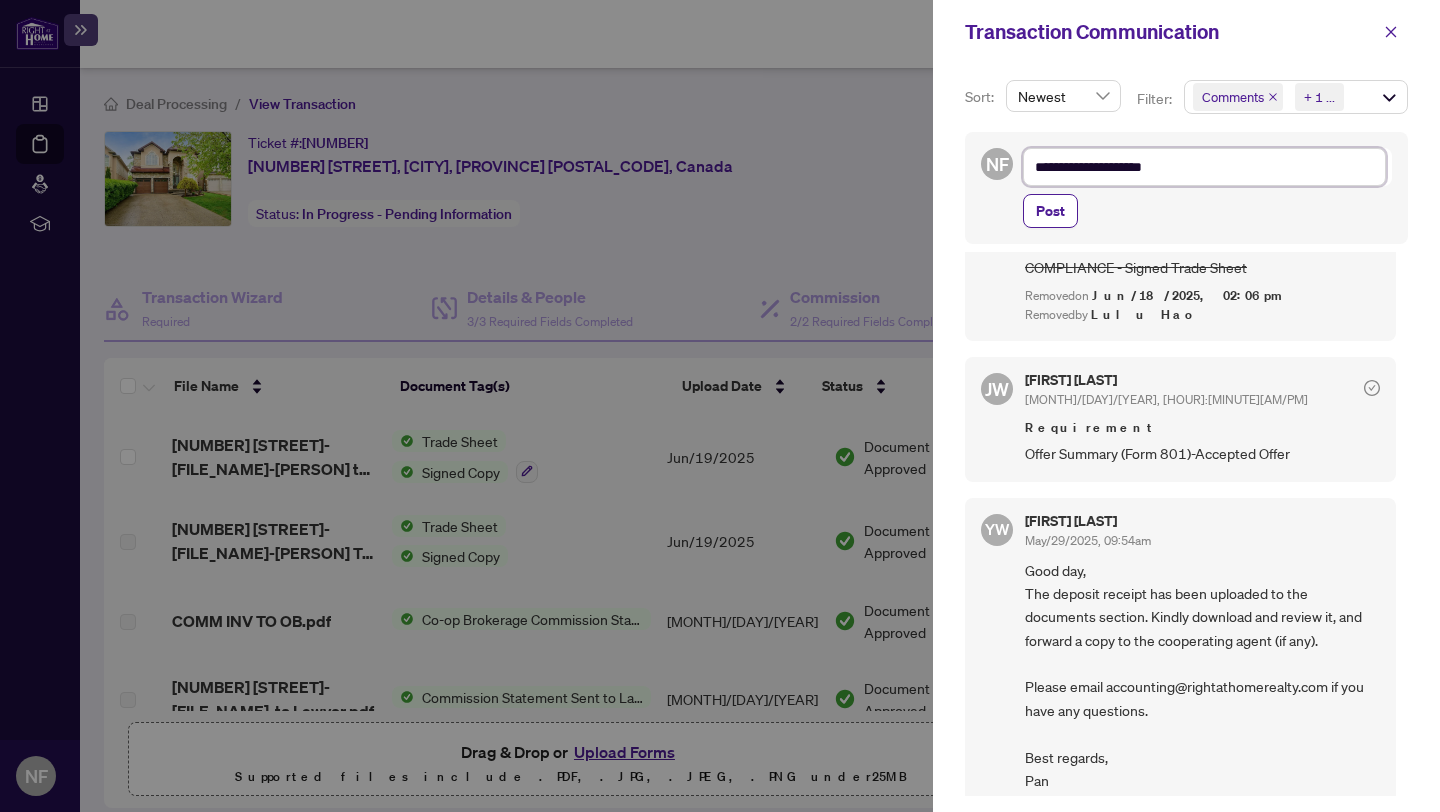 type on "**********" 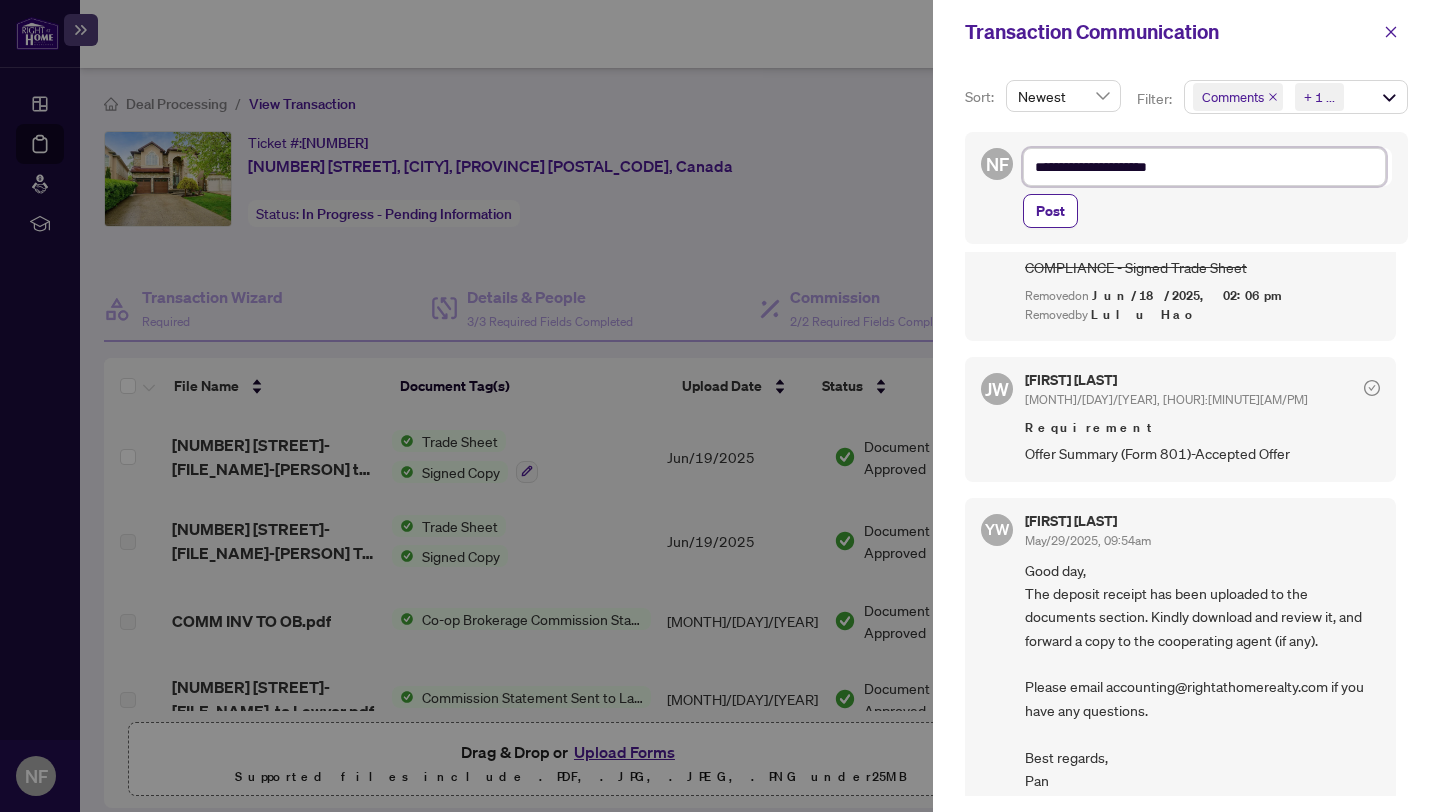 type on "**********" 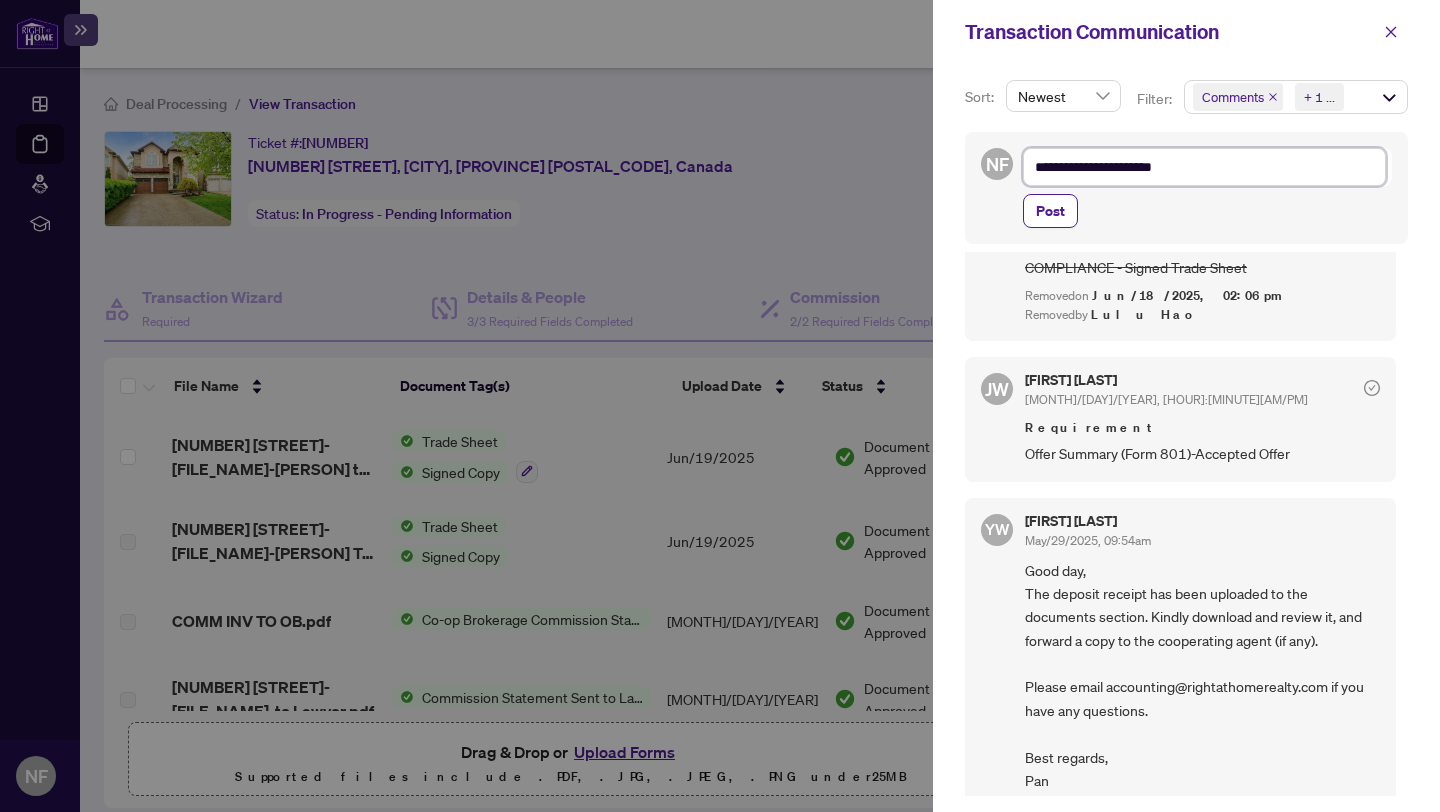 type on "**********" 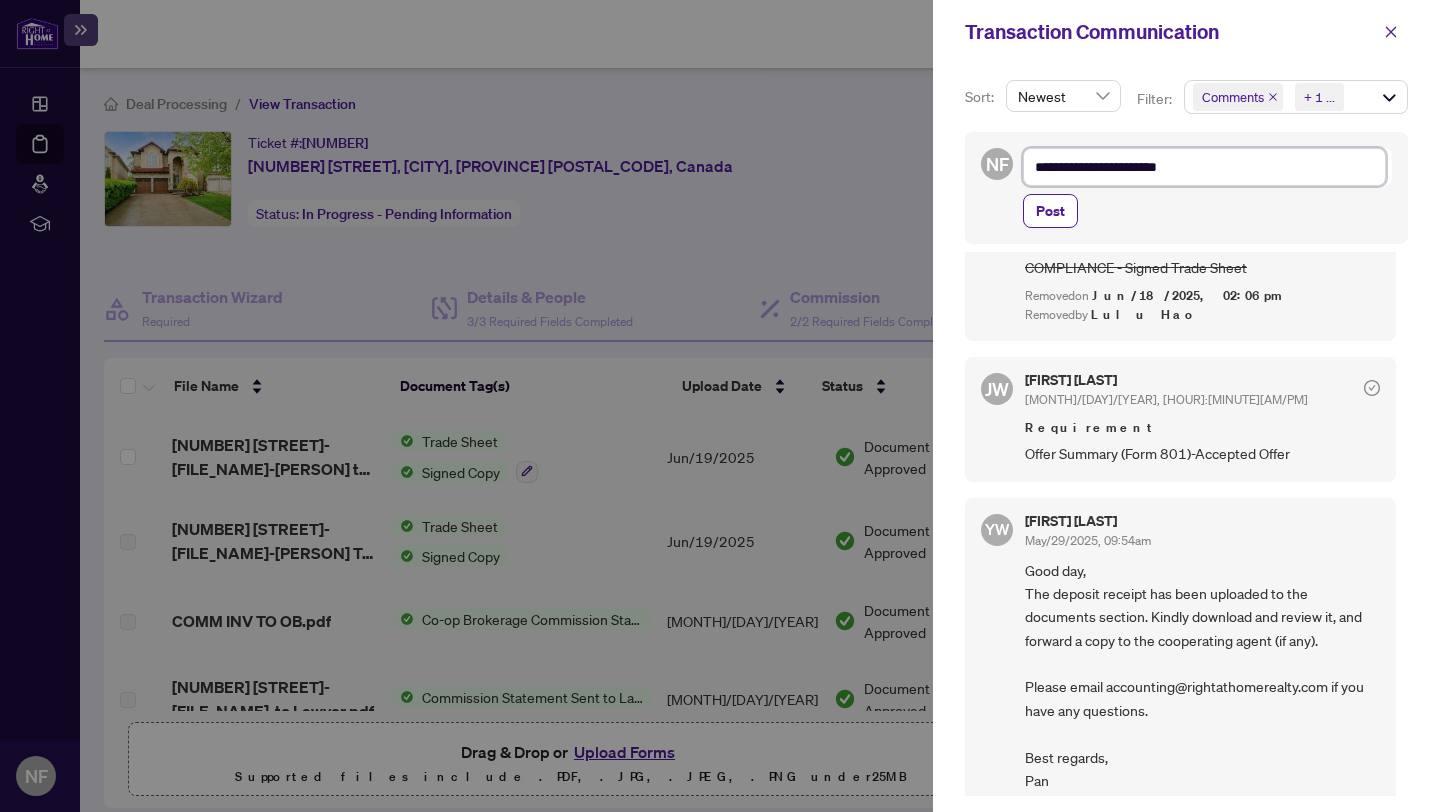 type on "**********" 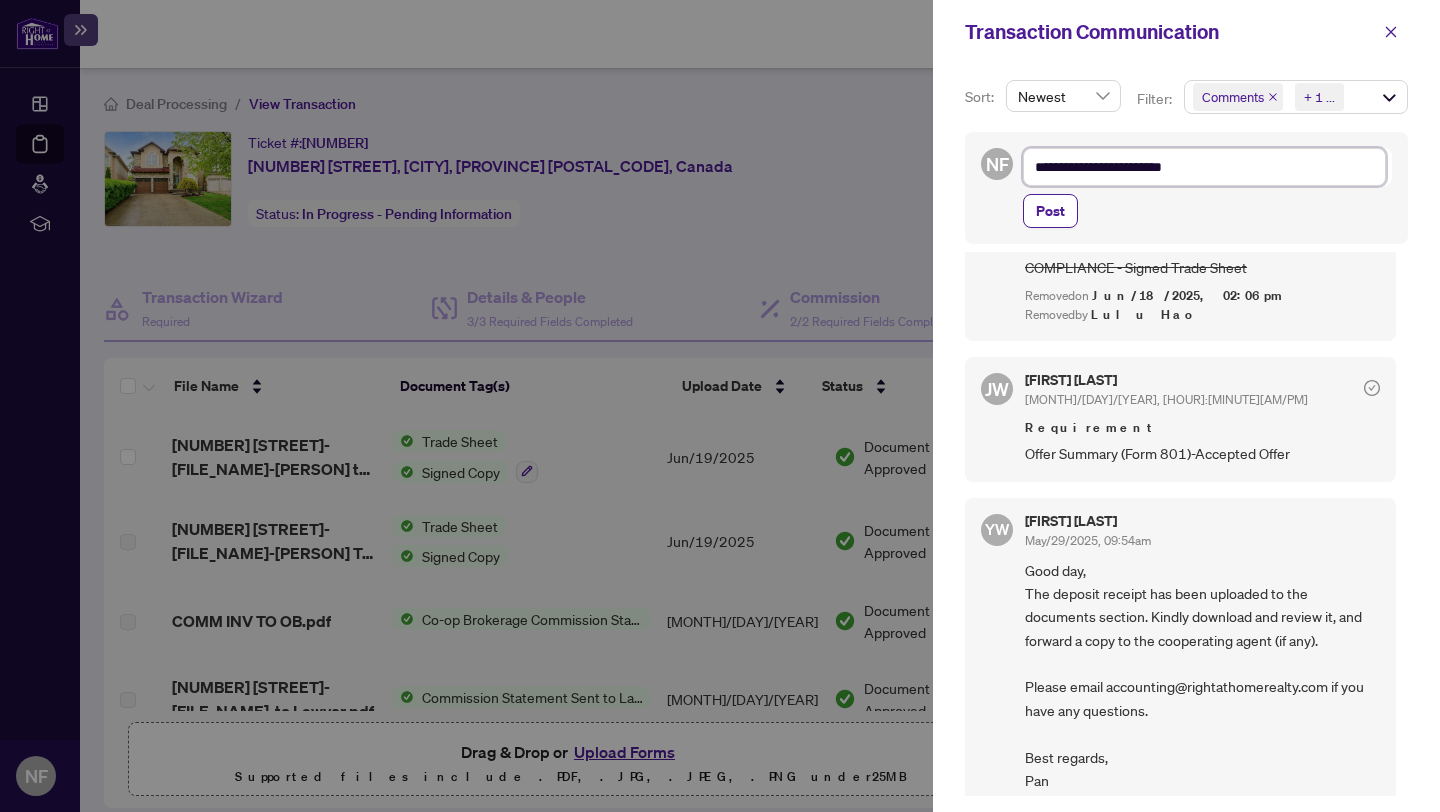 type on "**********" 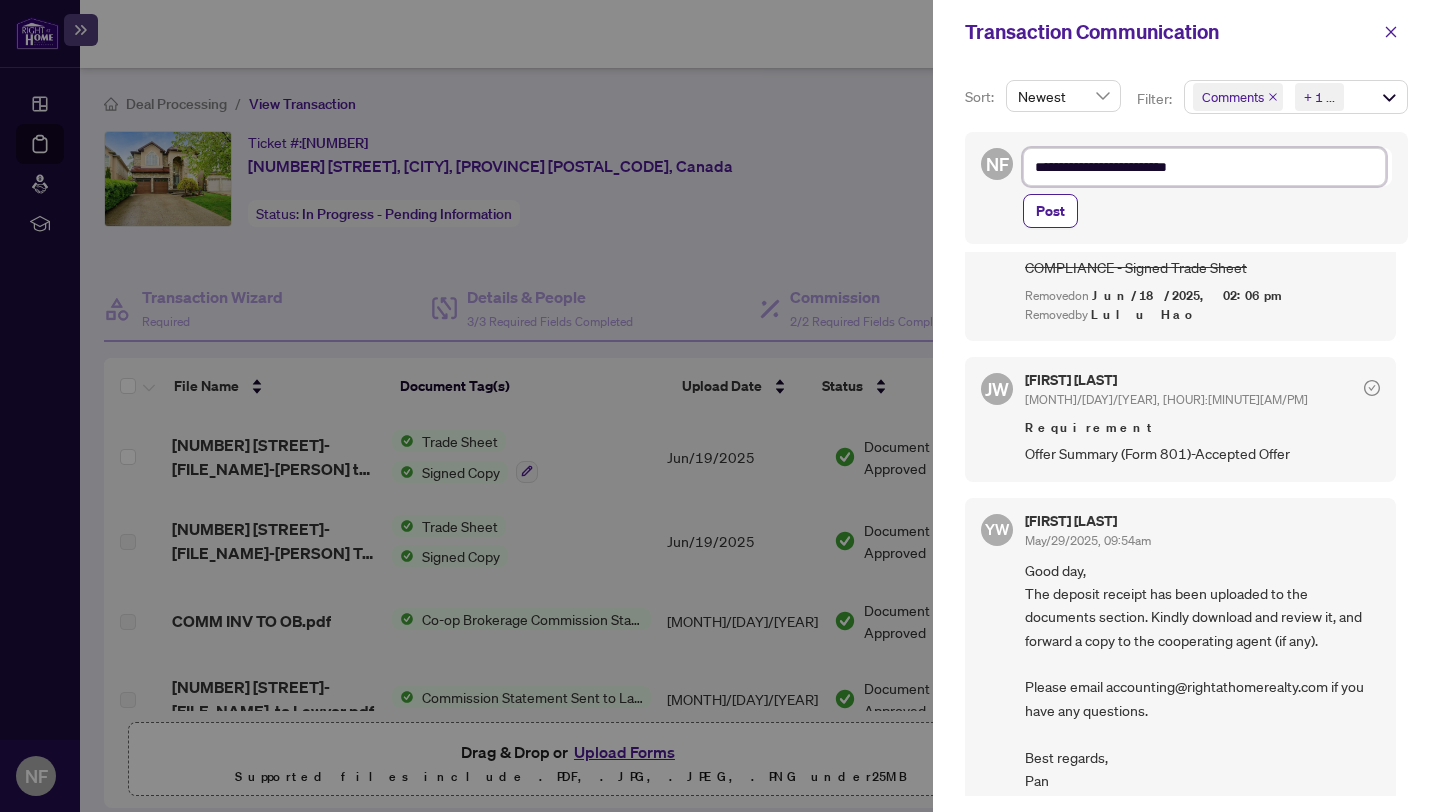 type on "**********" 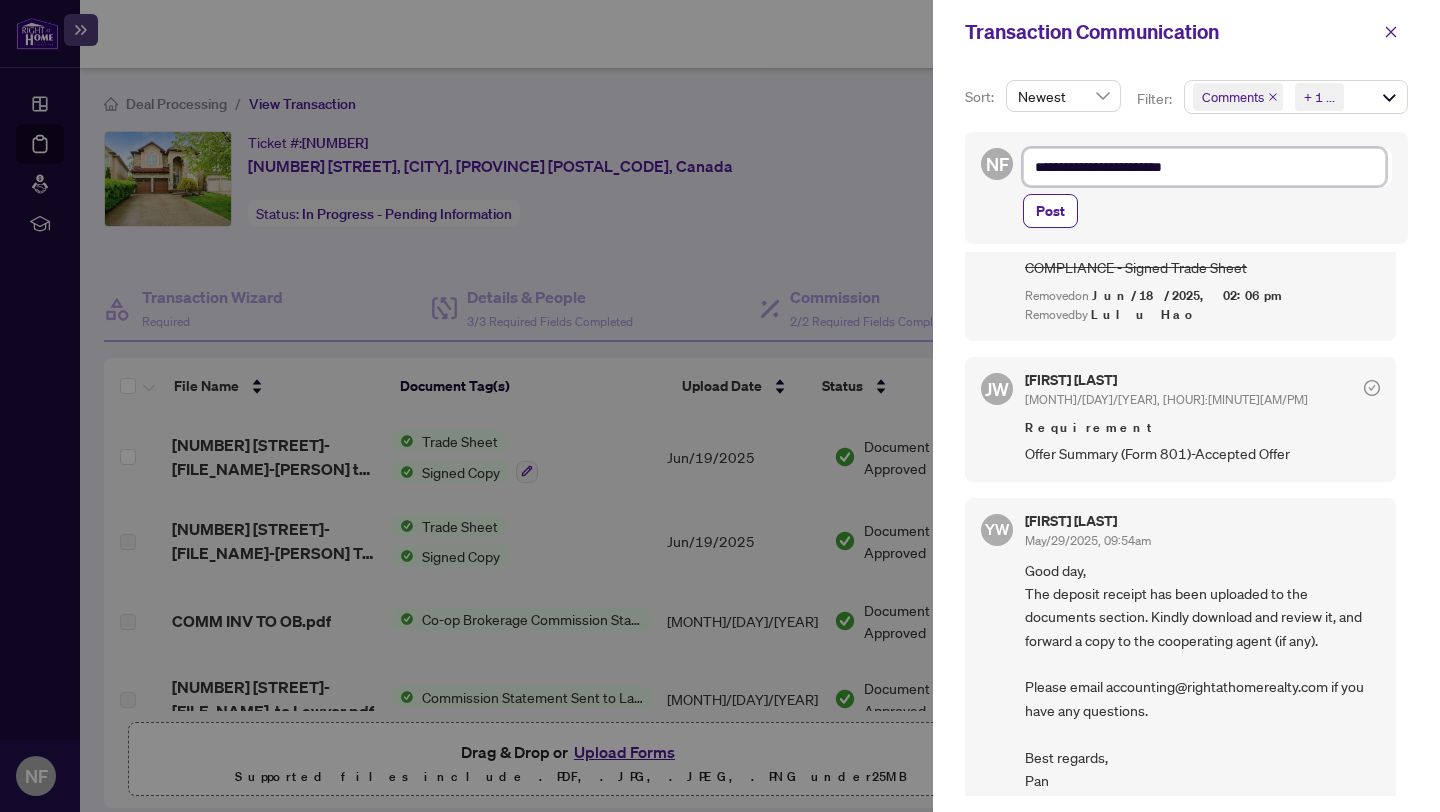 type on "**********" 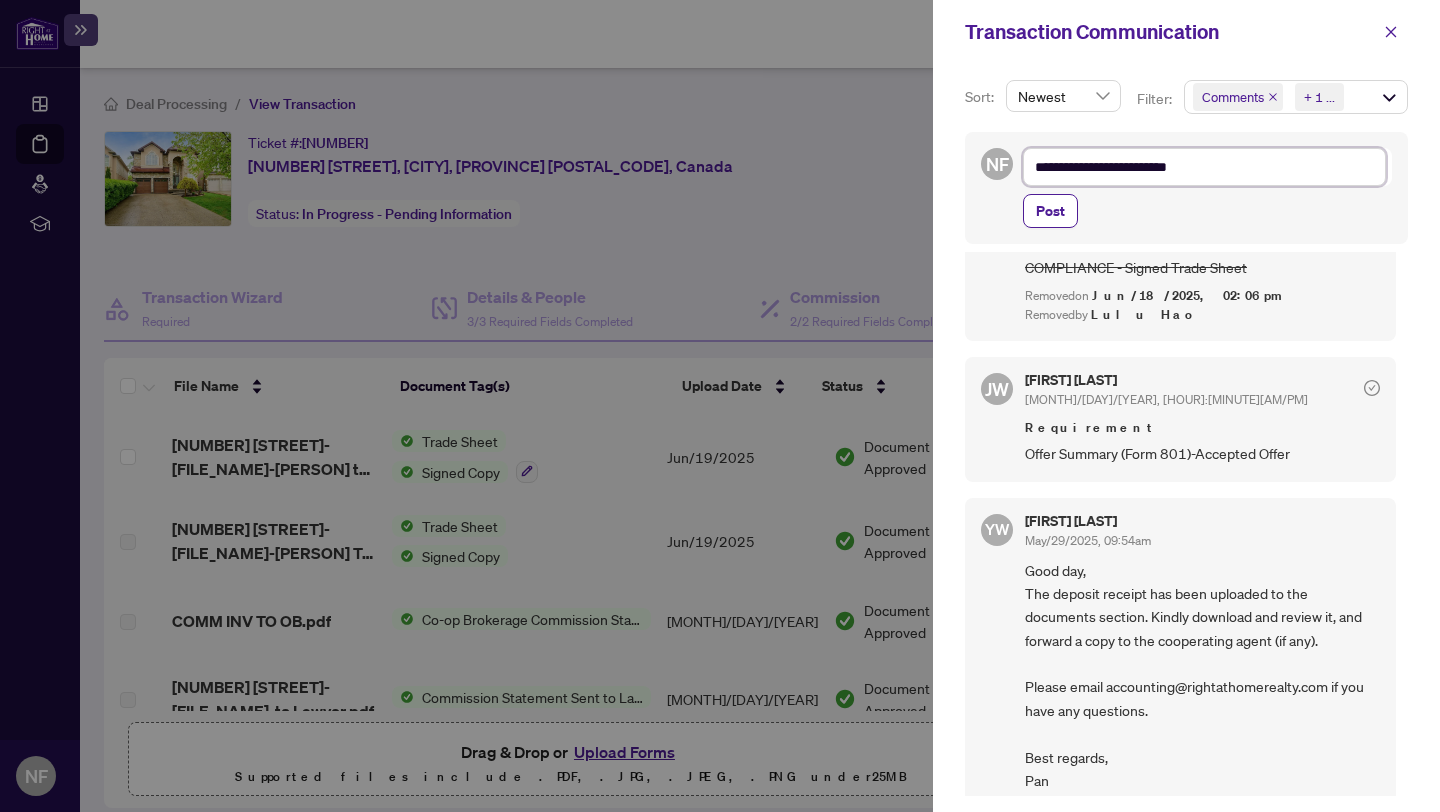 type on "**********" 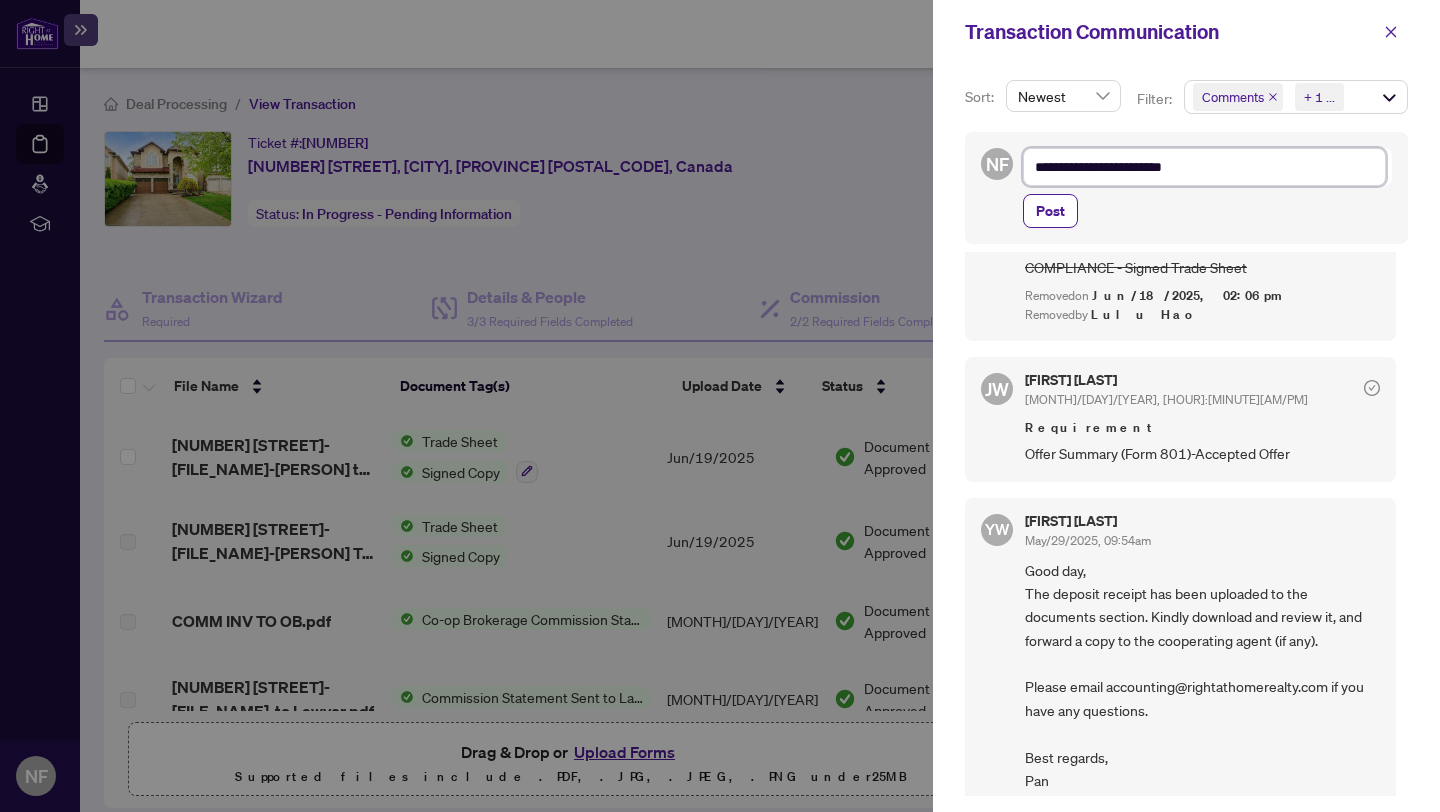 type on "**********" 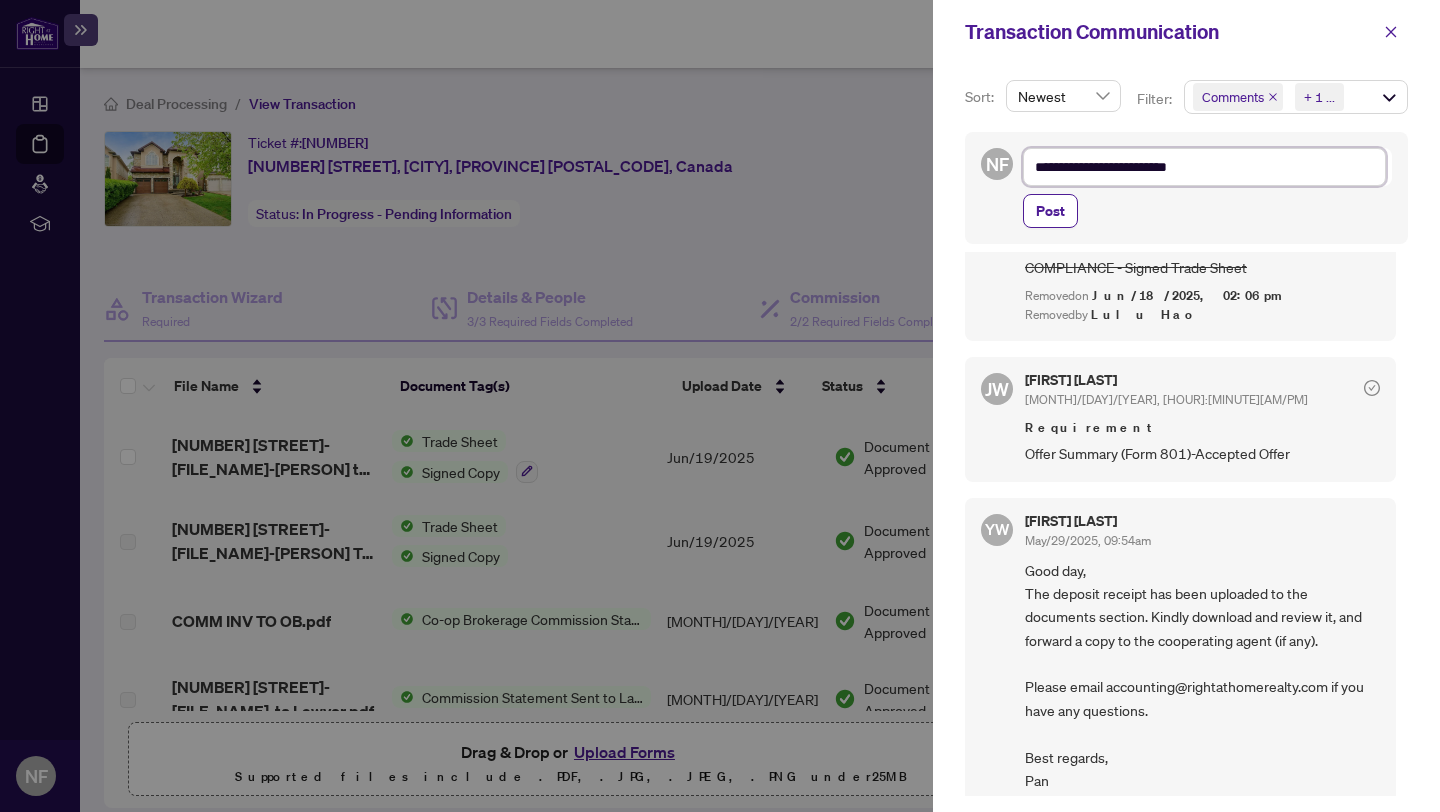 type on "**********" 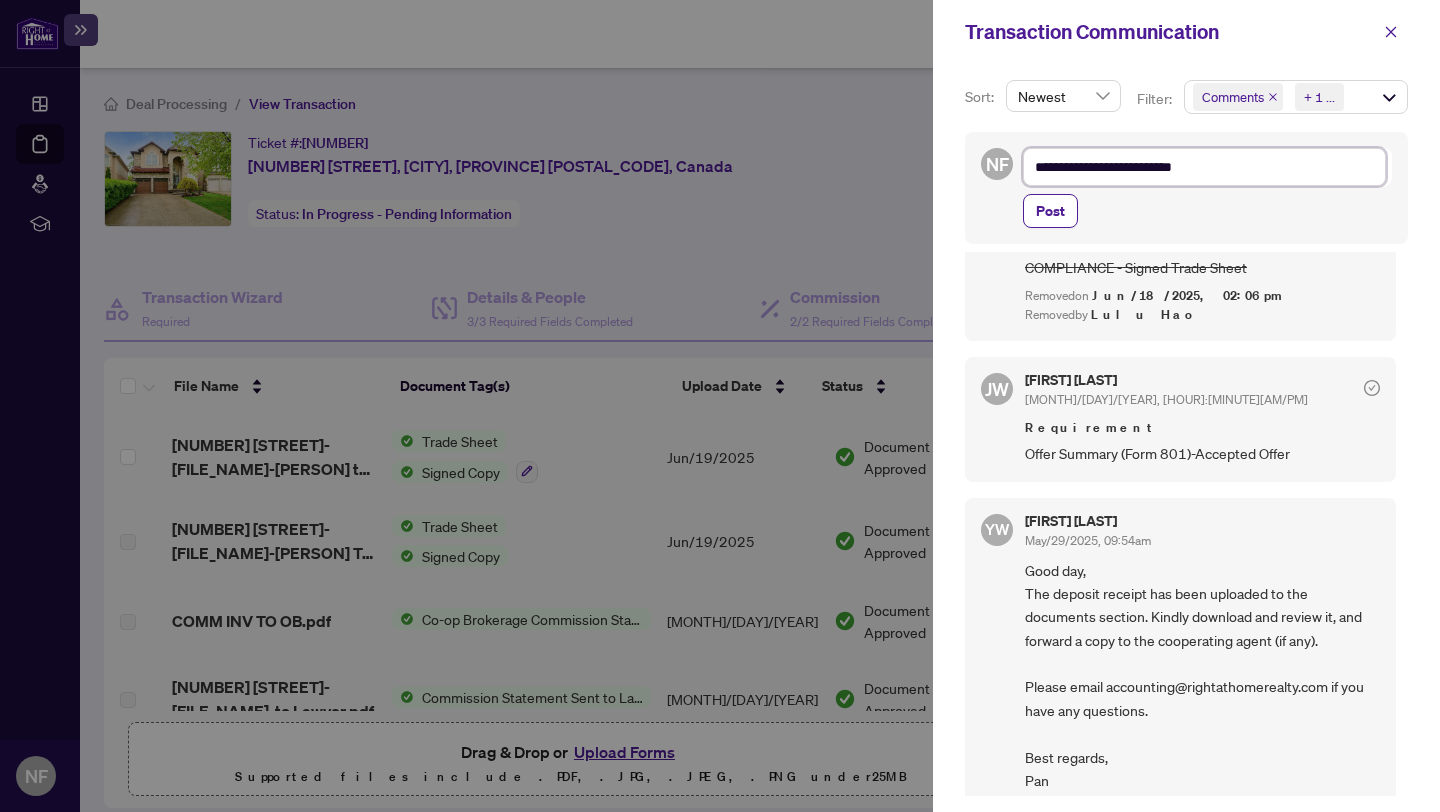 type on "**********" 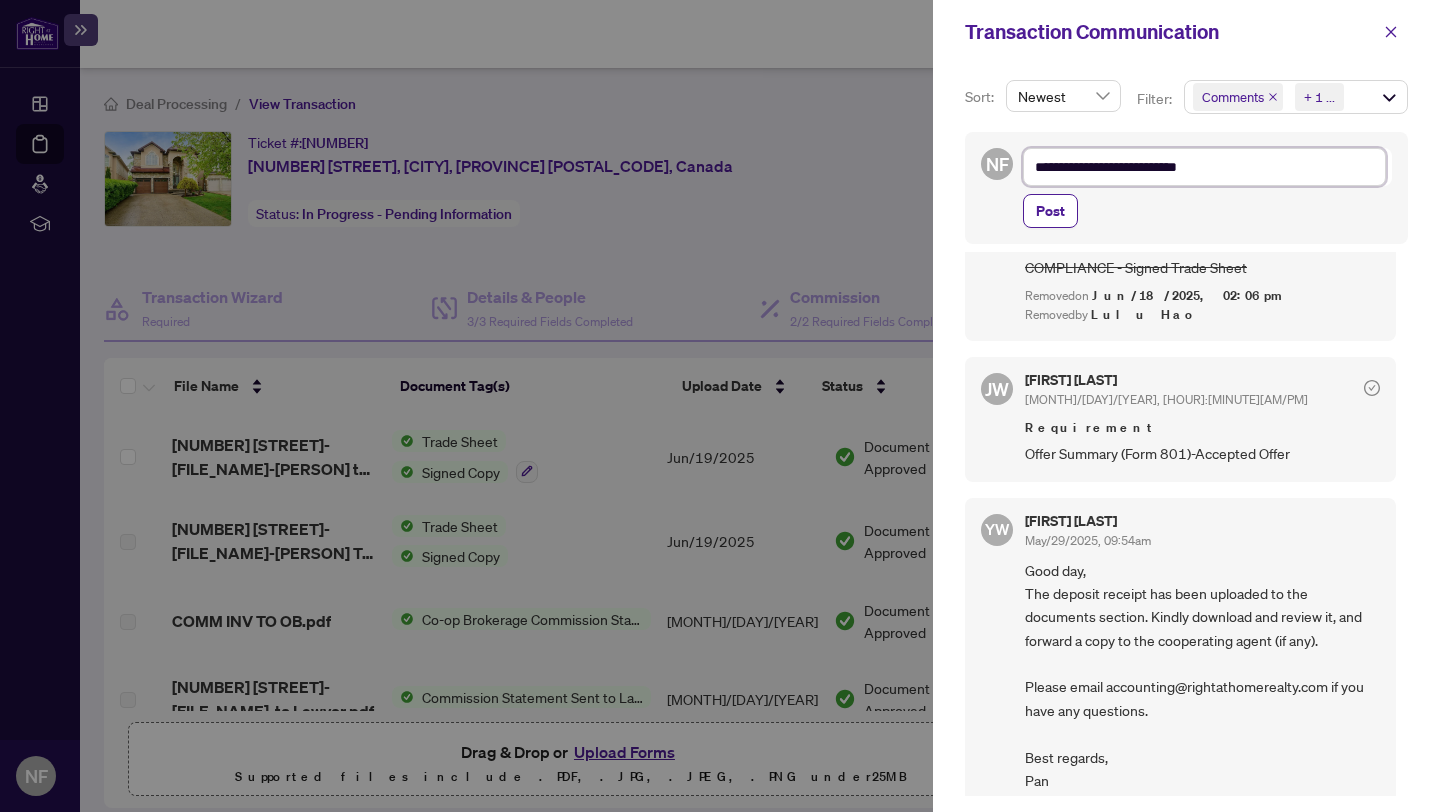 type on "**********" 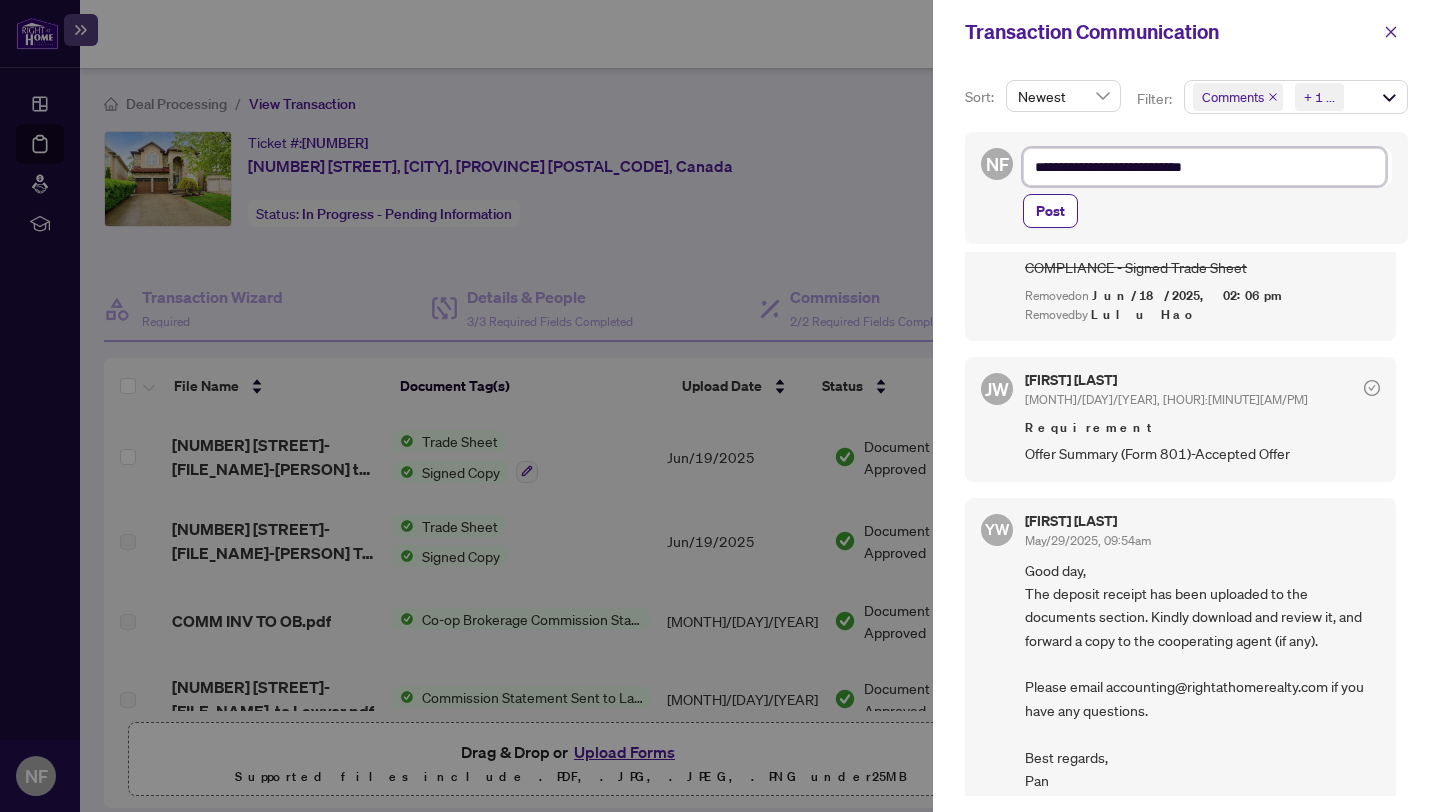 type on "**********" 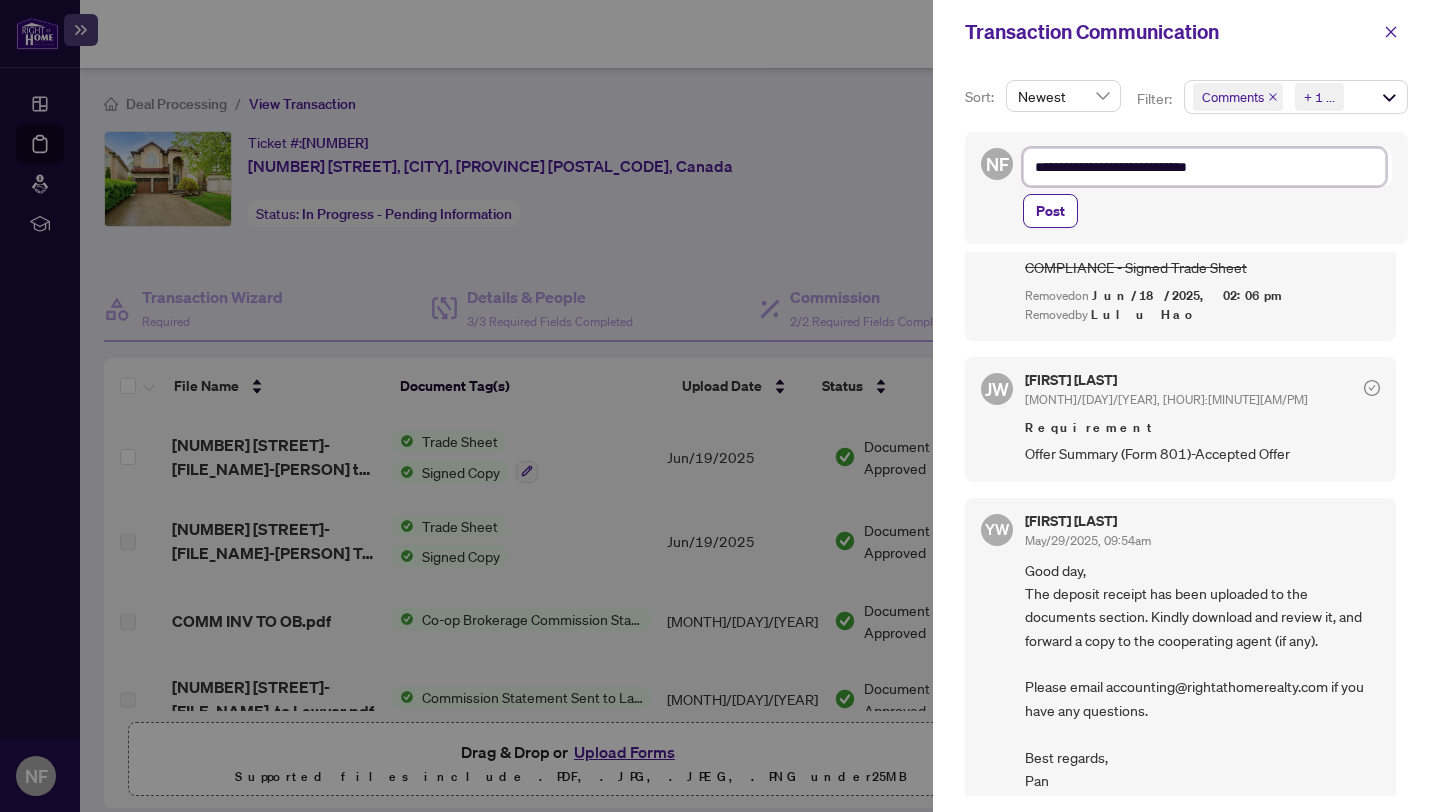 type on "**********" 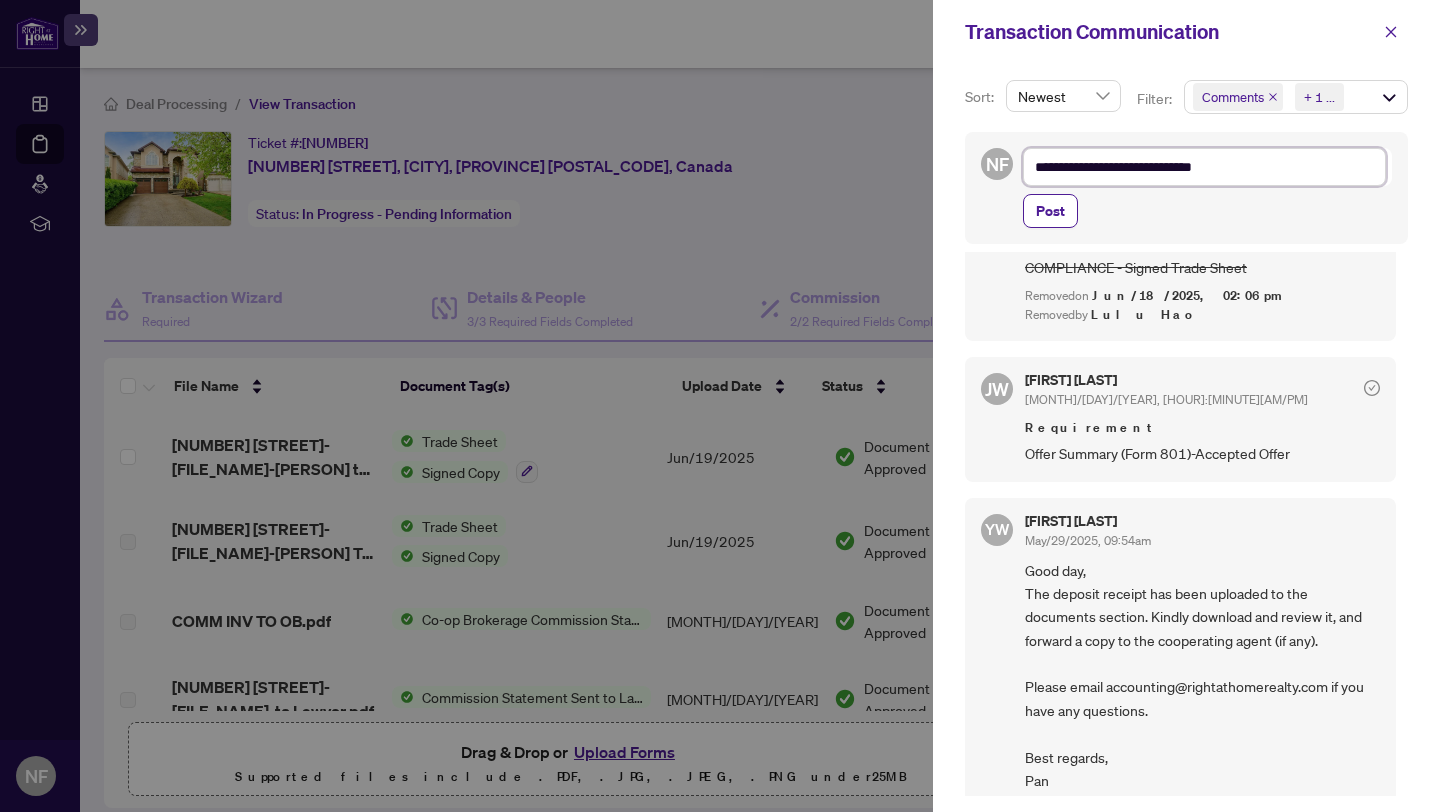 type on "**********" 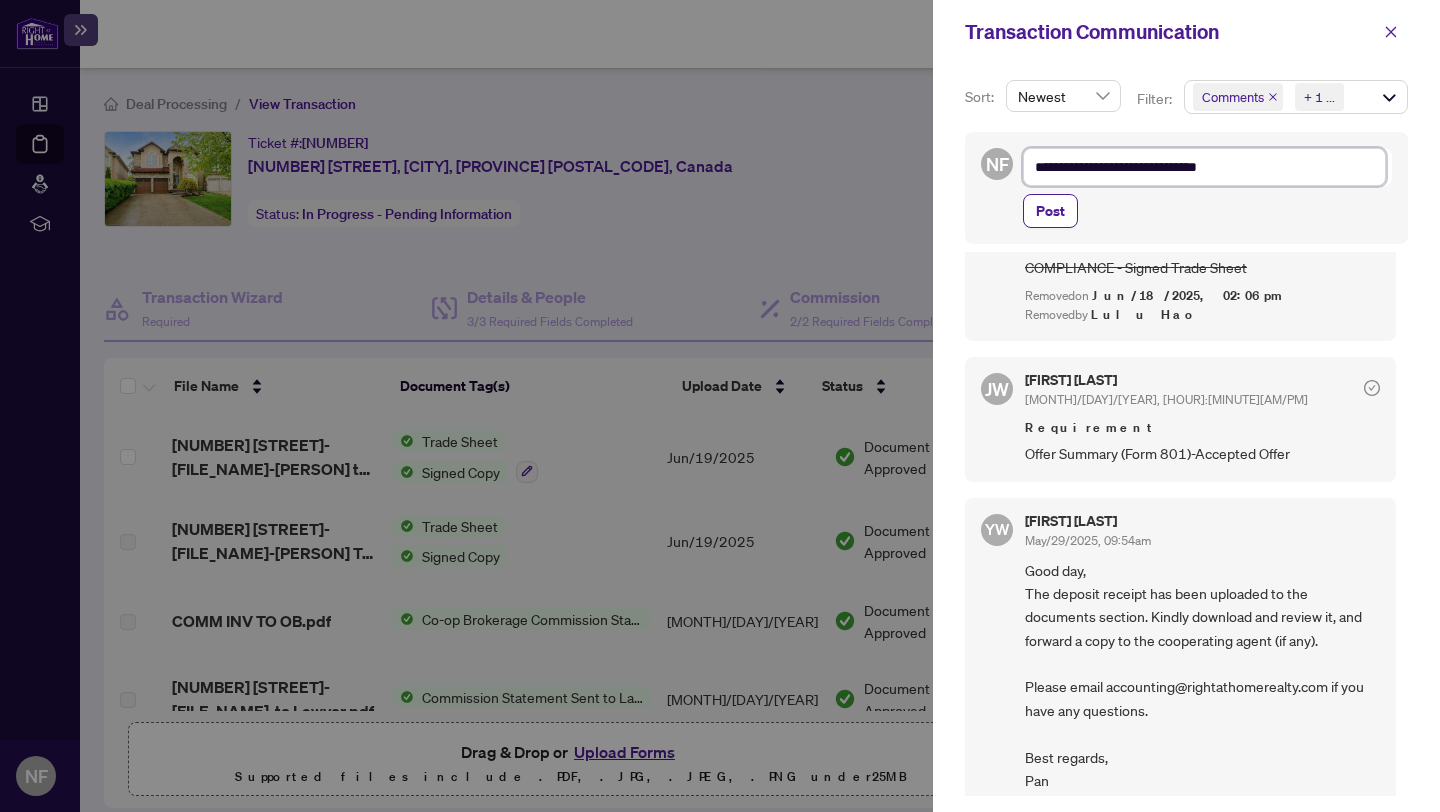 type on "**********" 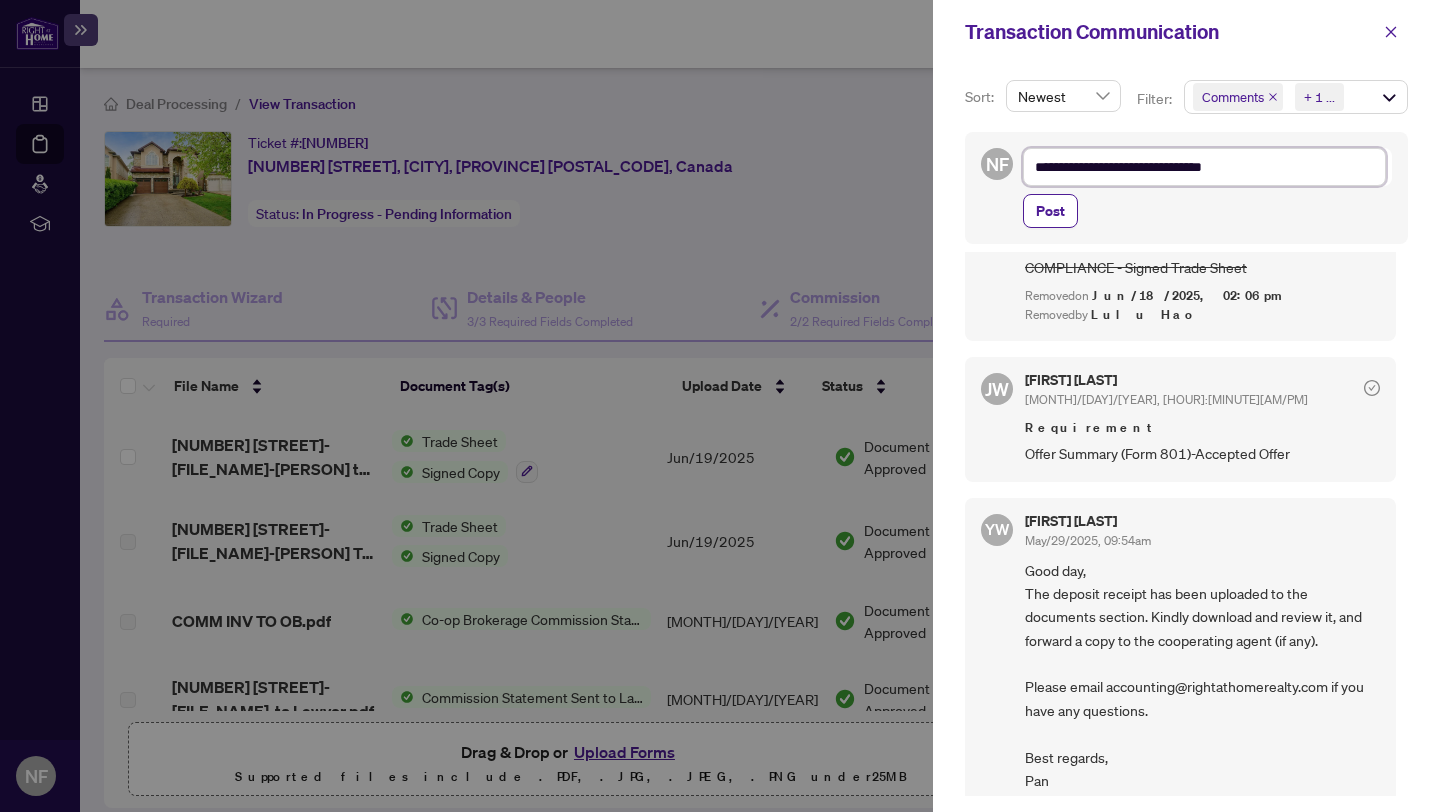 type on "**********" 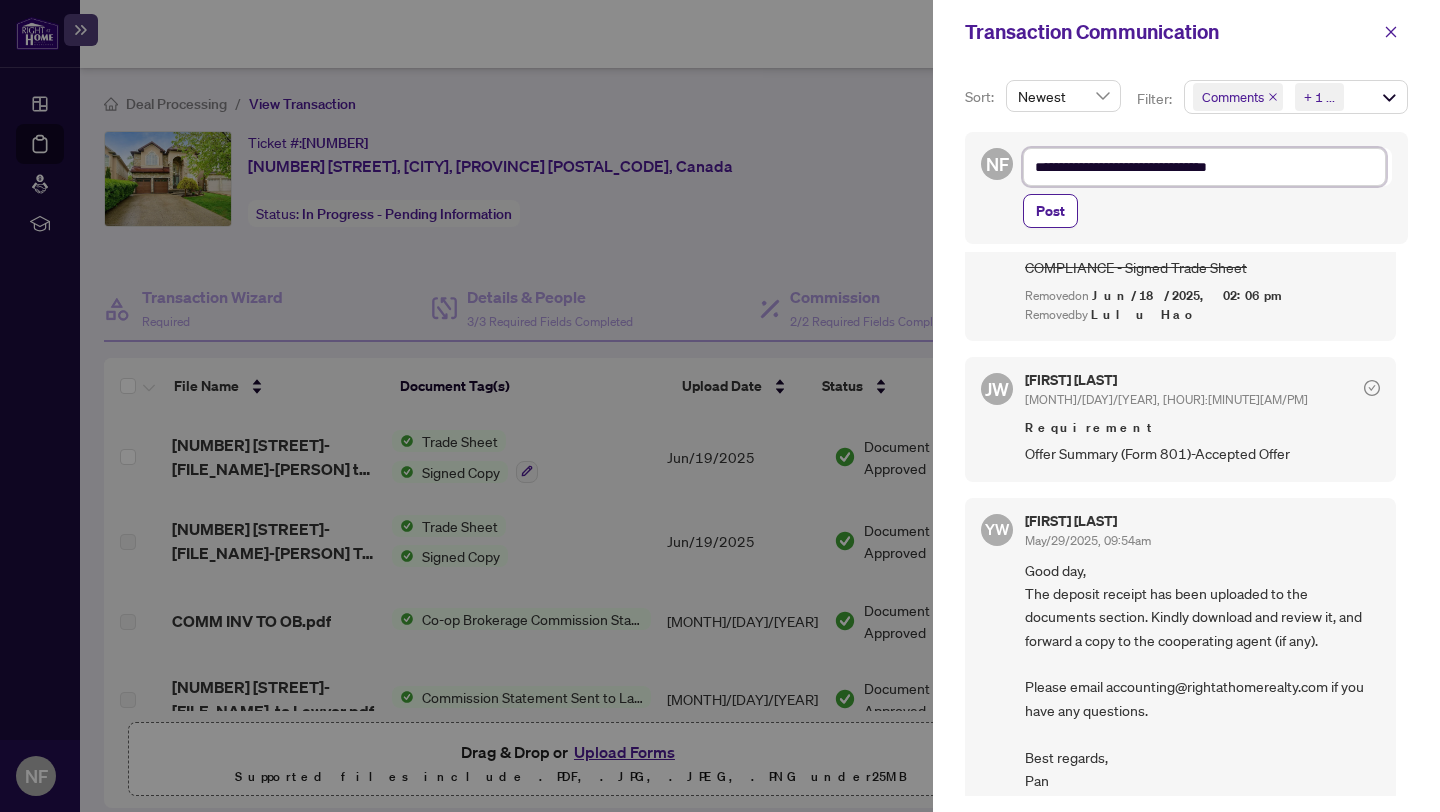 type on "**********" 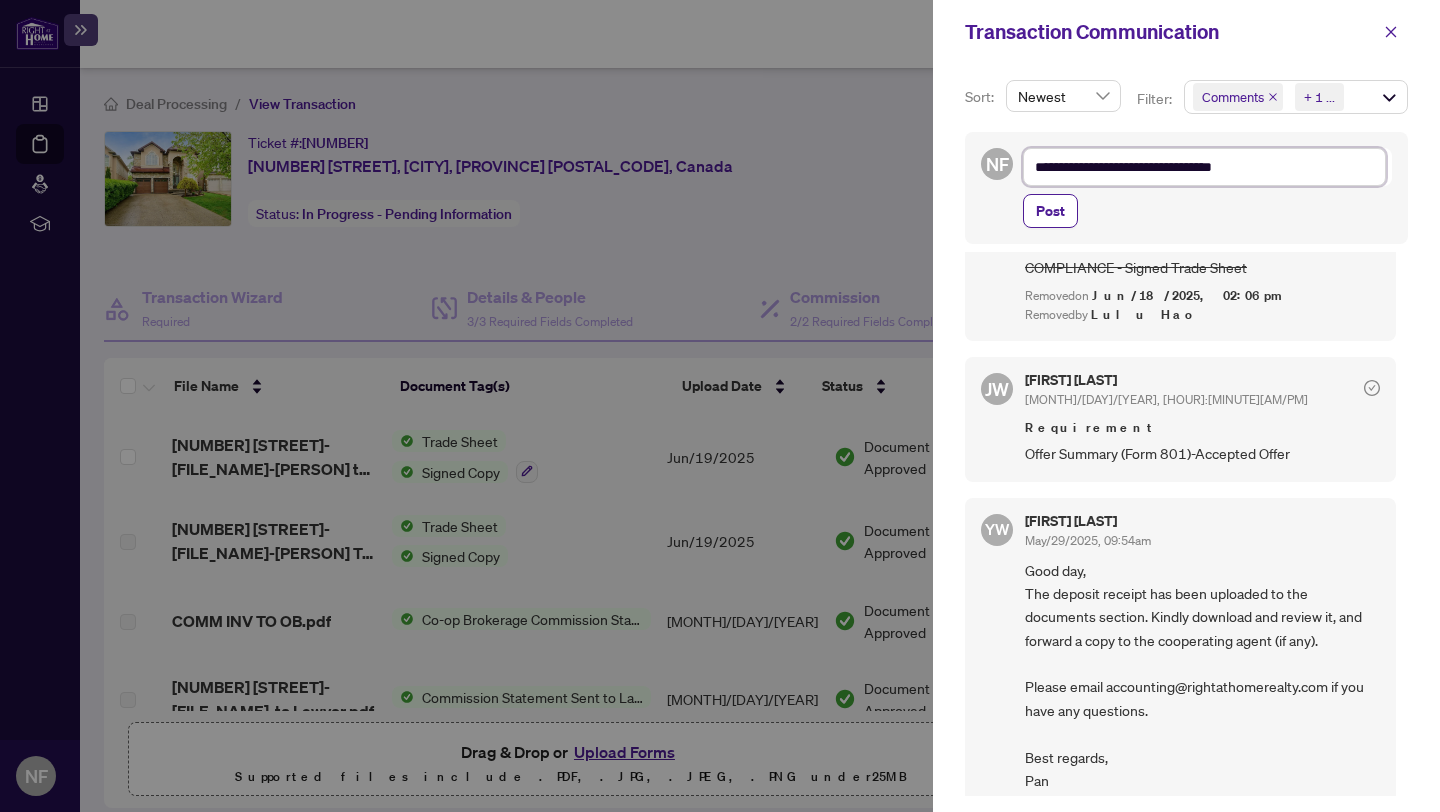 type on "**********" 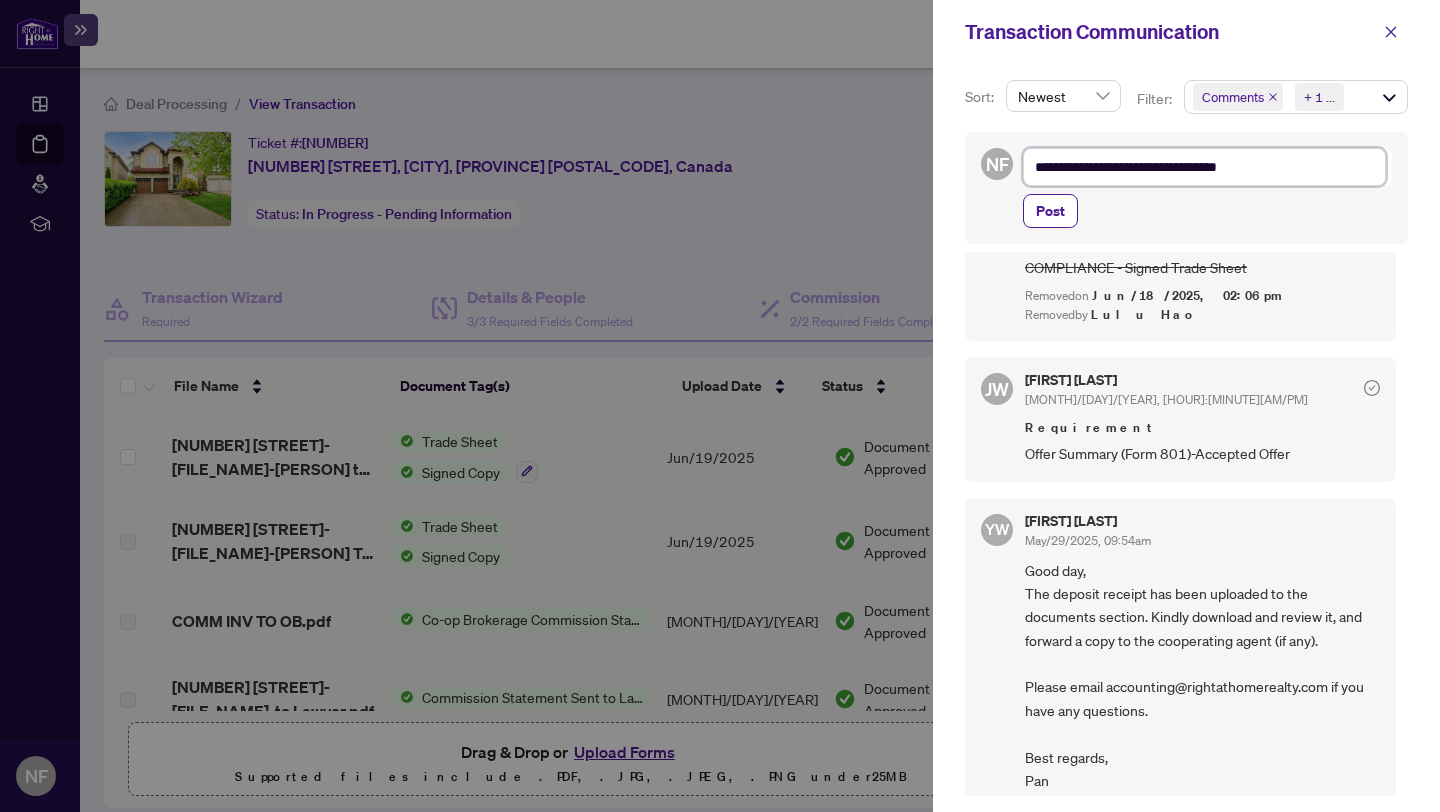type on "**********" 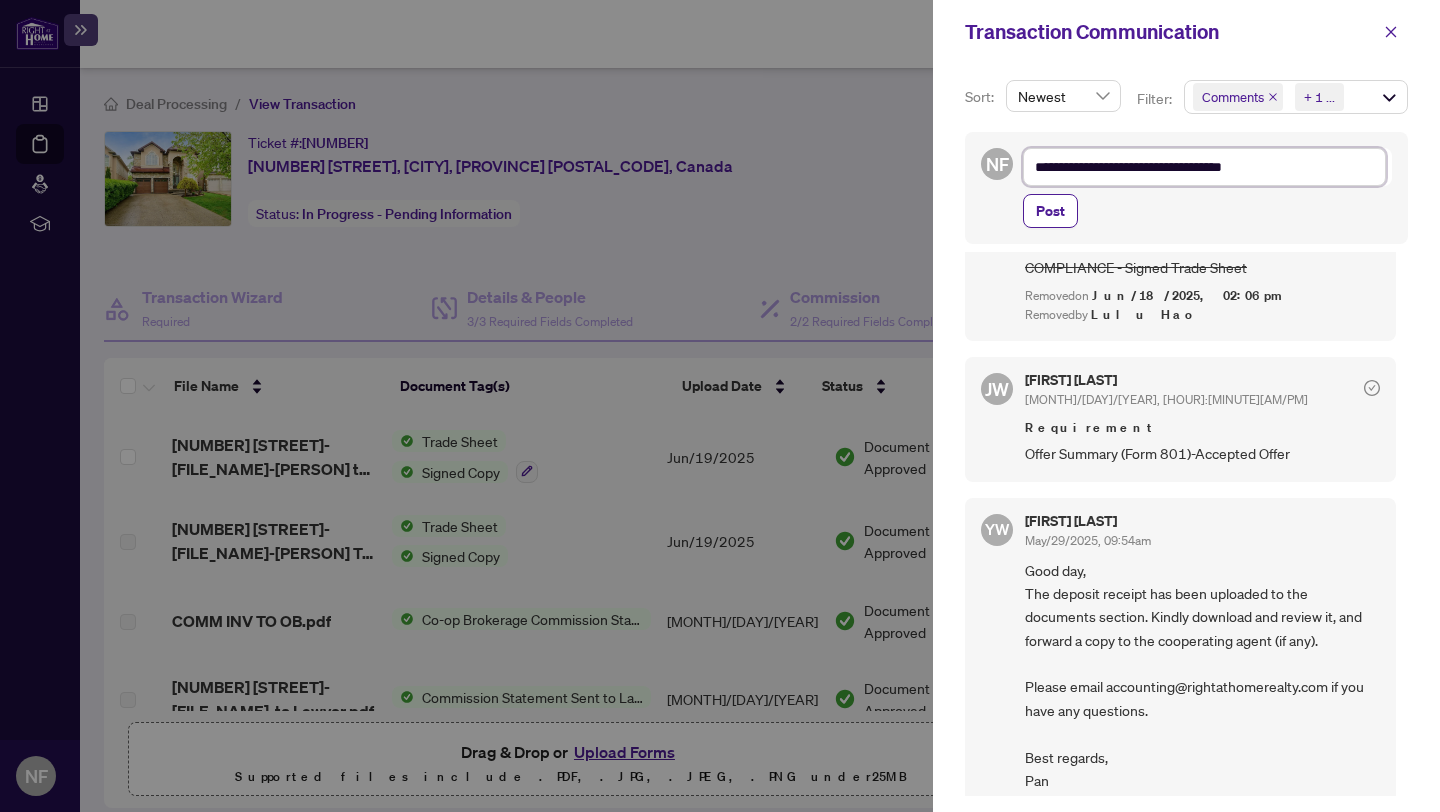 type on "**********" 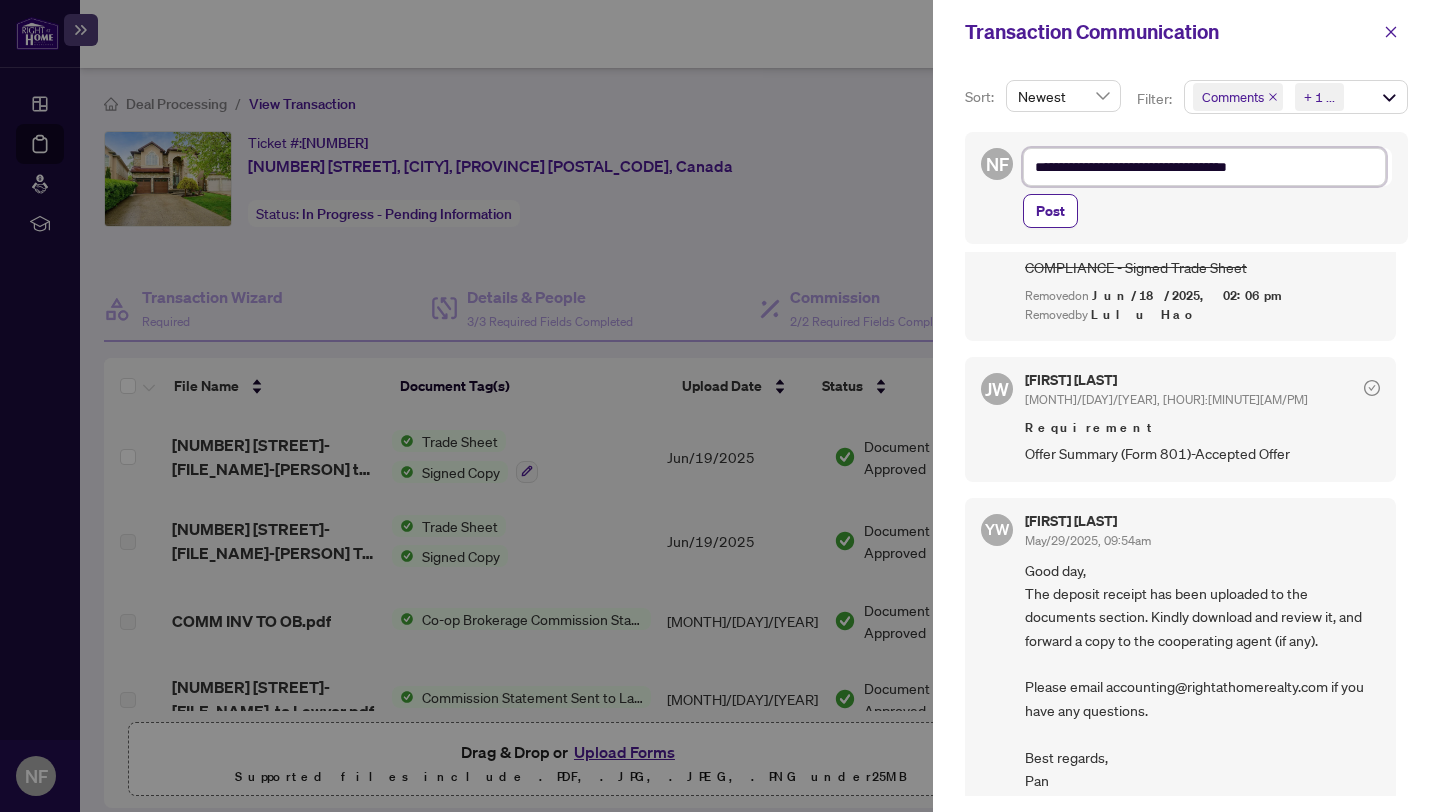 type on "**********" 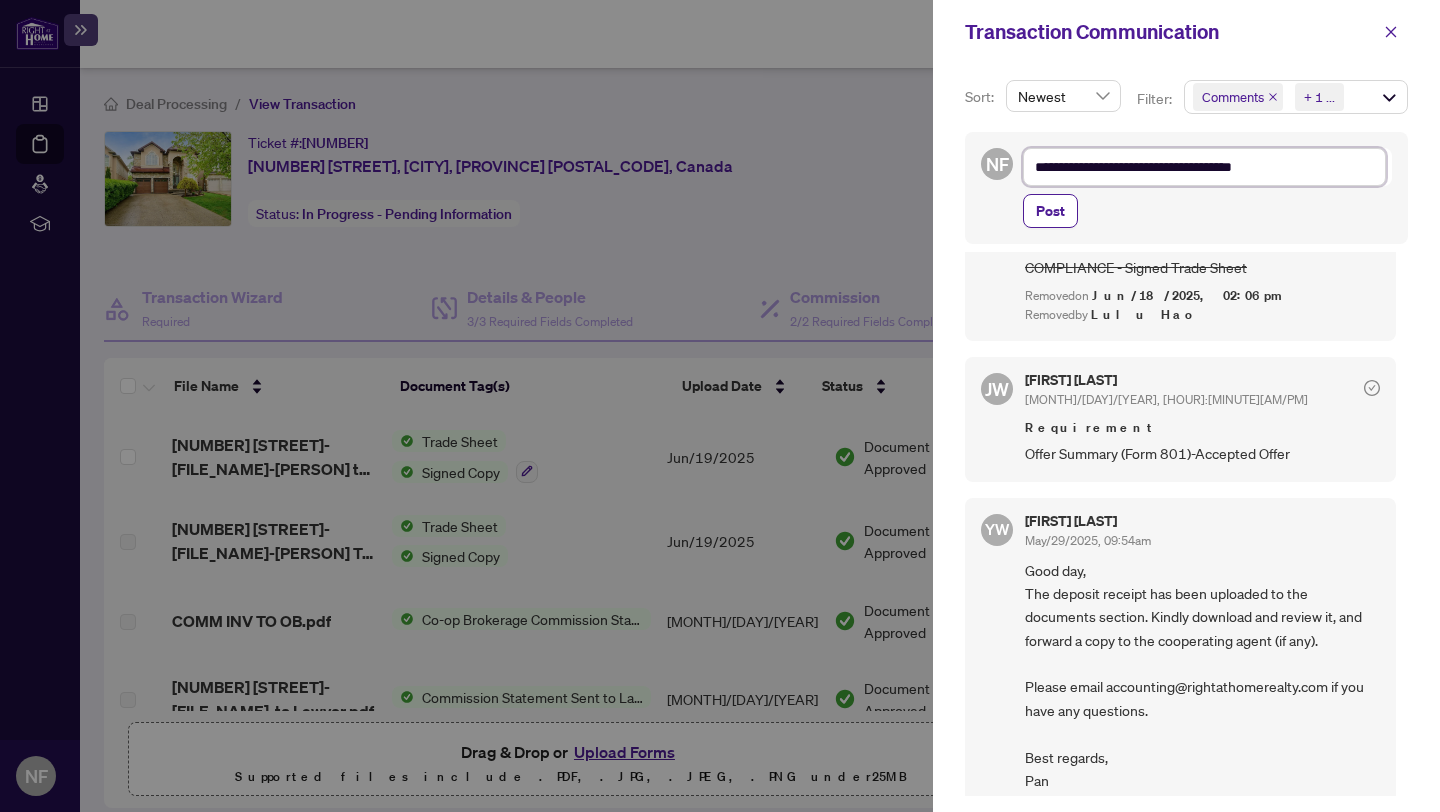type on "**********" 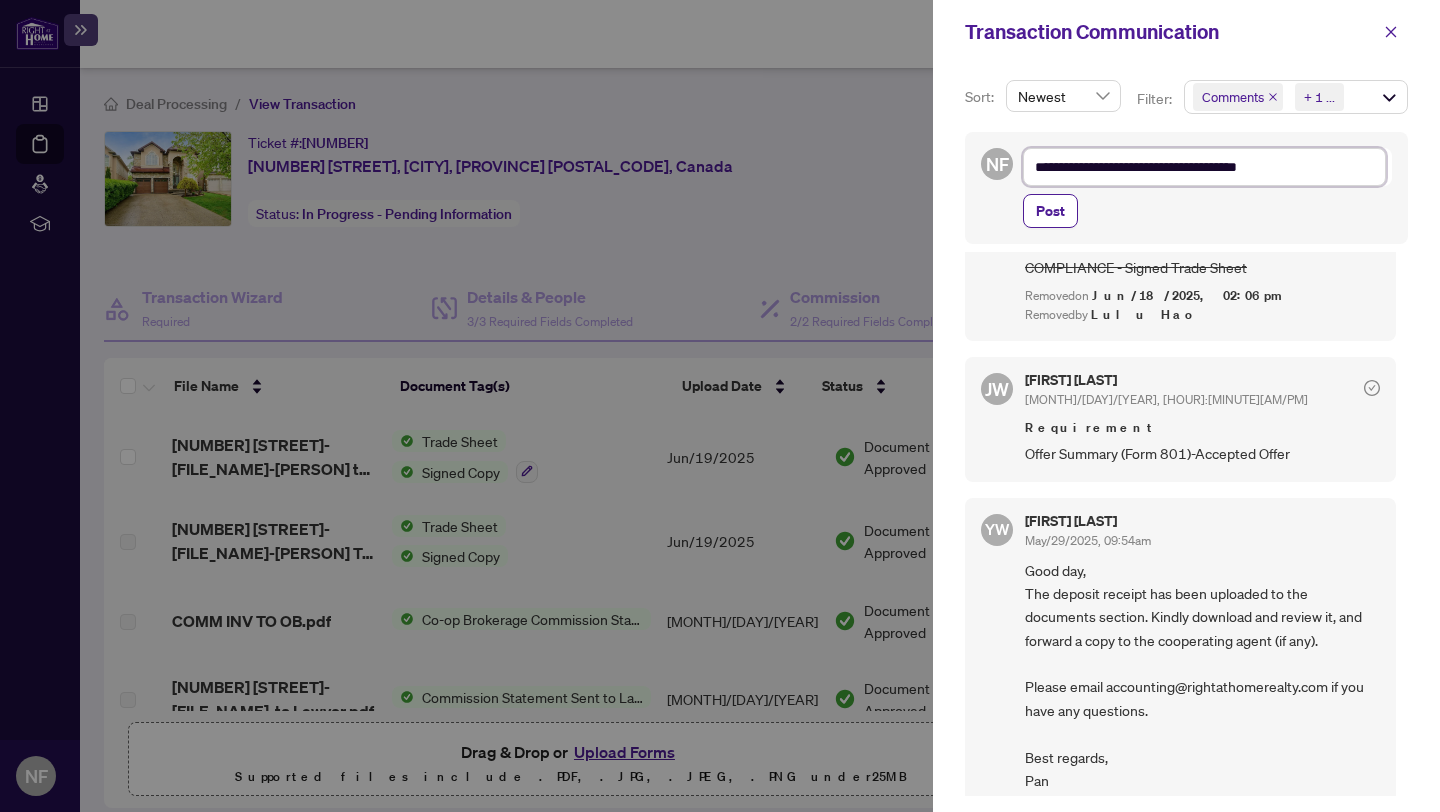 type on "**********" 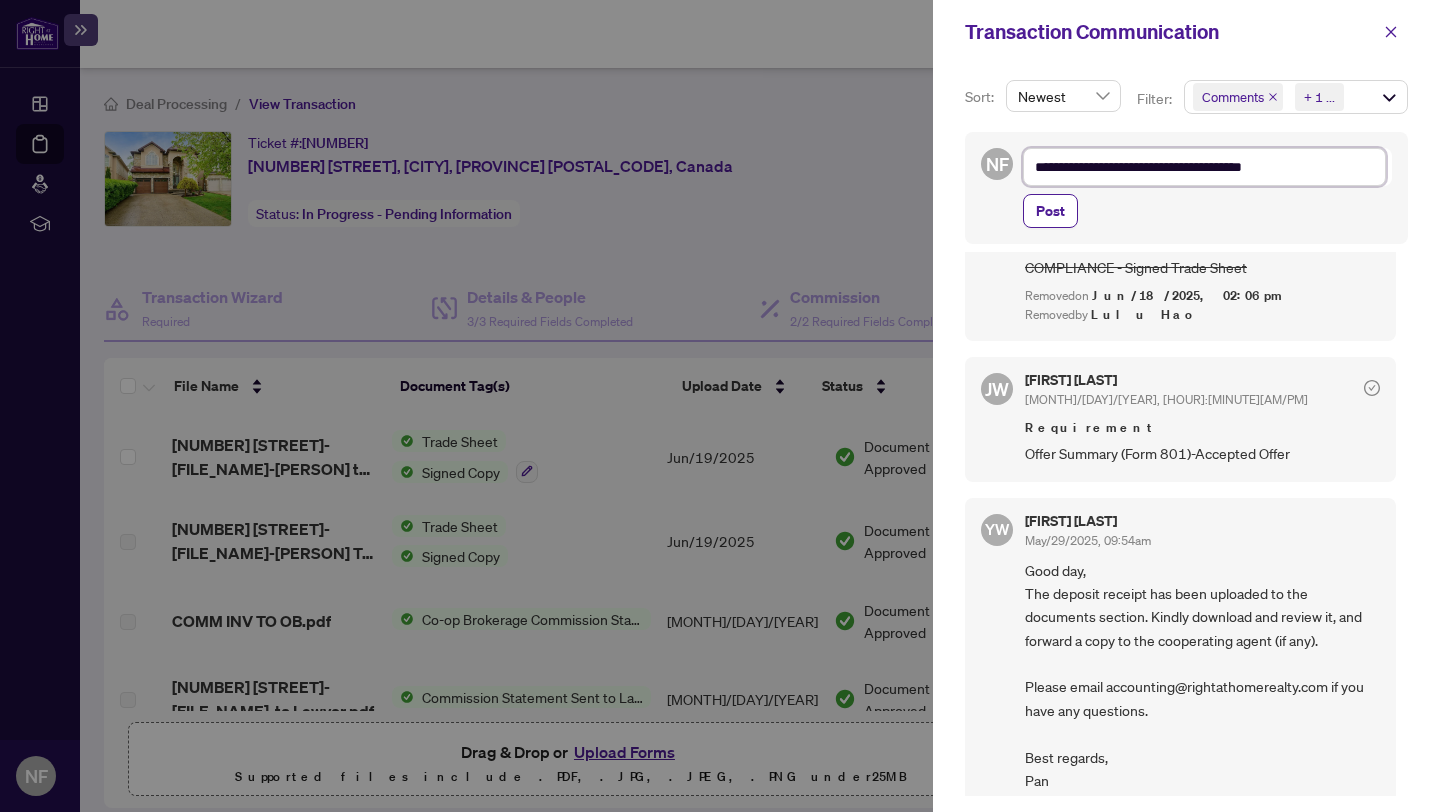type on "**********" 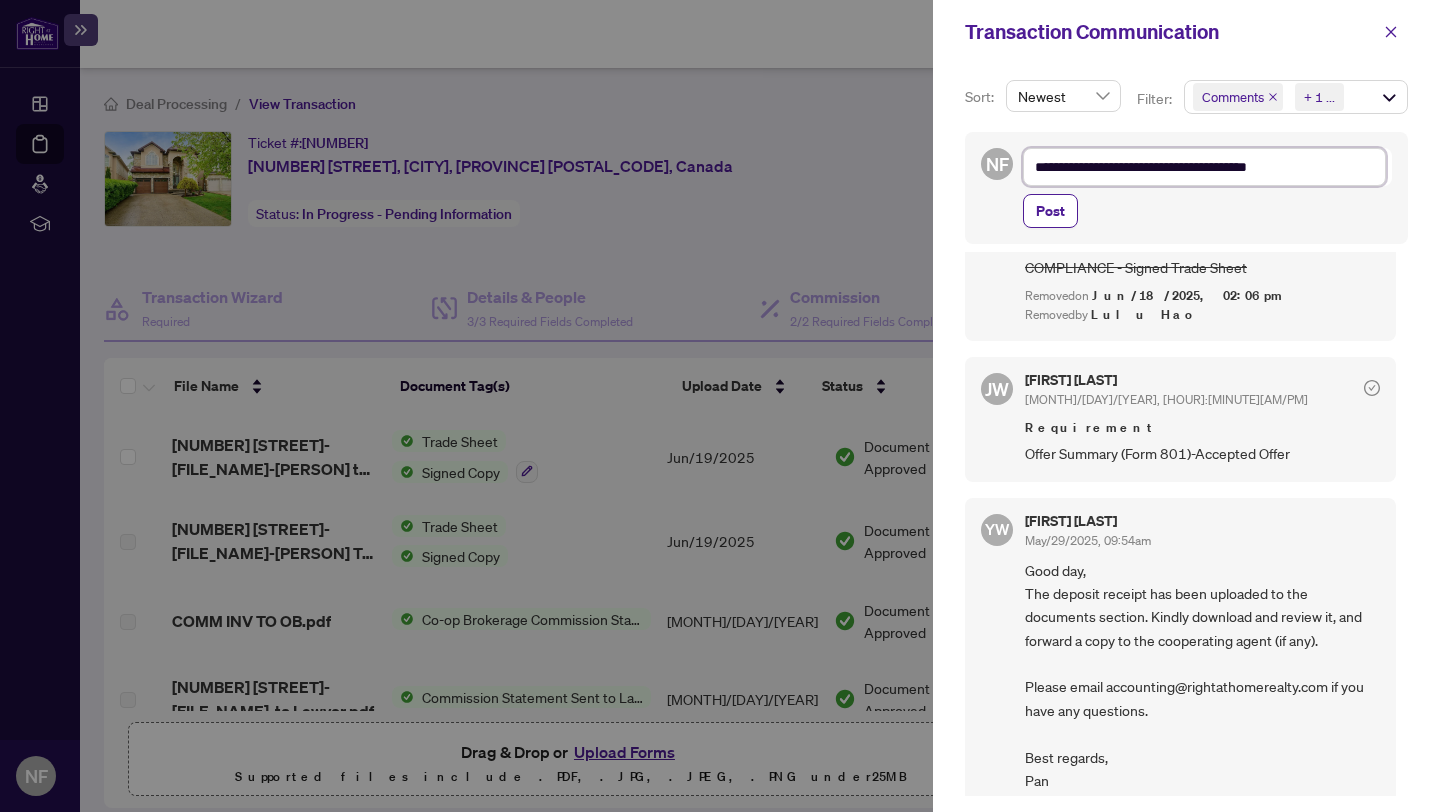 type on "**********" 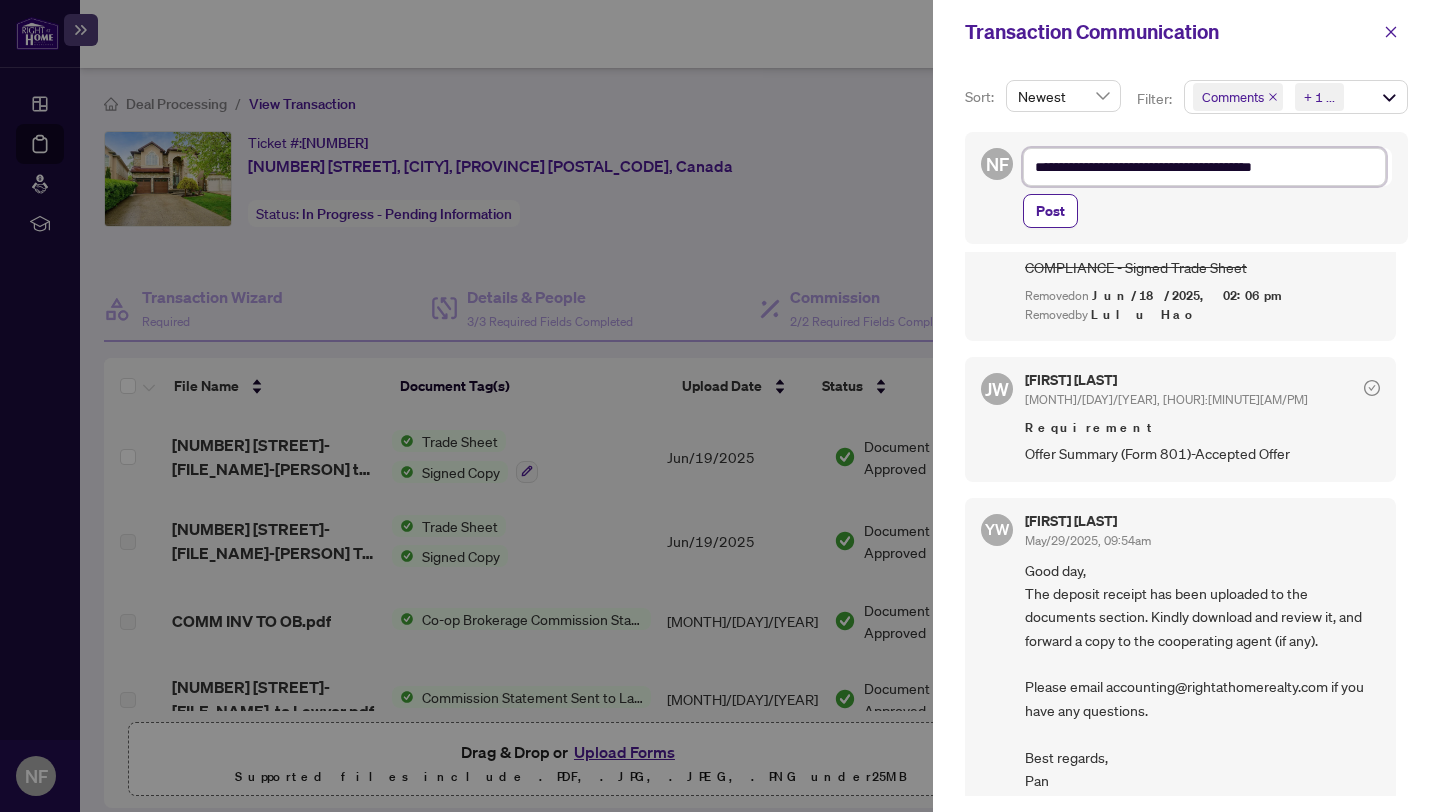 type on "**********" 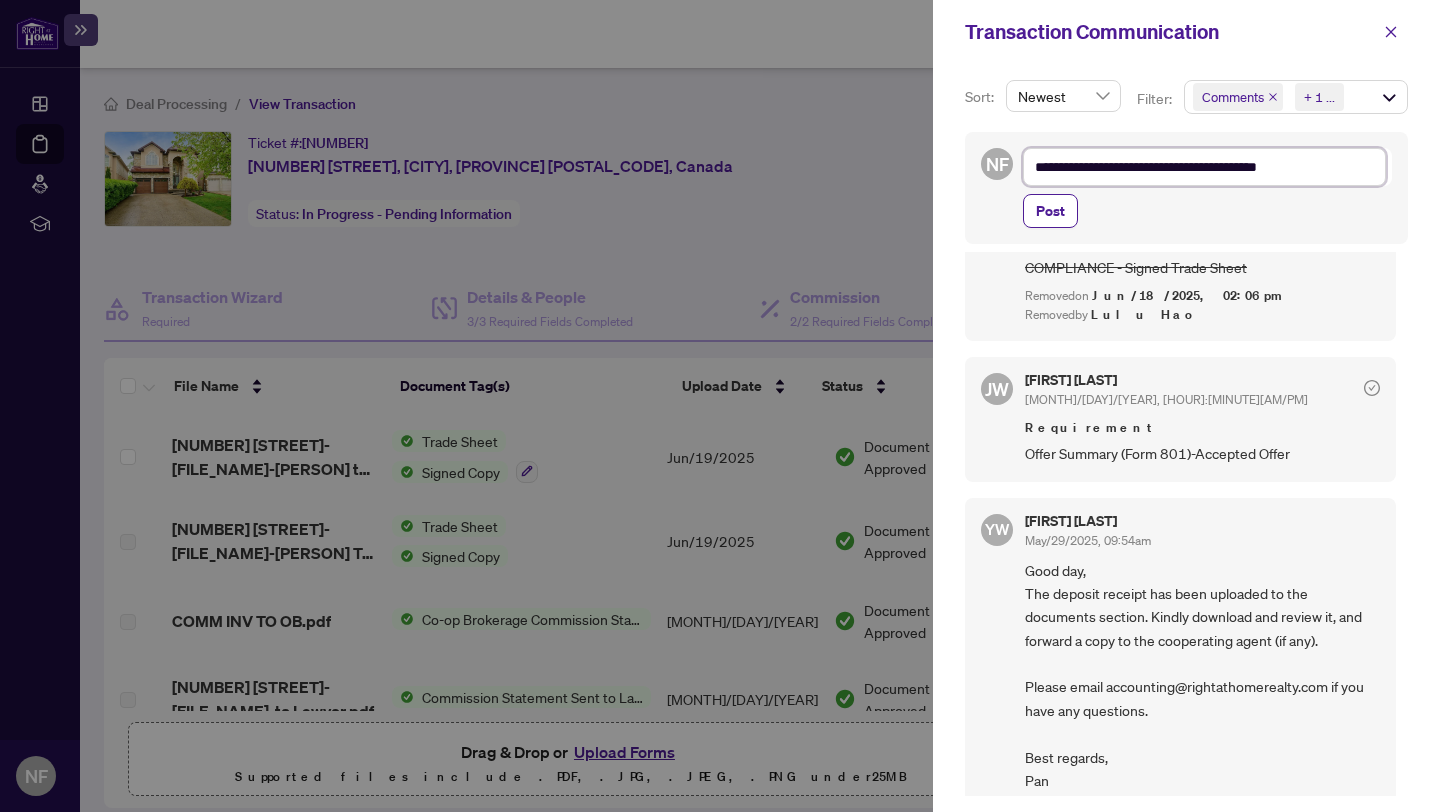 type on "**********" 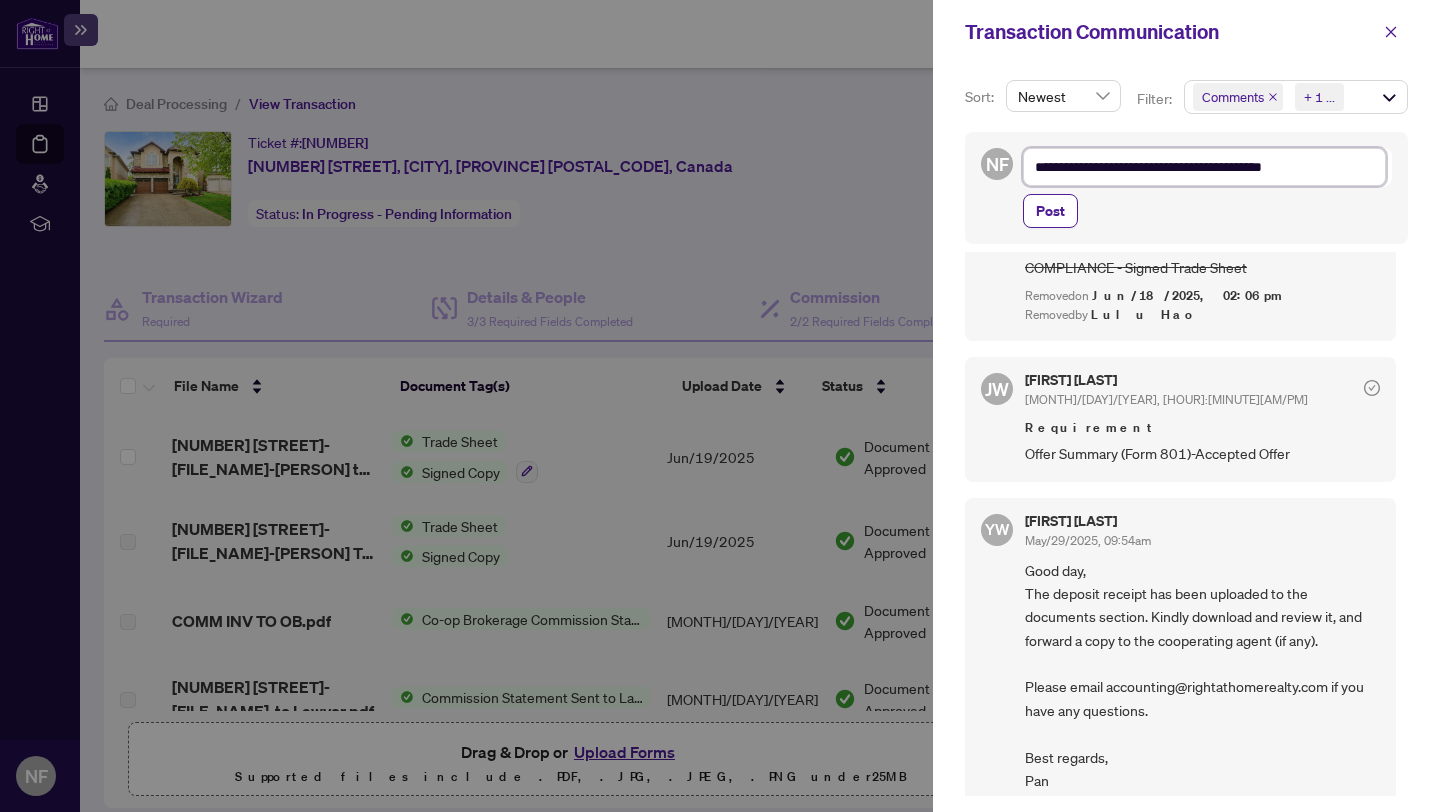 type on "**********" 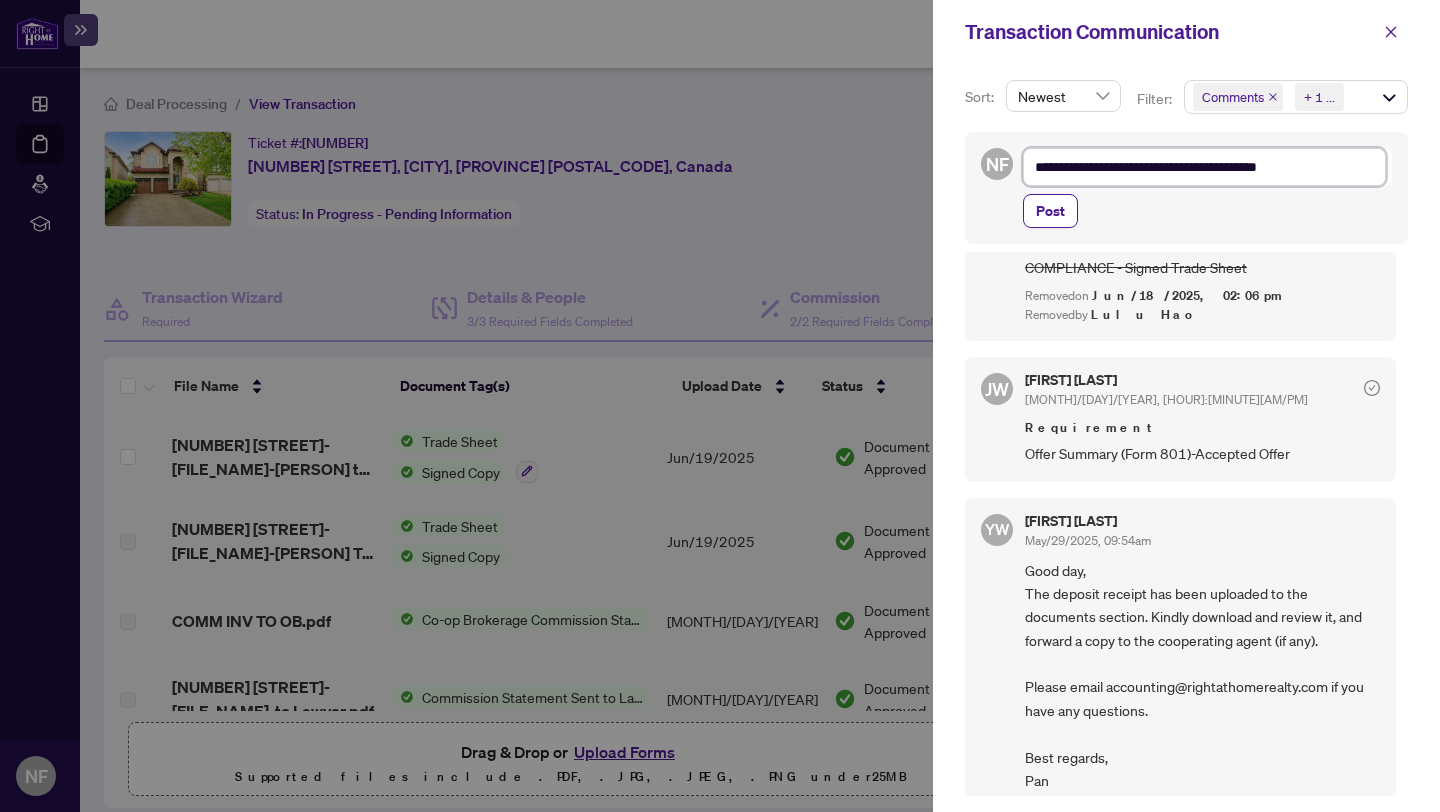 type on "**********" 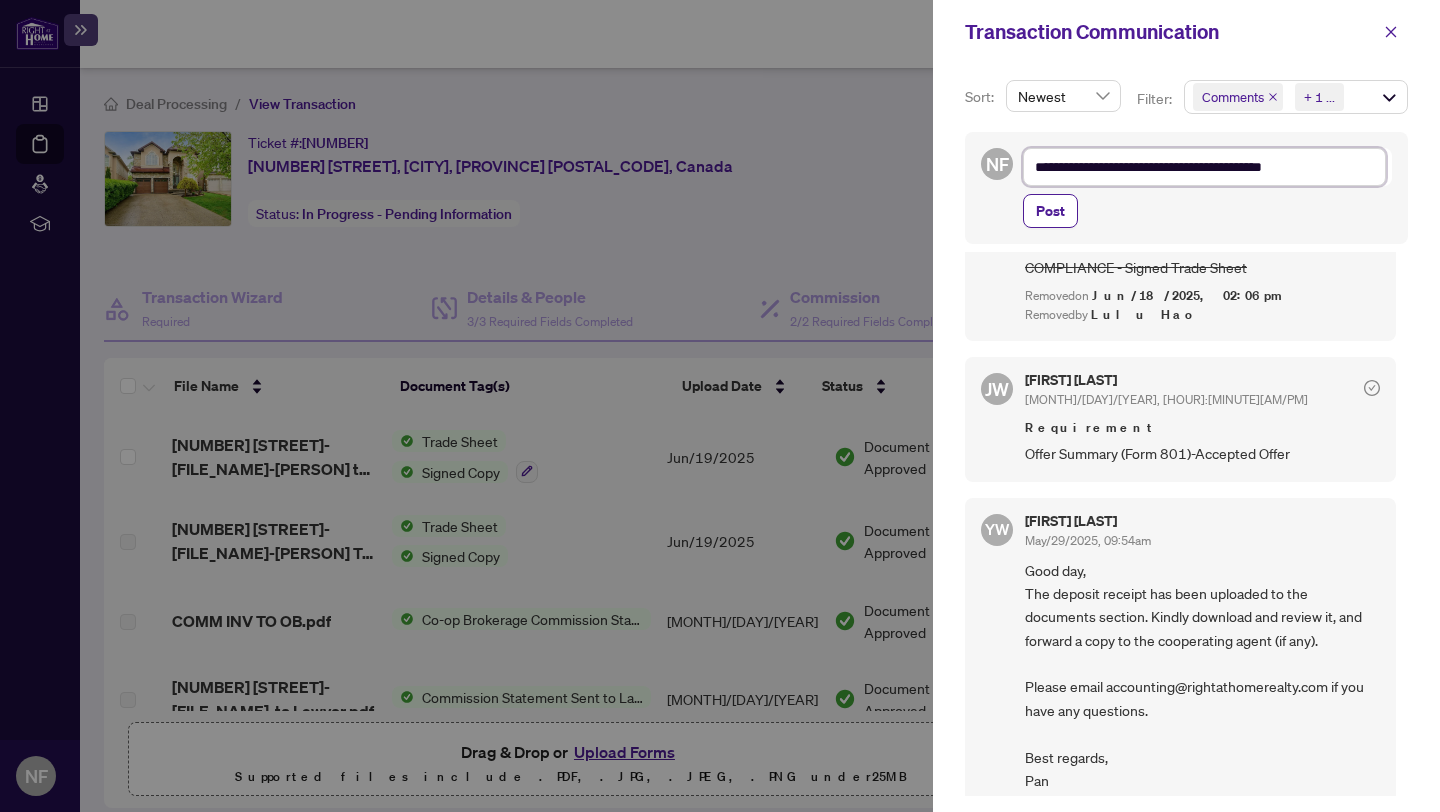 type on "**********" 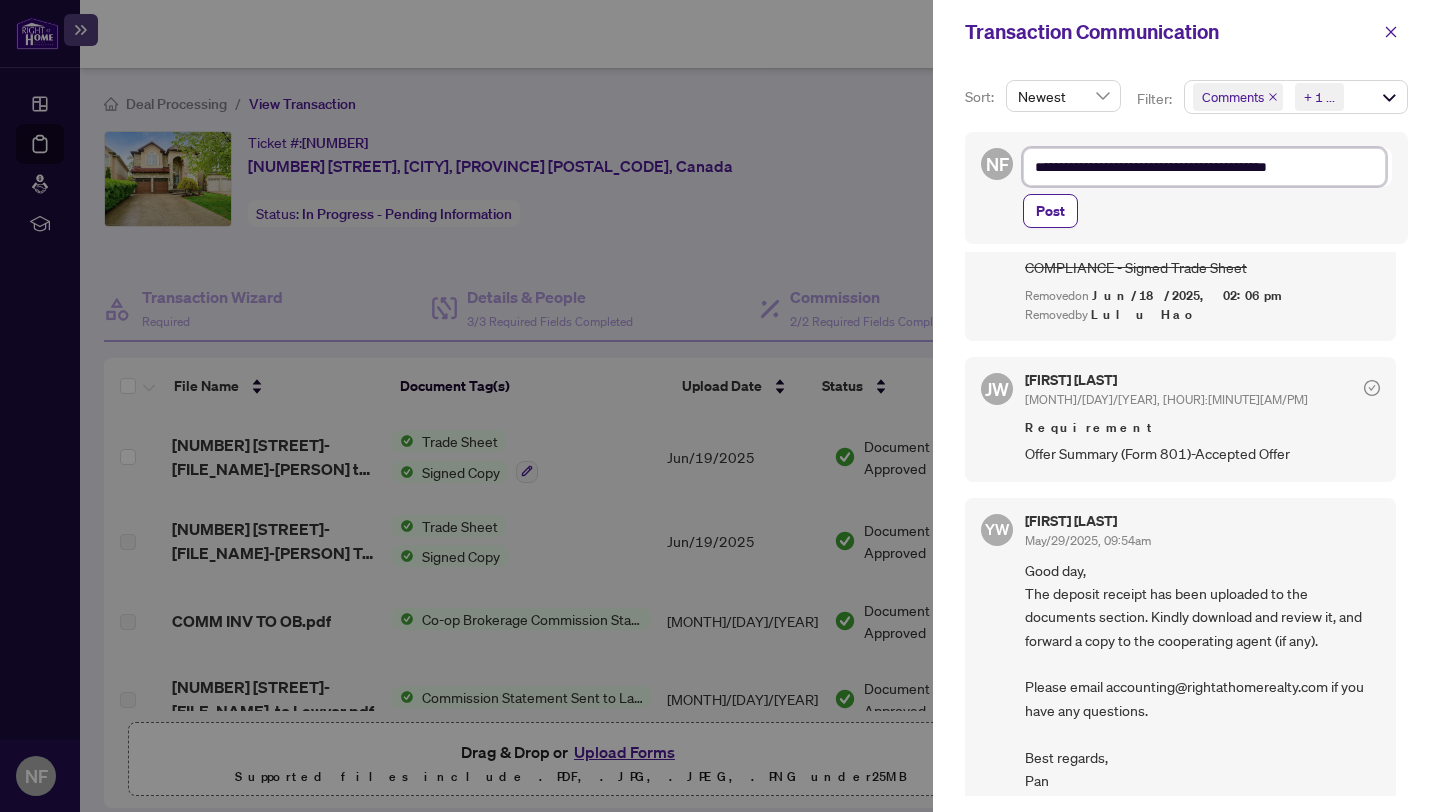 type on "**********" 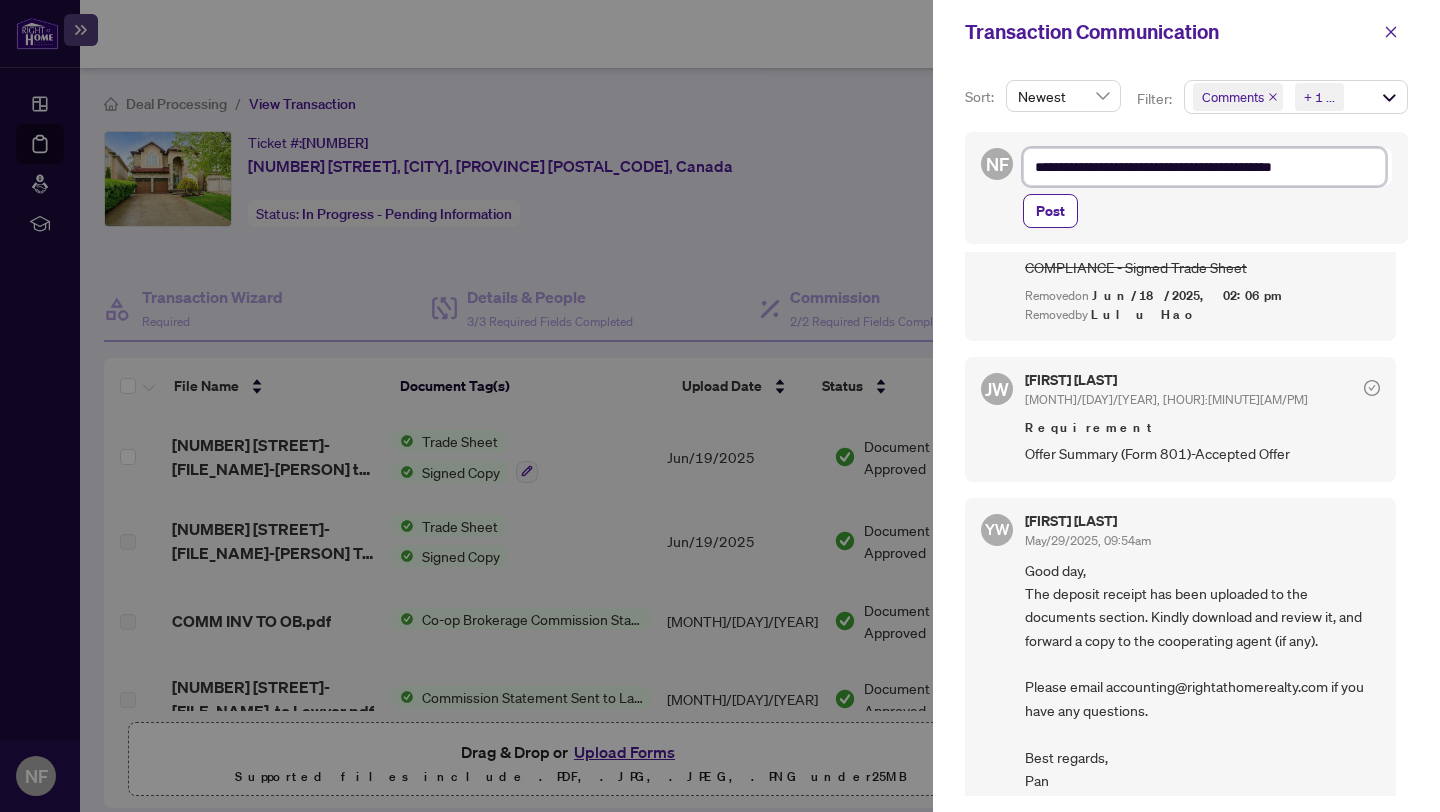 type on "**********" 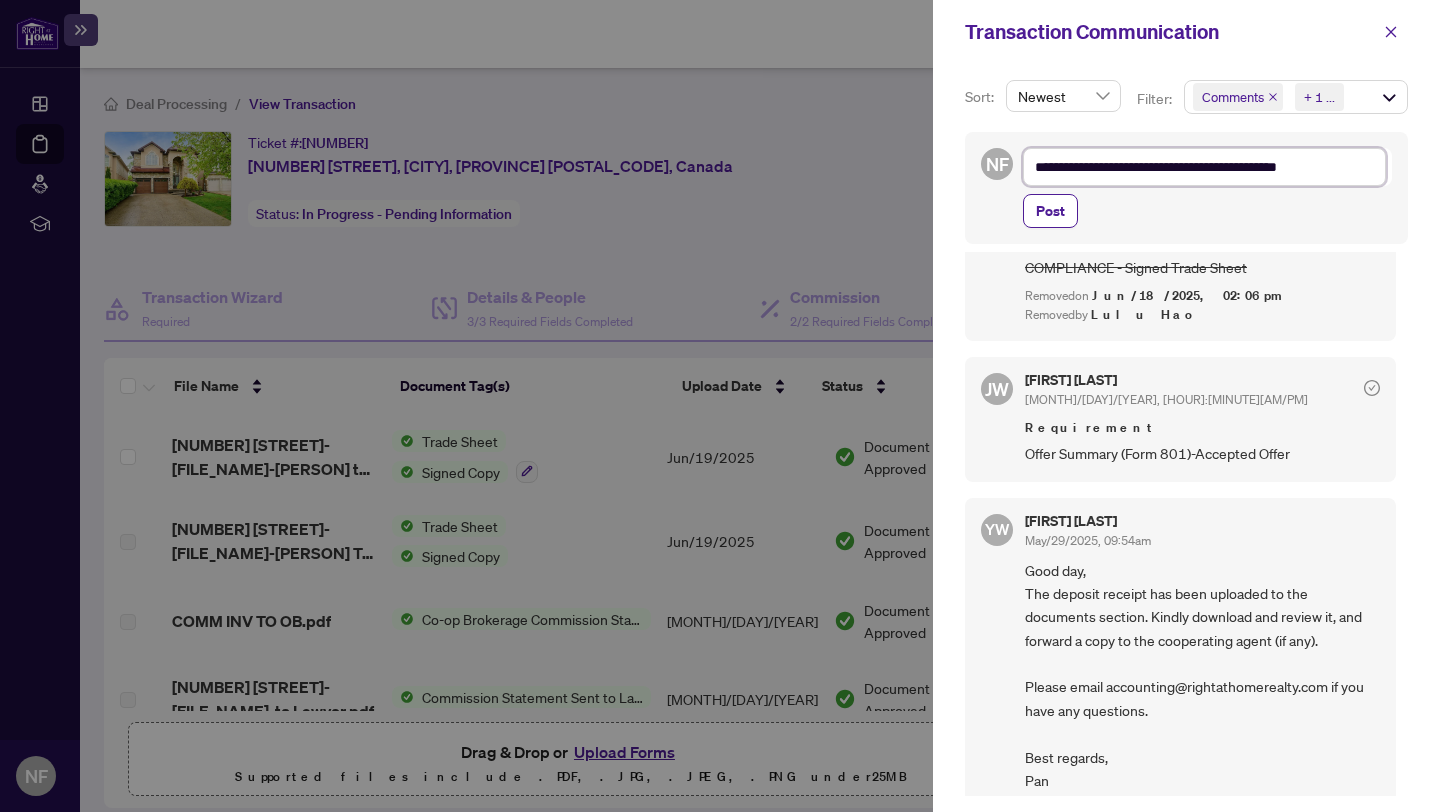type on "**********" 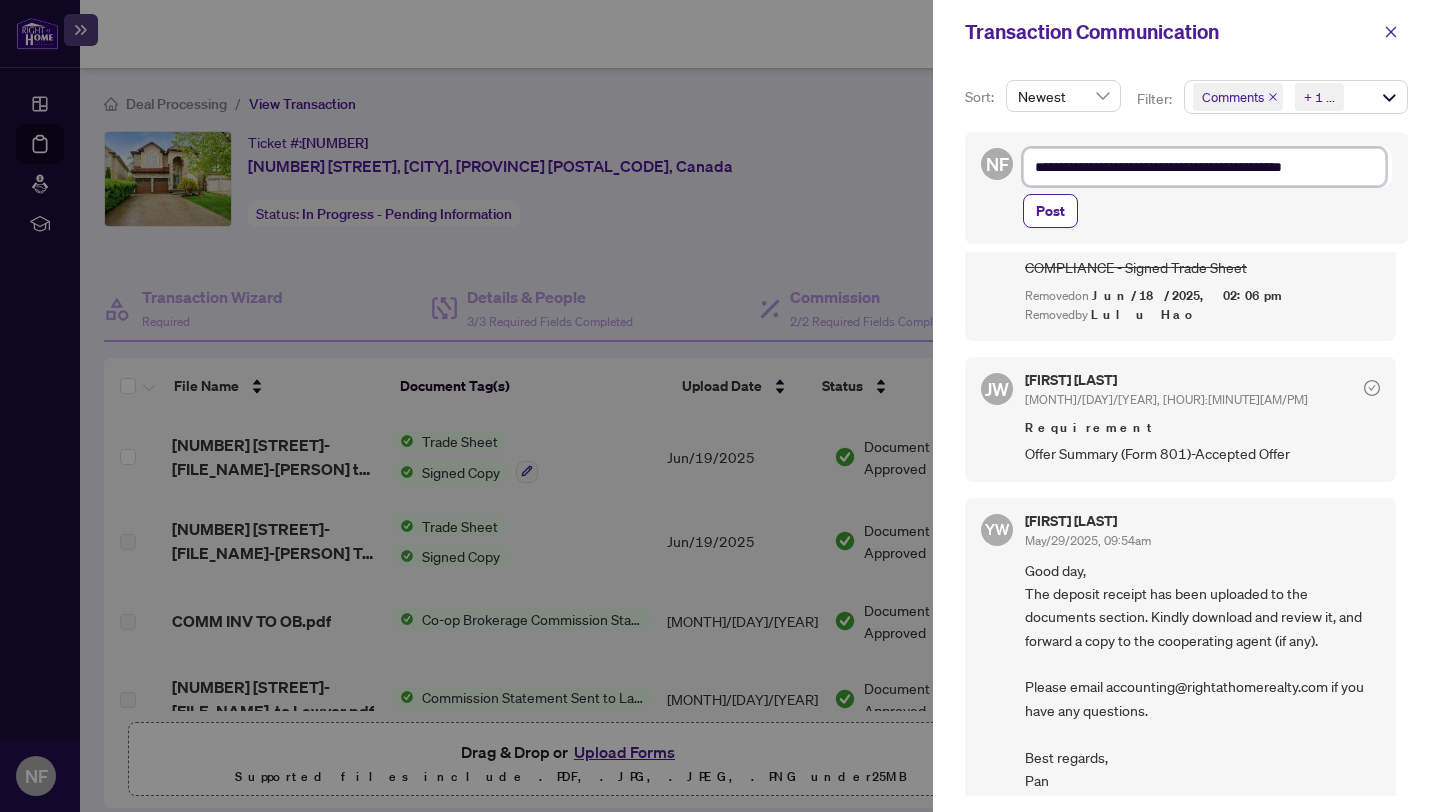 type on "**********" 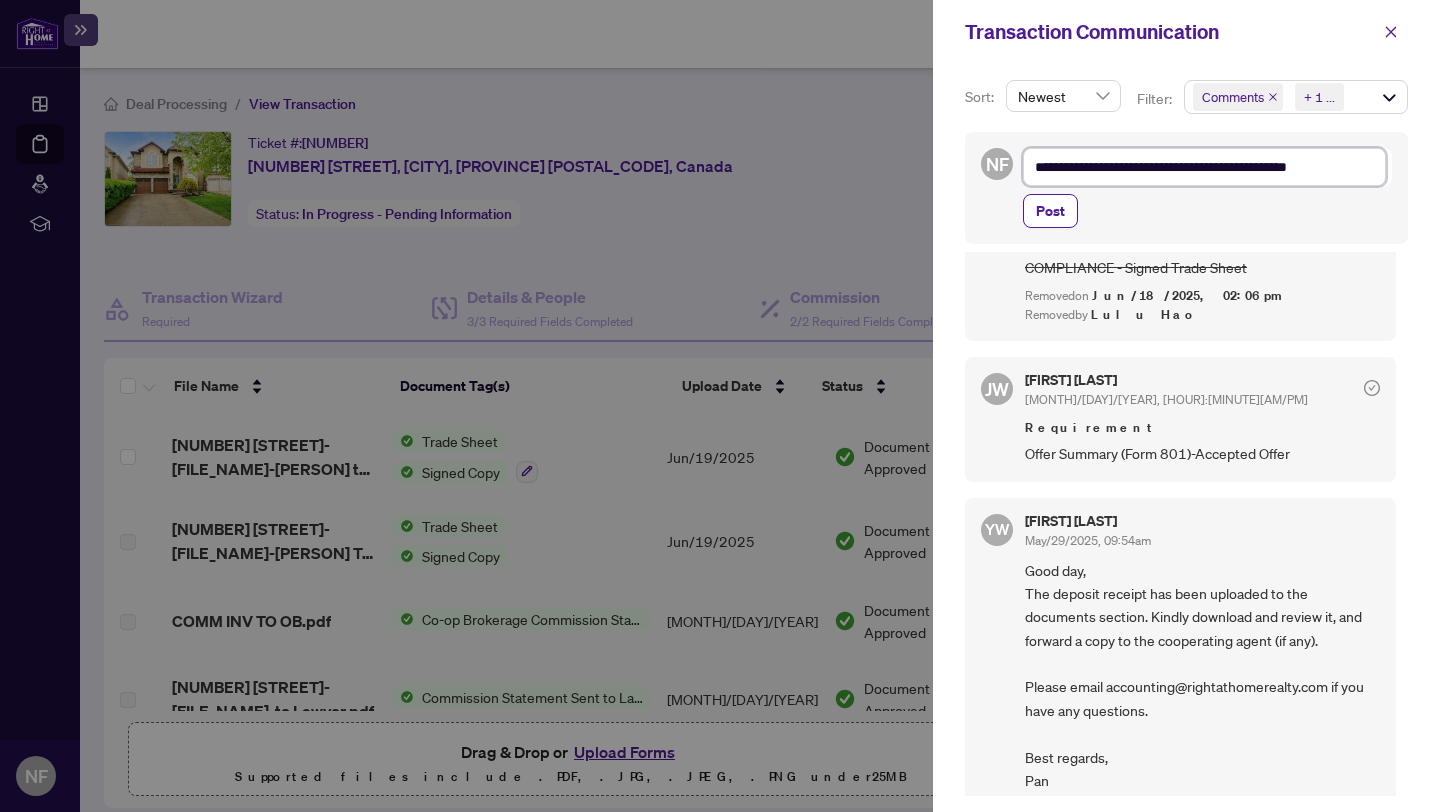 type on "**********" 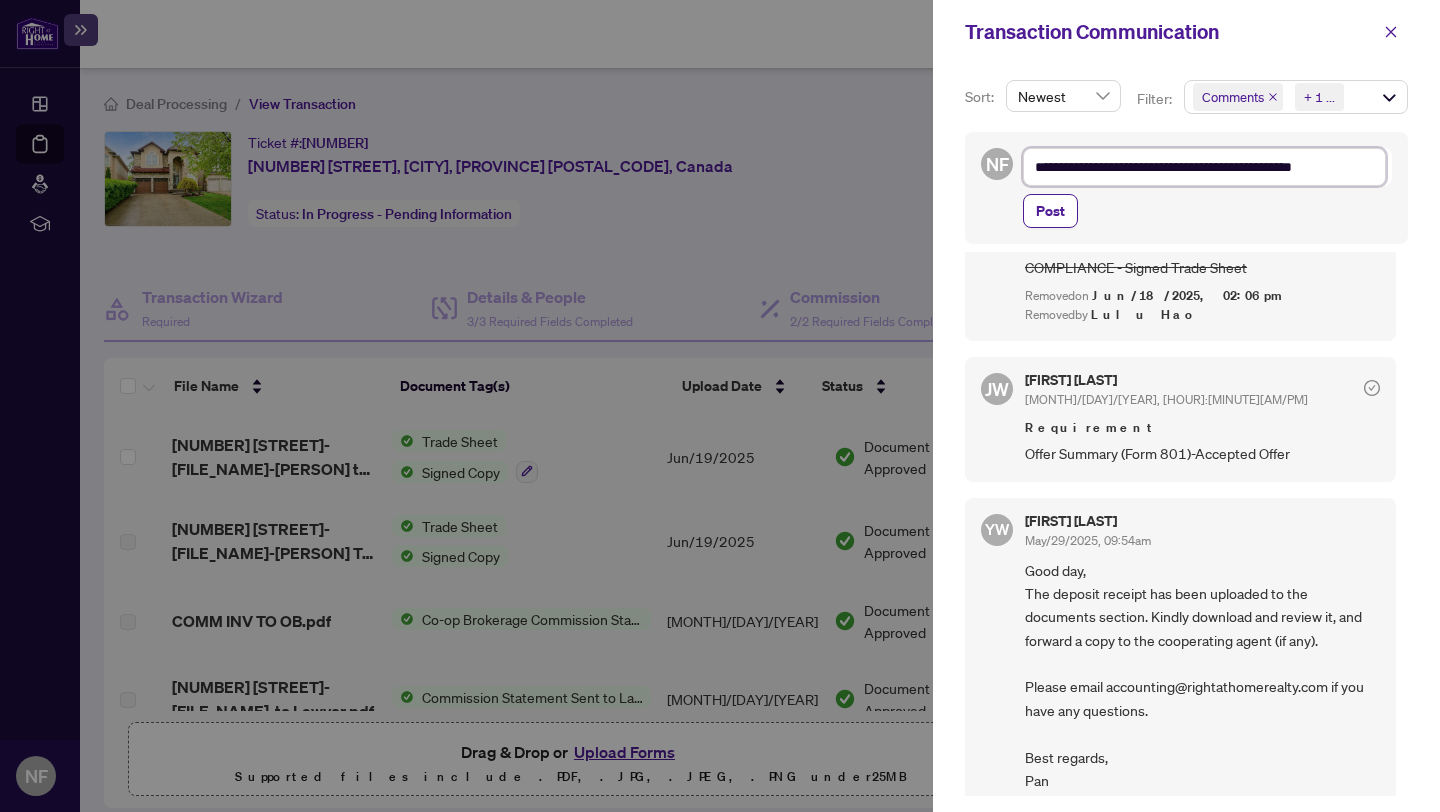 type on "**********" 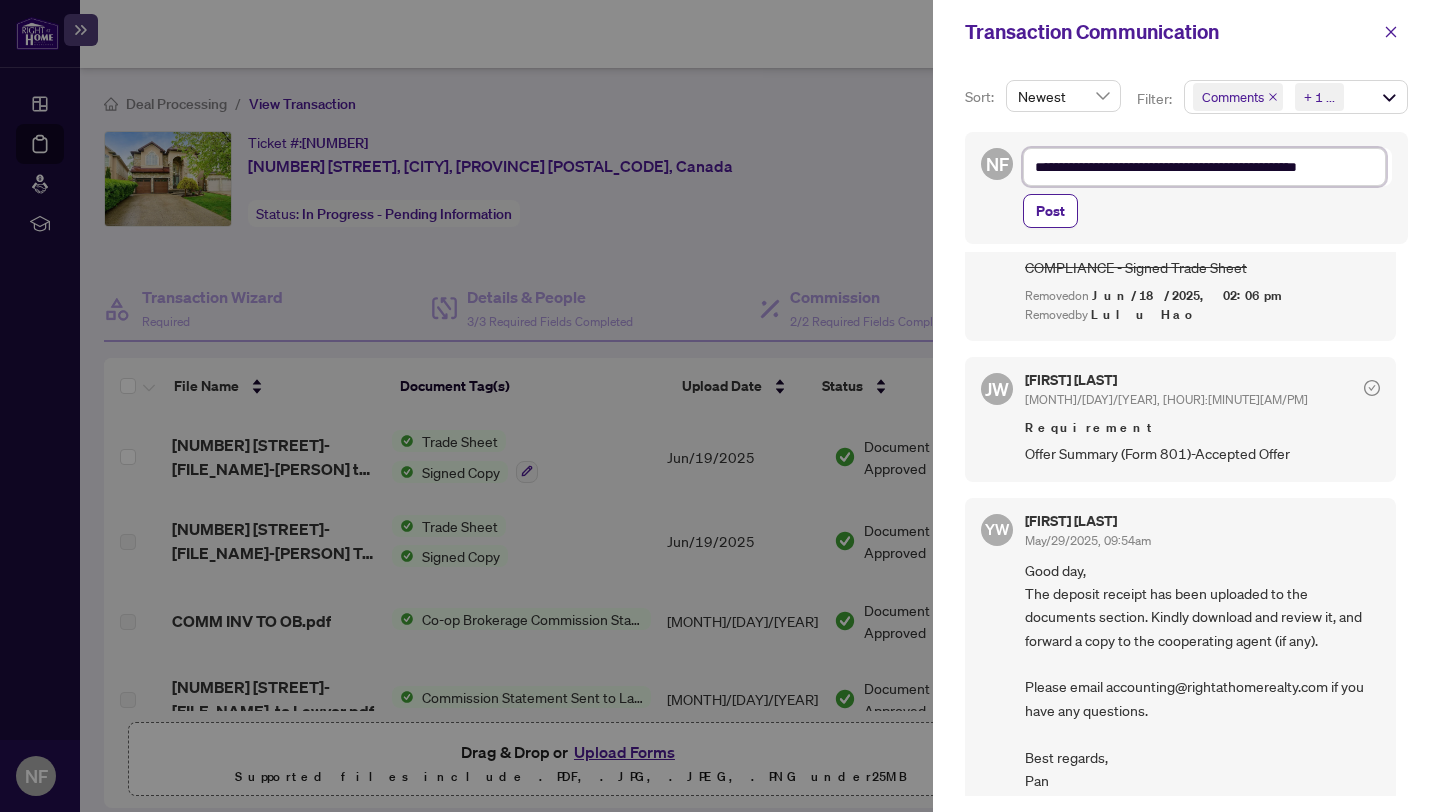 type on "**********" 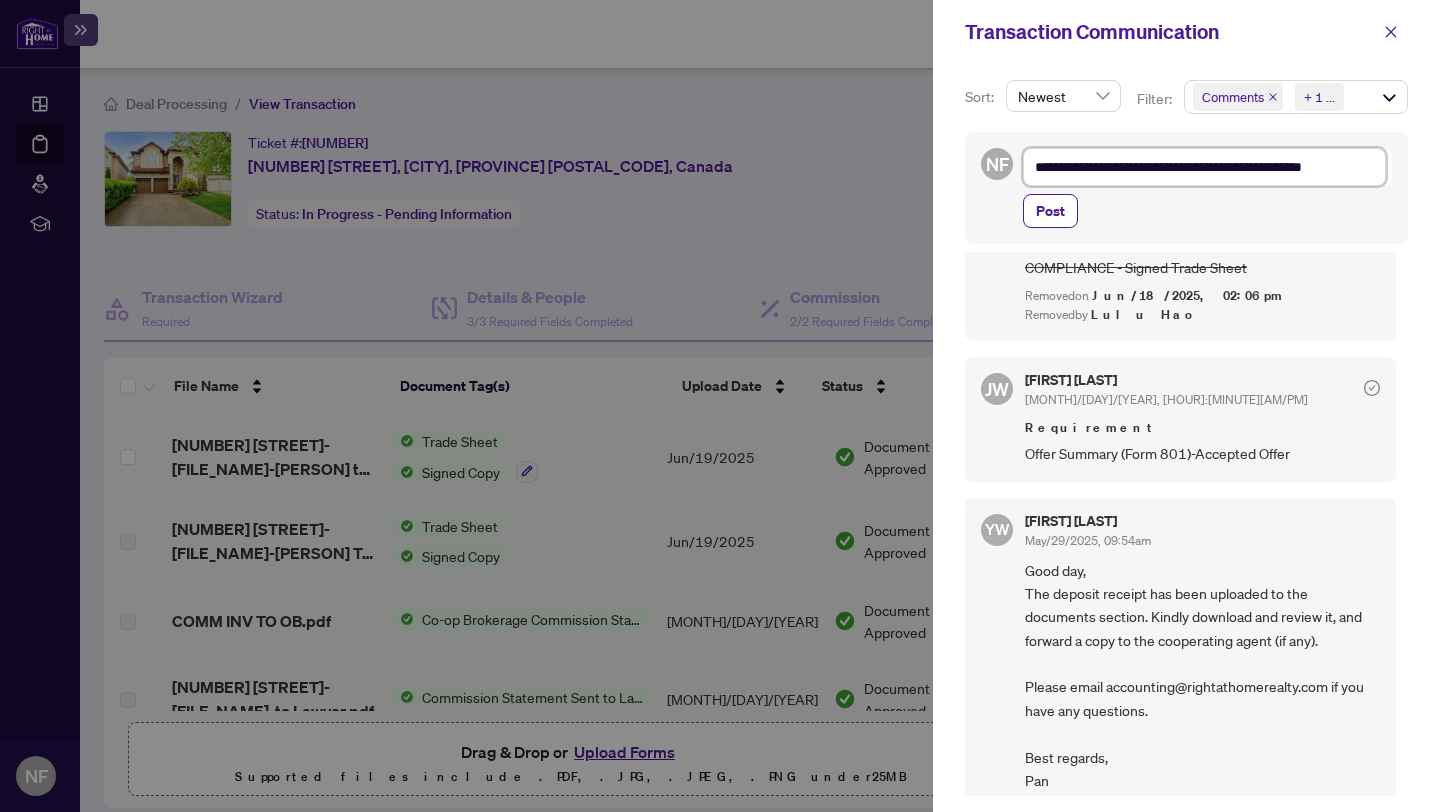 type on "**********" 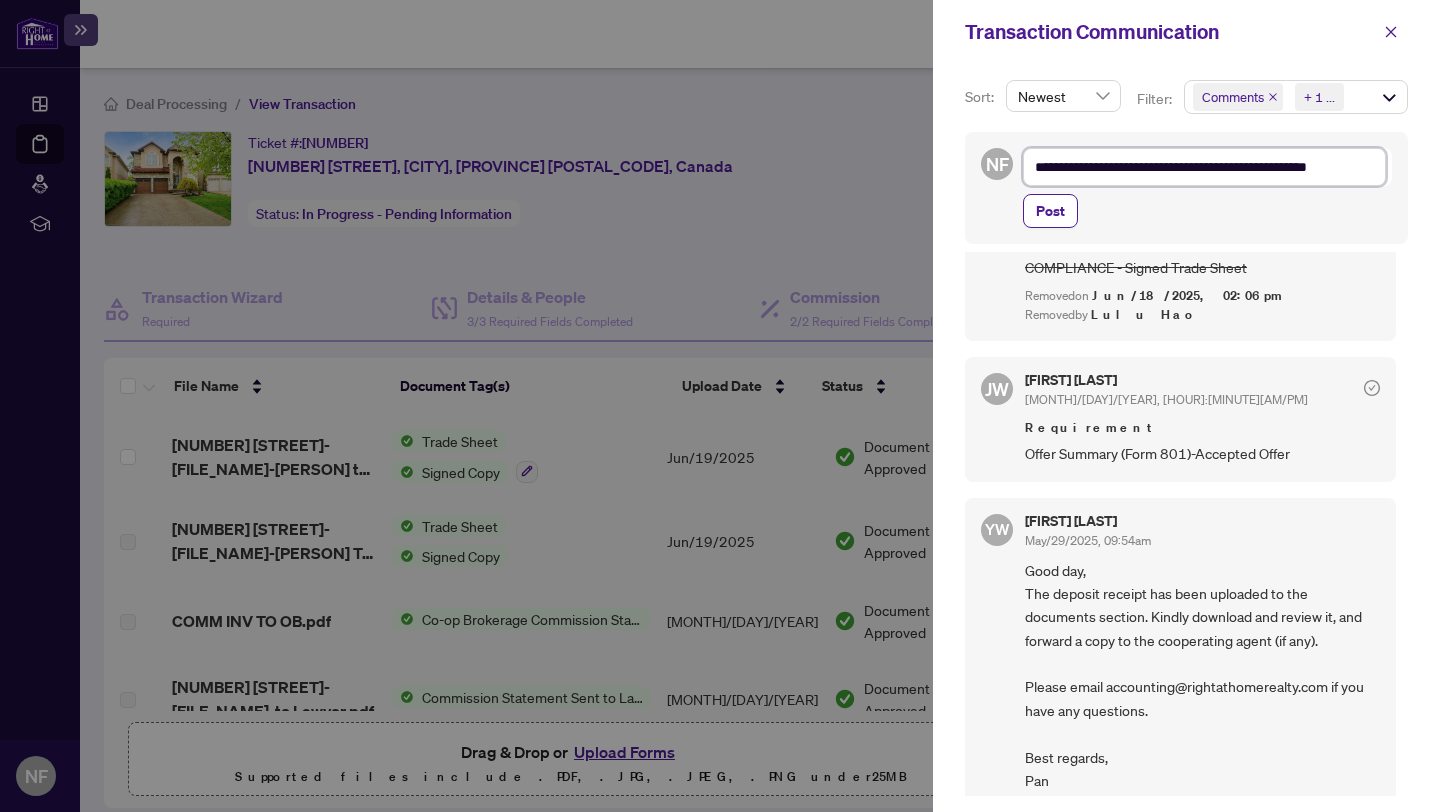 type on "**********" 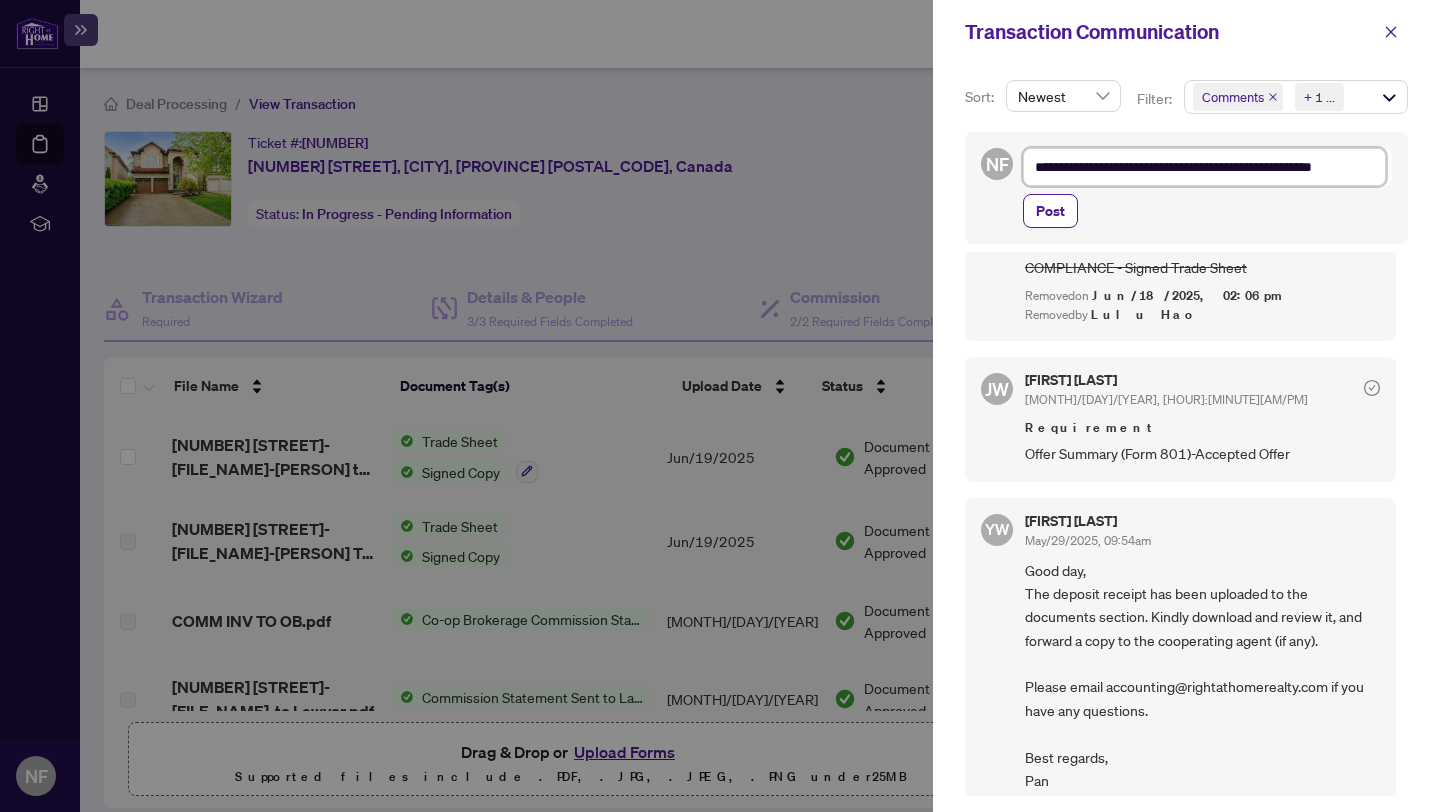 type on "**********" 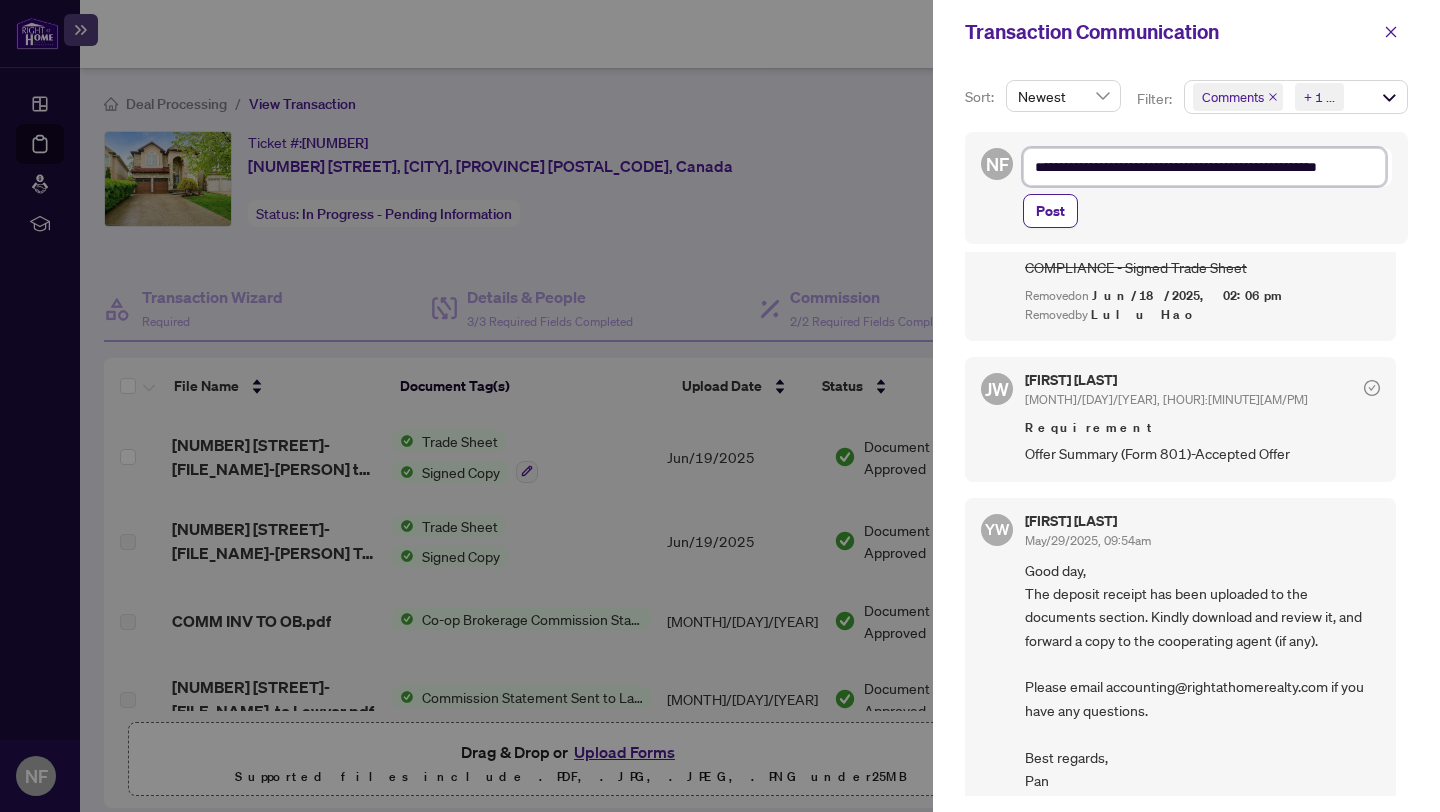 type on "**********" 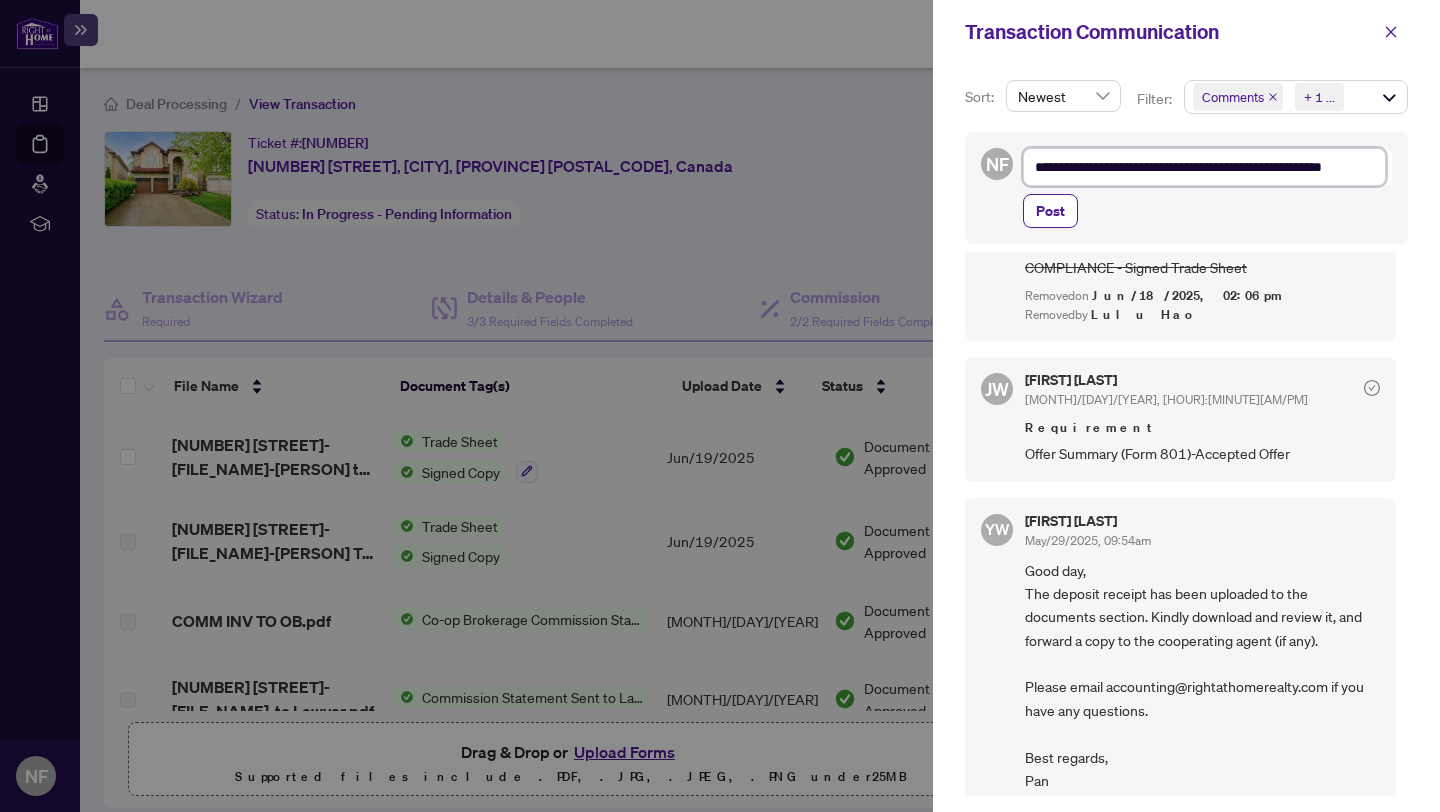 scroll, scrollTop: 26, scrollLeft: 0, axis: vertical 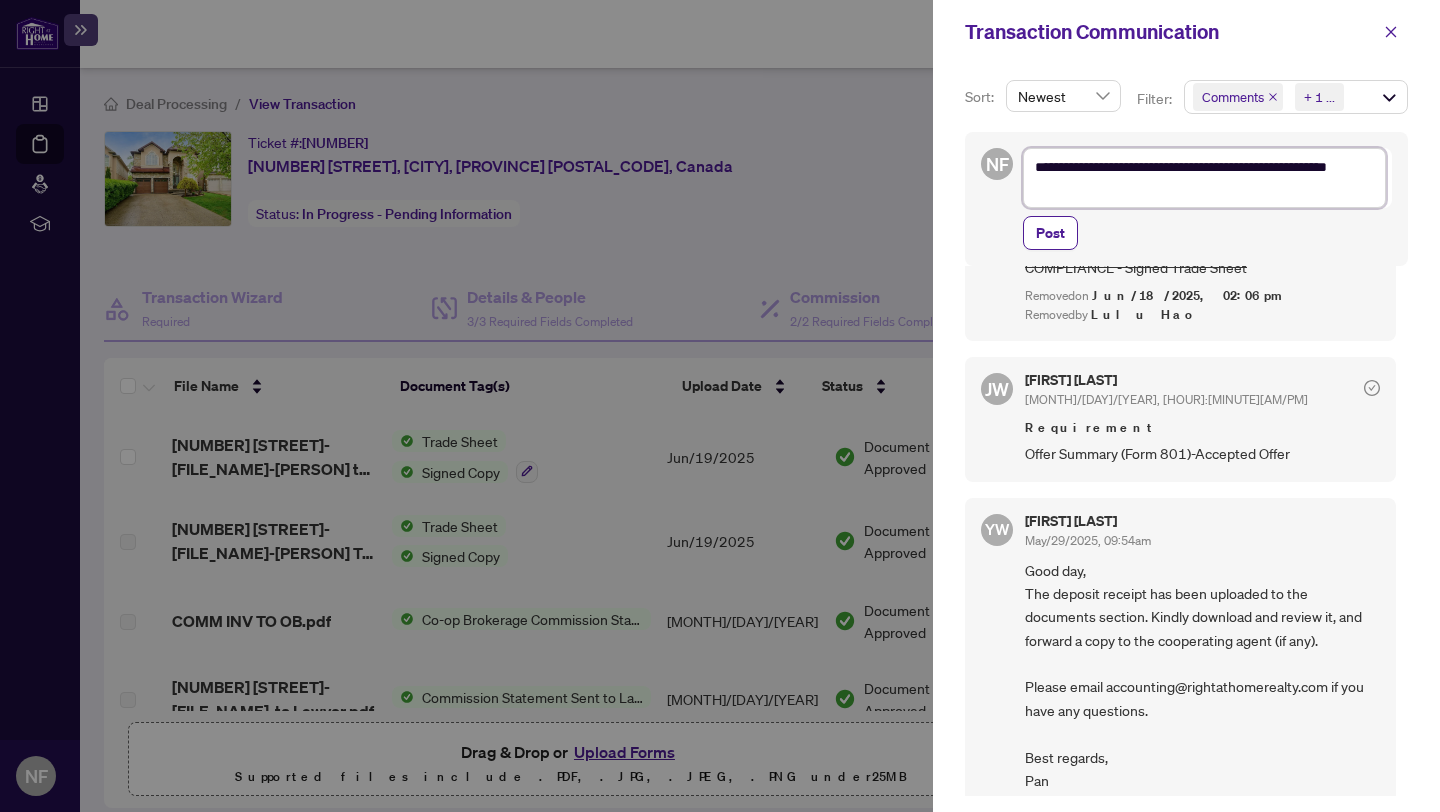 type on "**********" 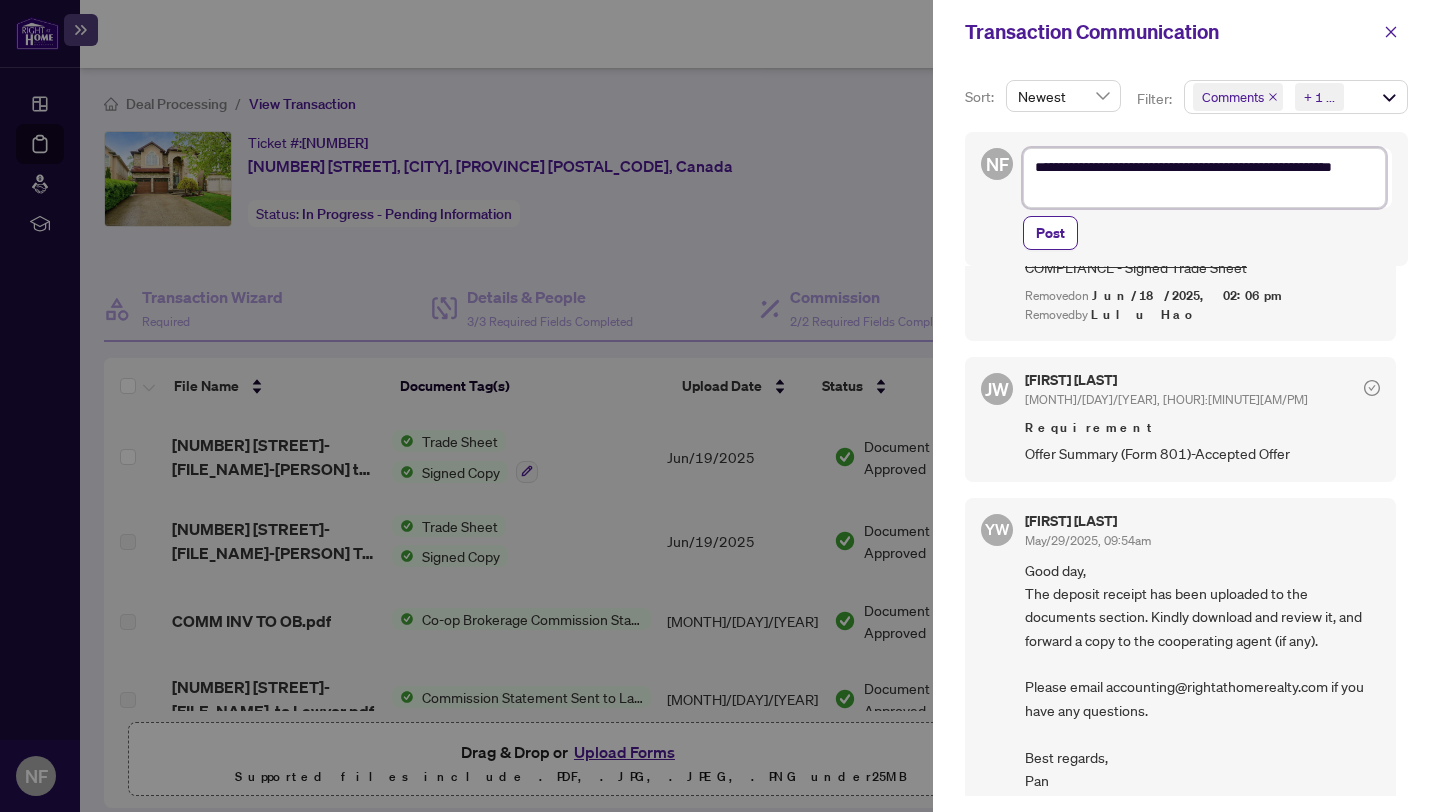 type on "**********" 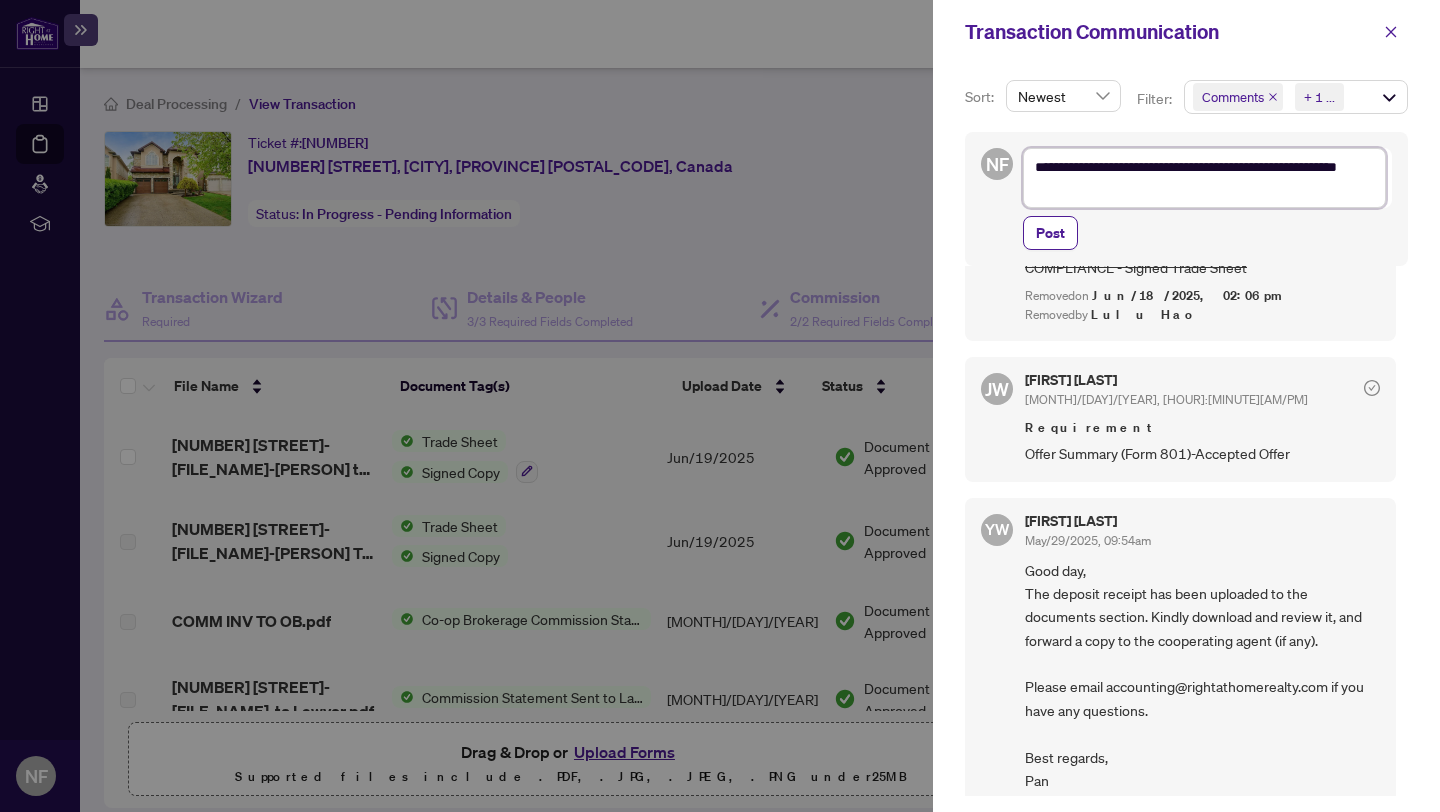 type on "**********" 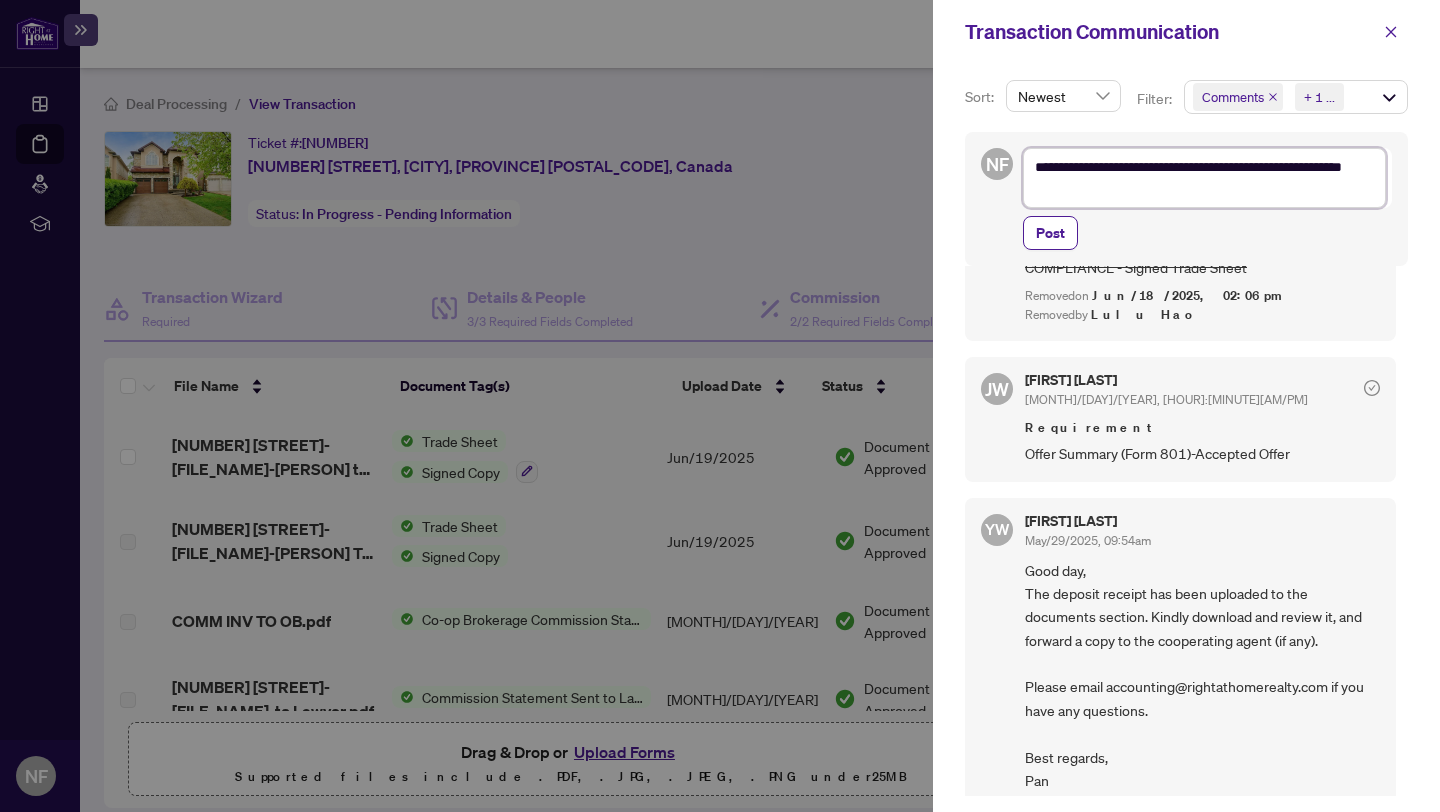 type on "**********" 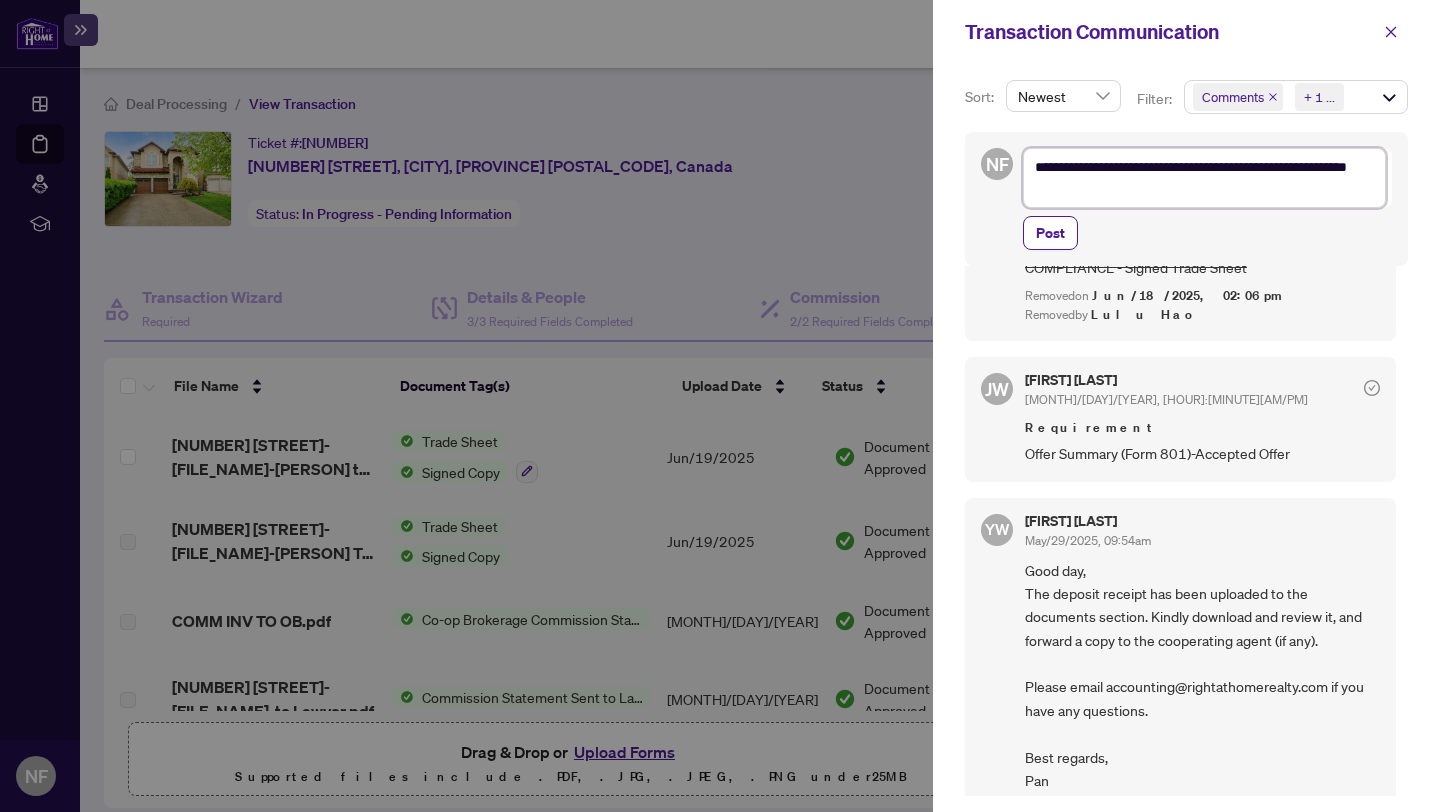 type on "**********" 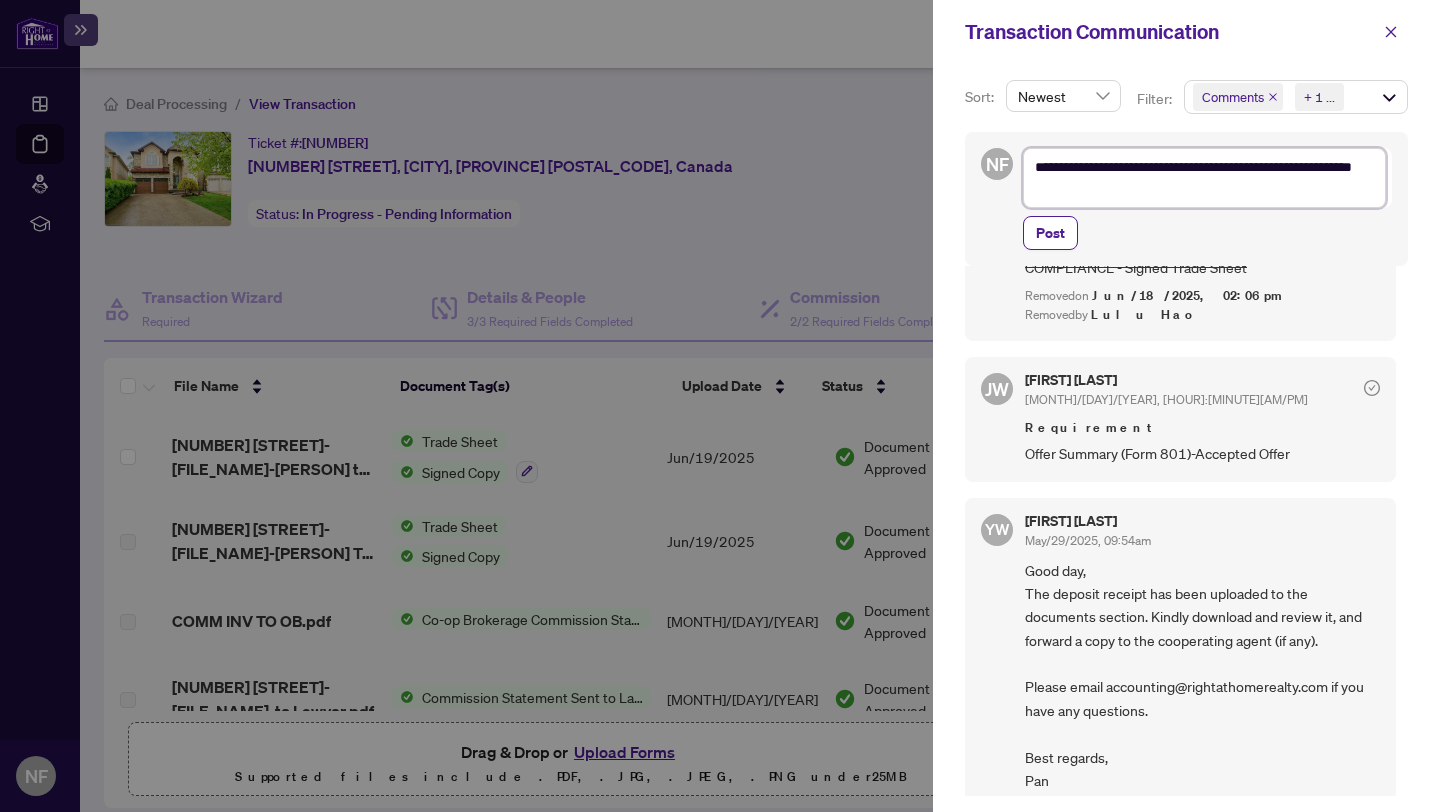 type on "**********" 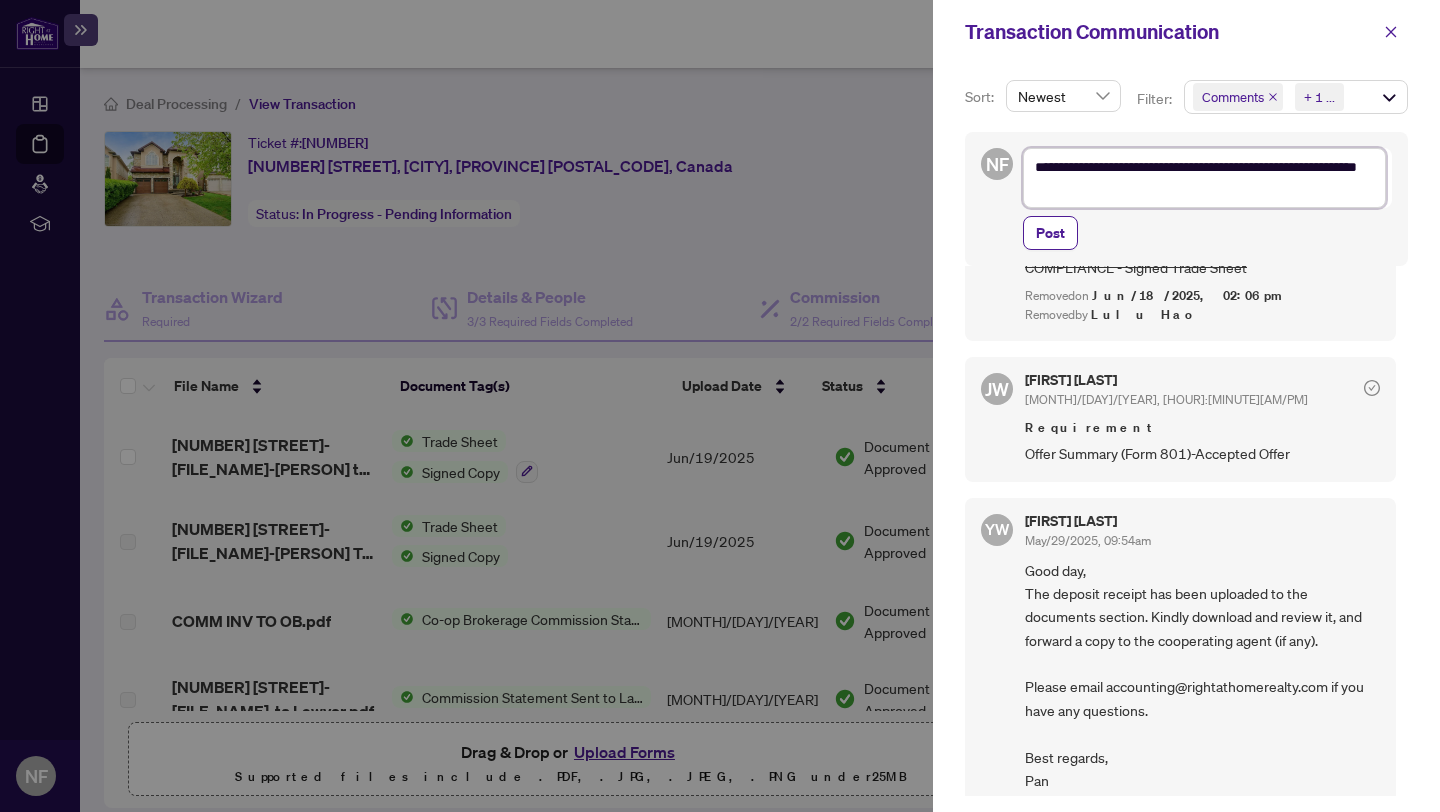 type on "**********" 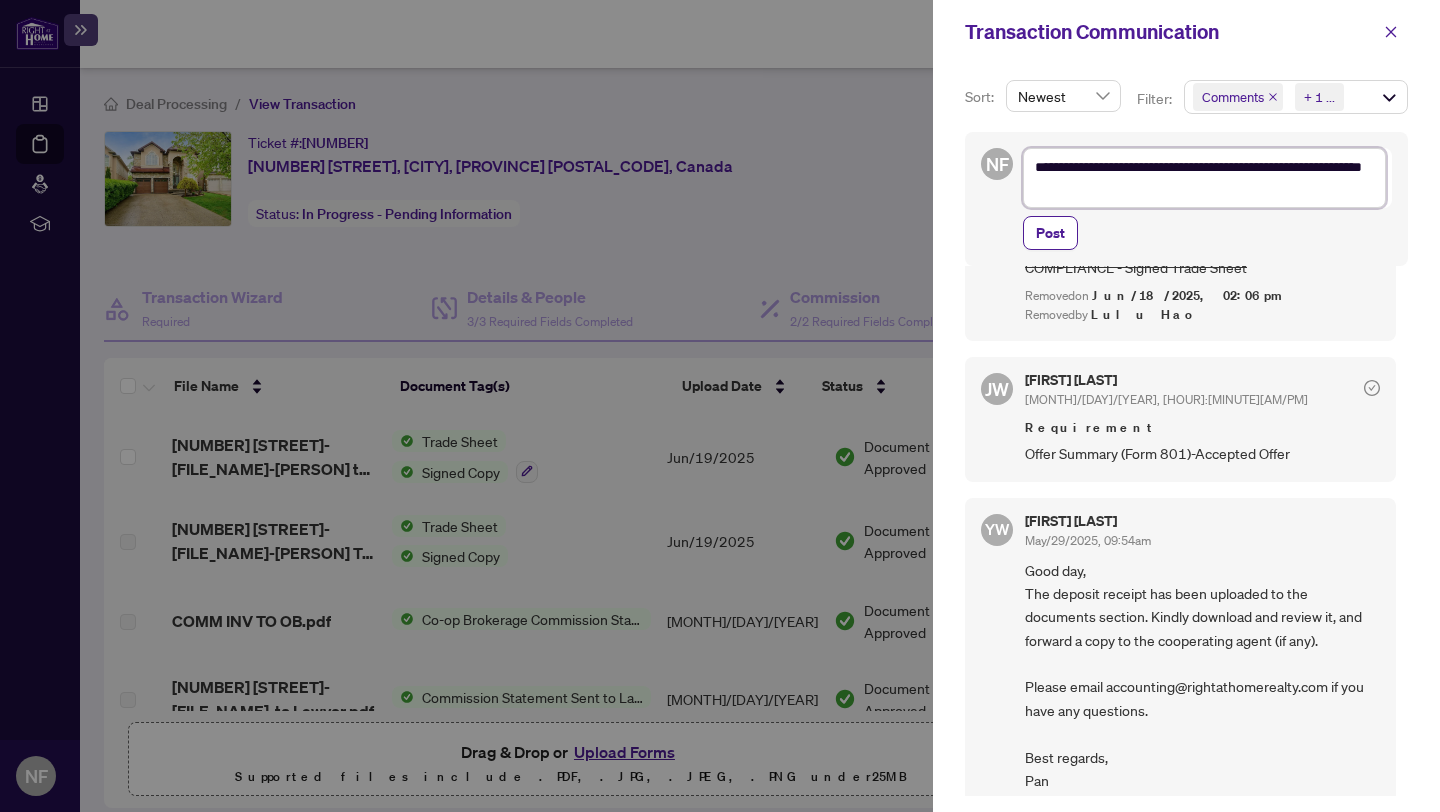 type on "**********" 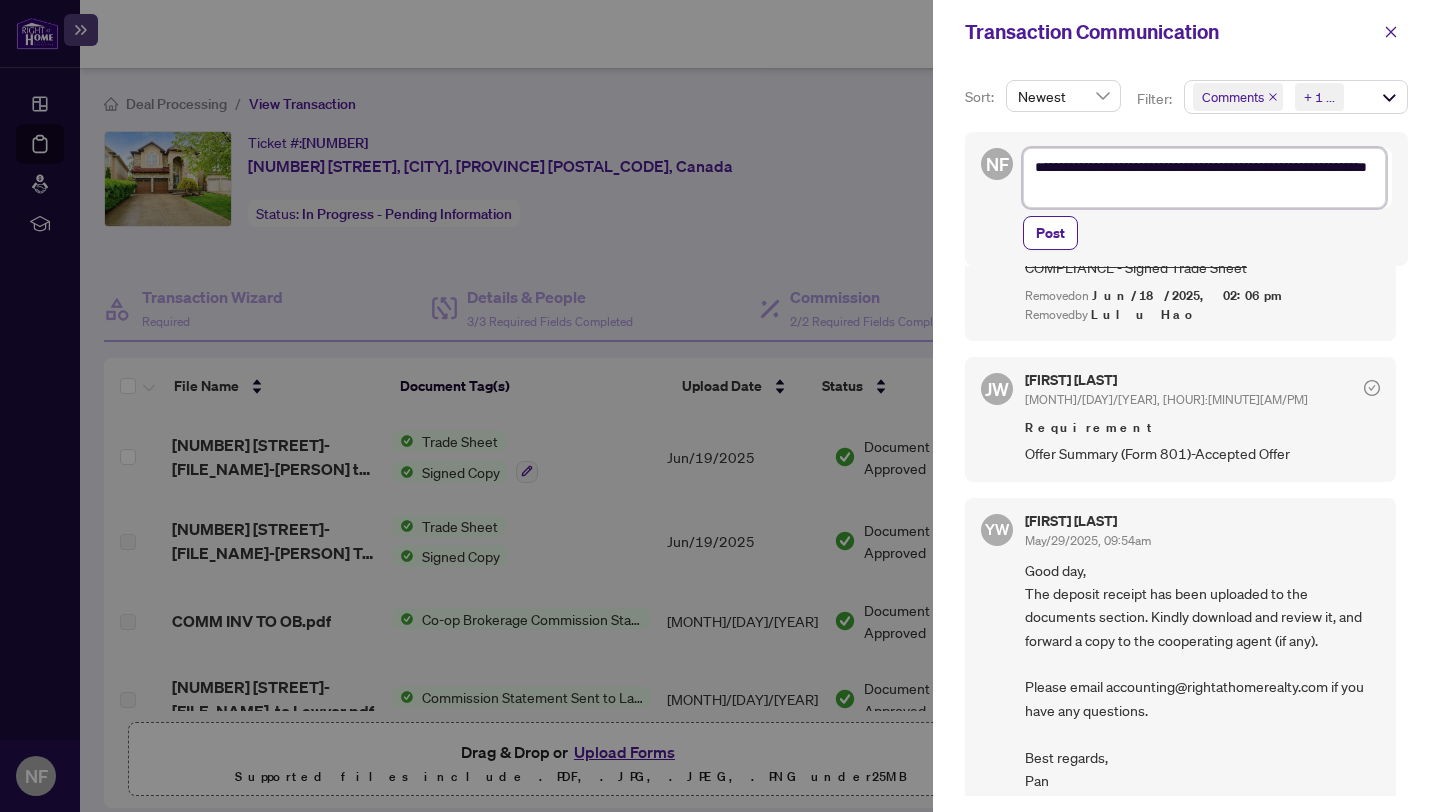 type on "**********" 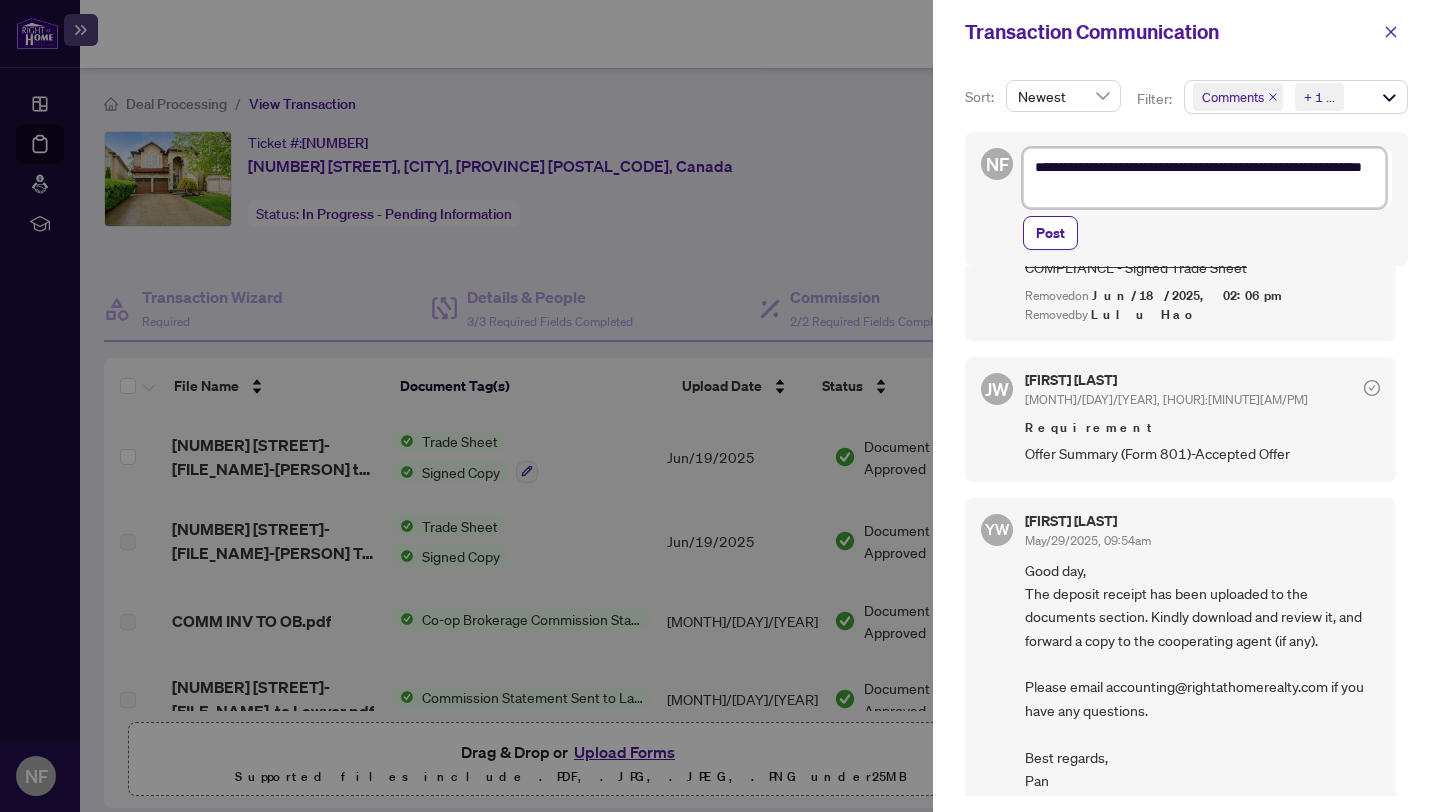 type on "**********" 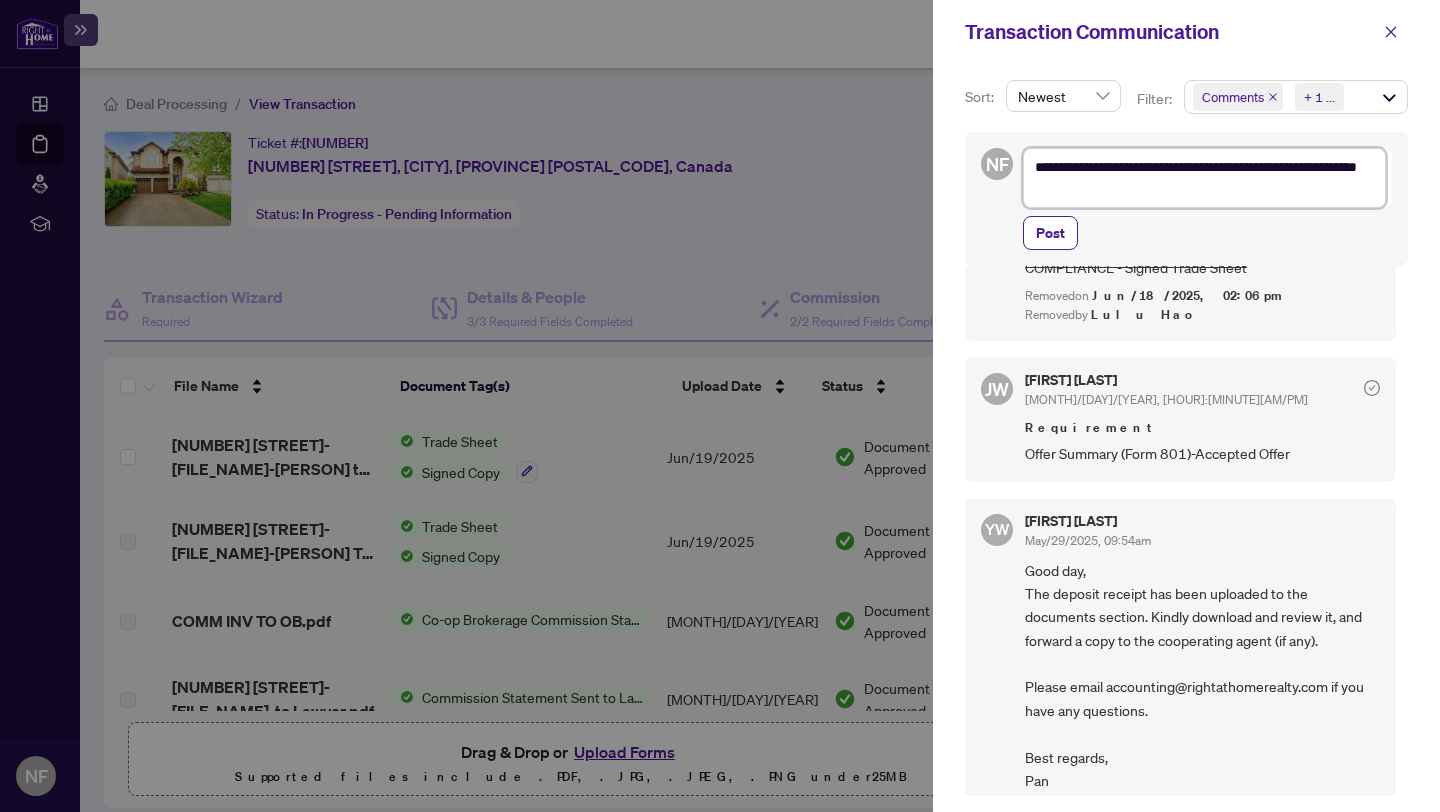 type on "**********" 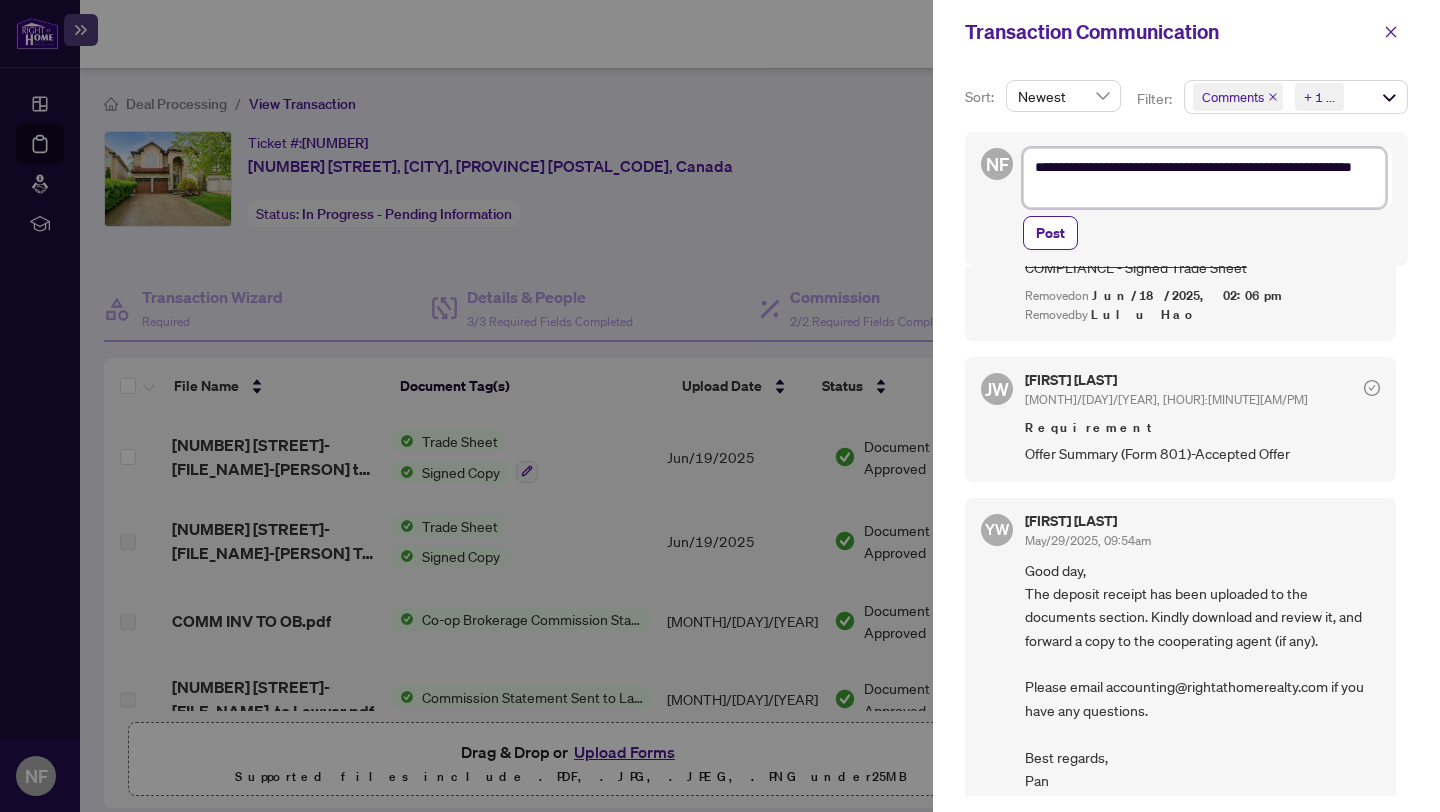 type on "**********" 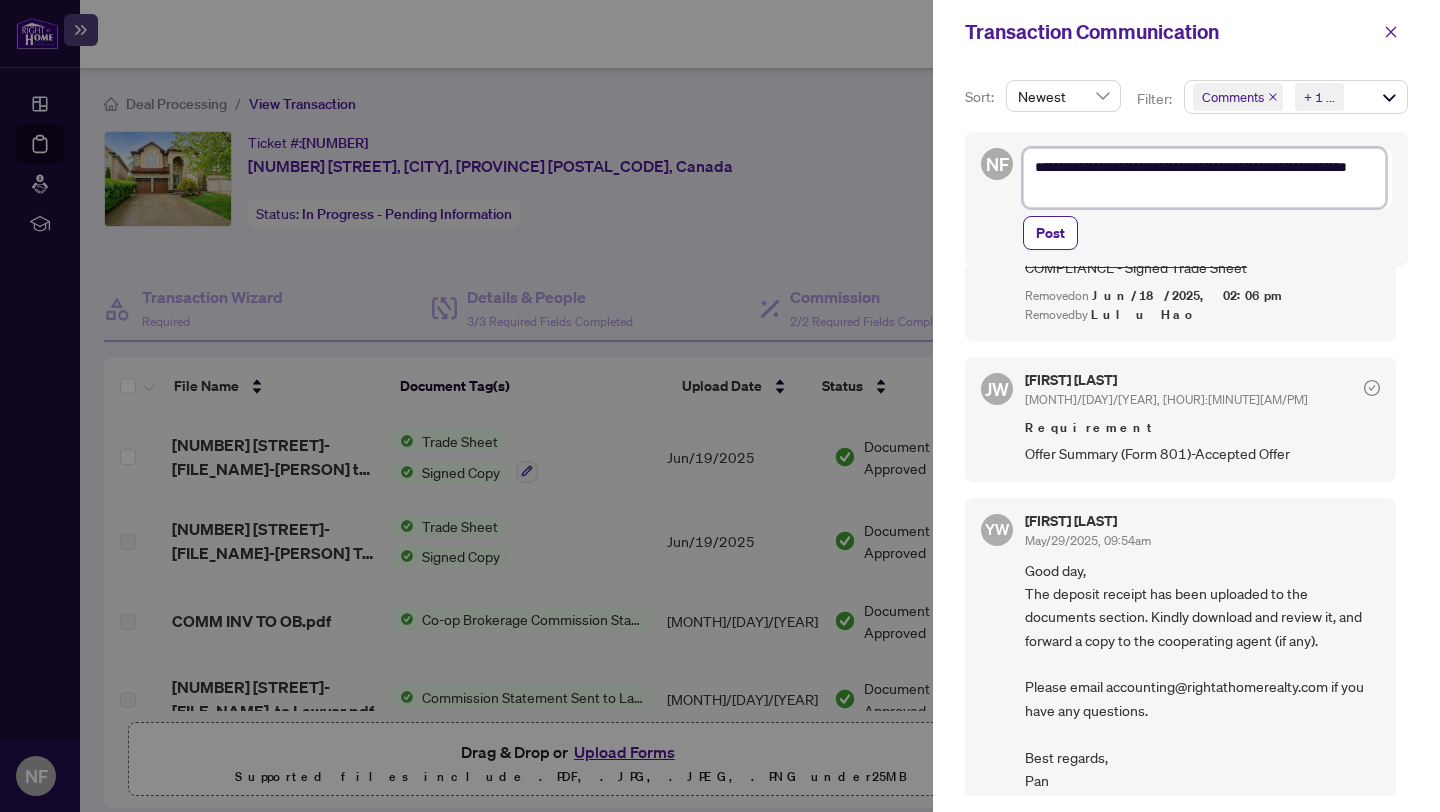 type on "**********" 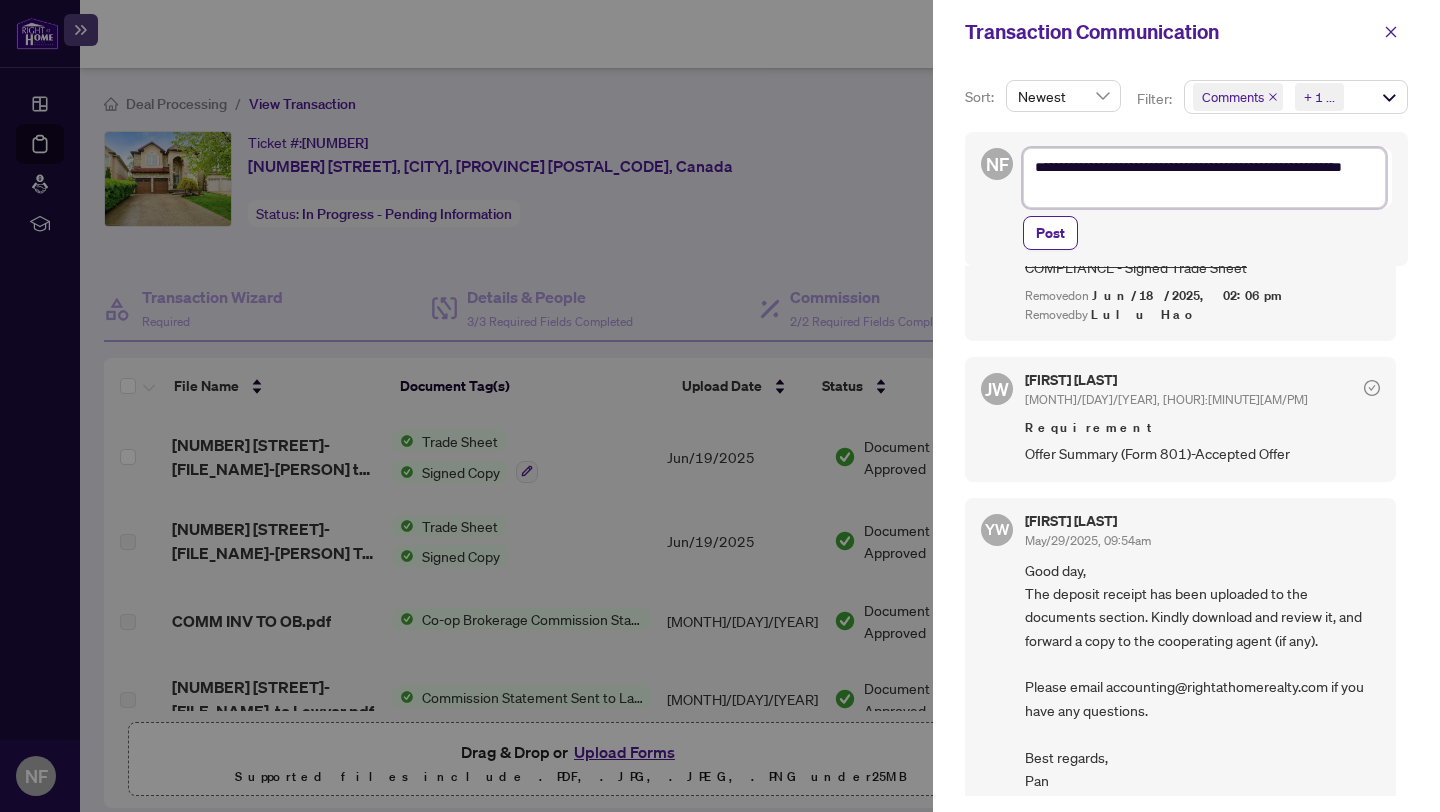 type on "**********" 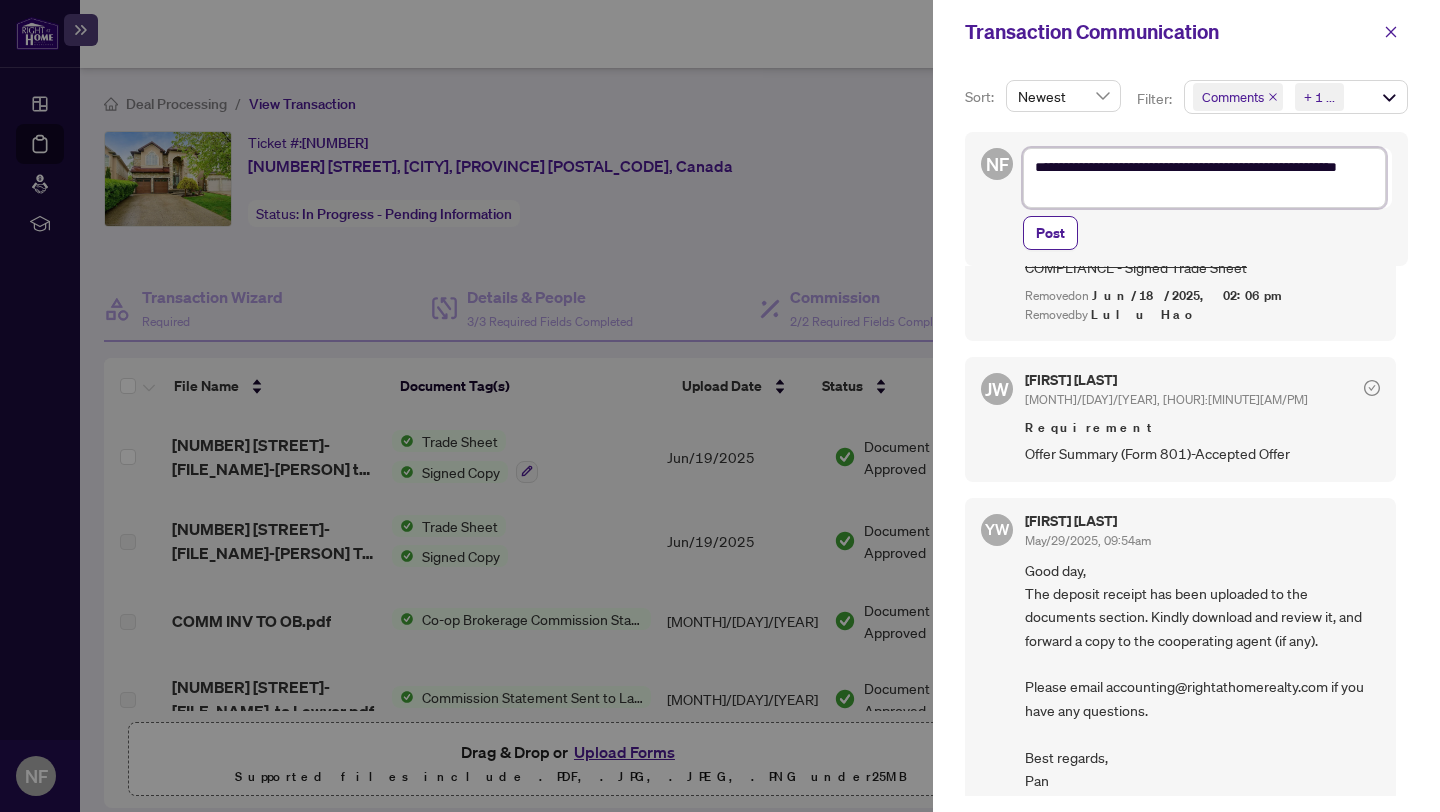 type on "**********" 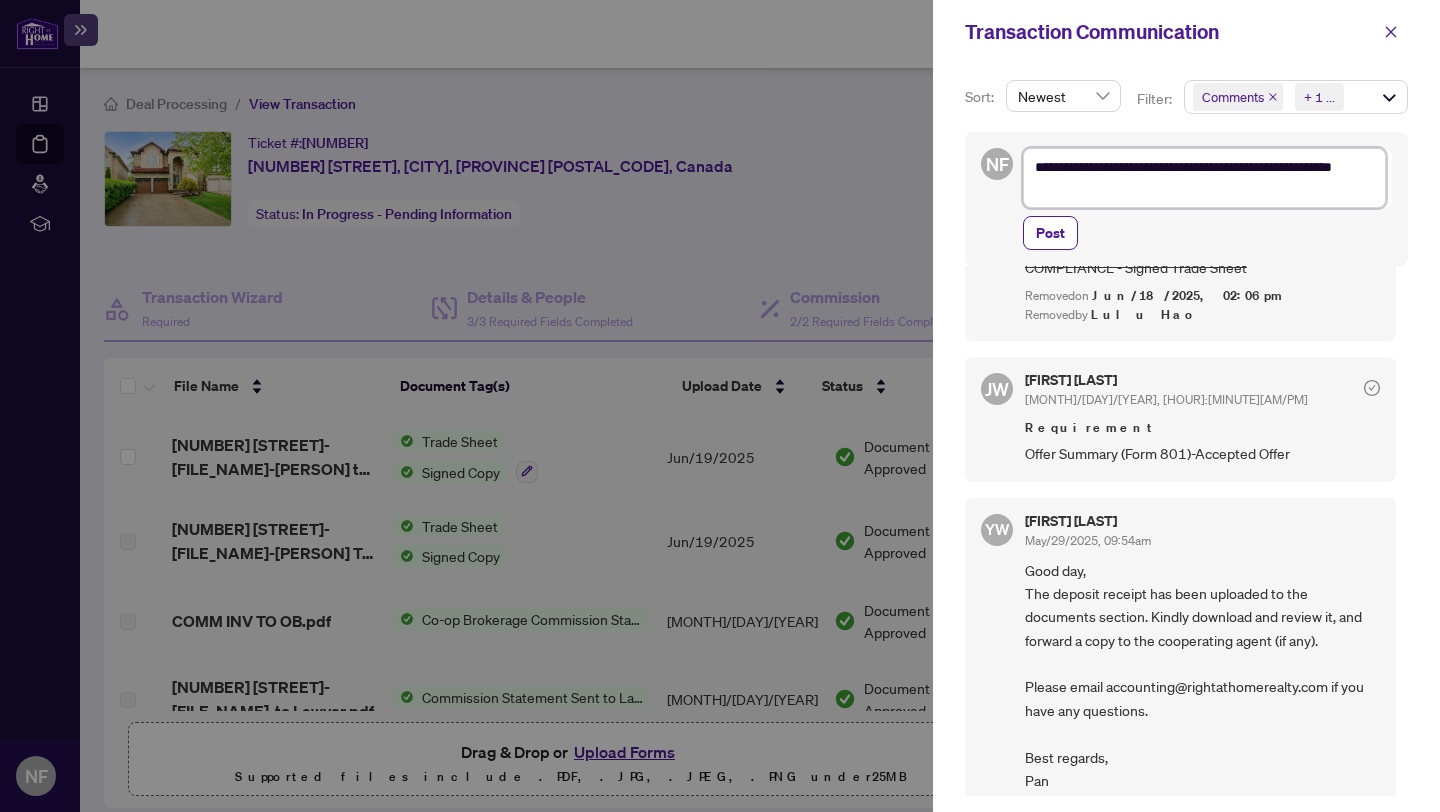 type on "**********" 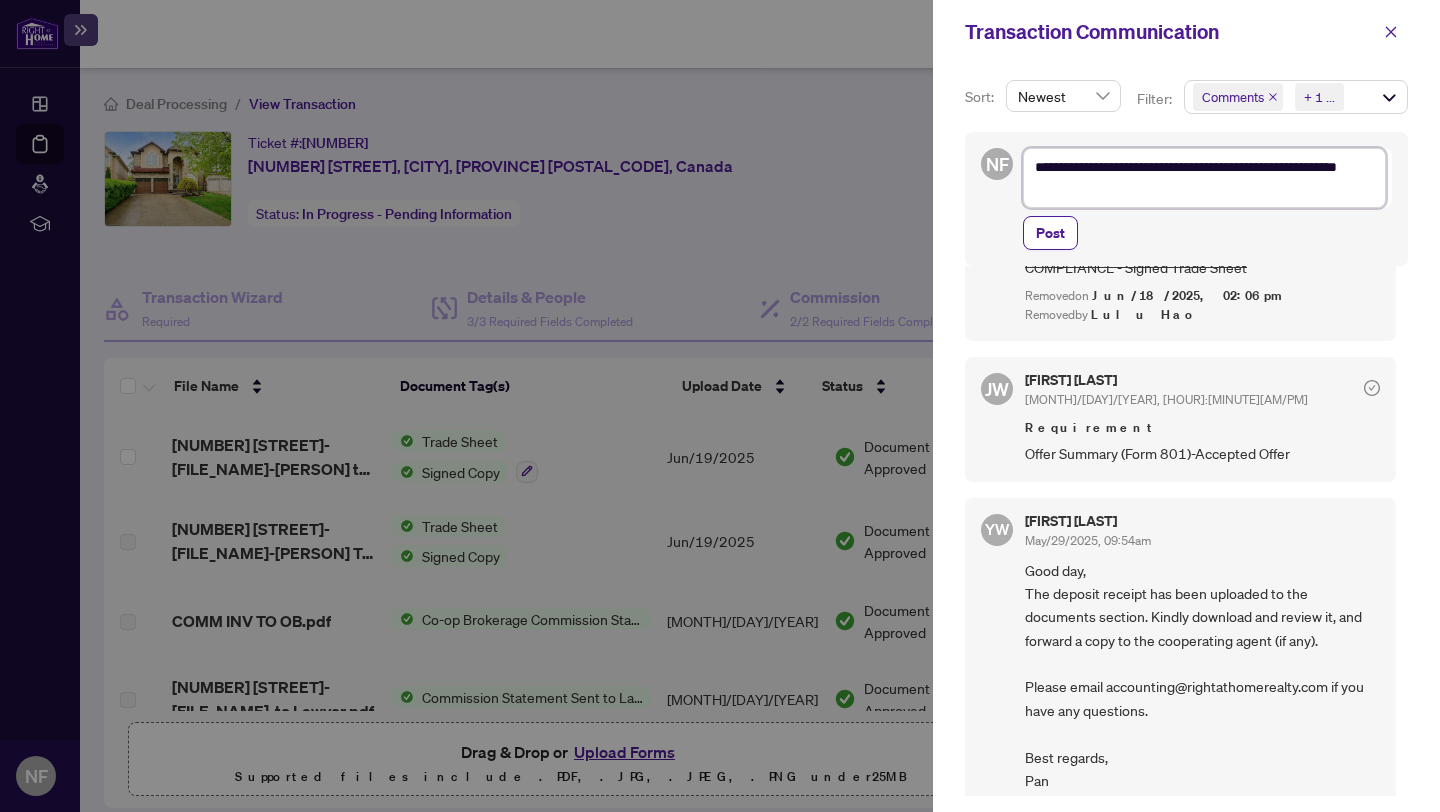 type on "**********" 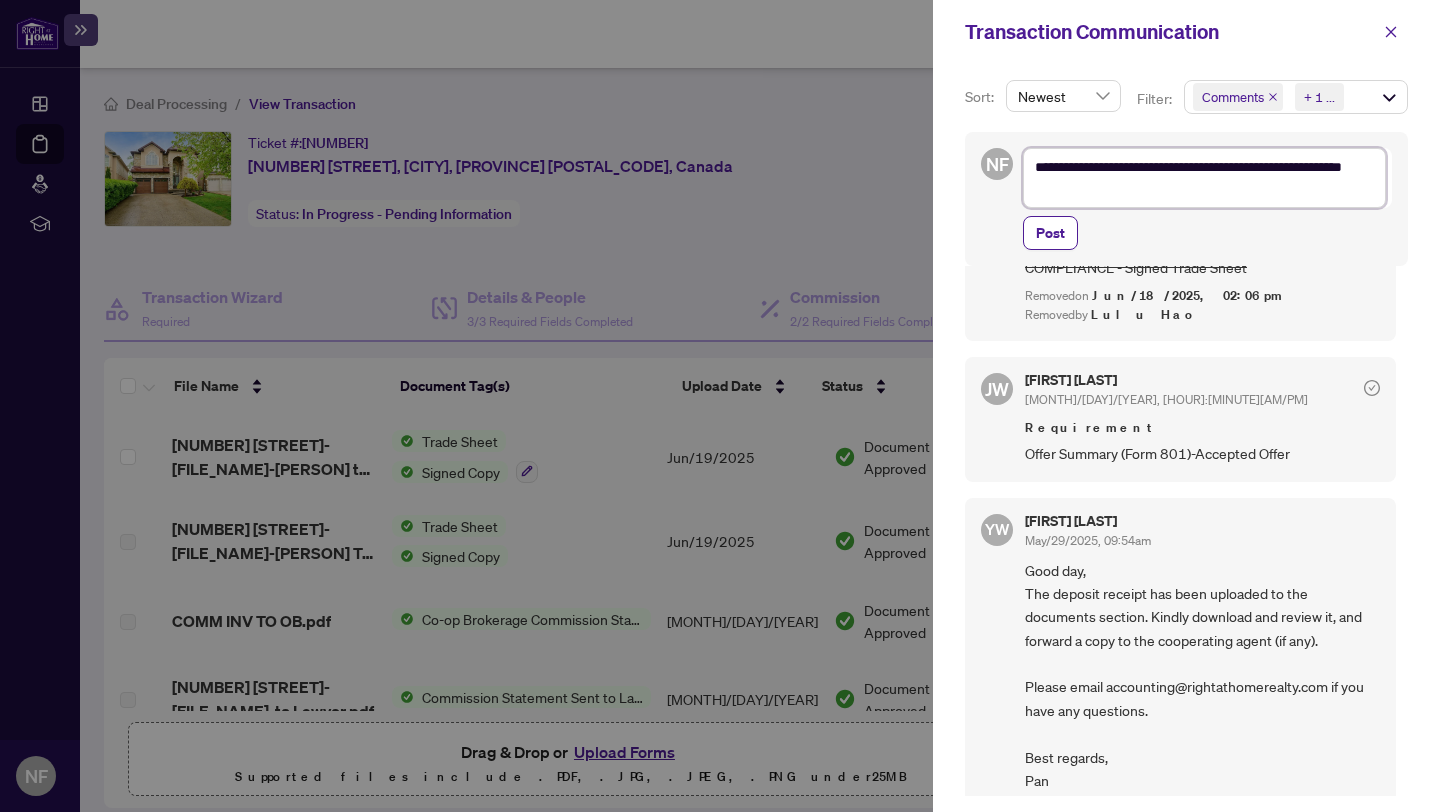 type on "**********" 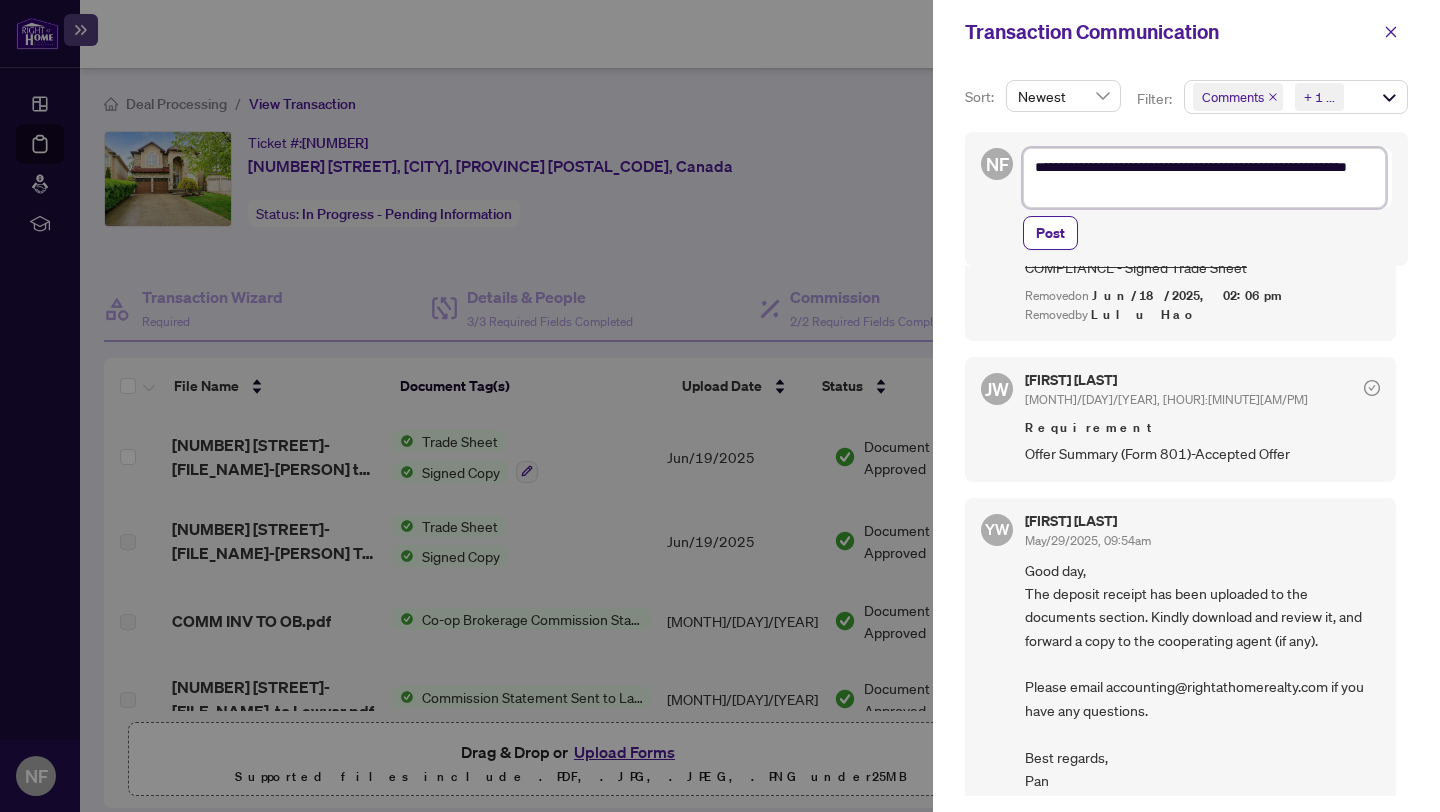 type on "**********" 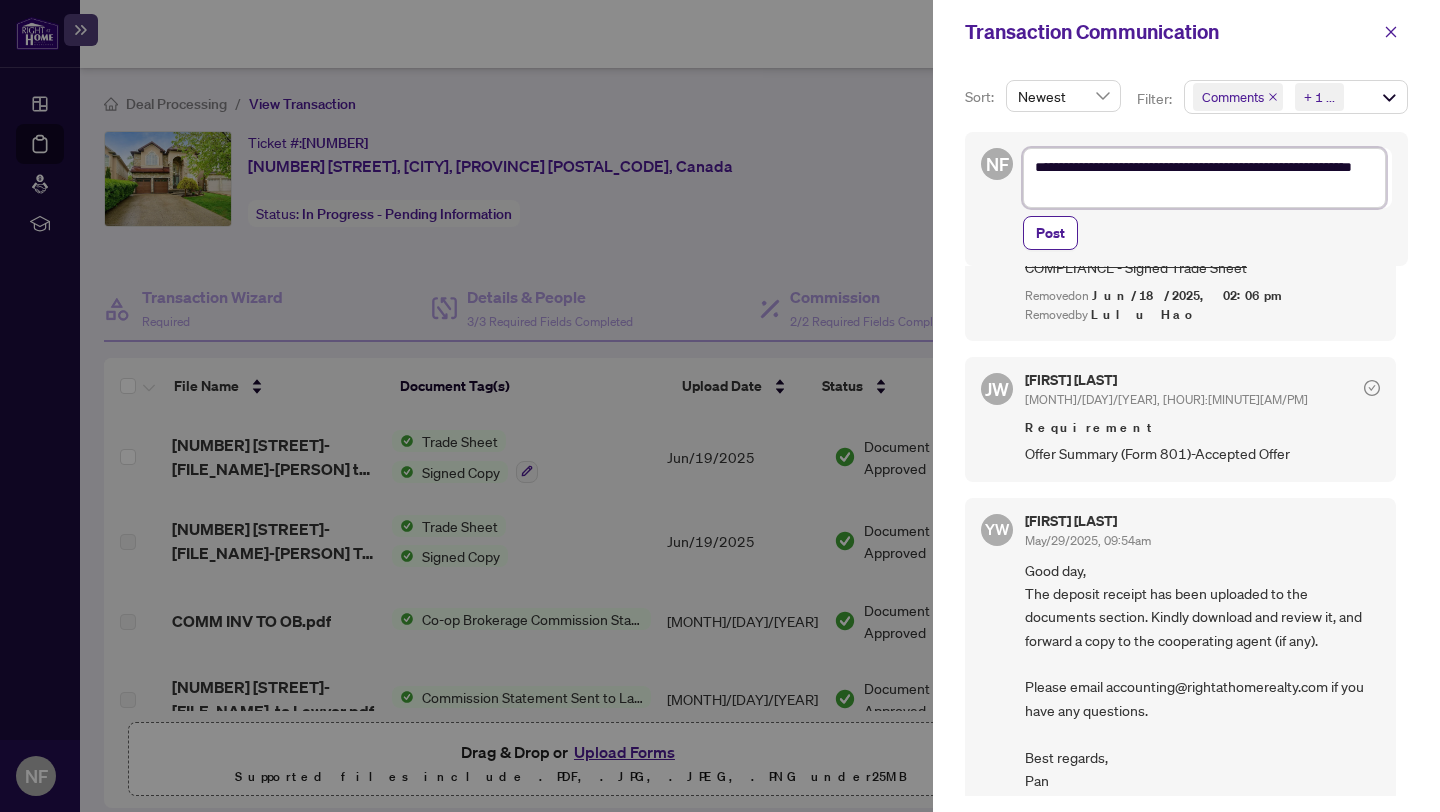 type on "**********" 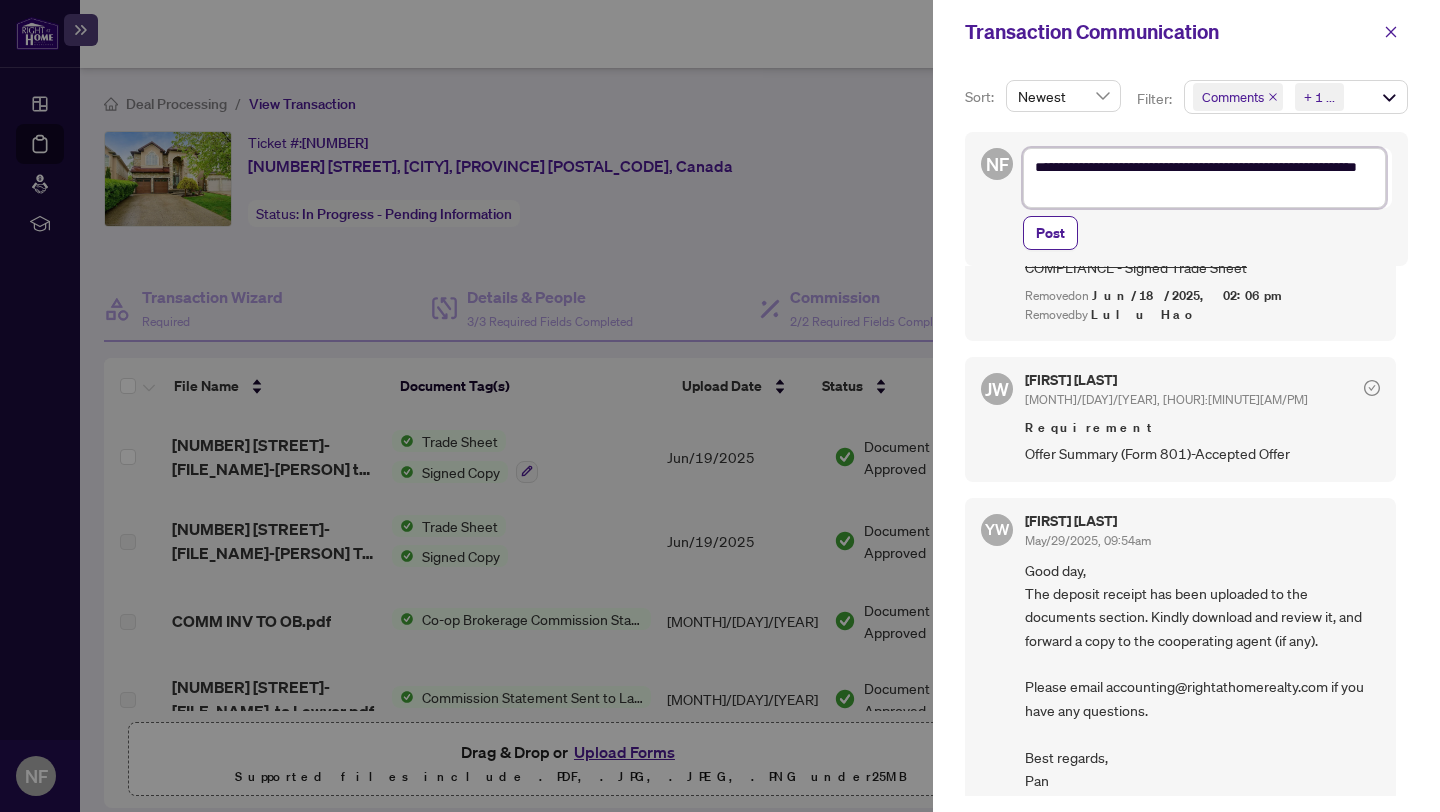 type on "**********" 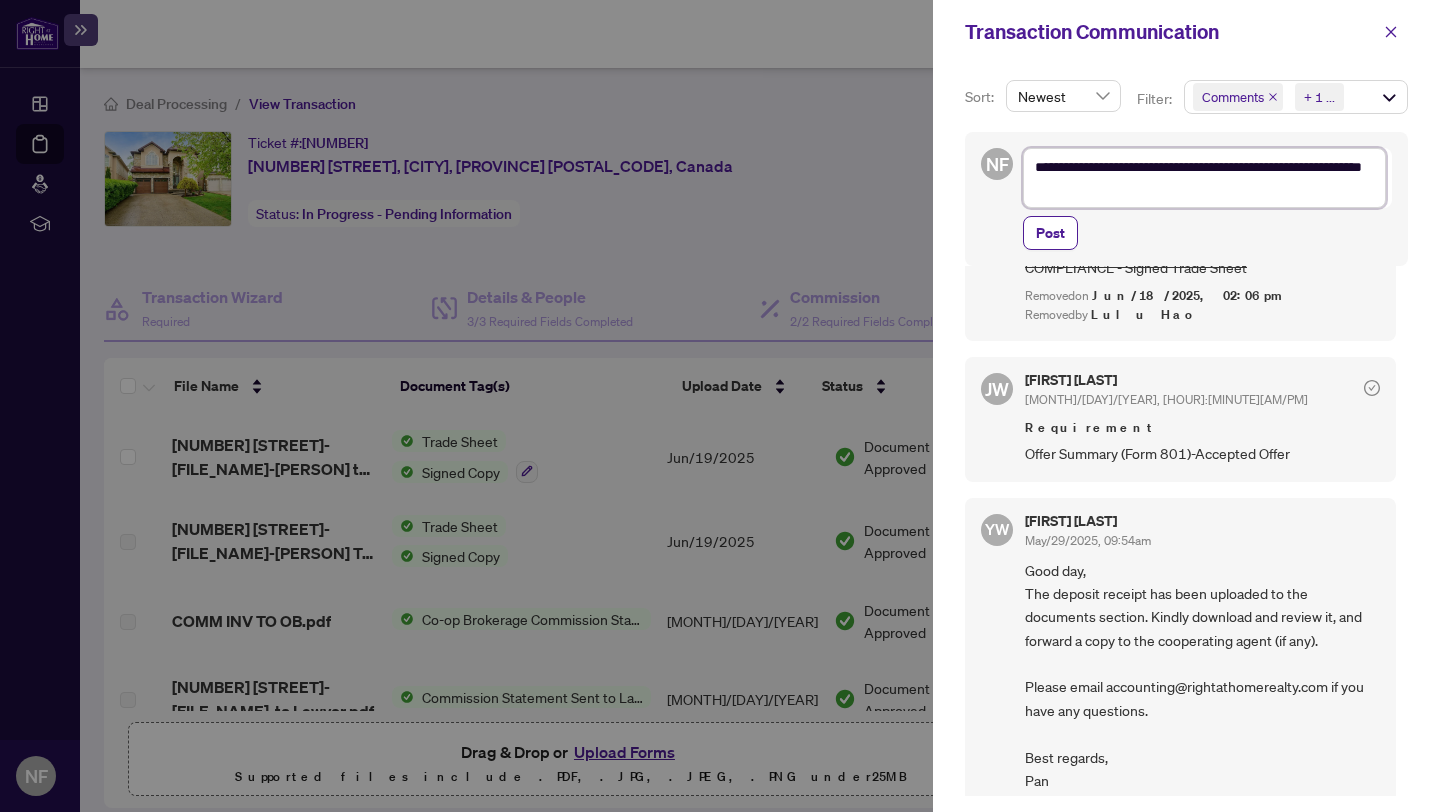 type on "**********" 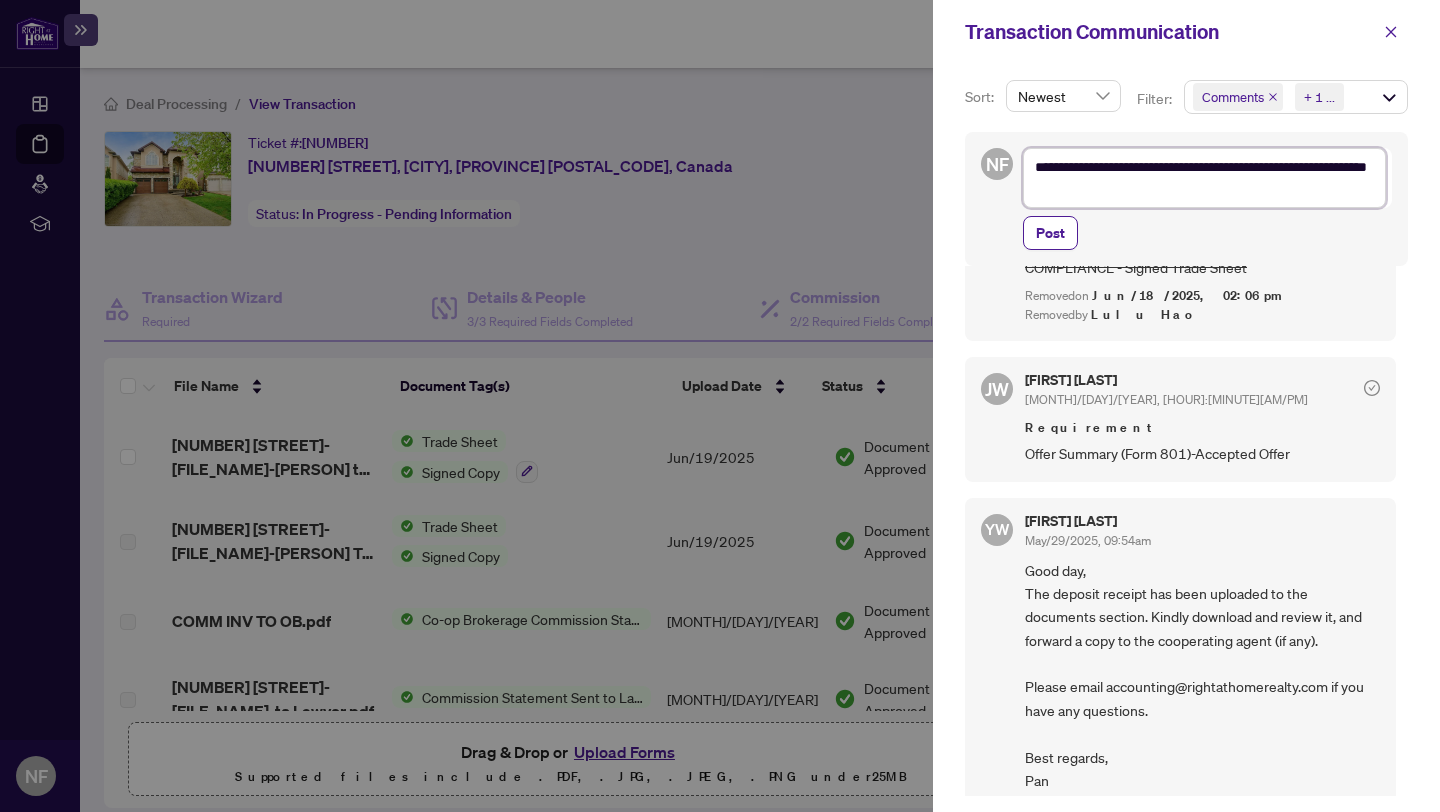 type on "**********" 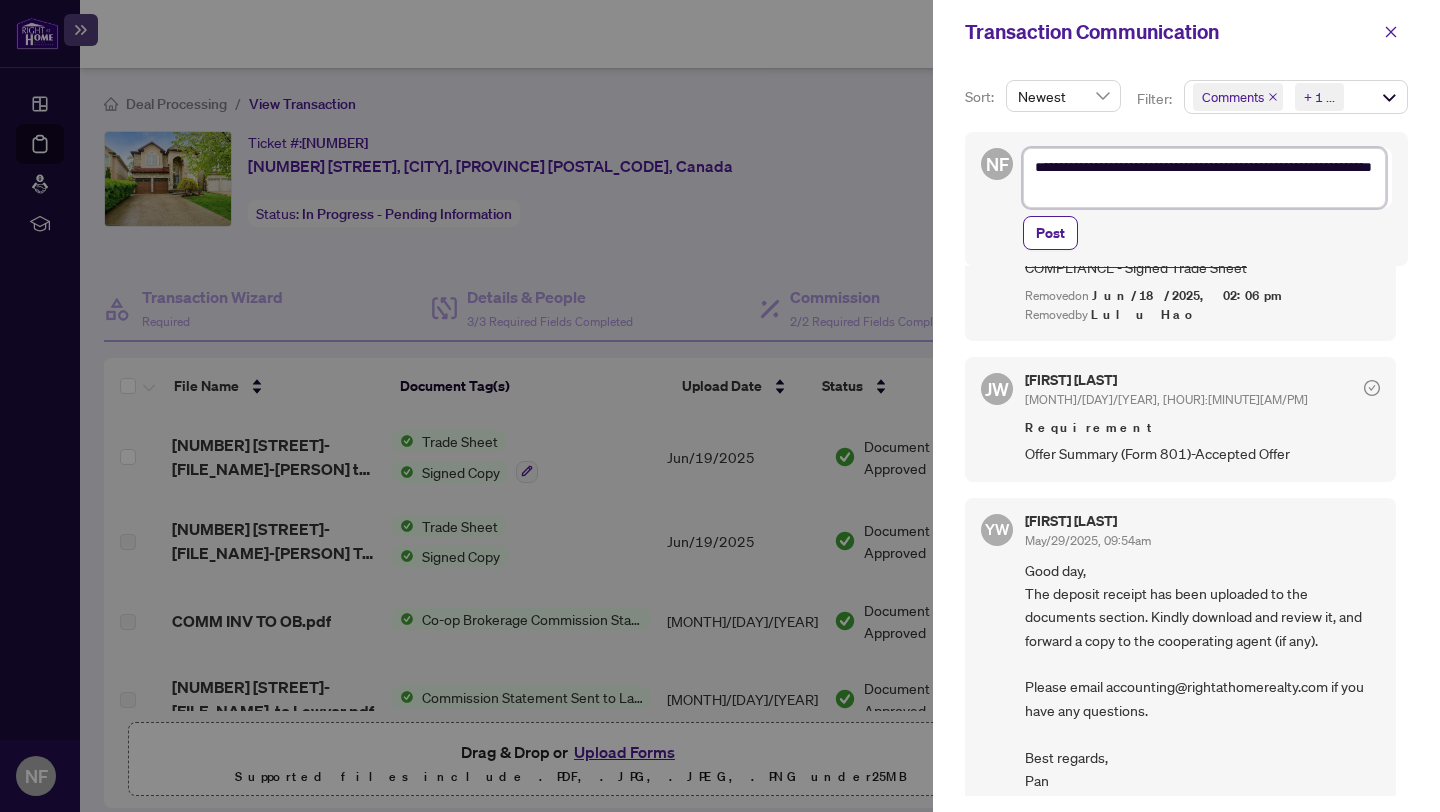 type on "**********" 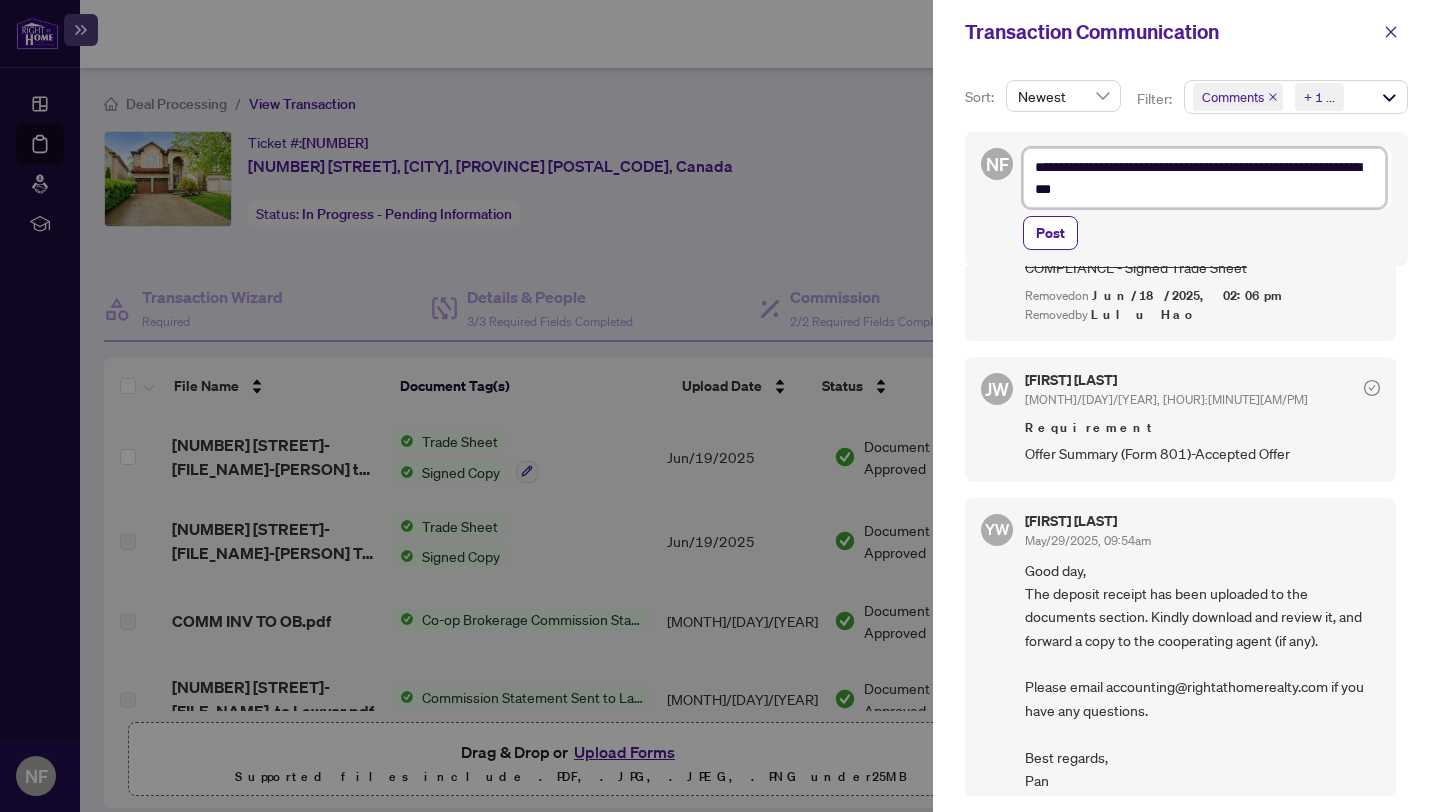 type on "**********" 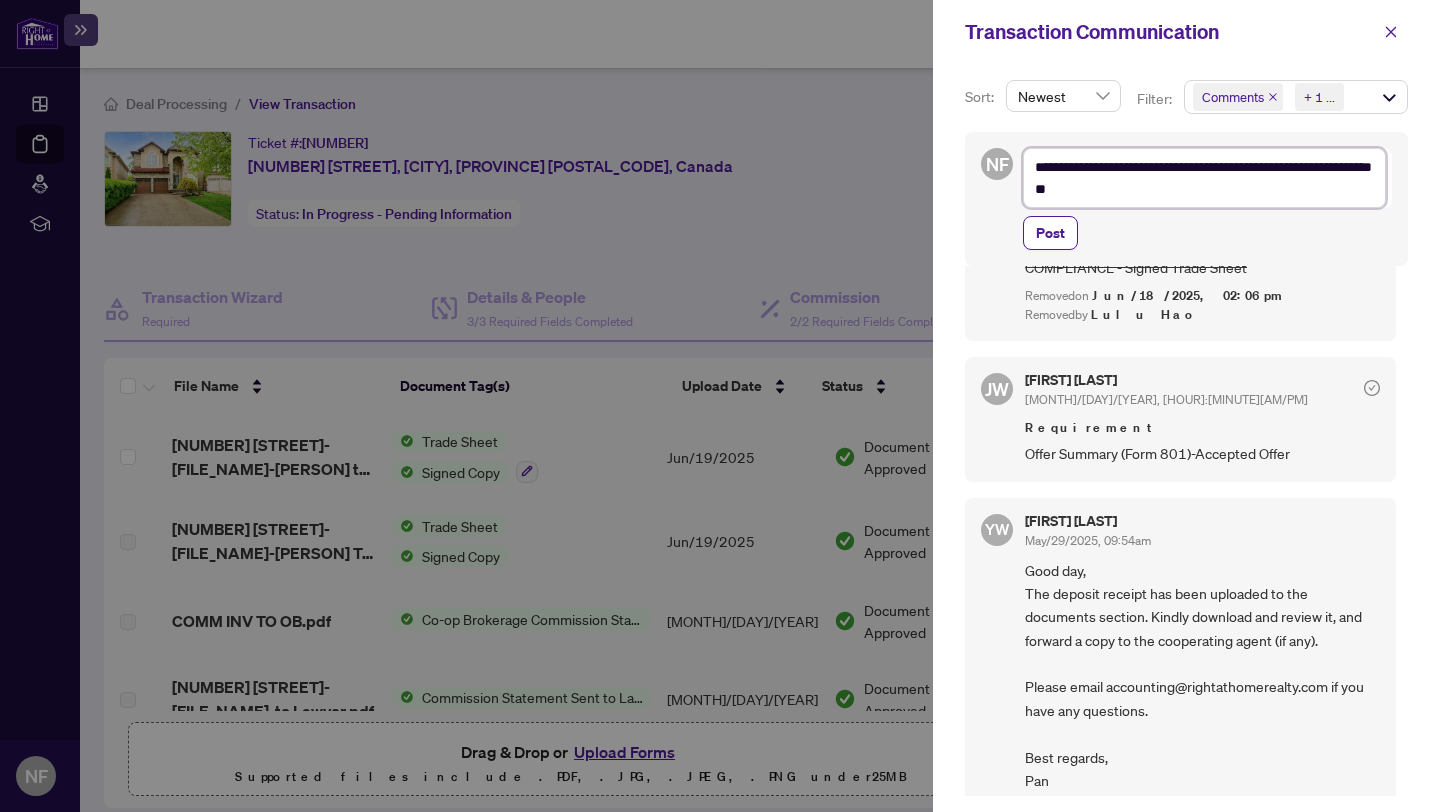 type on "**********" 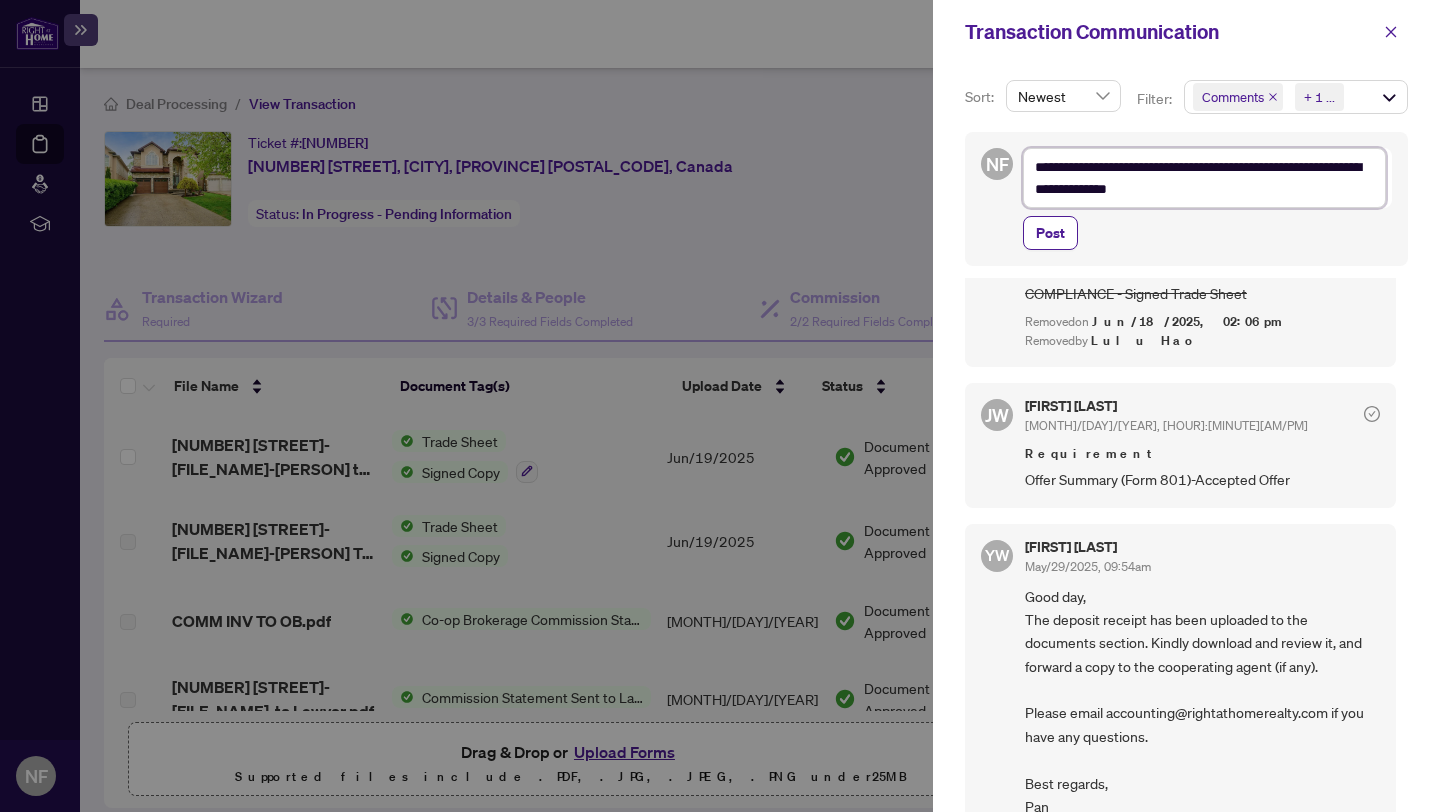 scroll, scrollTop: 6, scrollLeft: 0, axis: vertical 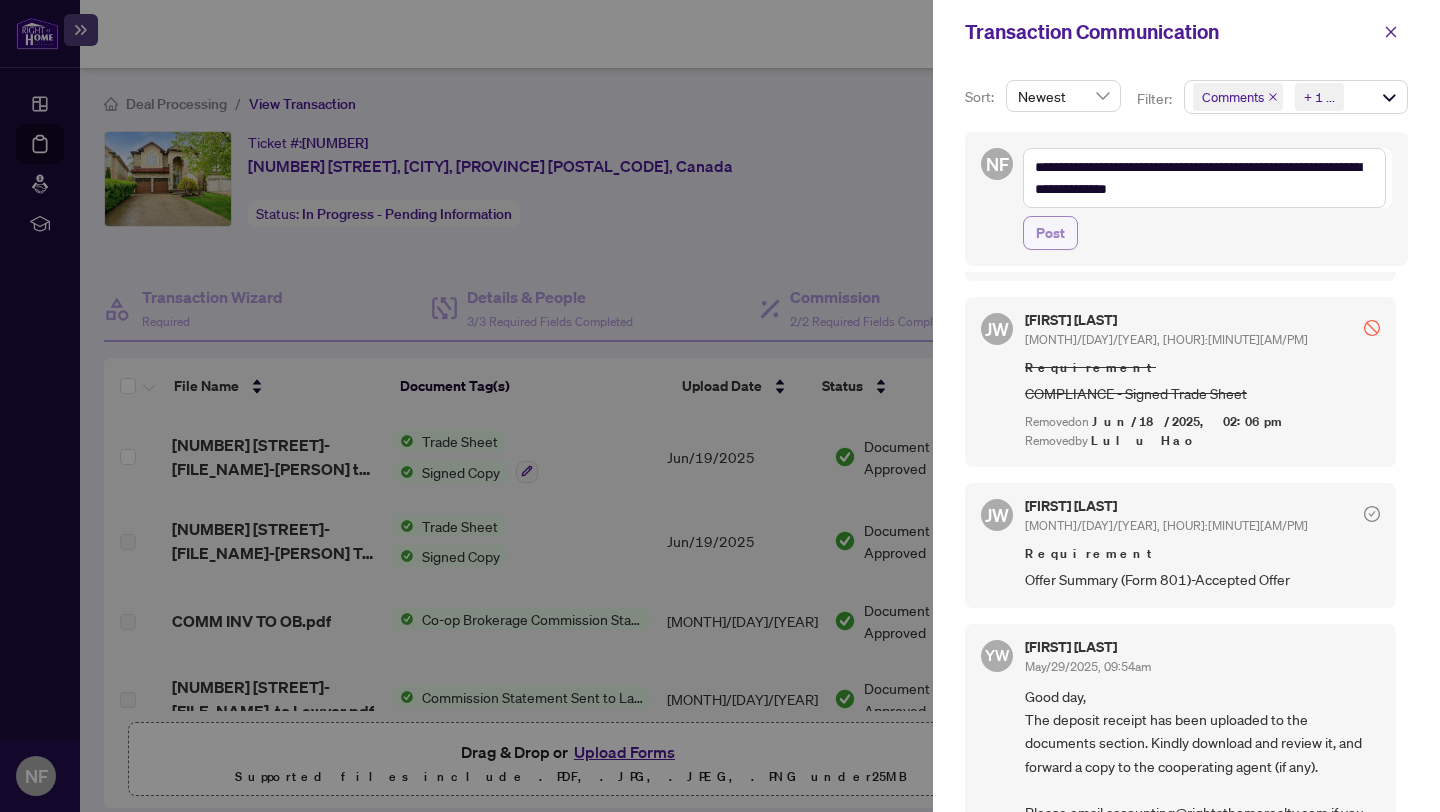 click on "Post" at bounding box center (1050, 233) 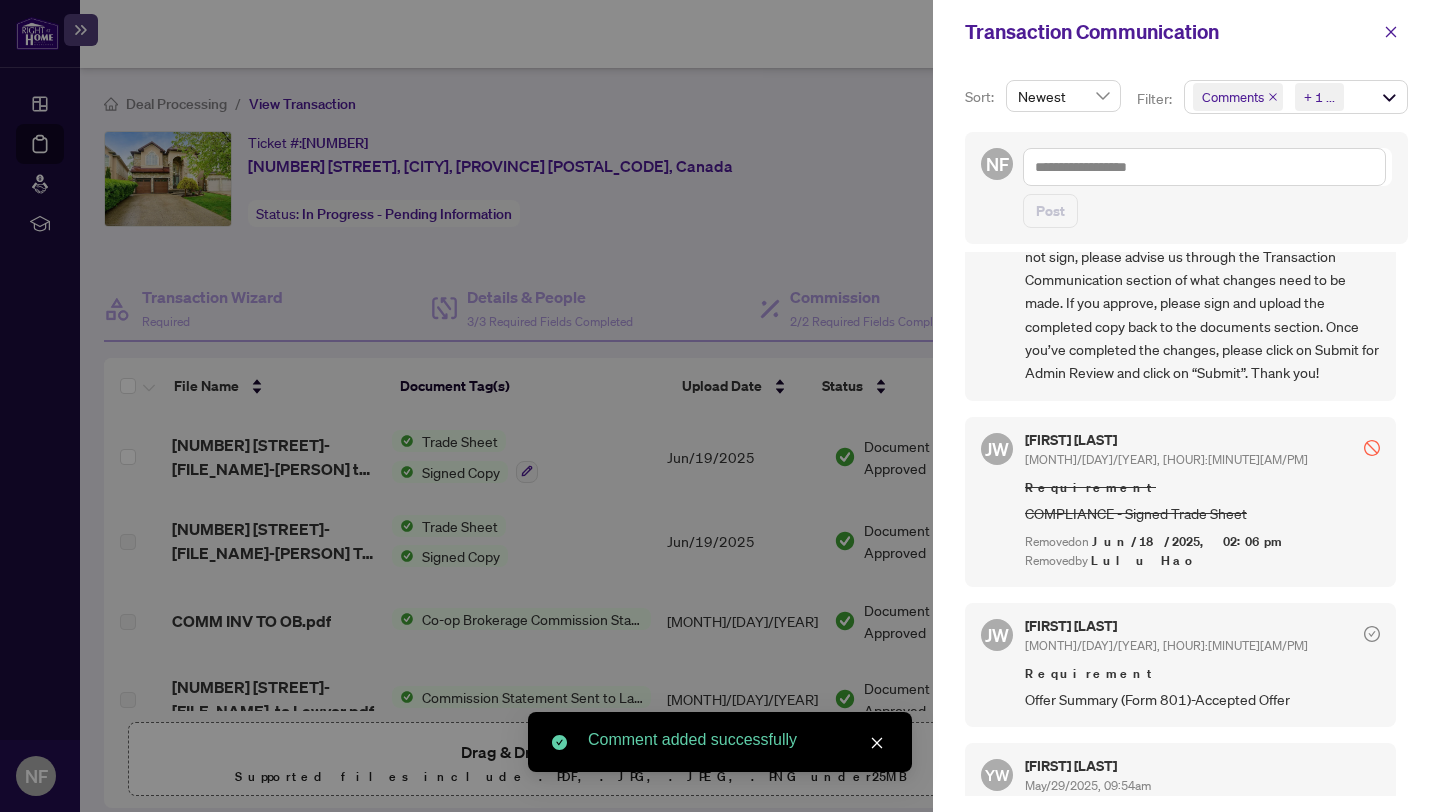 scroll, scrollTop: 0, scrollLeft: 0, axis: both 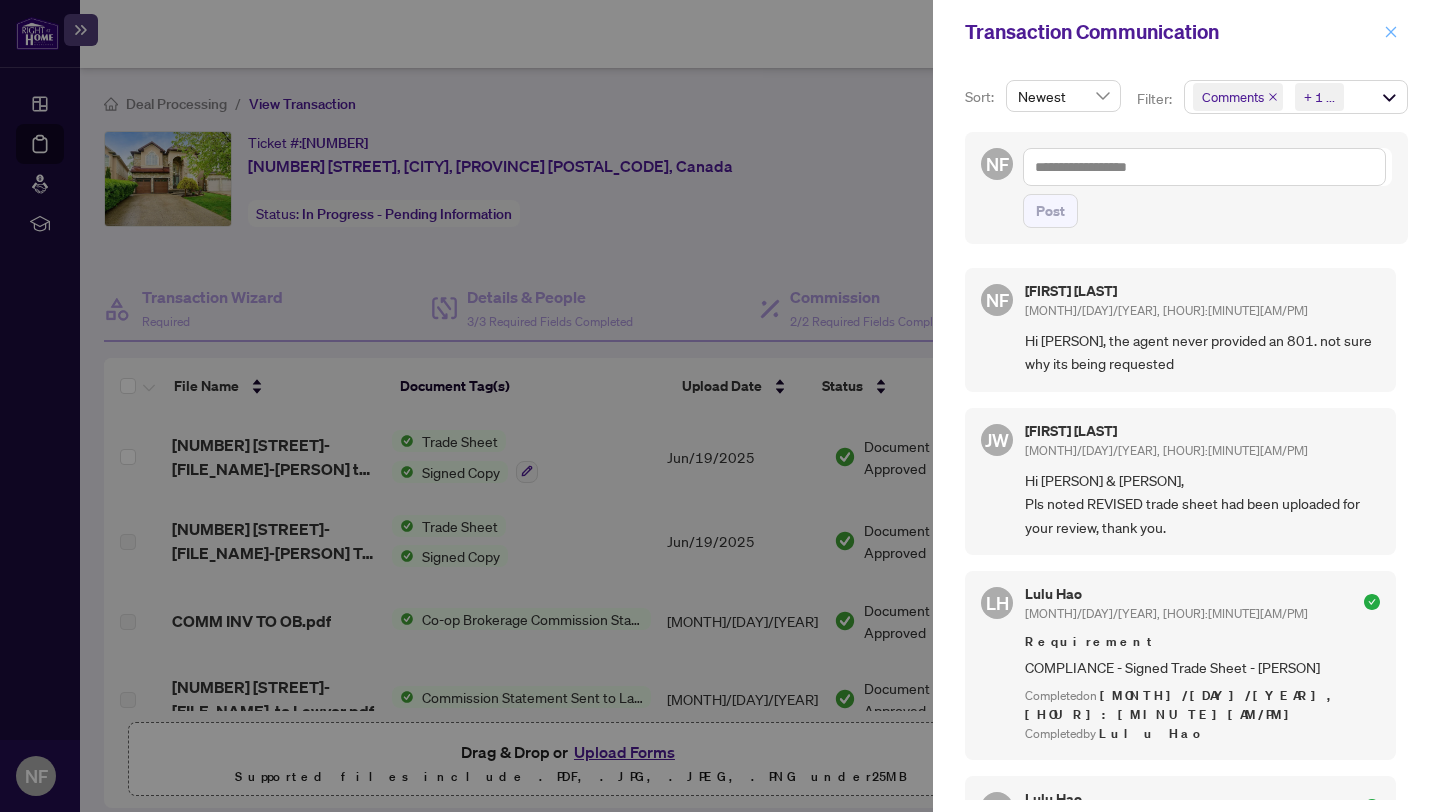 click 